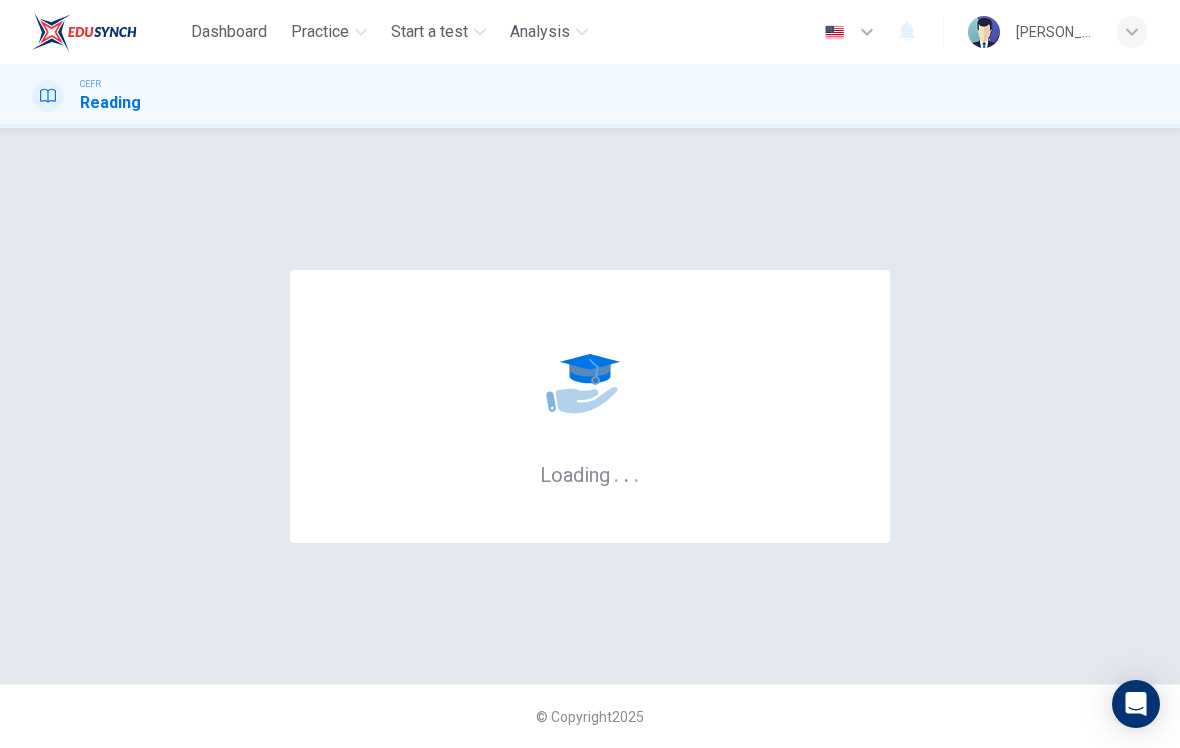 scroll, scrollTop: 0, scrollLeft: 0, axis: both 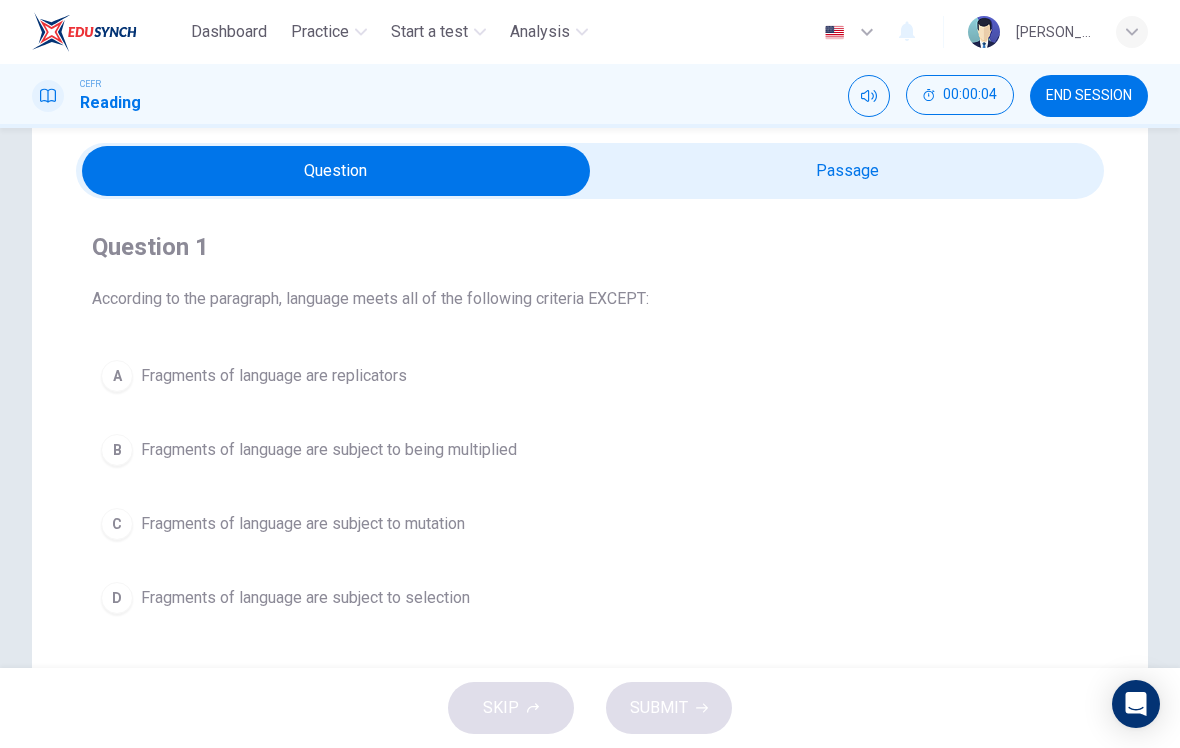 click at bounding box center [336, 171] 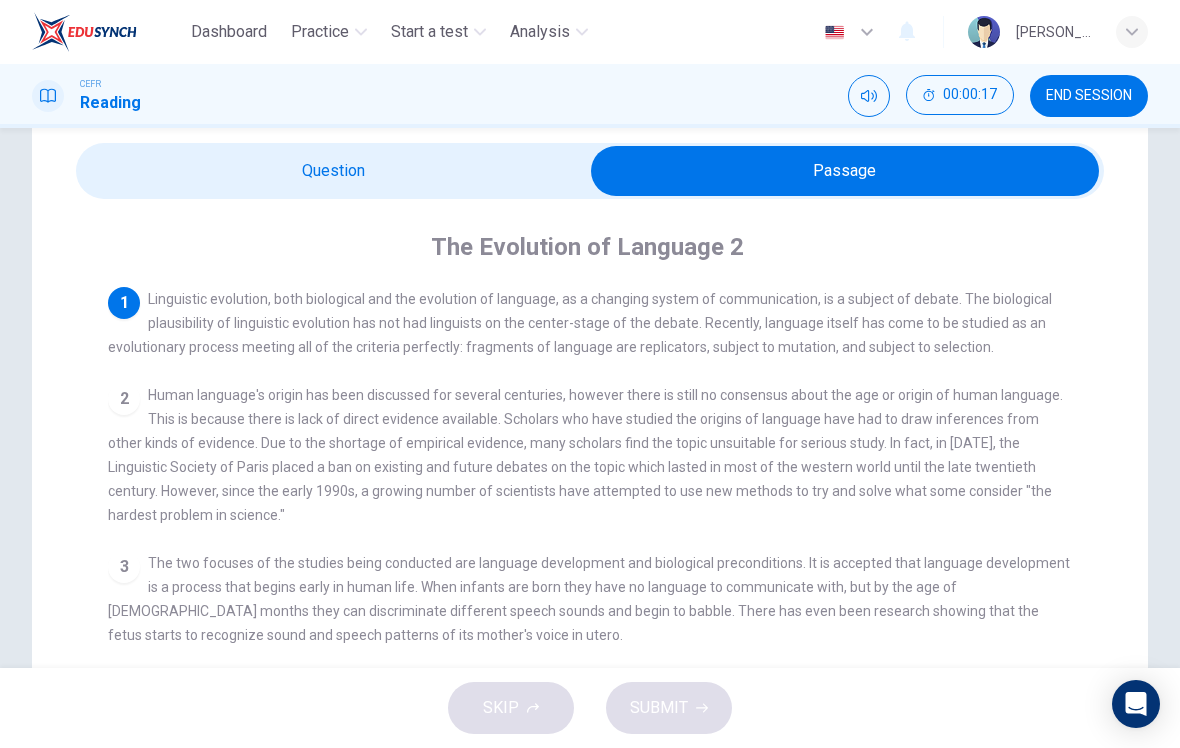 click at bounding box center (845, 171) 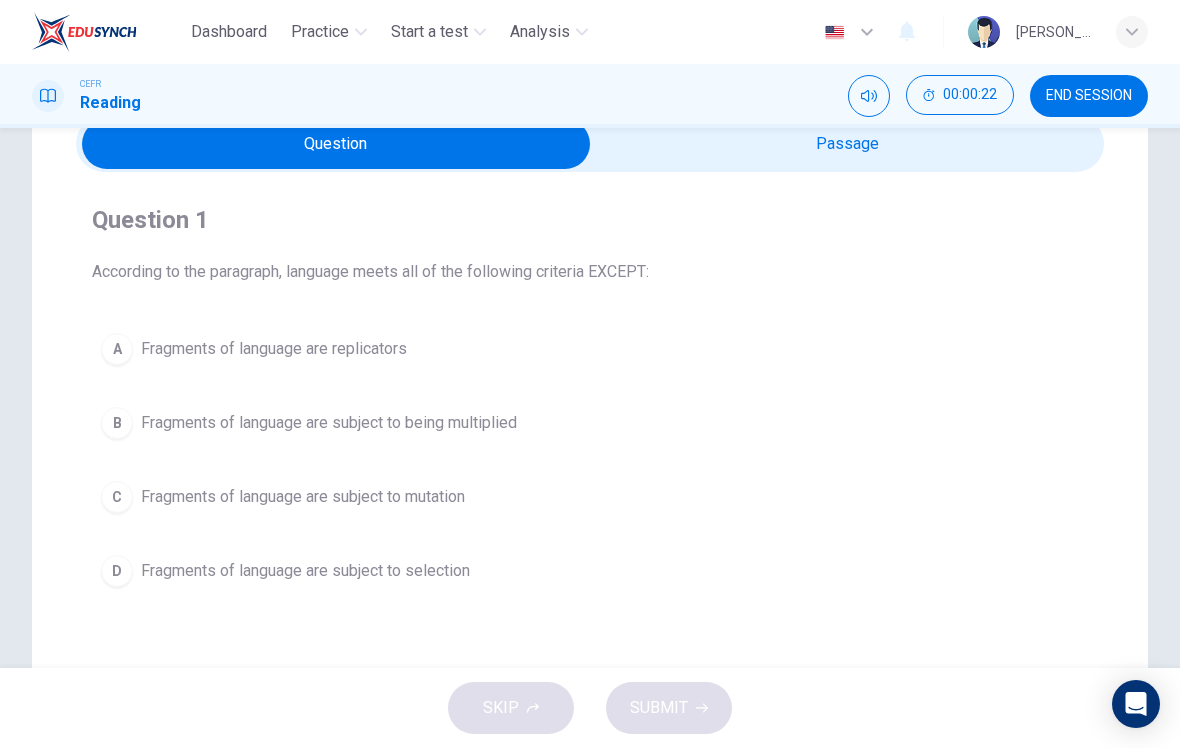 scroll, scrollTop: 81, scrollLeft: 0, axis: vertical 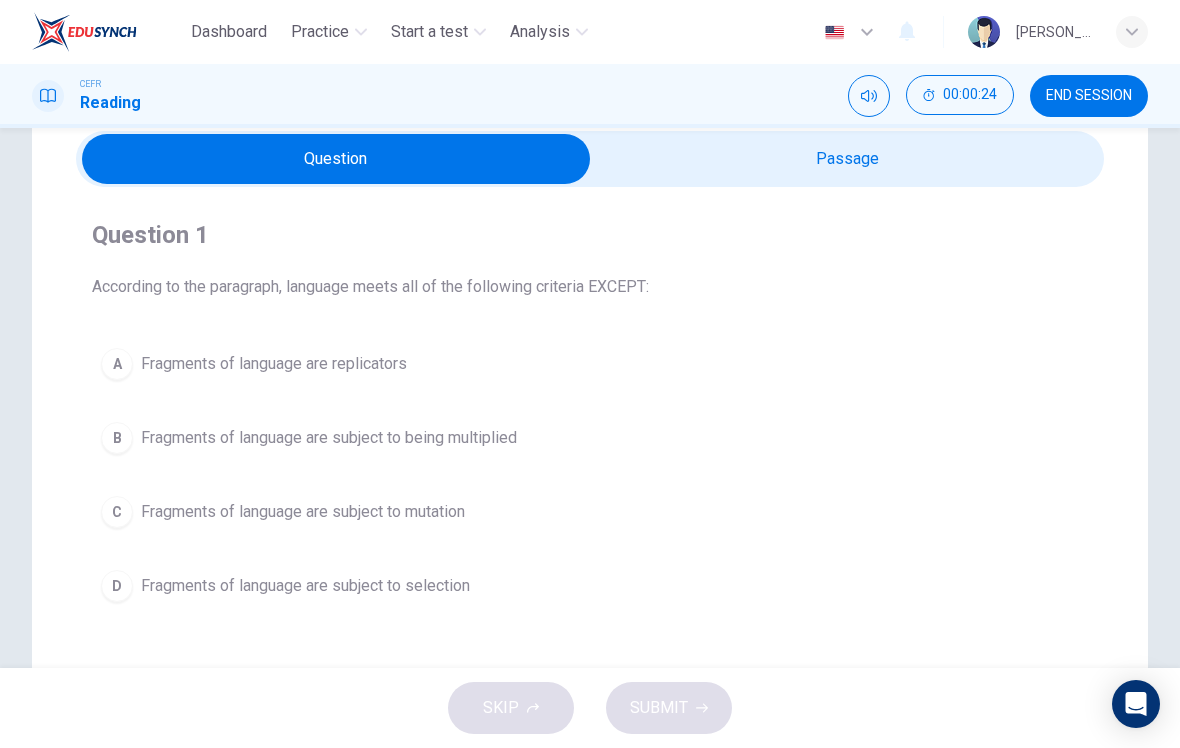 click at bounding box center [336, 159] 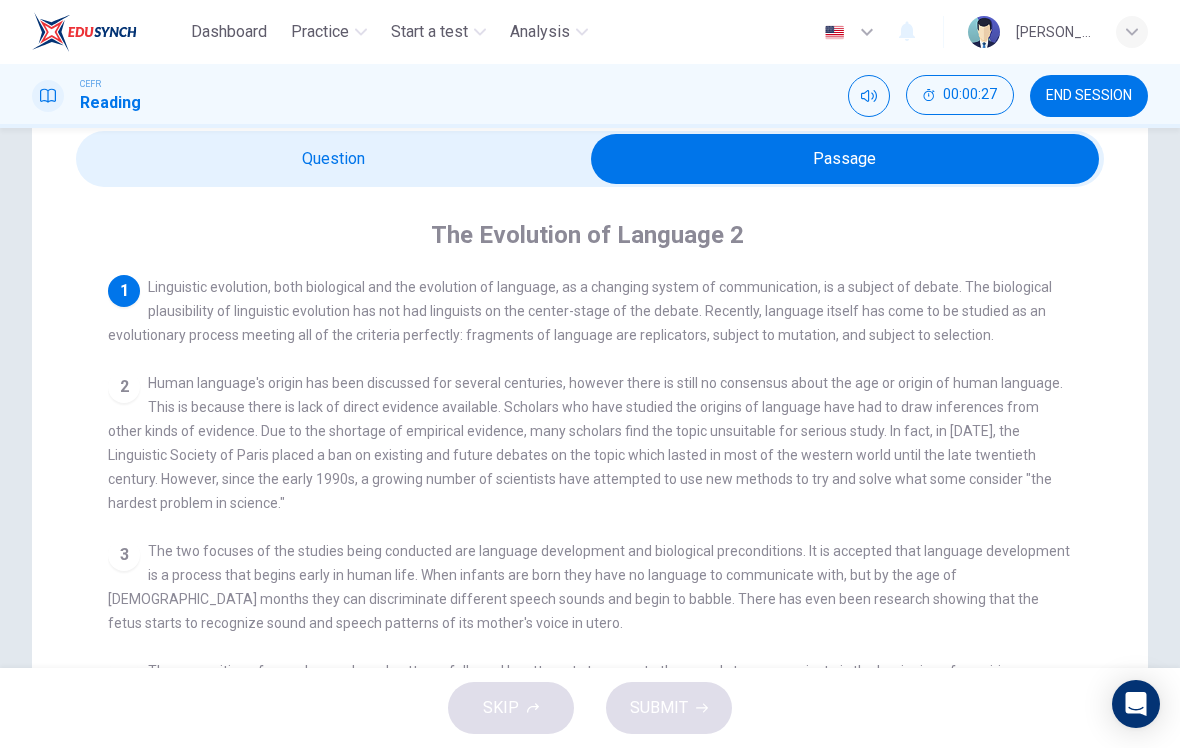 click at bounding box center (845, 159) 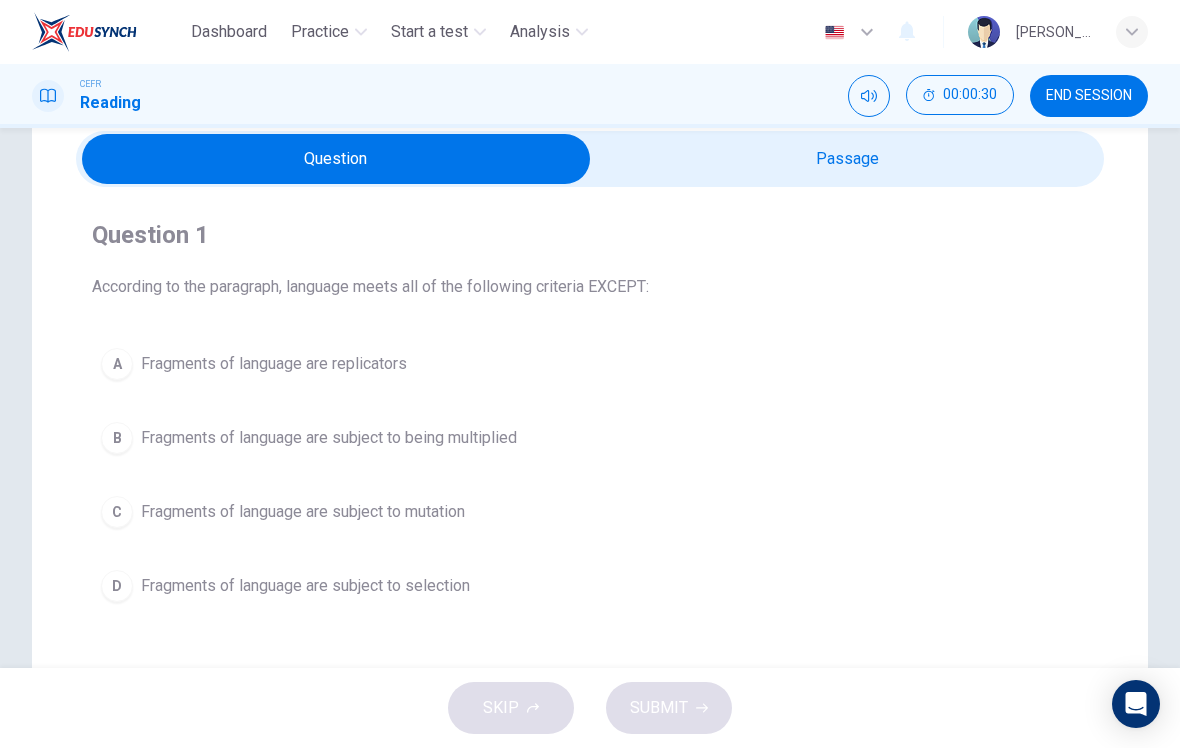 click at bounding box center [336, 159] 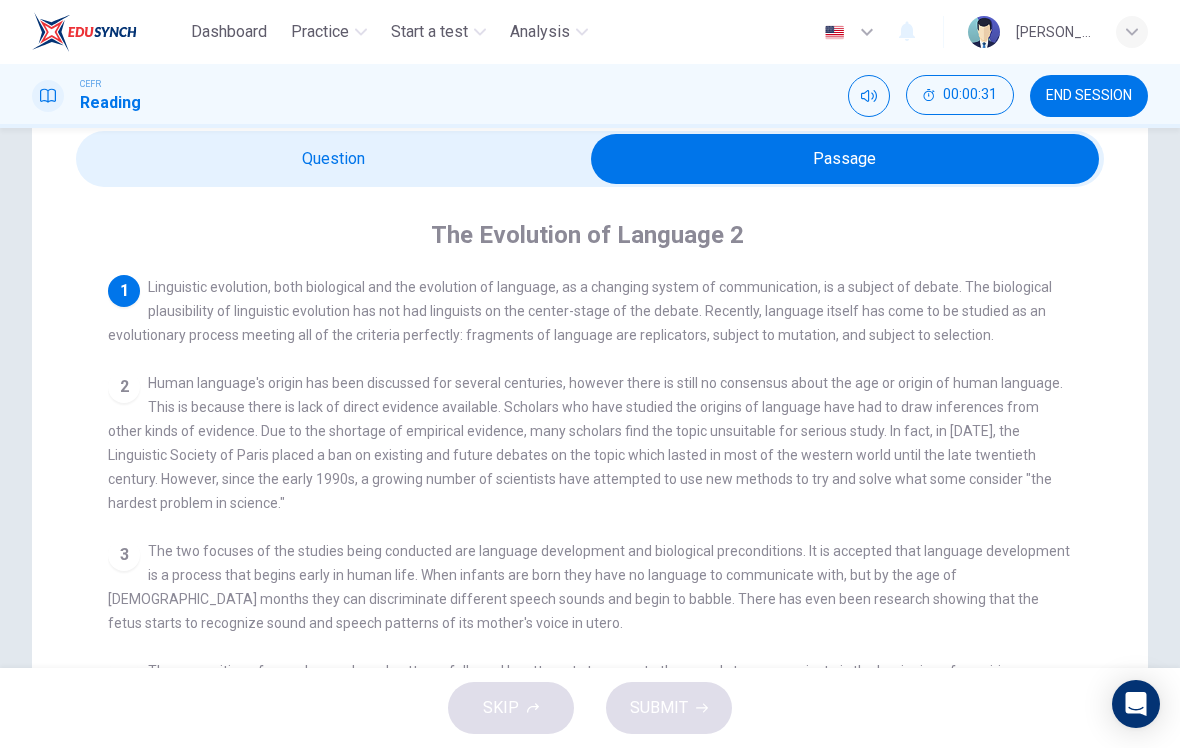 click at bounding box center [845, 159] 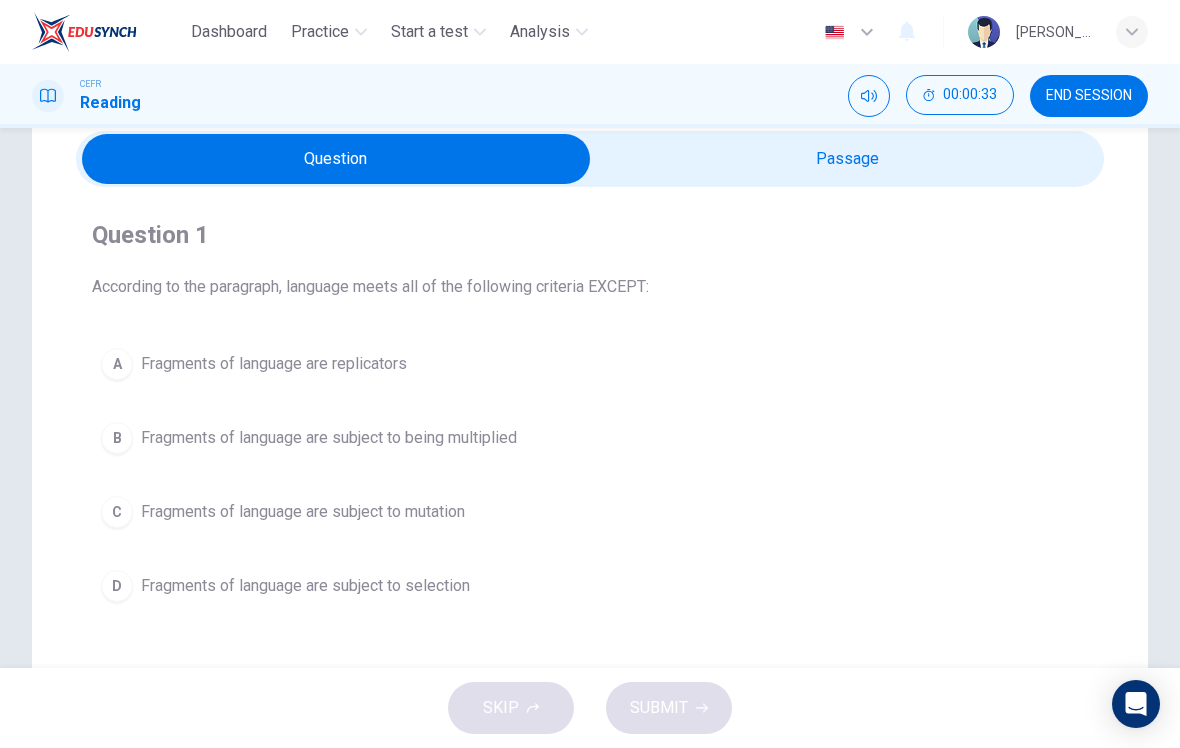 click on "B" at bounding box center (117, 438) 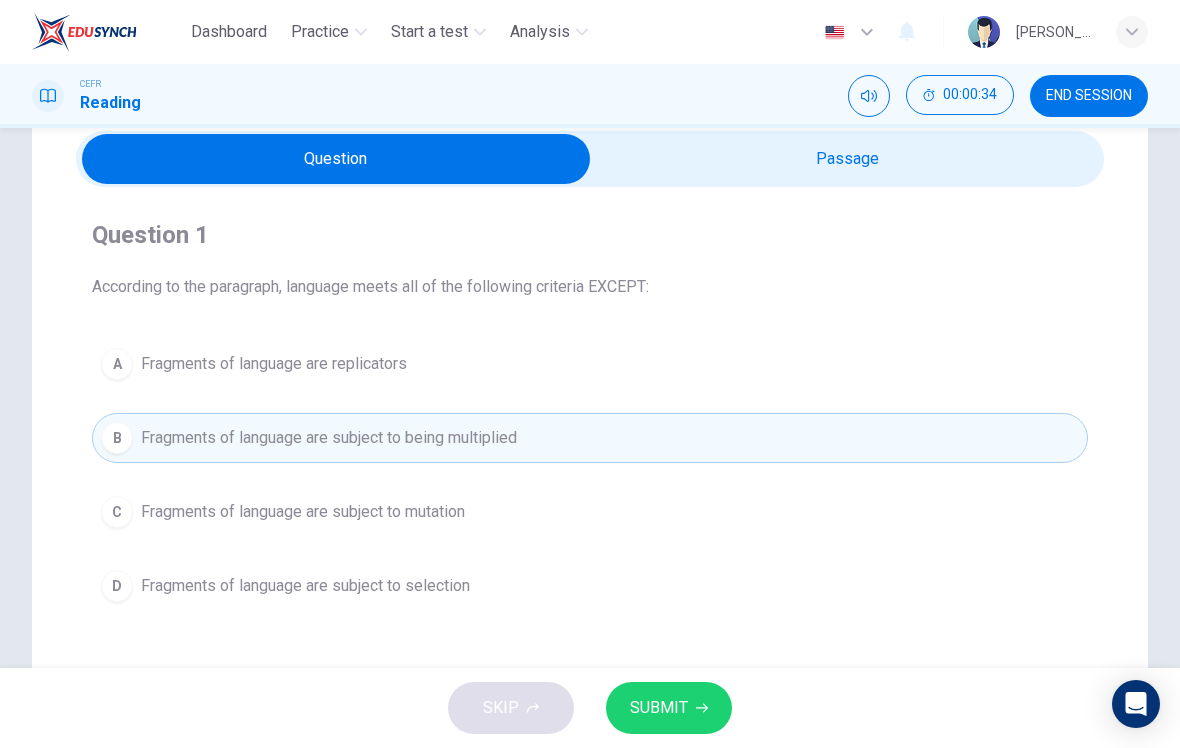 click on "SUBMIT" at bounding box center (669, 708) 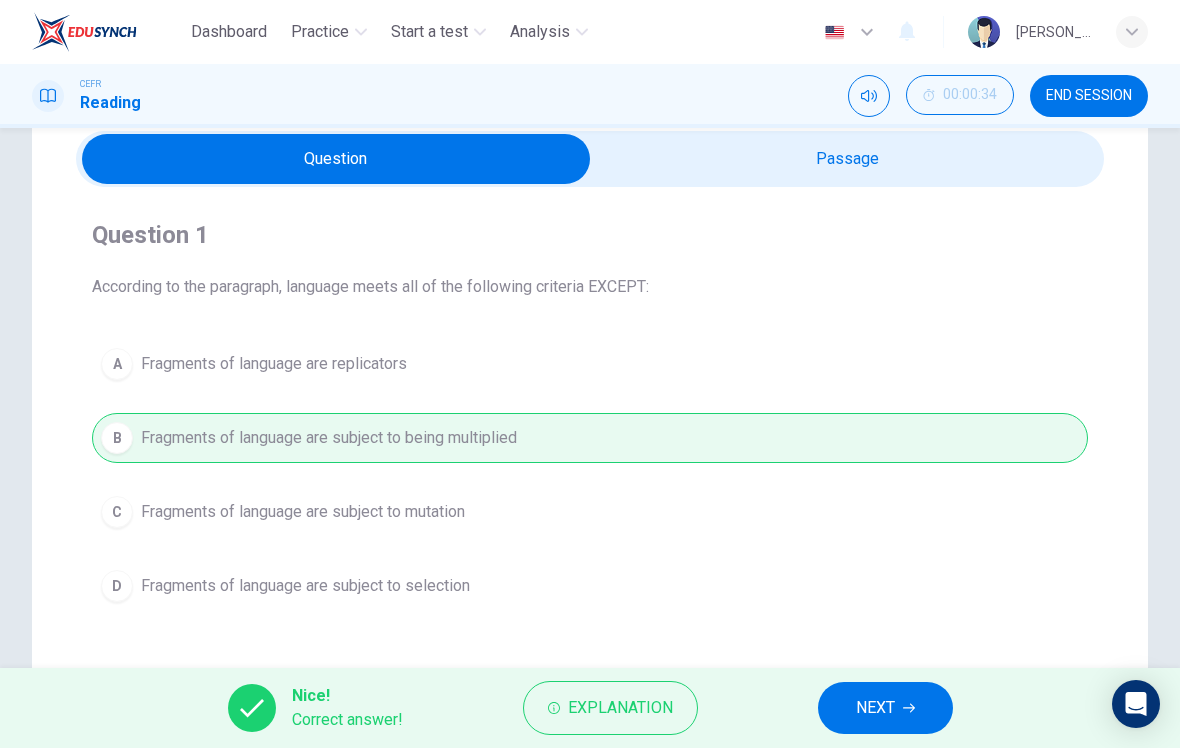 click on "NEXT" at bounding box center (885, 708) 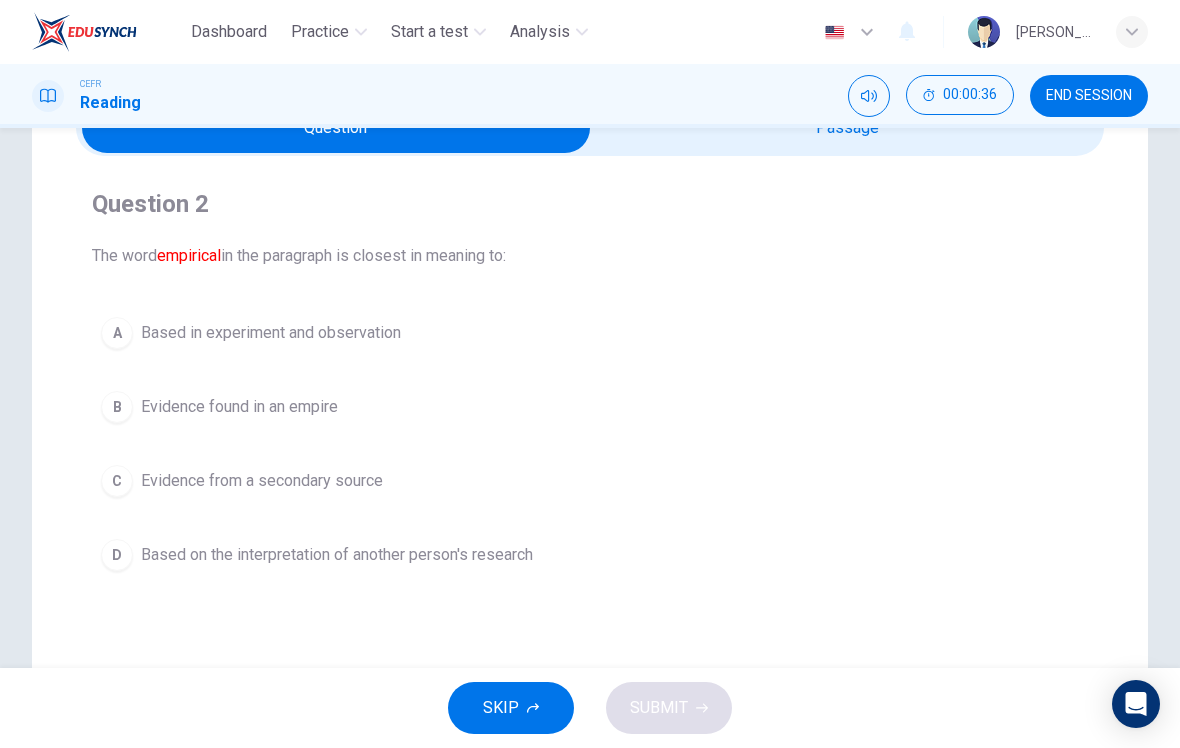 scroll, scrollTop: 89, scrollLeft: 0, axis: vertical 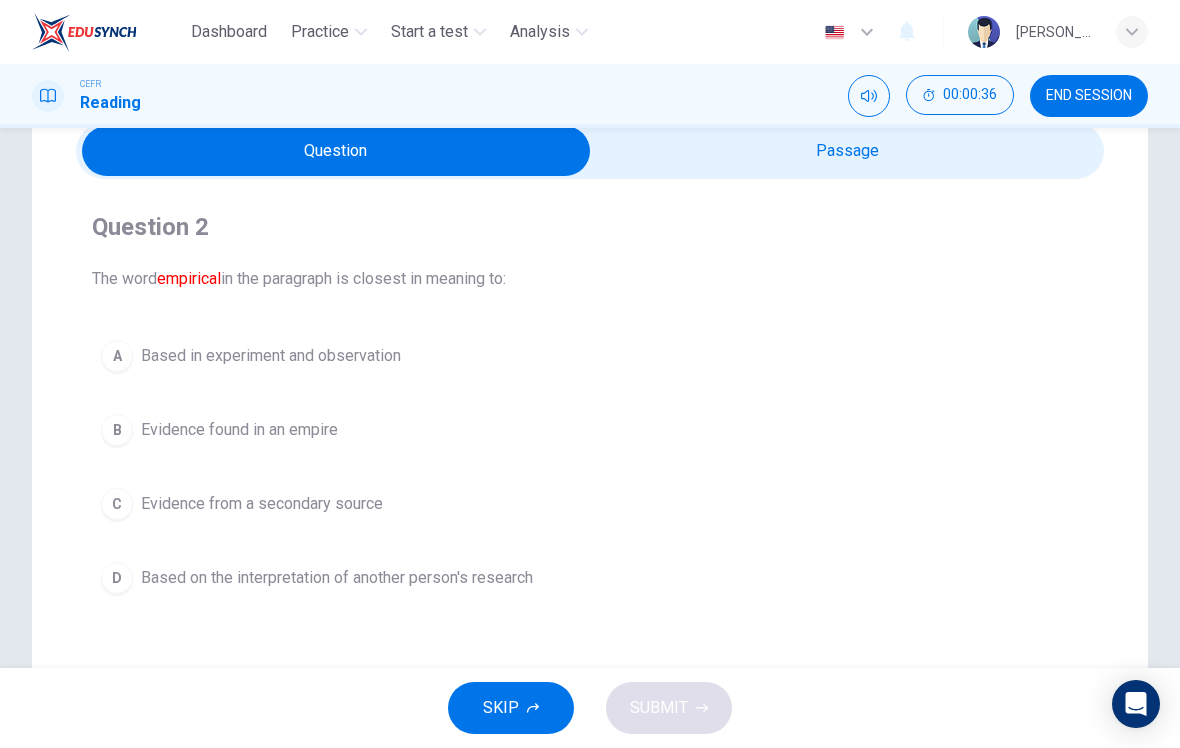 click at bounding box center [336, 151] 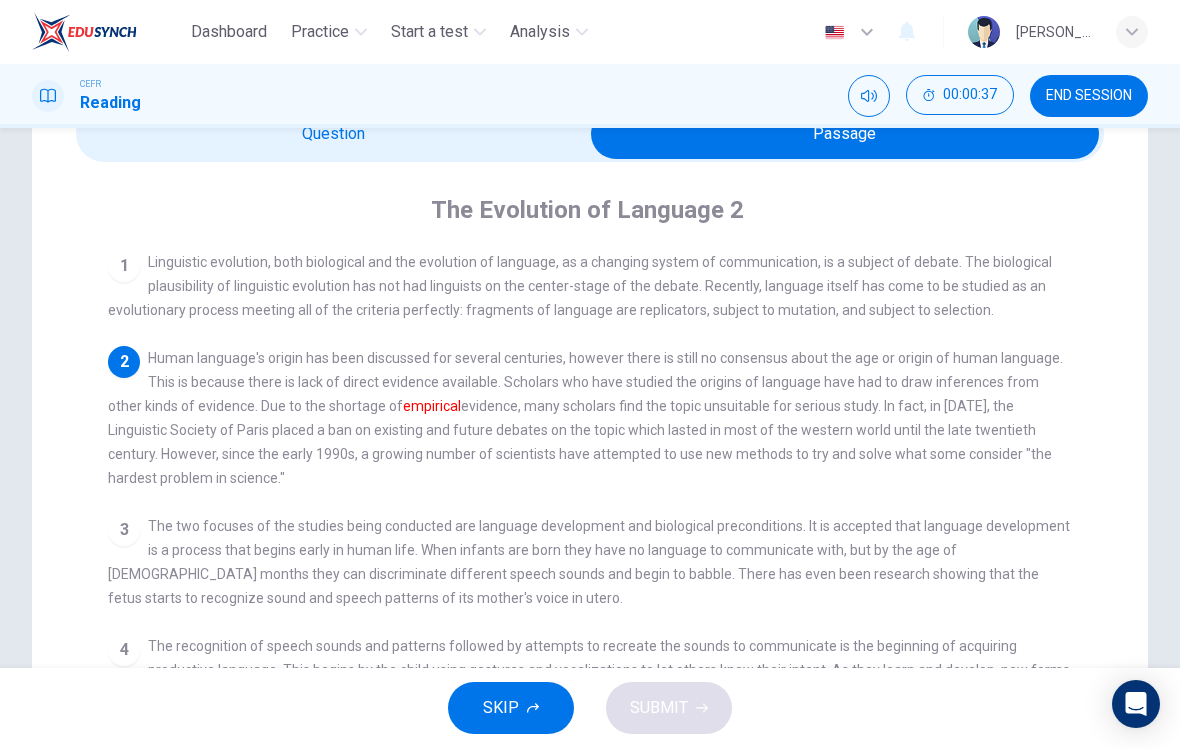 scroll, scrollTop: 109, scrollLeft: 0, axis: vertical 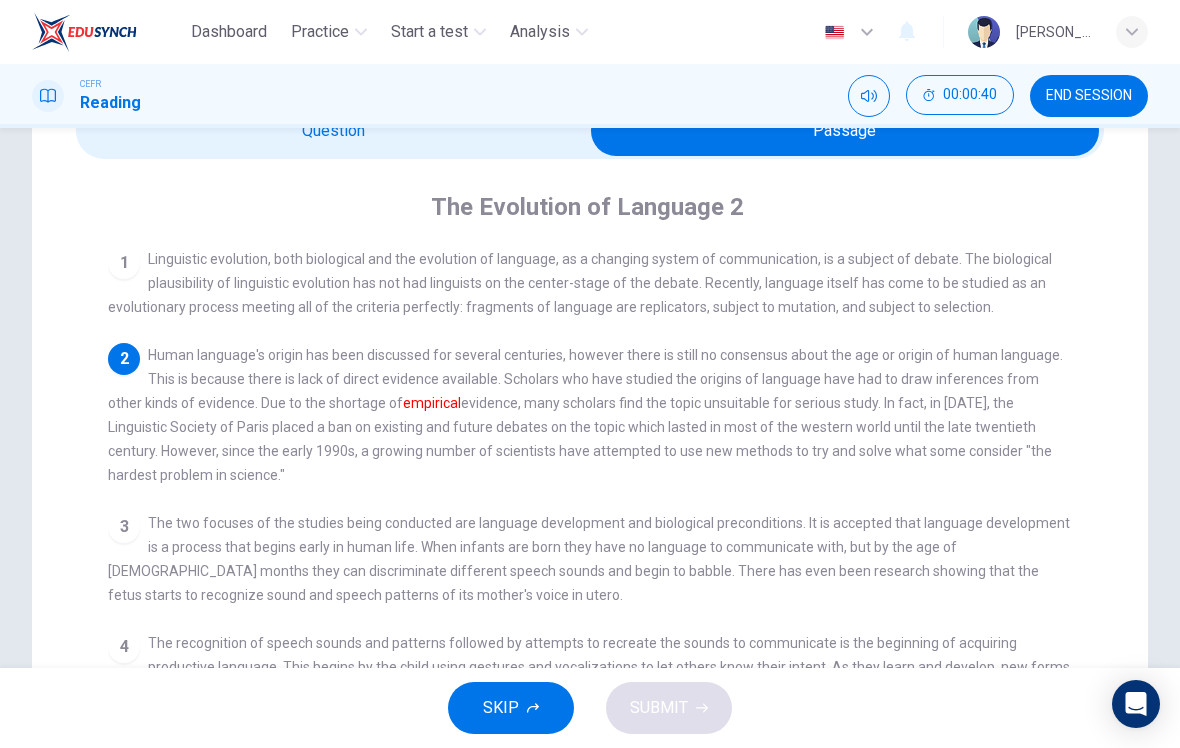 click at bounding box center (845, 131) 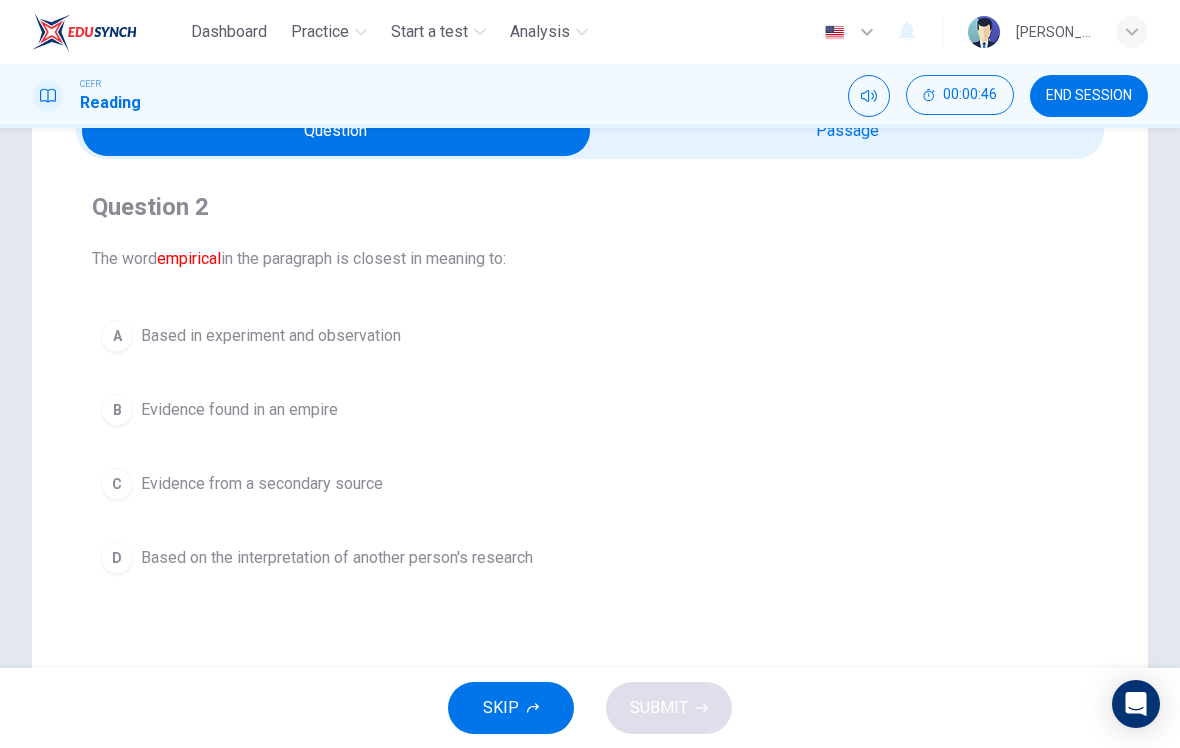 click at bounding box center [336, 131] 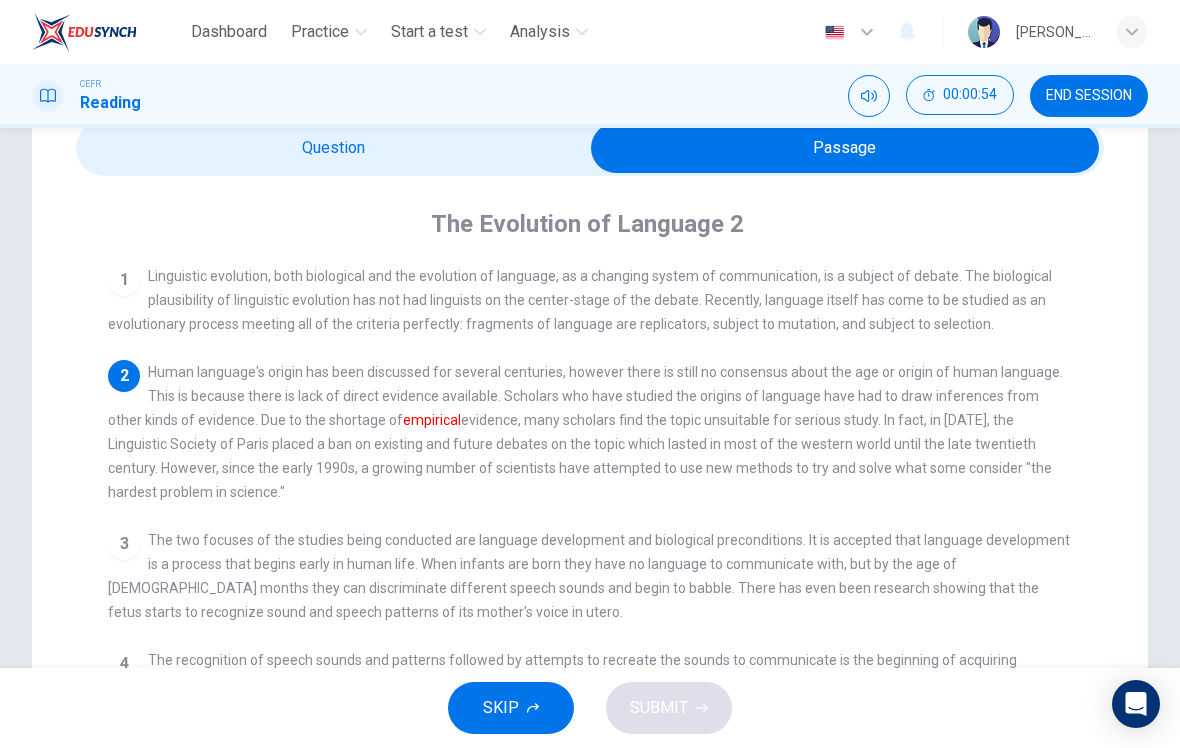 scroll, scrollTop: 90, scrollLeft: 0, axis: vertical 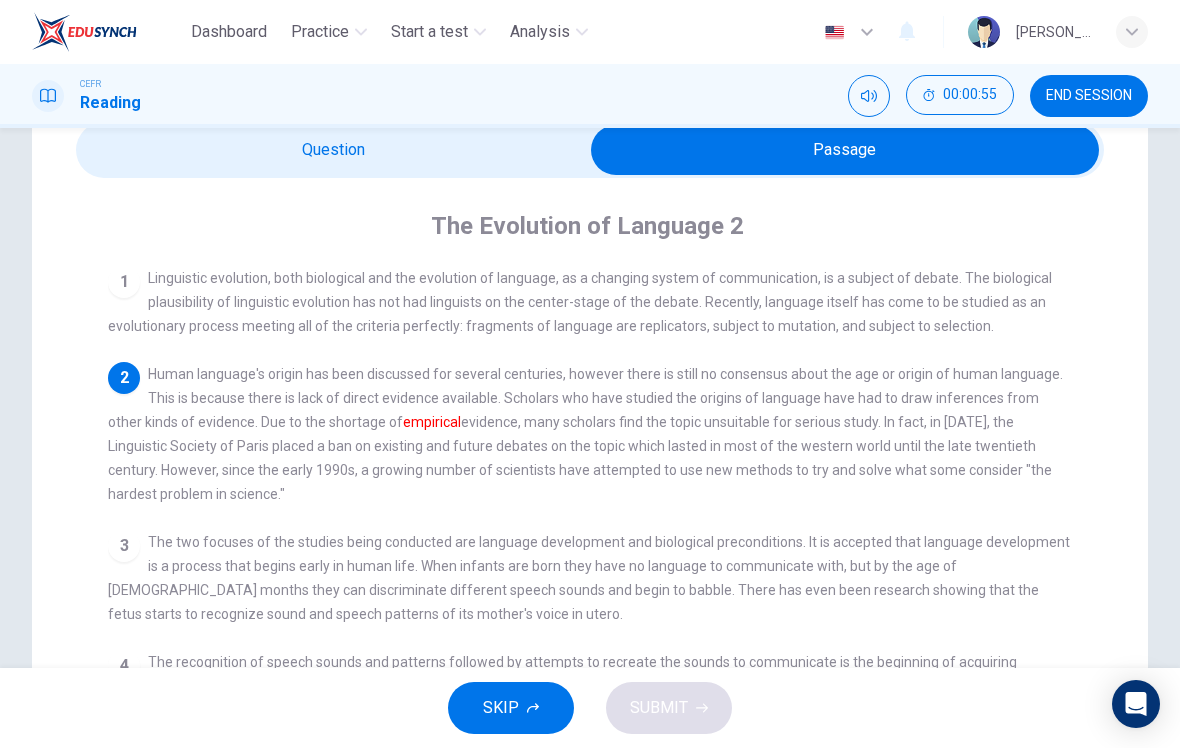 click at bounding box center [845, 150] 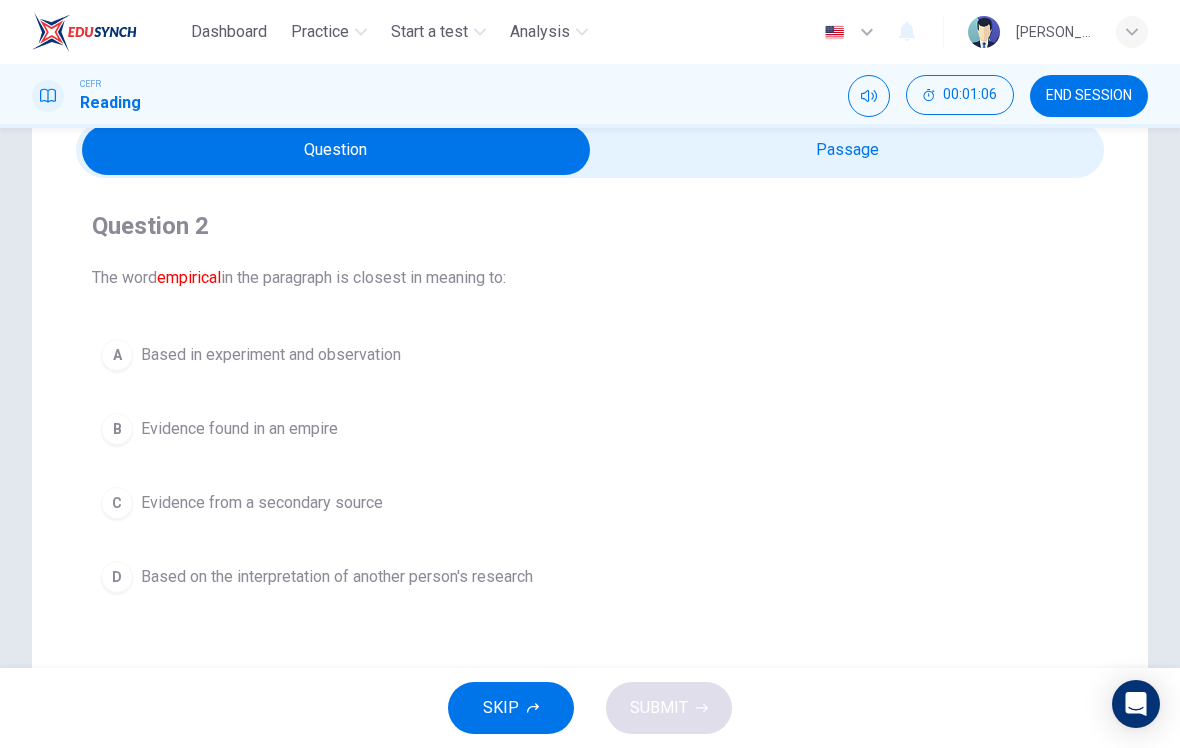 click at bounding box center [336, 150] 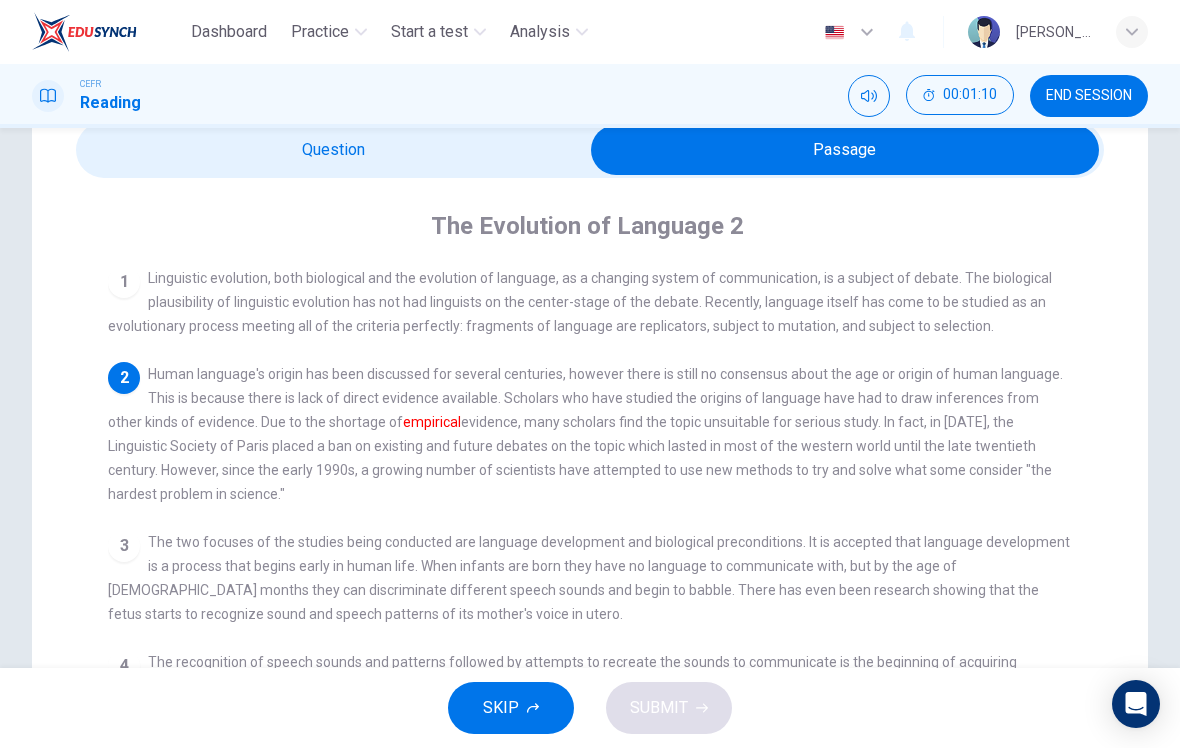 click at bounding box center [845, 150] 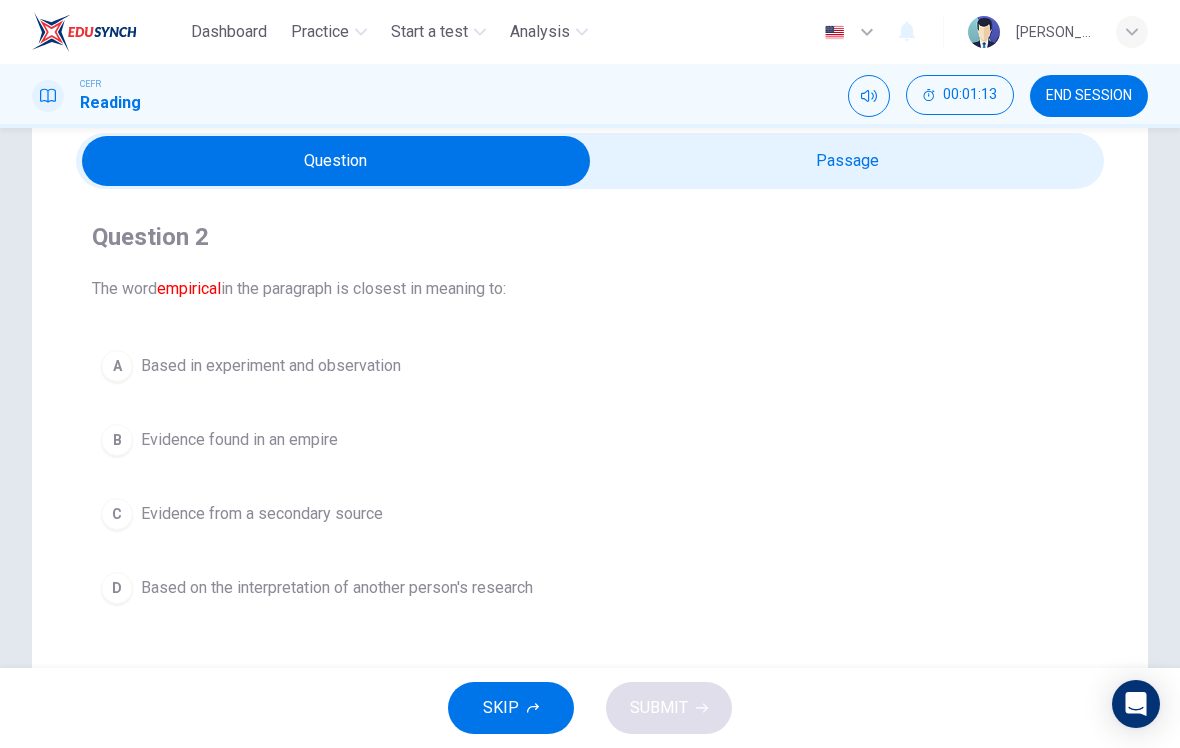 scroll, scrollTop: 77, scrollLeft: 0, axis: vertical 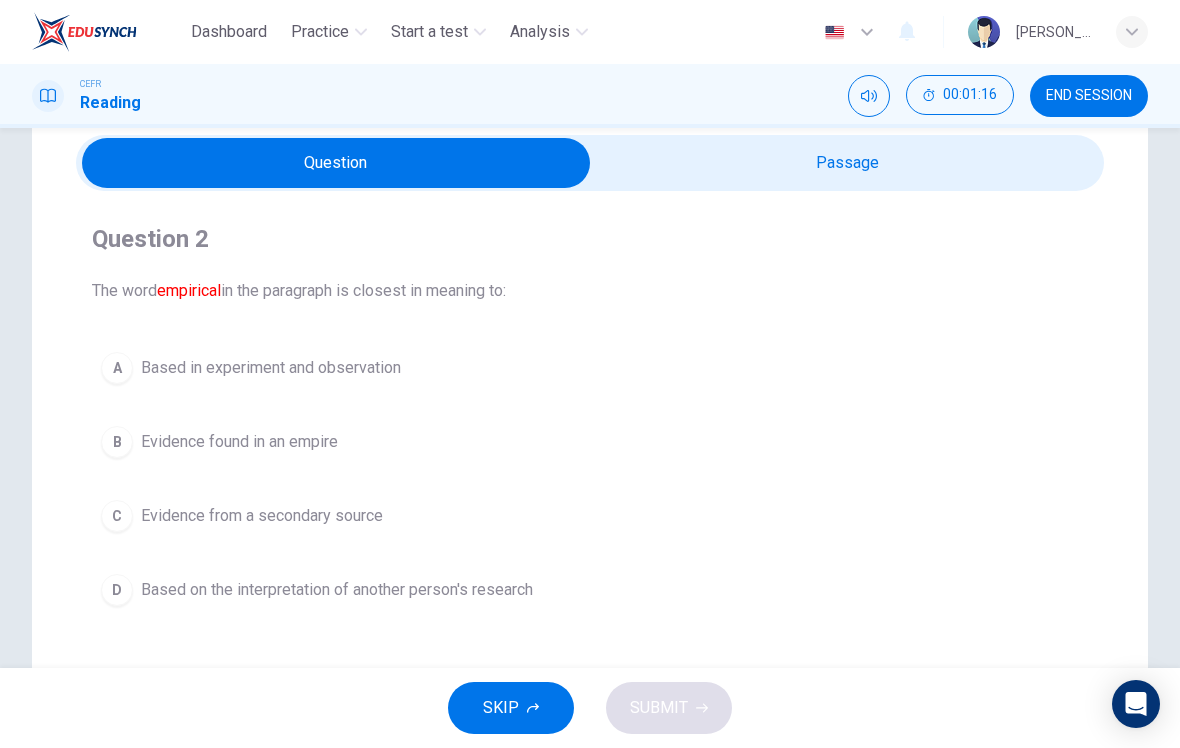 click at bounding box center (336, 163) 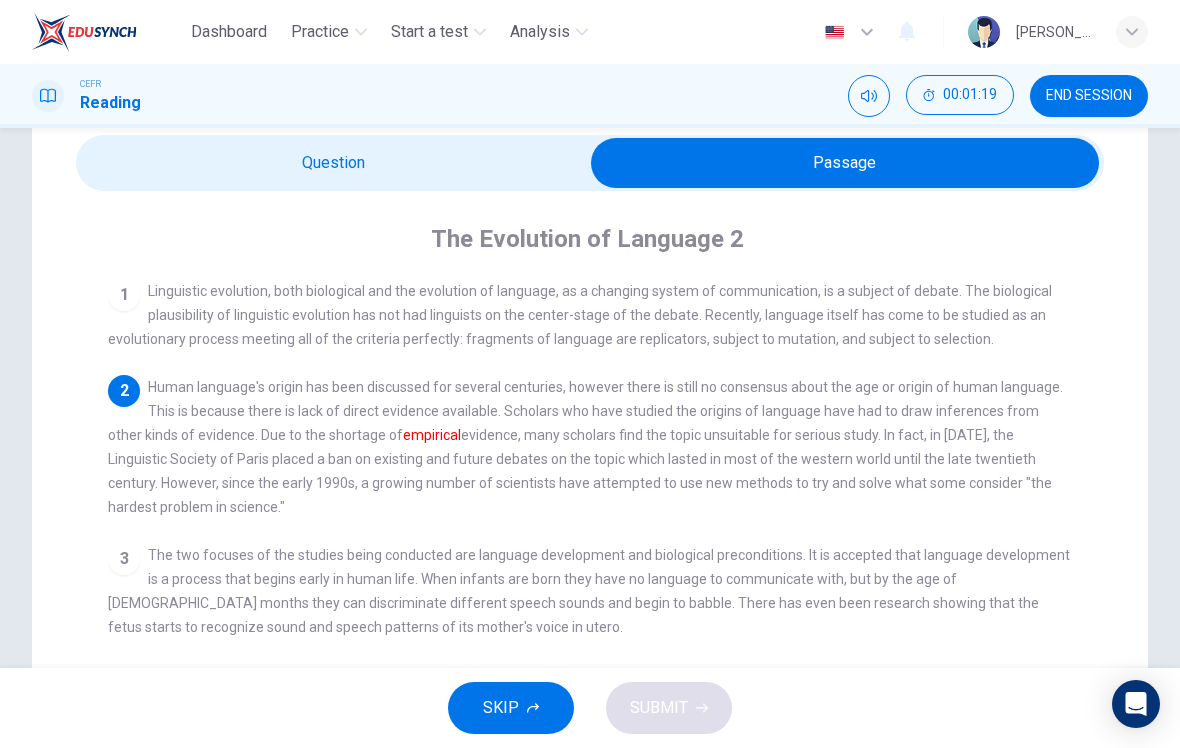 click at bounding box center [845, 163] 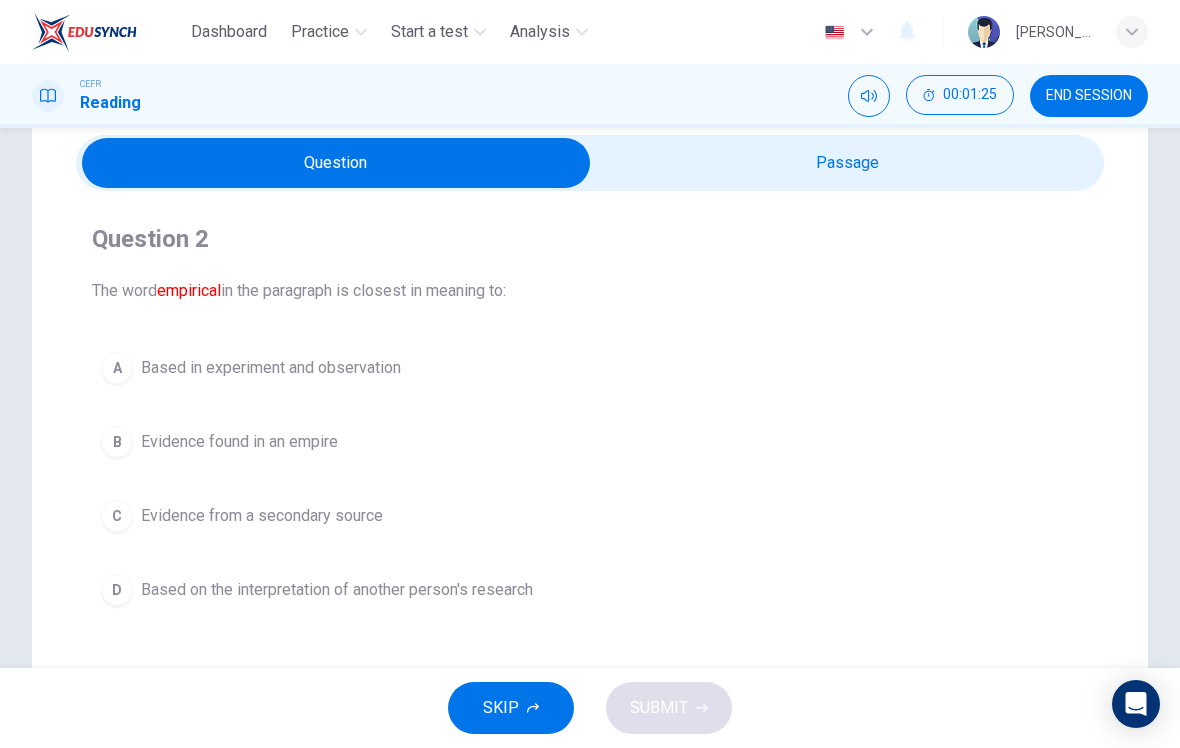 click at bounding box center [336, 163] 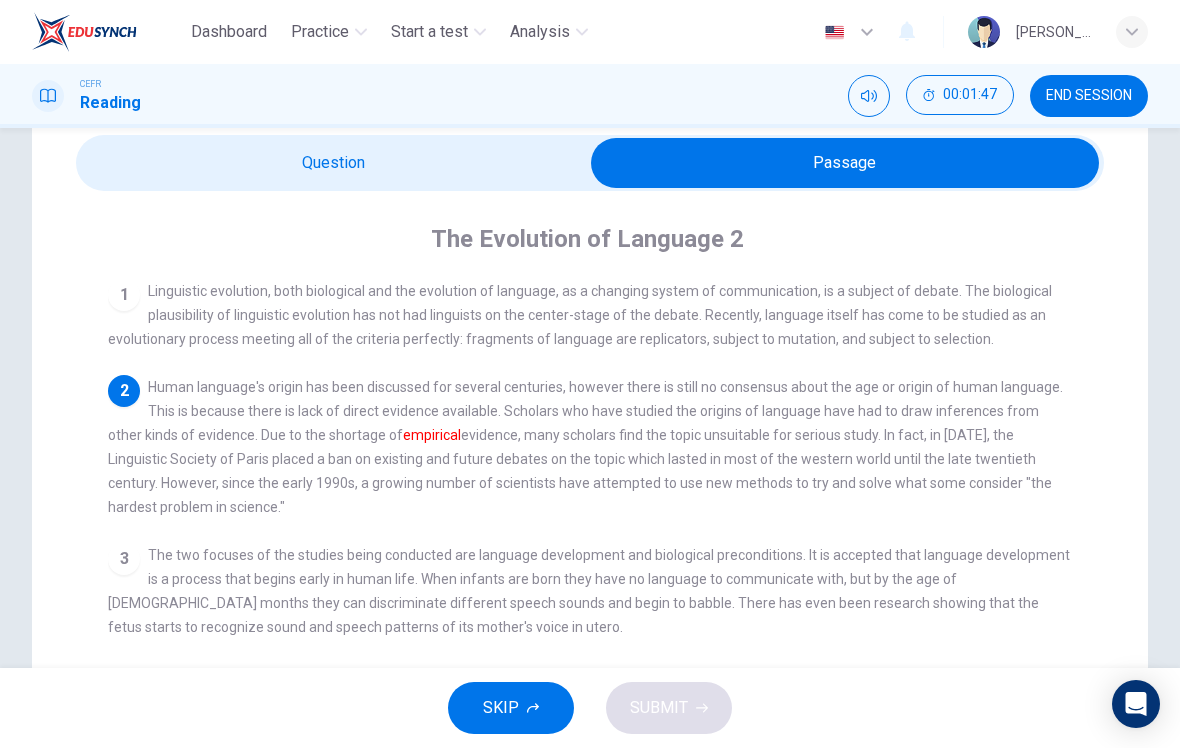 click at bounding box center (845, 163) 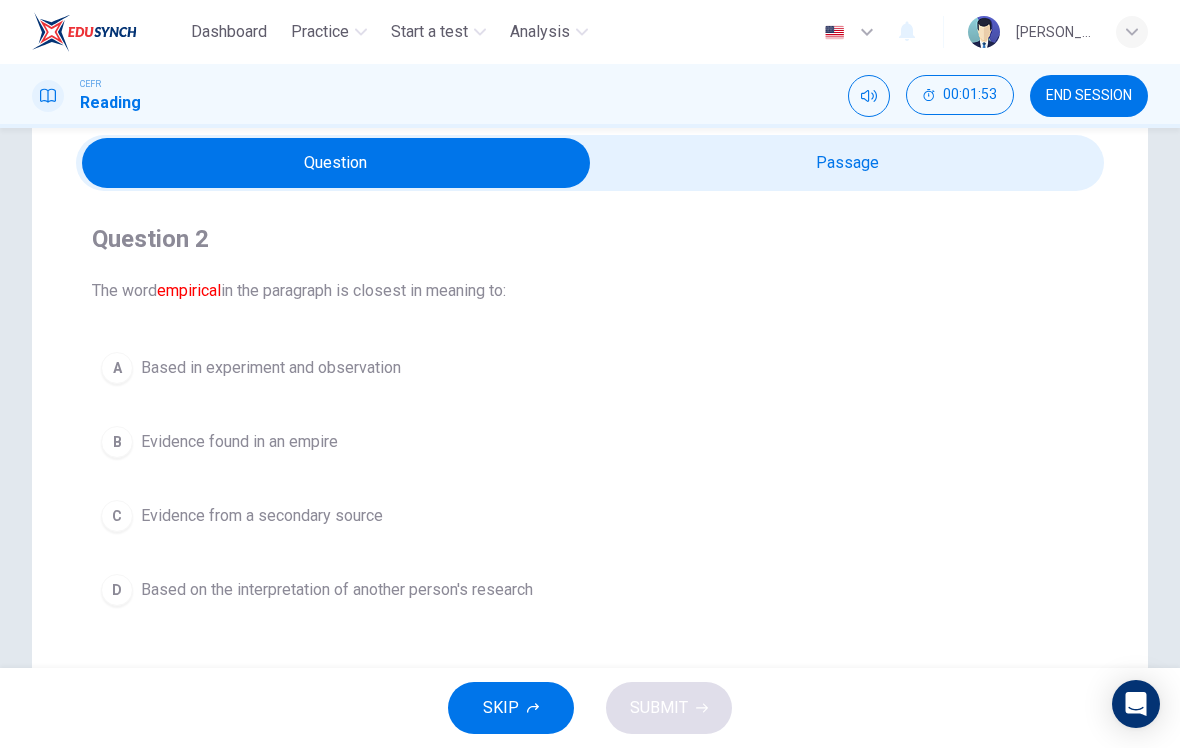 click on "Based in experiment and observation" at bounding box center (271, 368) 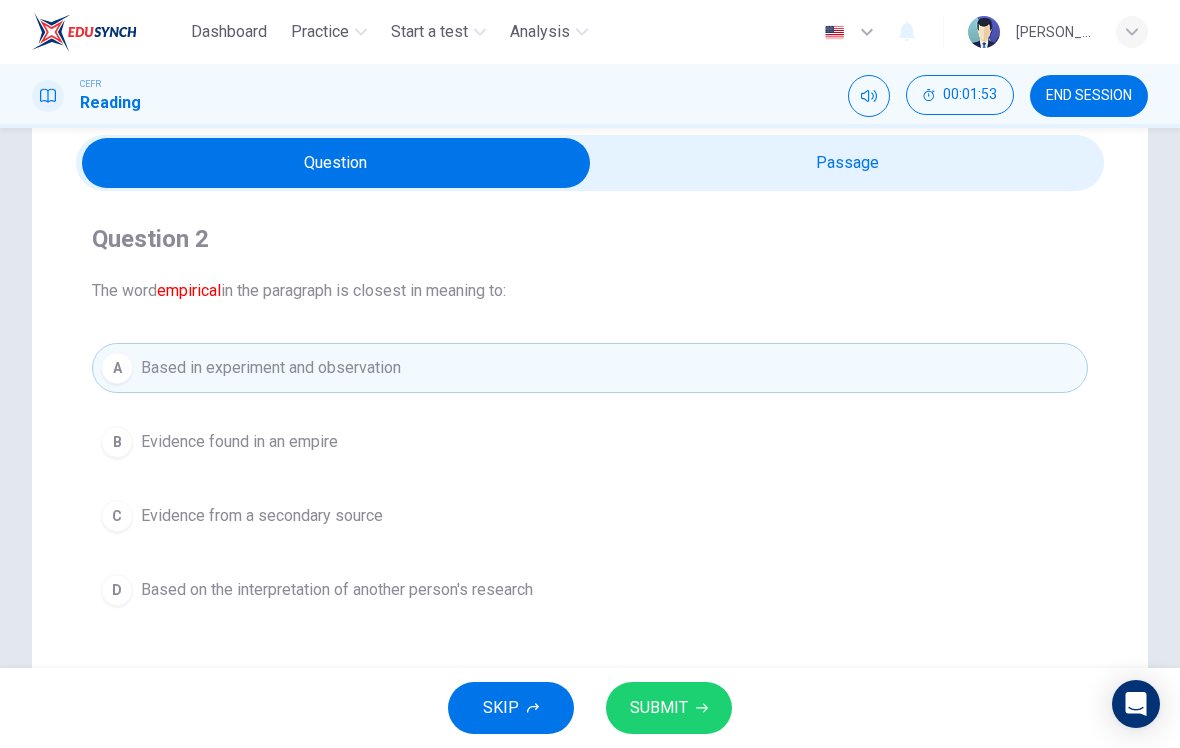 click 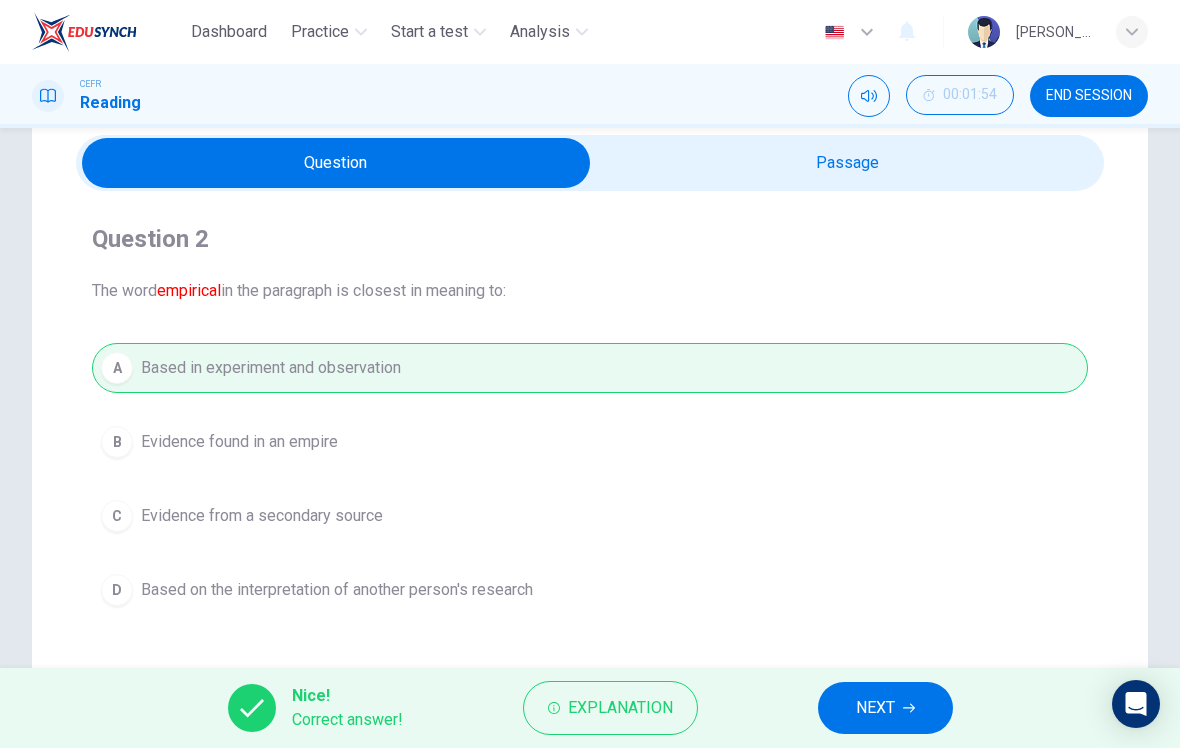 click on "NEXT" at bounding box center (885, 708) 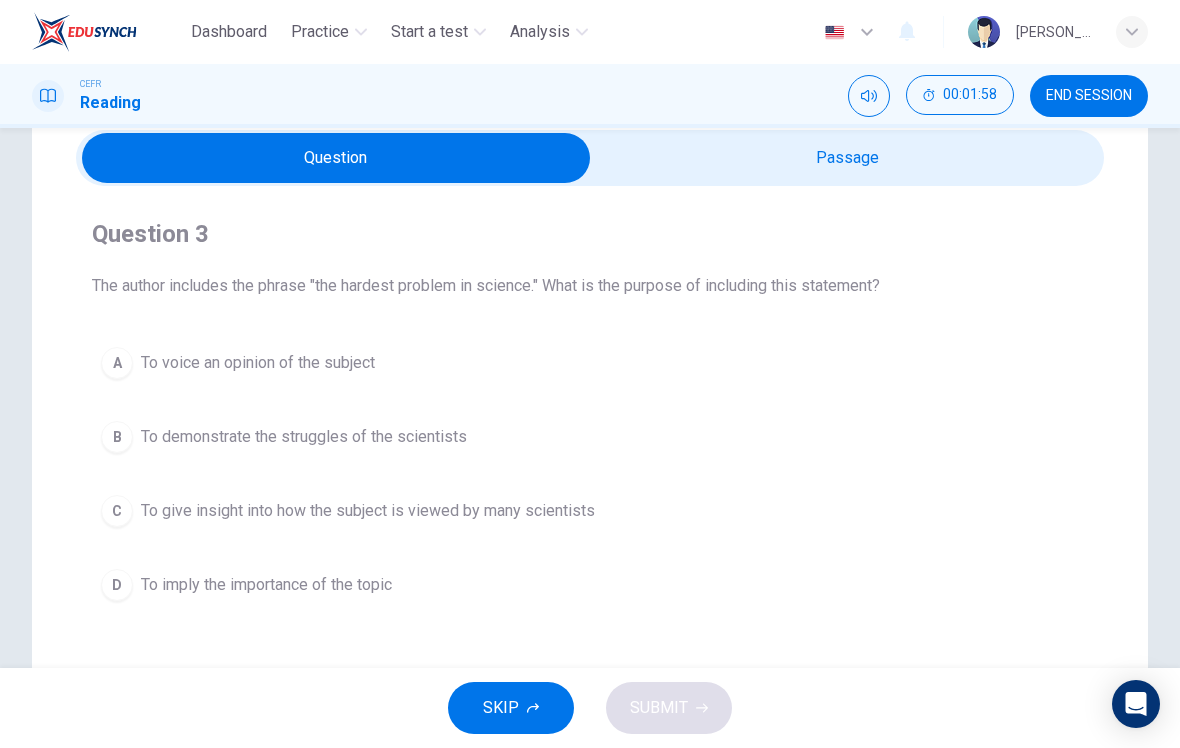 scroll, scrollTop: 83, scrollLeft: 0, axis: vertical 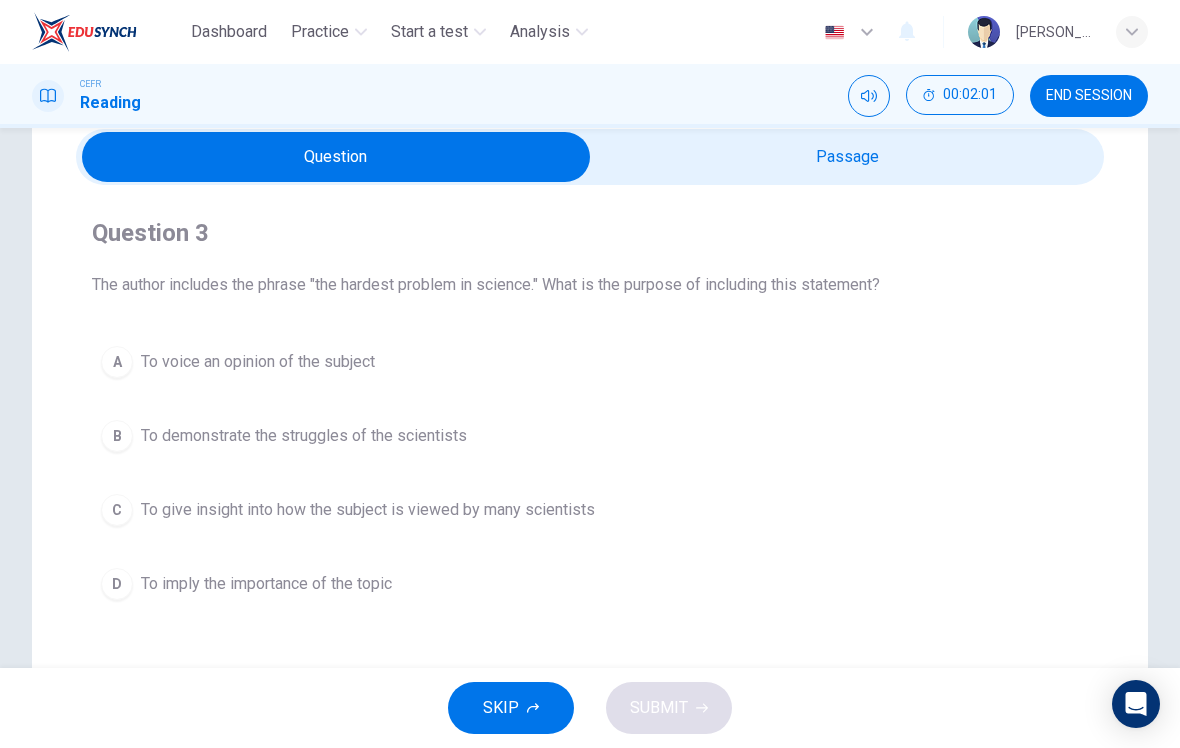 click at bounding box center [336, 157] 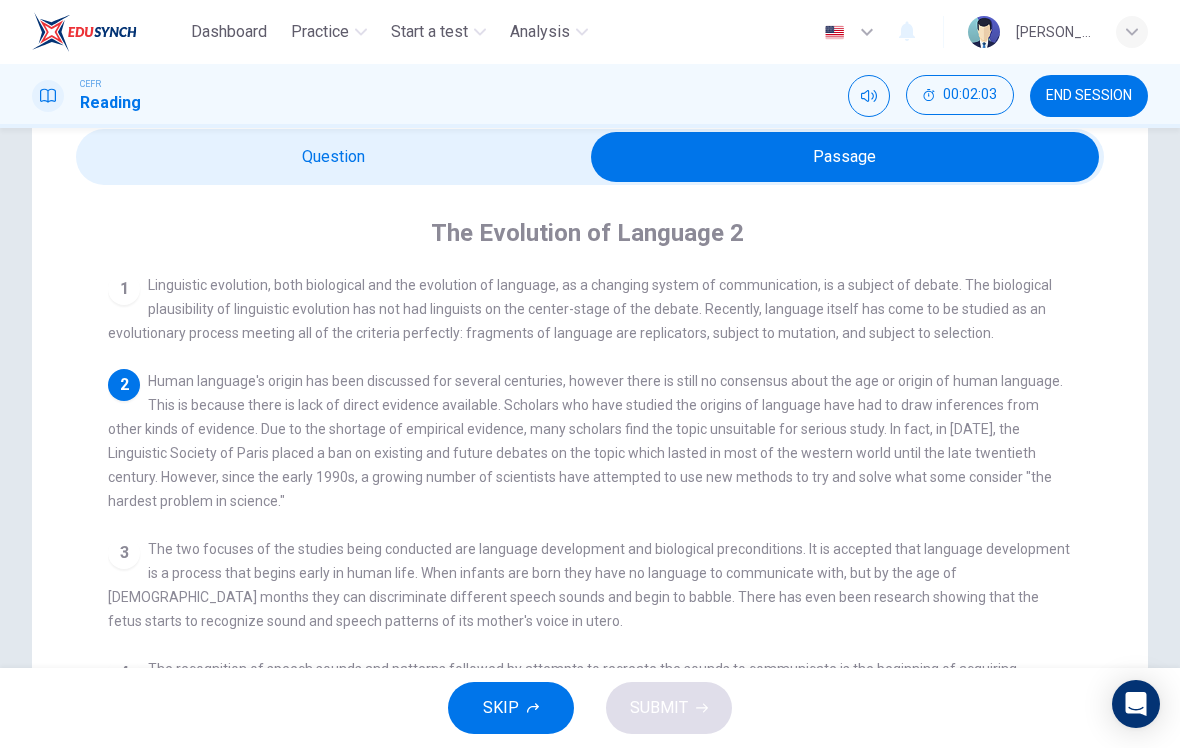 click at bounding box center (845, 157) 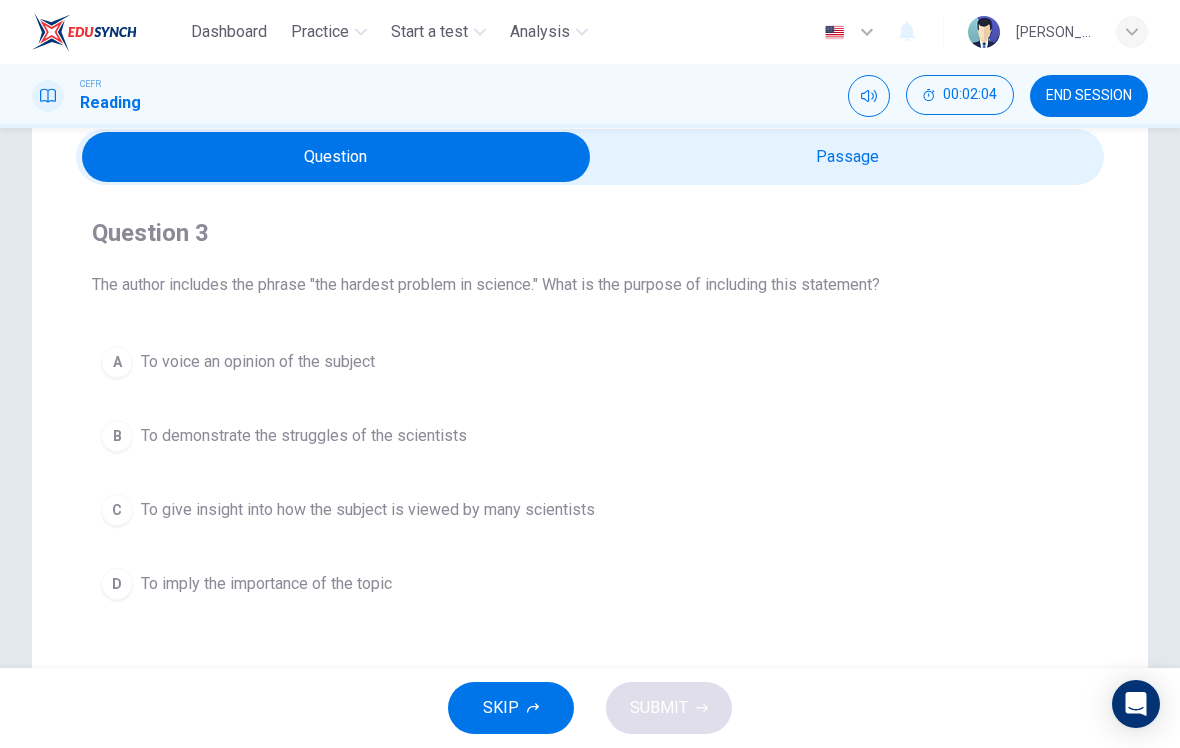click at bounding box center [336, 157] 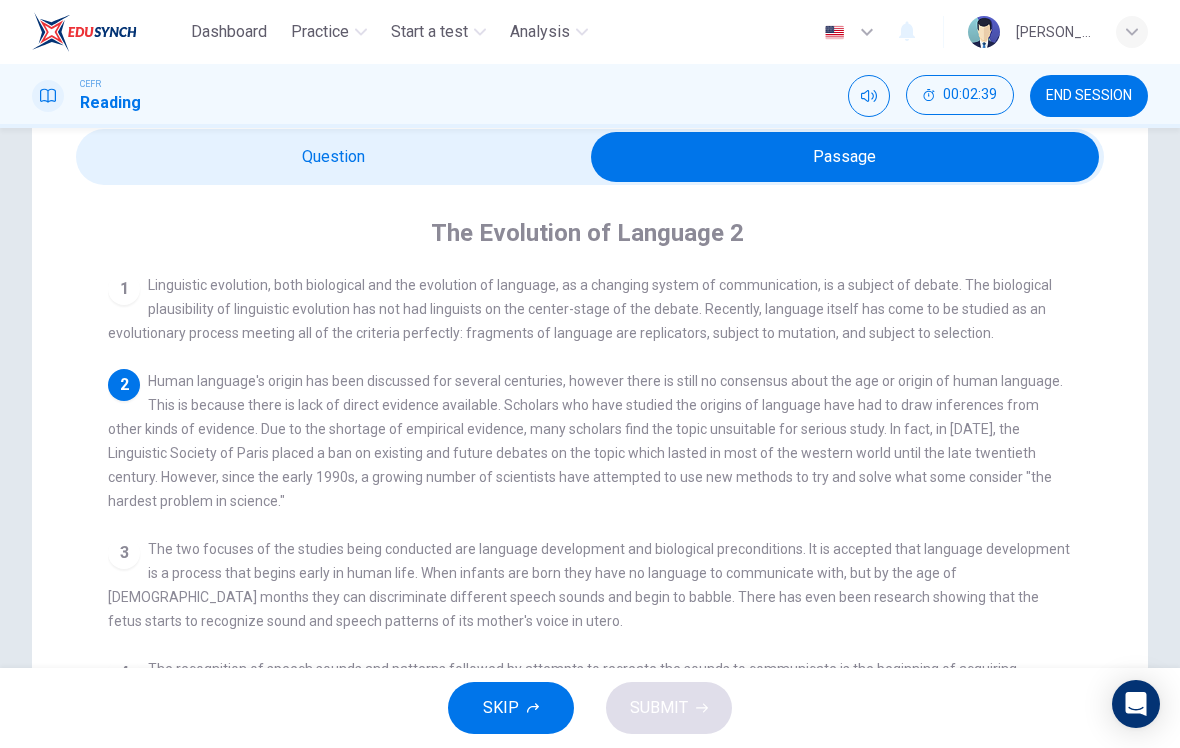click on "The Evolution of Language 2 1 Linguistic evolution, both biological and the evolution of language, as a changing system of communication, is a subject of debate. The biological plausibility of linguistic evolution has not had linguists on the center-stage of the debate. Recently, language itself has come to be studied as an evolutionary process meeting all of the criteria perfectly: fragments of language are replicators, subject to mutation, and subject to selection. 2 3 The two focuses of the studies being conducted are language development and biological preconditions. It is accepted that language development is a process that begins early in human life. When infants are born they have no language to communicate with, but by the age of 4 months they can discriminate different speech sounds and begin to babble. There has even been research showing that the fetus starts to recognize sound and speech patterns of its mother's voice in utero. 4 5 6 7" at bounding box center [590, 603] 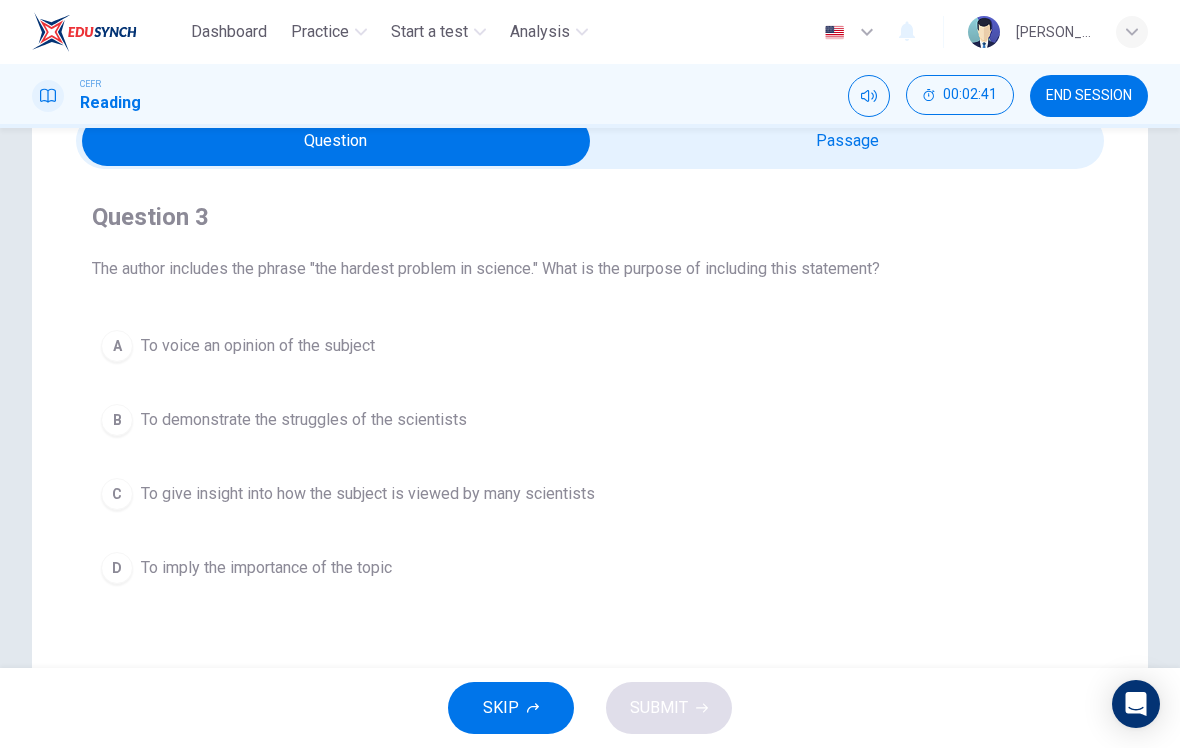 scroll, scrollTop: 102, scrollLeft: 0, axis: vertical 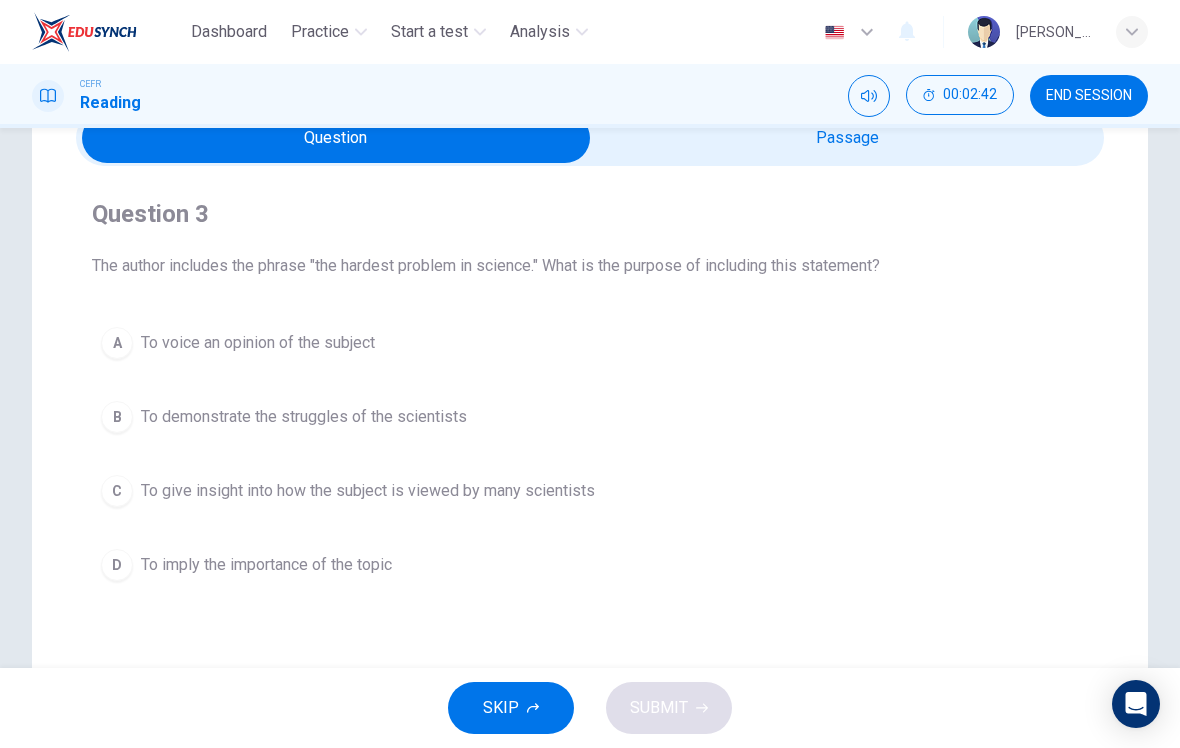 click at bounding box center [336, 138] 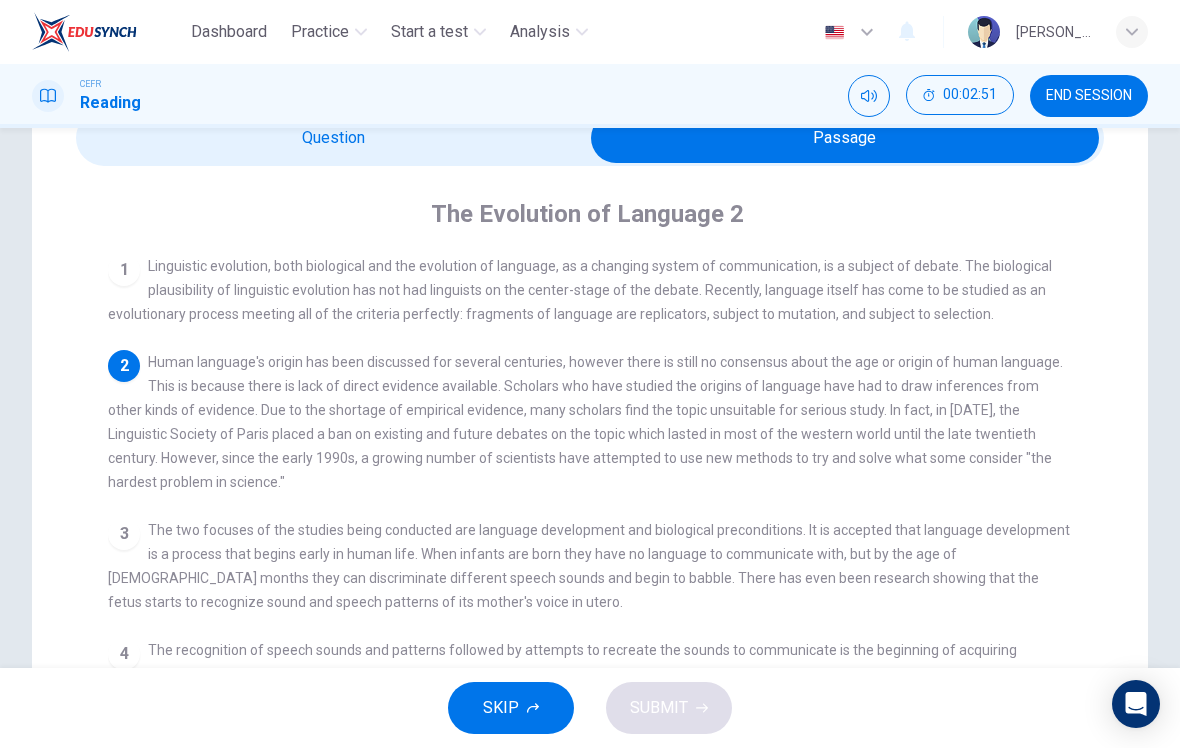 click at bounding box center (845, 138) 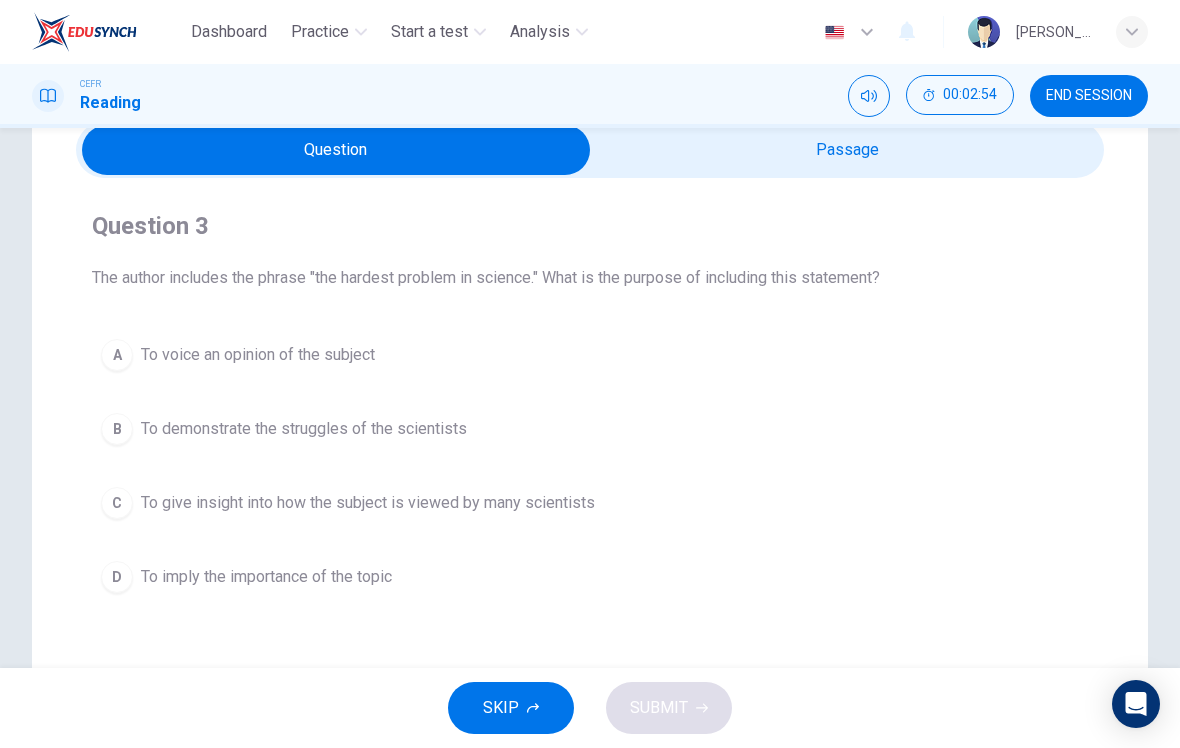 scroll, scrollTop: 89, scrollLeft: 0, axis: vertical 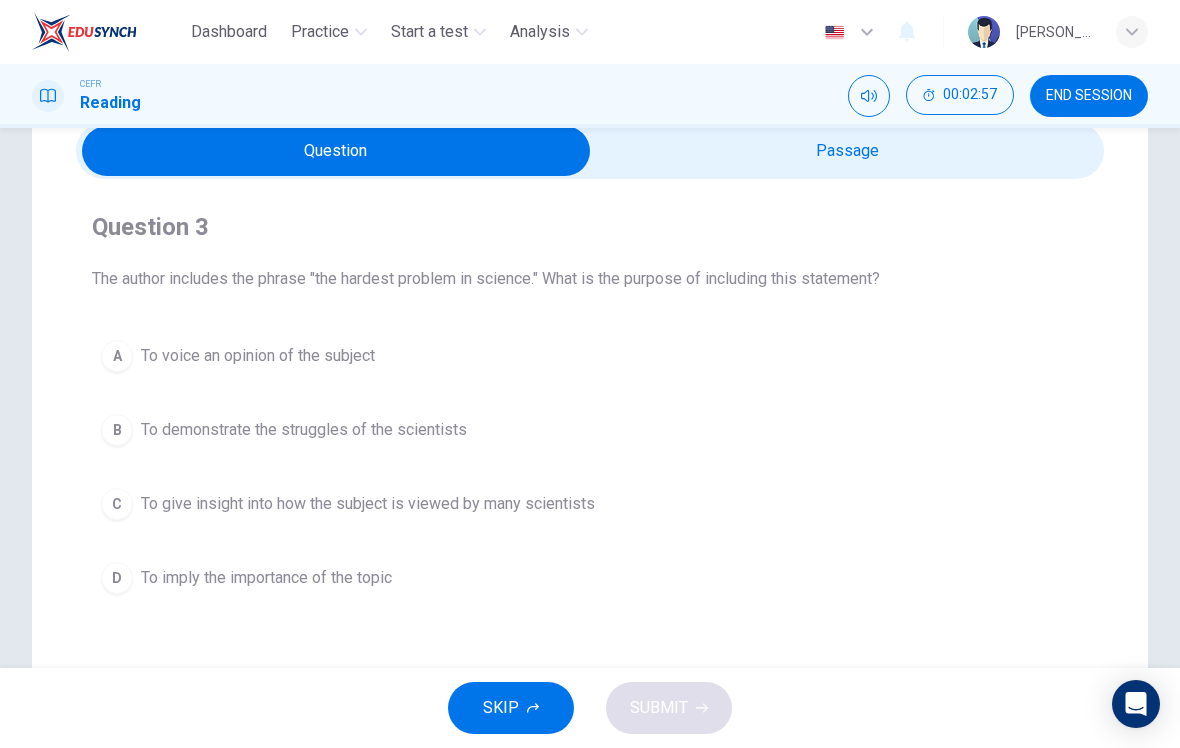 click on "B To demonstrate the struggles of the scientists" at bounding box center (590, 430) 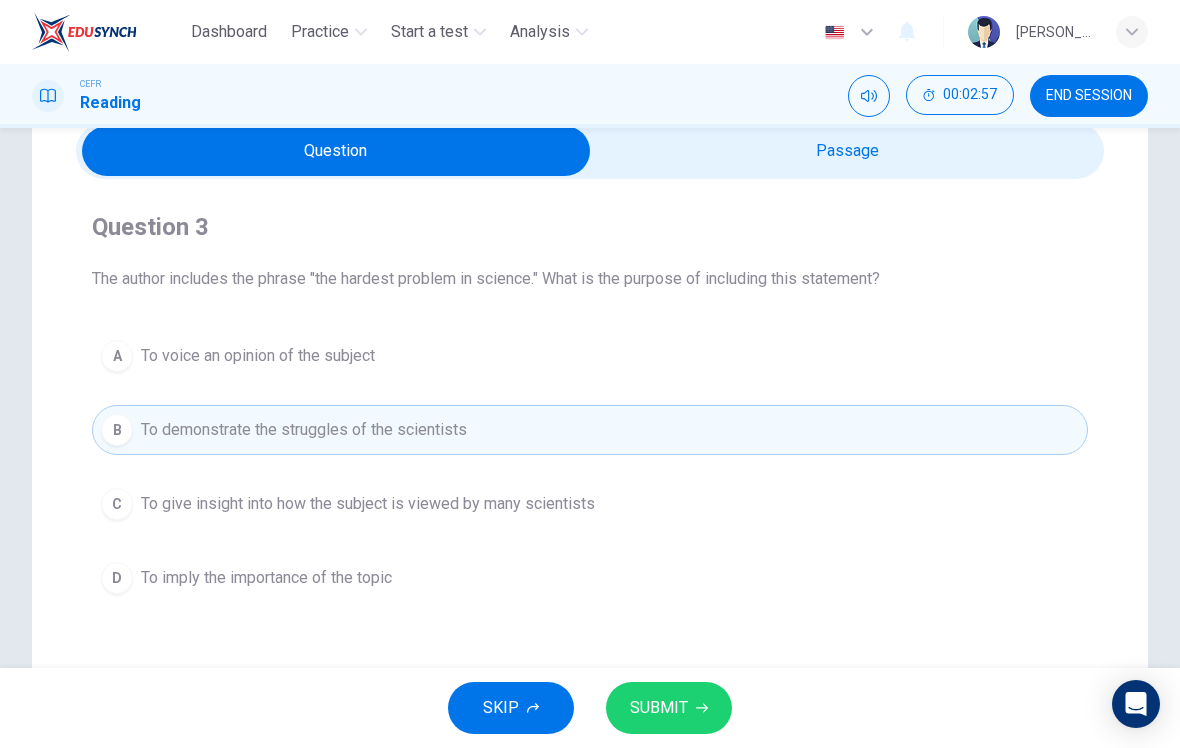 click on "SUBMIT" at bounding box center [669, 708] 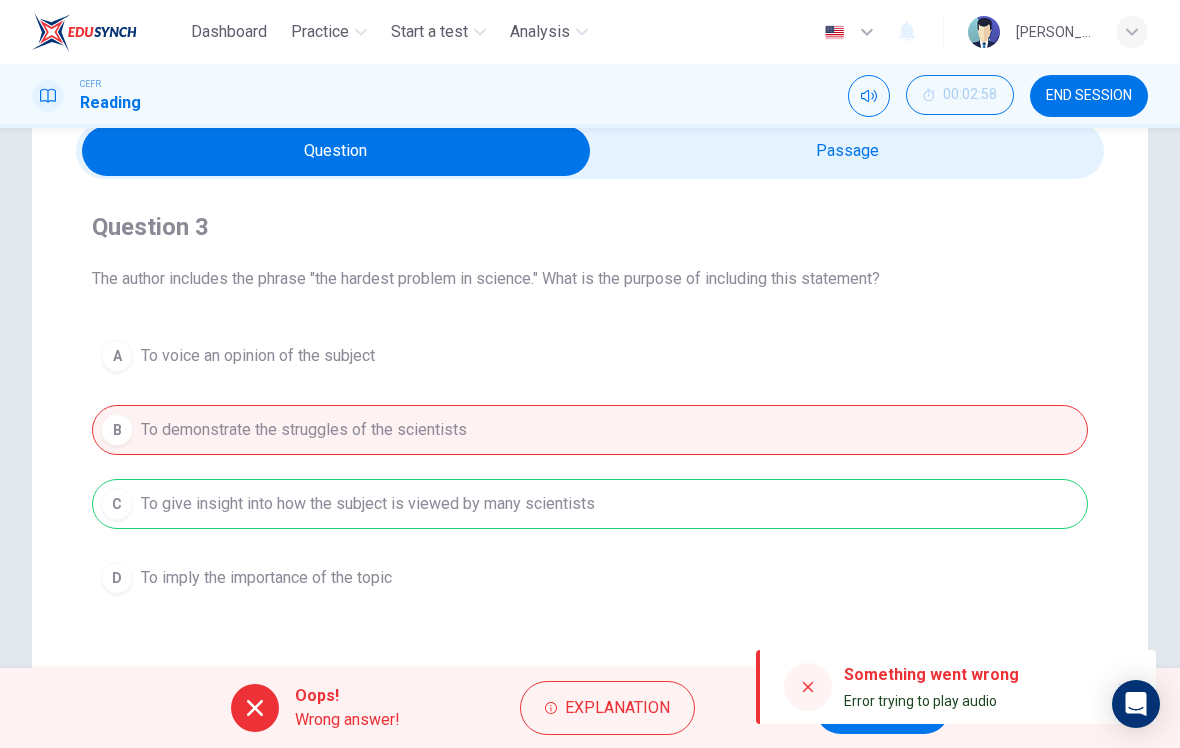 click at bounding box center (808, 687) 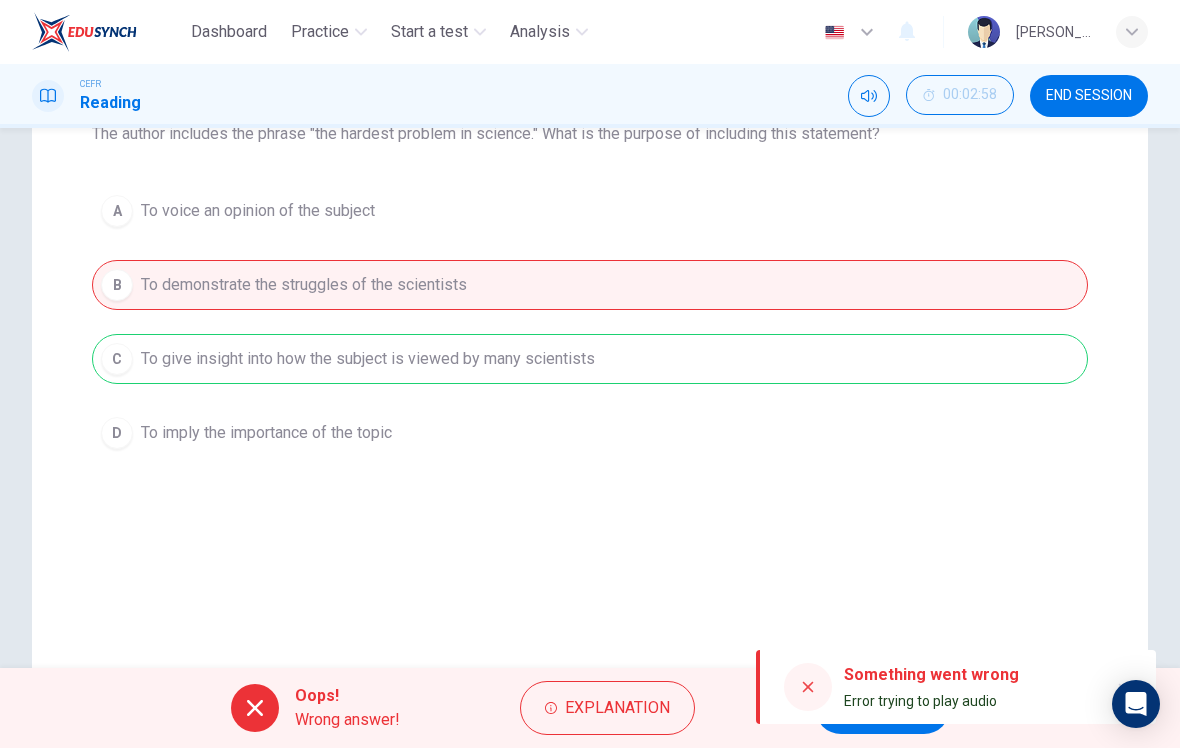 scroll, scrollTop: 159, scrollLeft: 0, axis: vertical 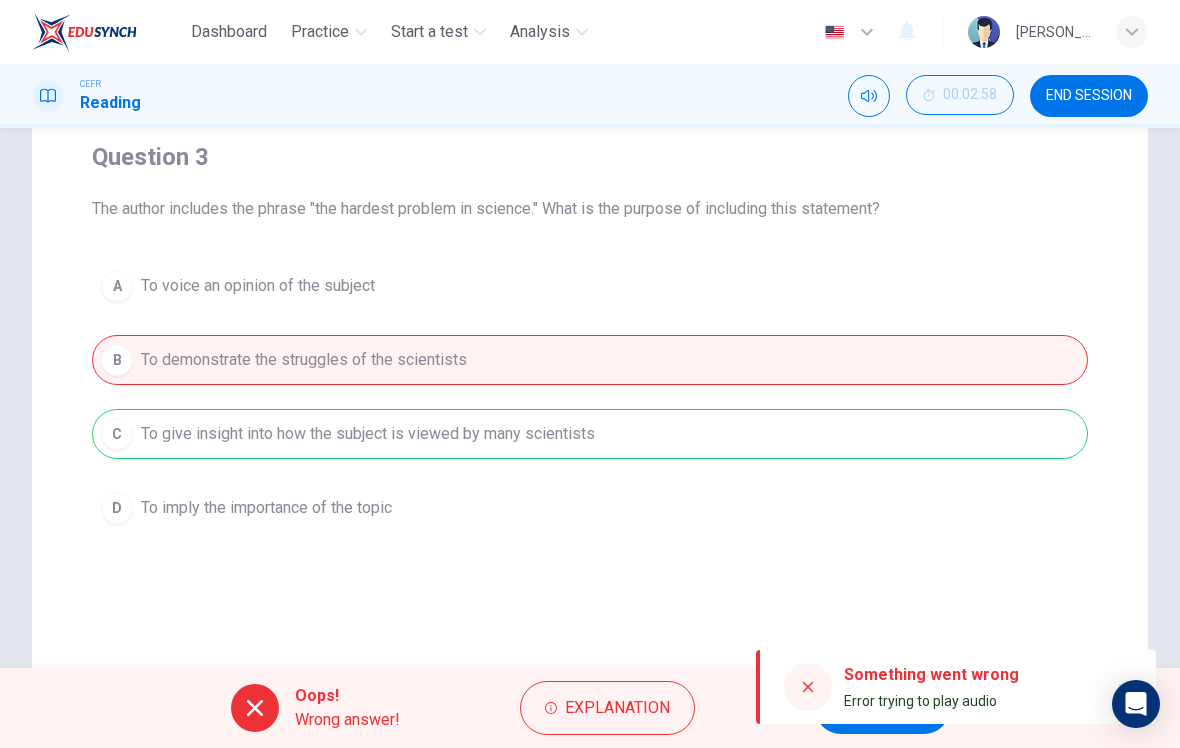 click 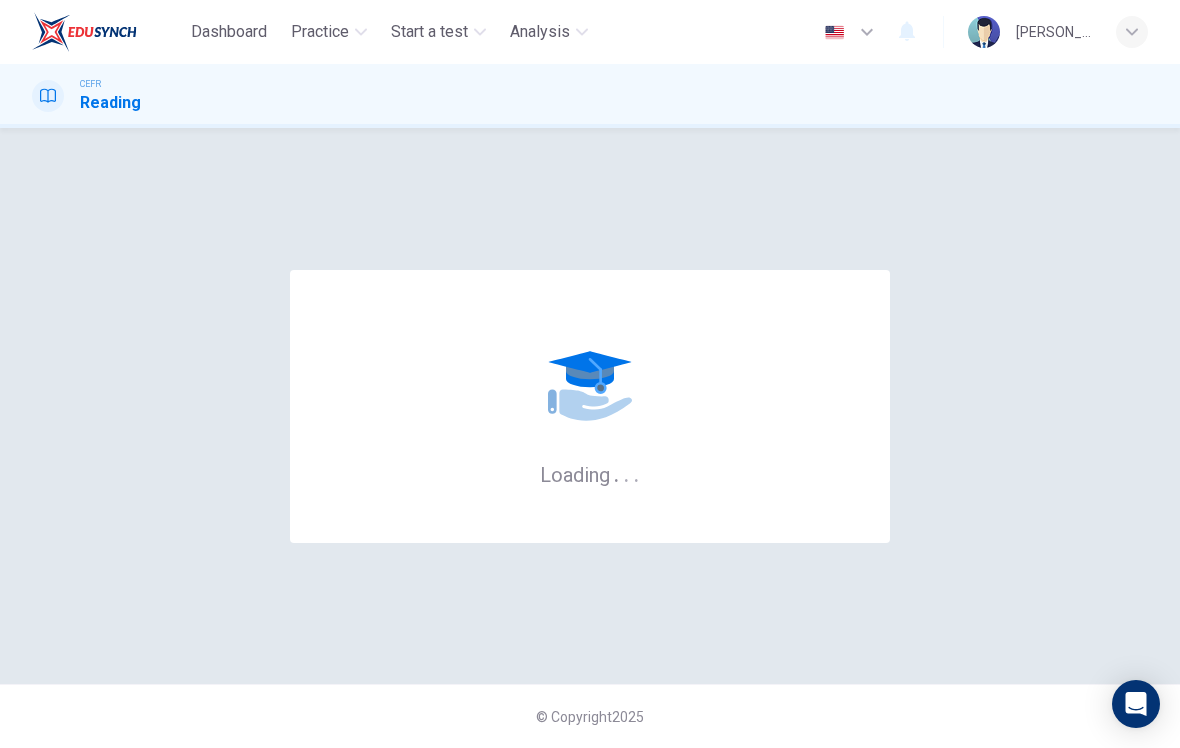 scroll, scrollTop: 0, scrollLeft: 0, axis: both 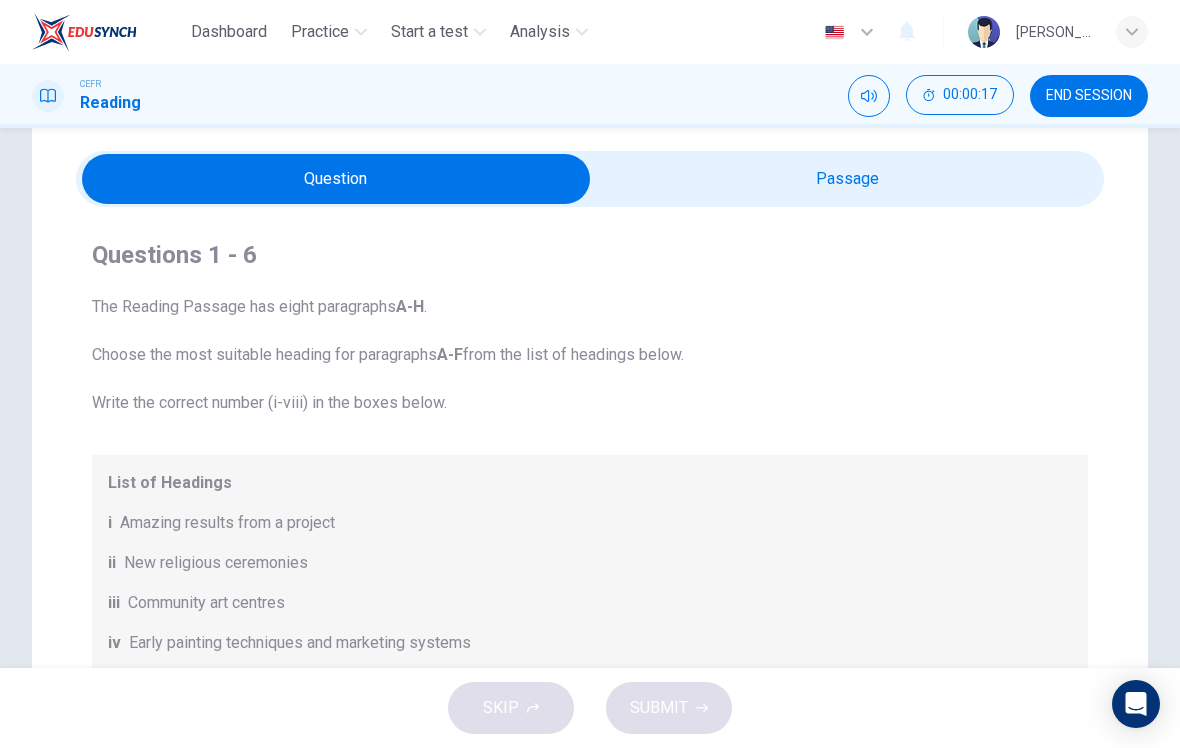 click at bounding box center [336, 179] 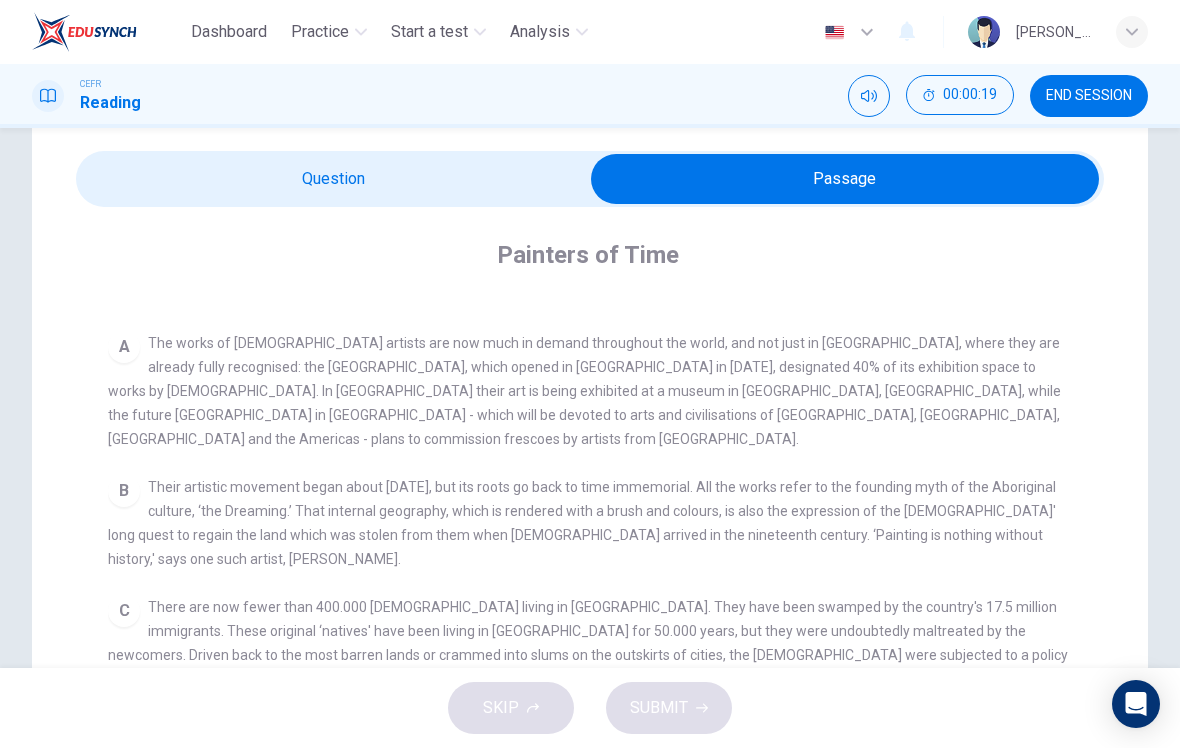 scroll, scrollTop: 343, scrollLeft: 0, axis: vertical 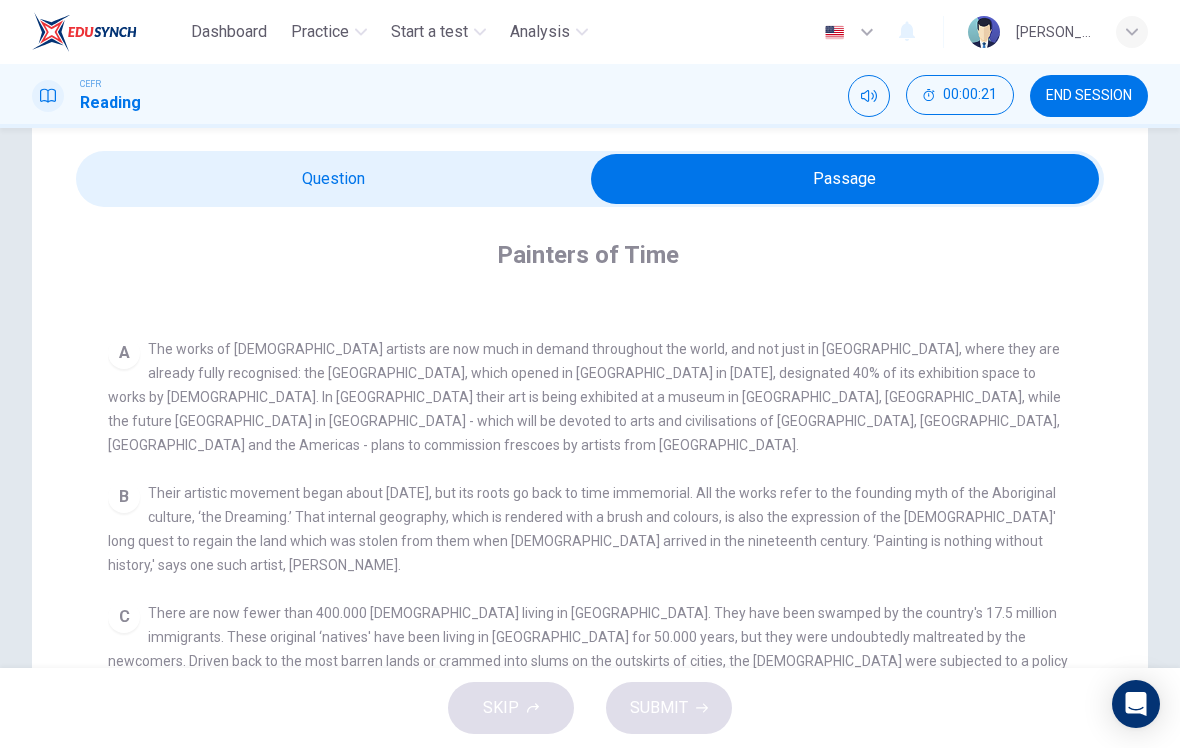 click at bounding box center (845, 179) 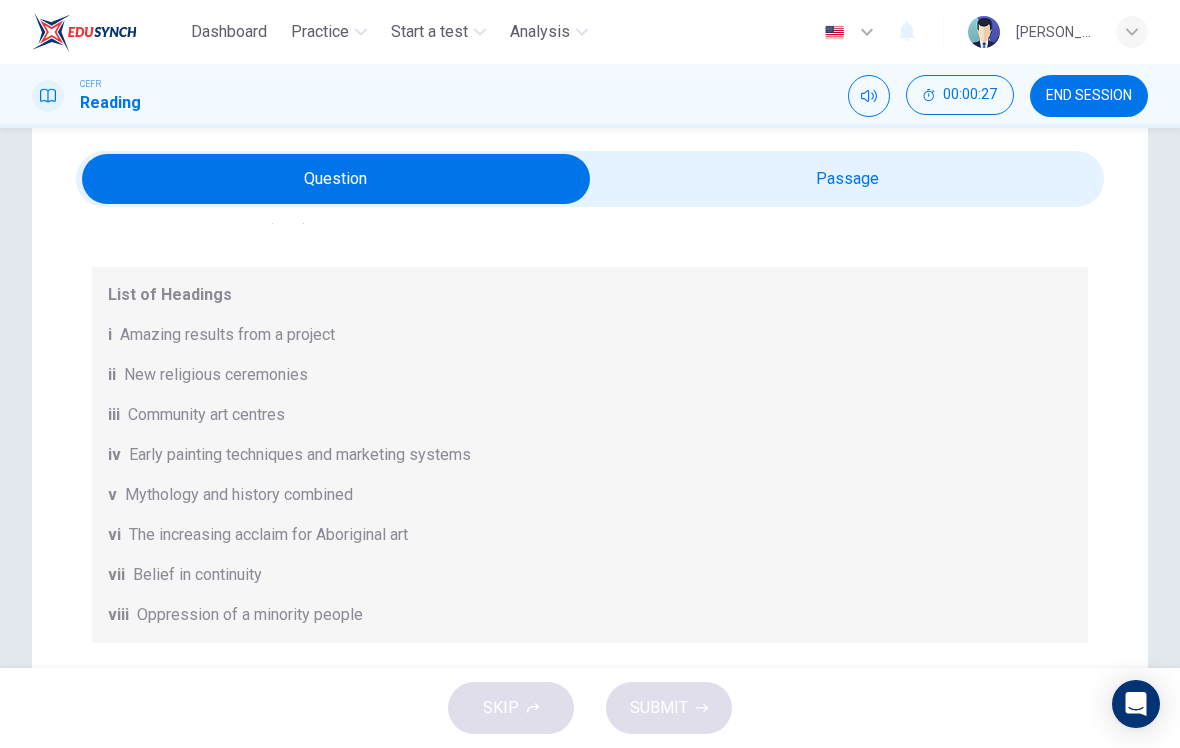 scroll, scrollTop: 201, scrollLeft: 0, axis: vertical 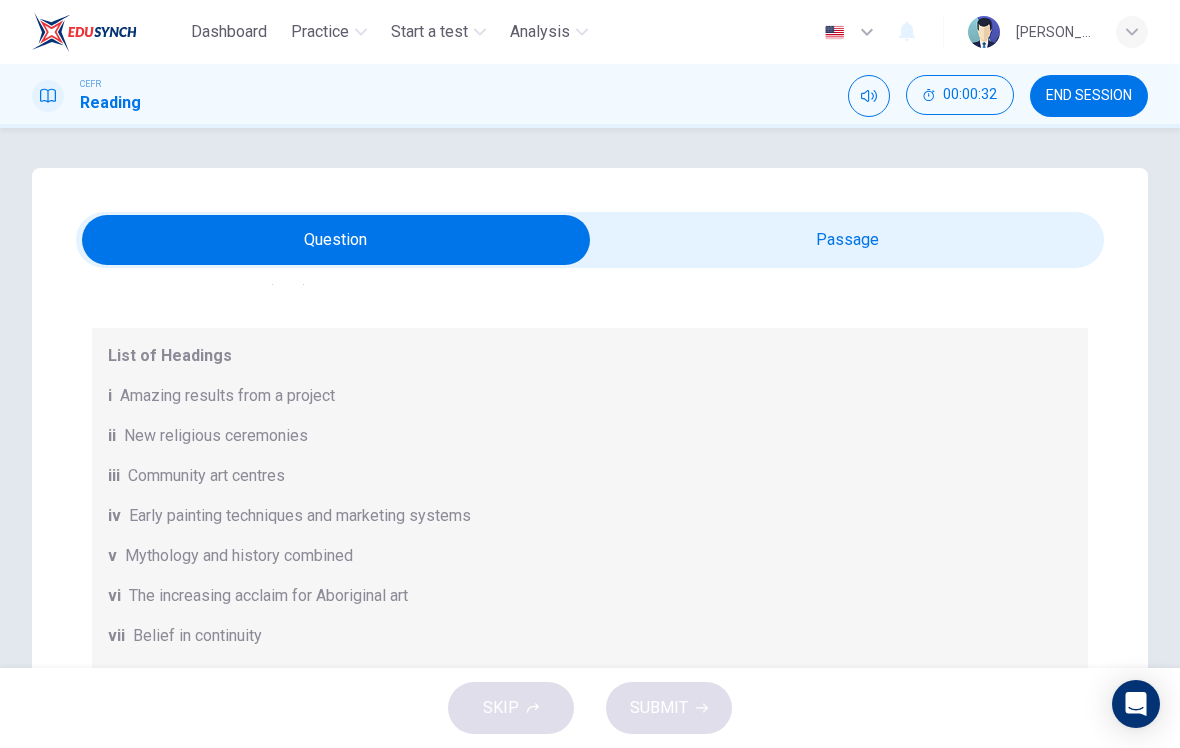 click at bounding box center (336, 240) 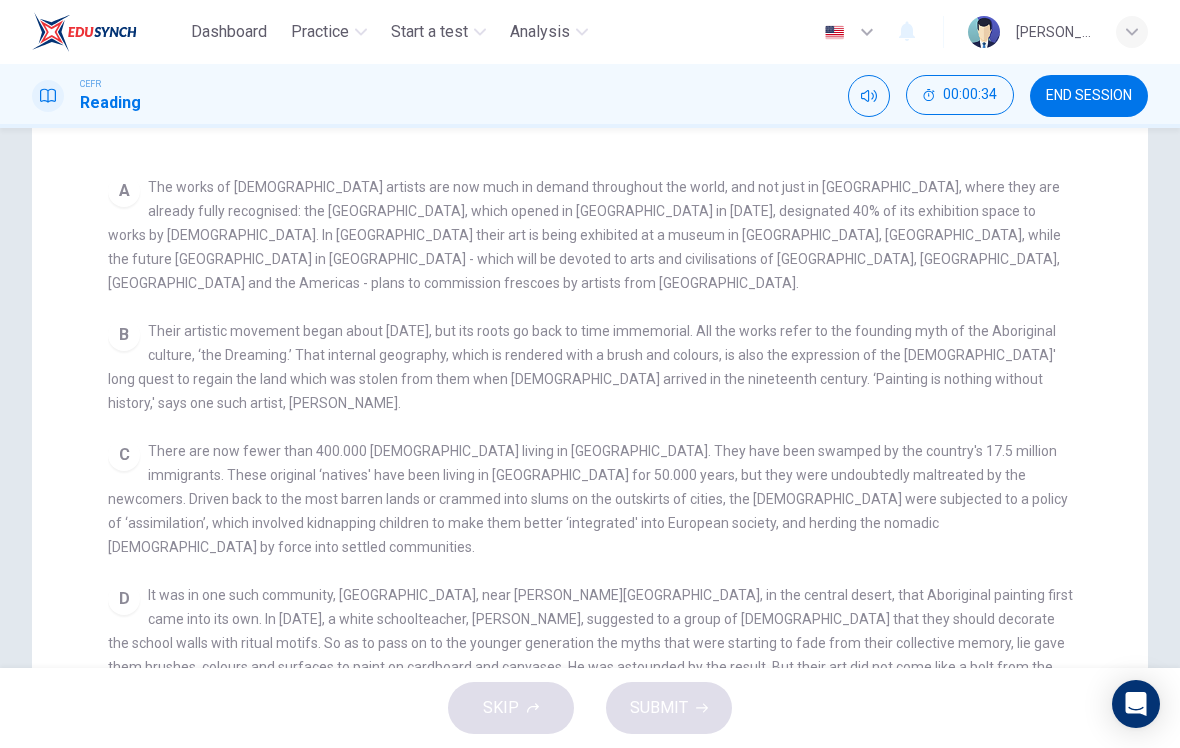 scroll, scrollTop: 237, scrollLeft: 0, axis: vertical 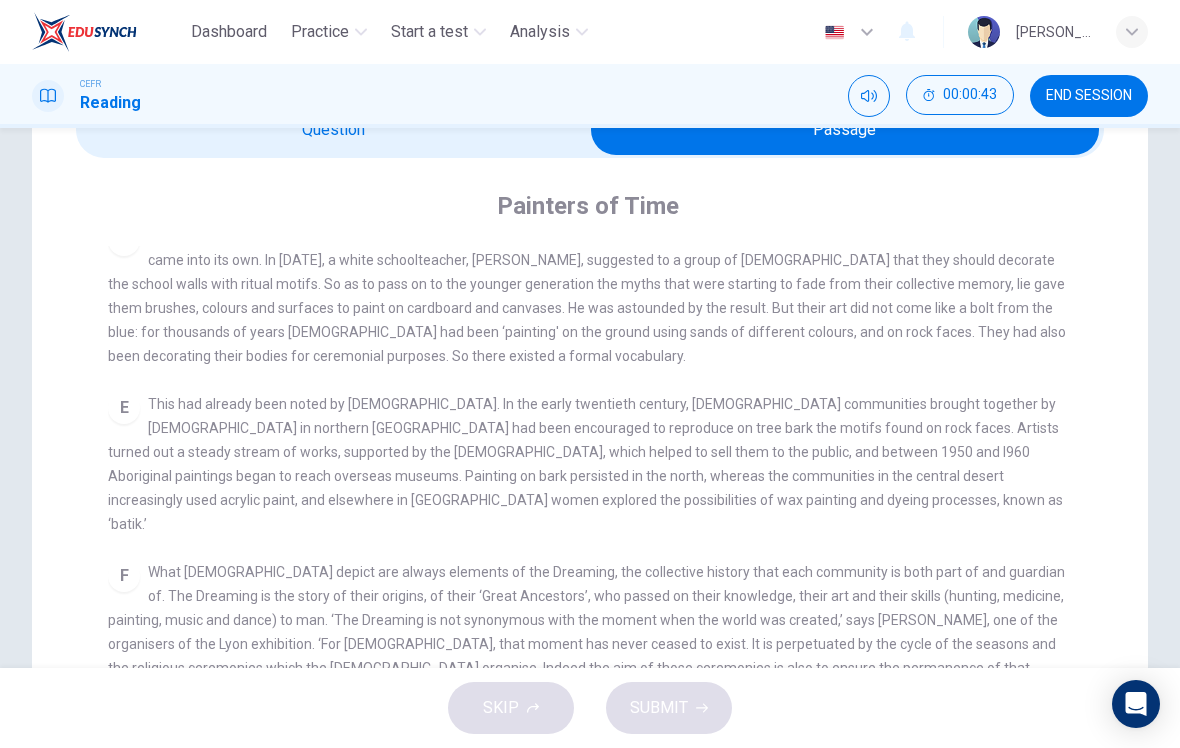 click at bounding box center (845, 130) 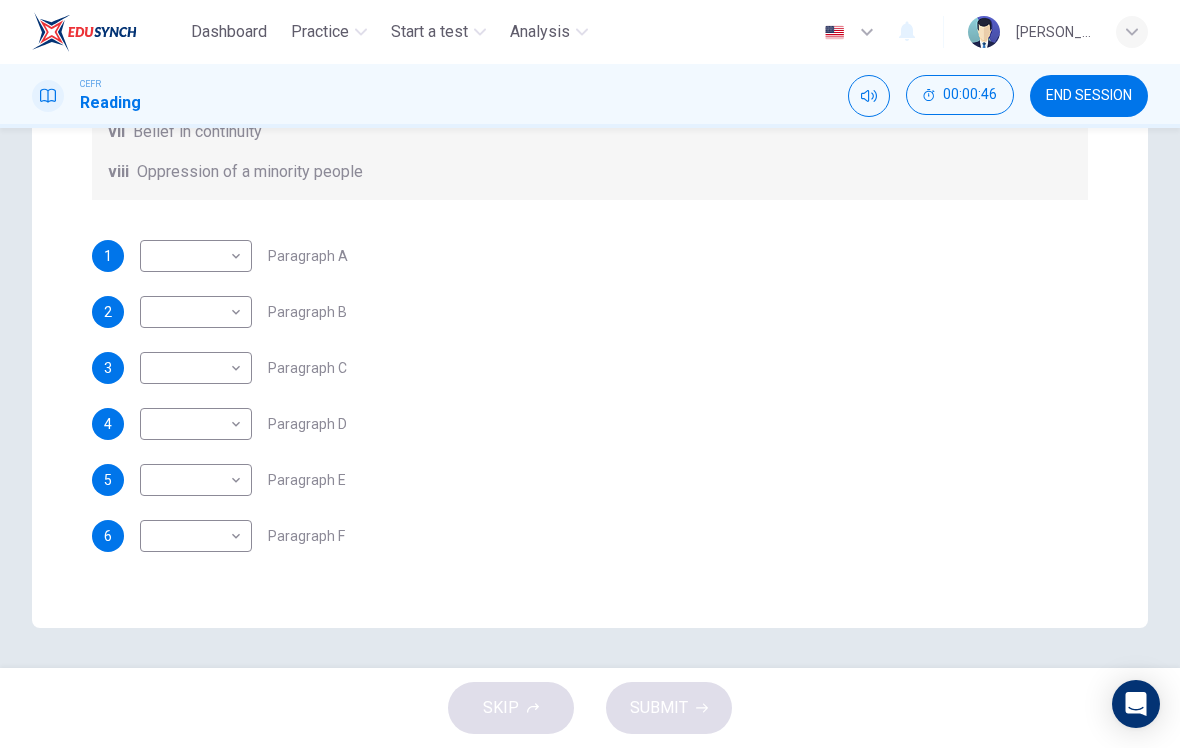 scroll, scrollTop: 504, scrollLeft: 0, axis: vertical 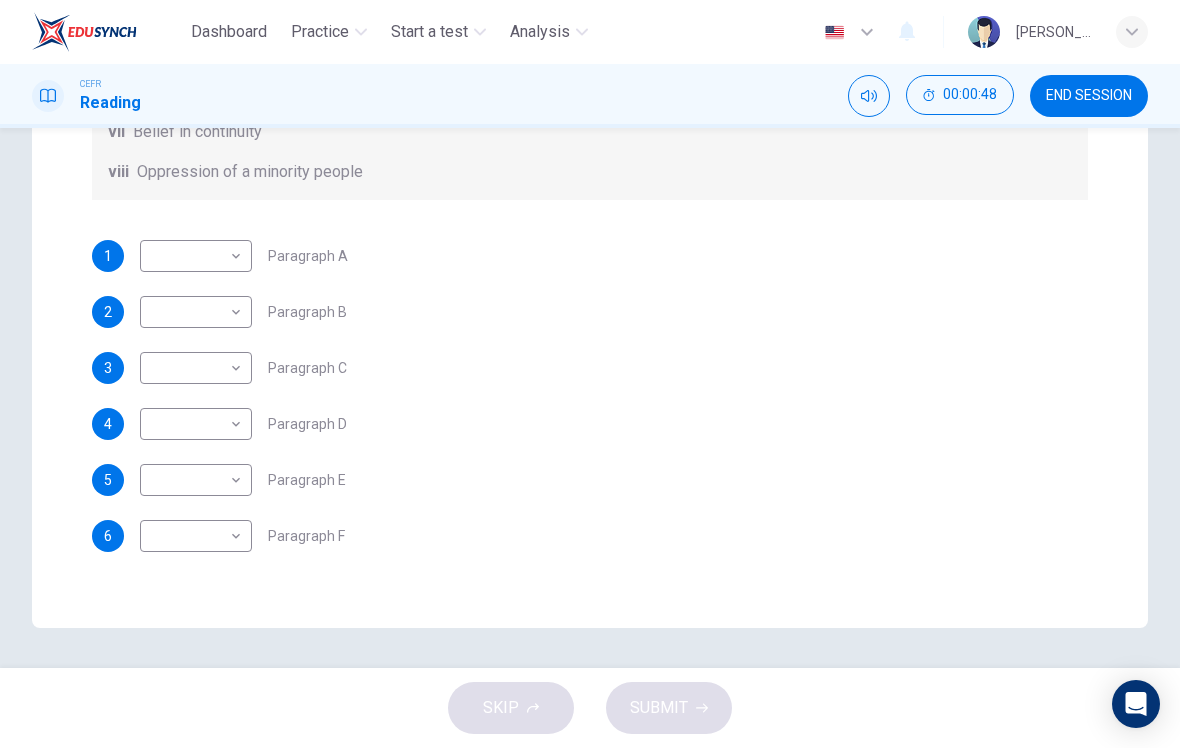 click on "SKIP SUBMIT" at bounding box center (590, 708) 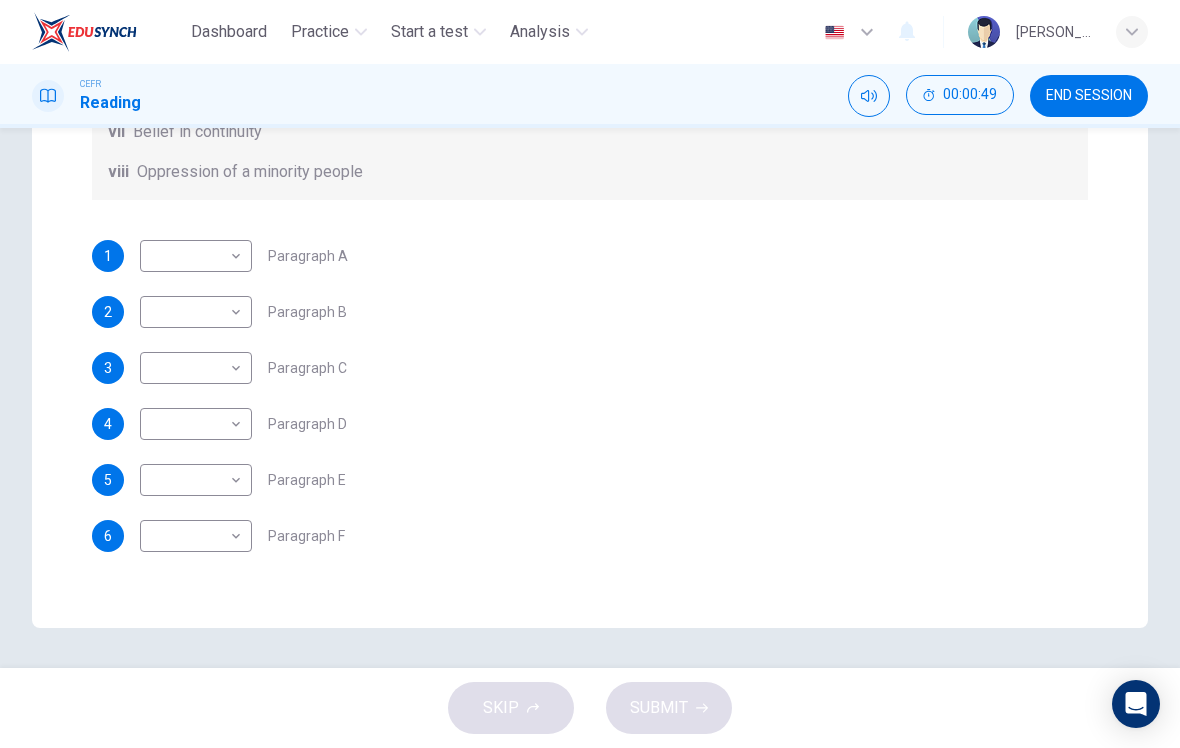 click on "SKIP SUBMIT" at bounding box center (590, 708) 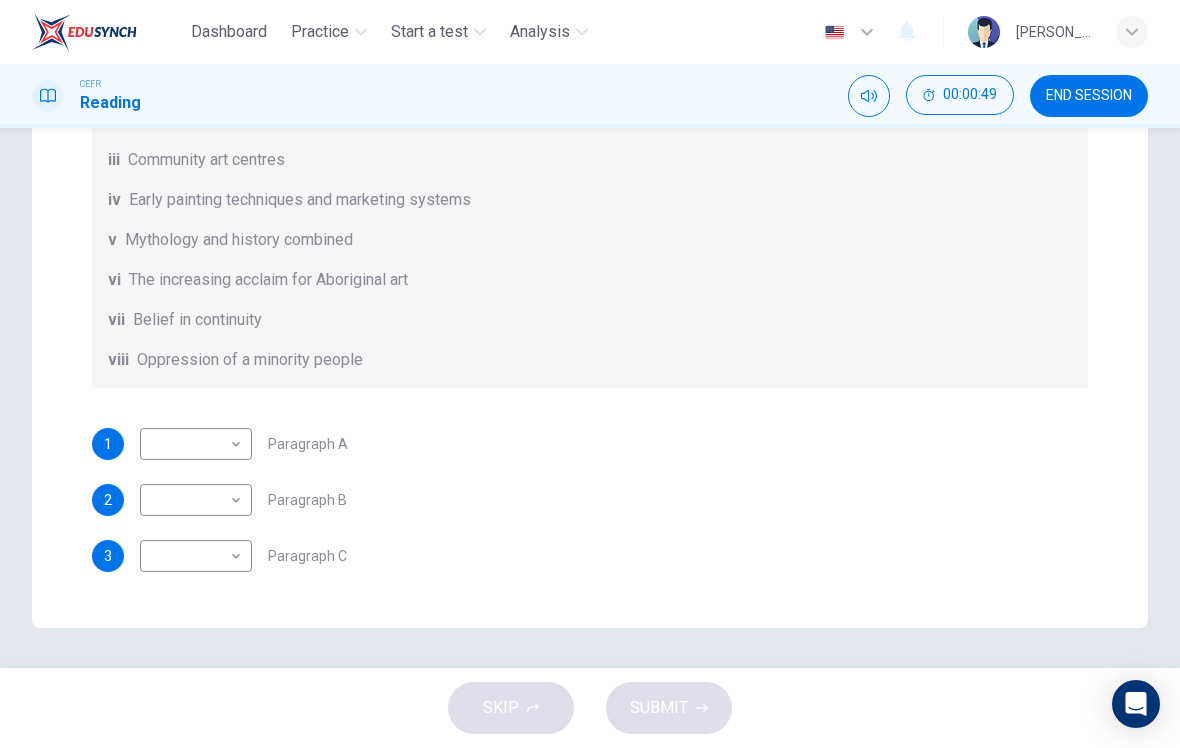 scroll, scrollTop: -1, scrollLeft: 0, axis: vertical 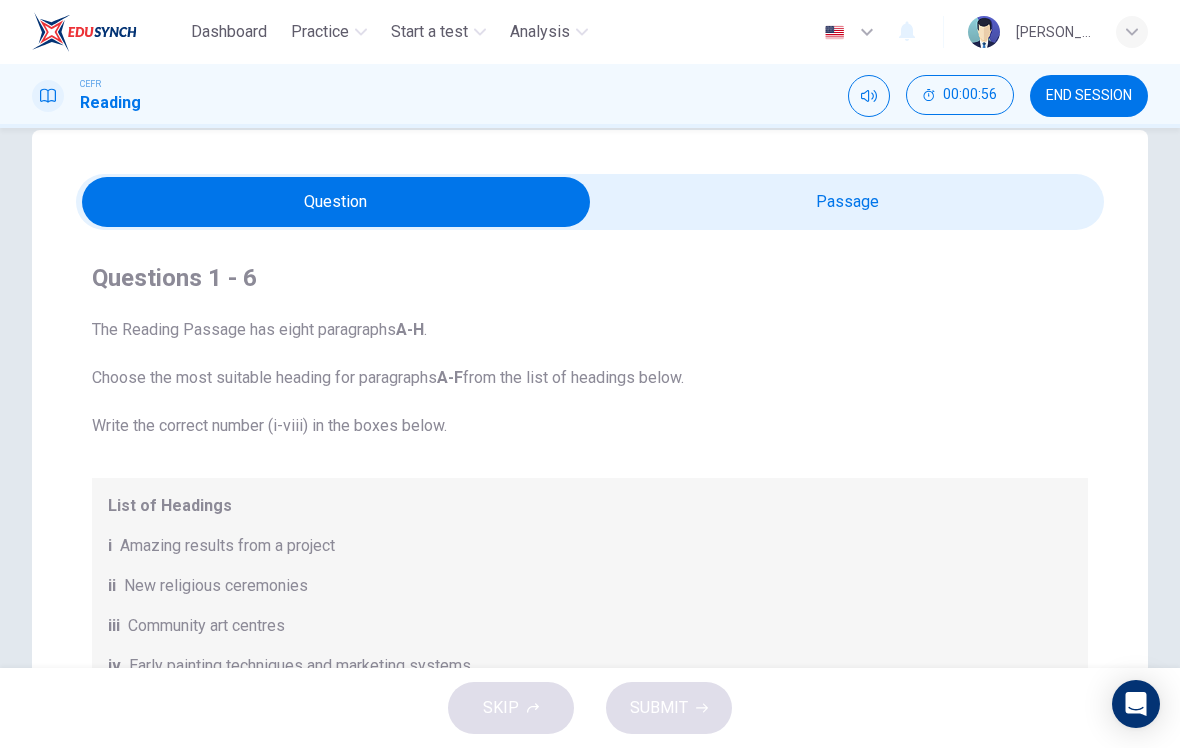 click at bounding box center [336, 202] 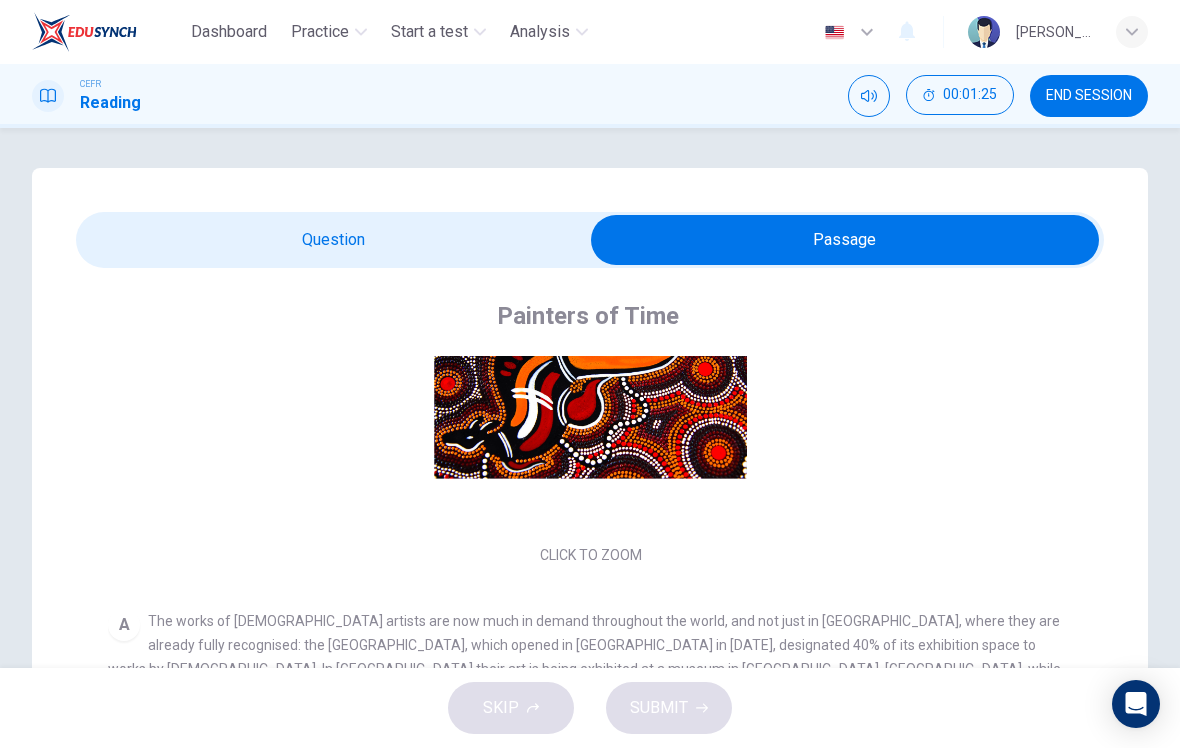 click at bounding box center [845, 240] 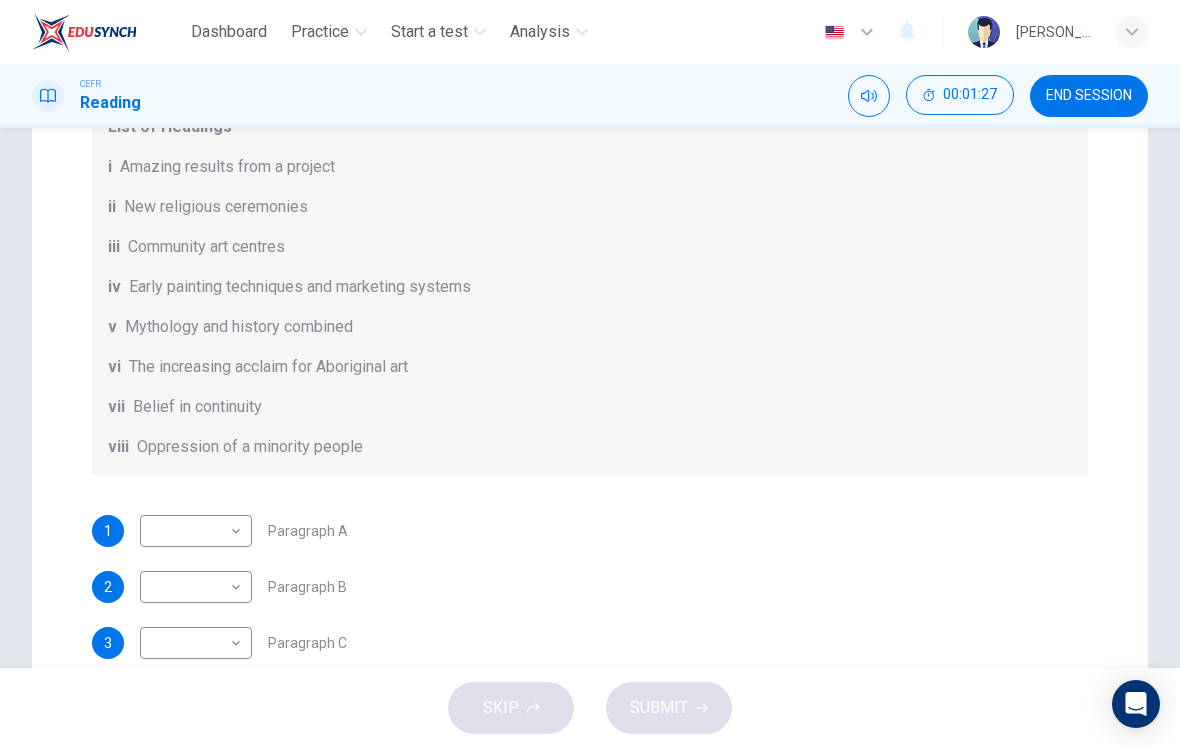 click on "Dashboard Practice Start a test Analysis English en ​ NOOR QURRATU'AINI BINTI MOHD RASHIDI CEFR Reading 00:01:27 END SESSION Question Passage Questions 1 - 6 The Reading Passage has eight paragraphs  A-H .
Choose the most suitable heading for paragraphs  A-F  from the list of headings below.
Write the correct number (i-viii) in the boxes below. List of Headings i Amazing results from a project ii New religious ceremonies iii Community art centres iv Early painting techniques and marketing systems v Mythology and history combined vi The increasing acclaim for Aboriginal art vii Belief in continuity viii Oppression of a minority people 1 ​ ​ Paragraph A 2 ​ ​ Paragraph B 3 ​ ​ Paragraph C 4 ​ ​ Paragraph D 5 ​ ​ Paragraph E 6 ​ ​ Paragraph F Painters of Time CLICK TO ZOOM Click to Zoom A B C D E F G H  Today, Aboriginal painting has become a great success. Some works sell for more than $25,000, and exceptional items may fetch as much as $180,000 in Australia. SKIP SUBMIT
2025" at bounding box center (590, 374) 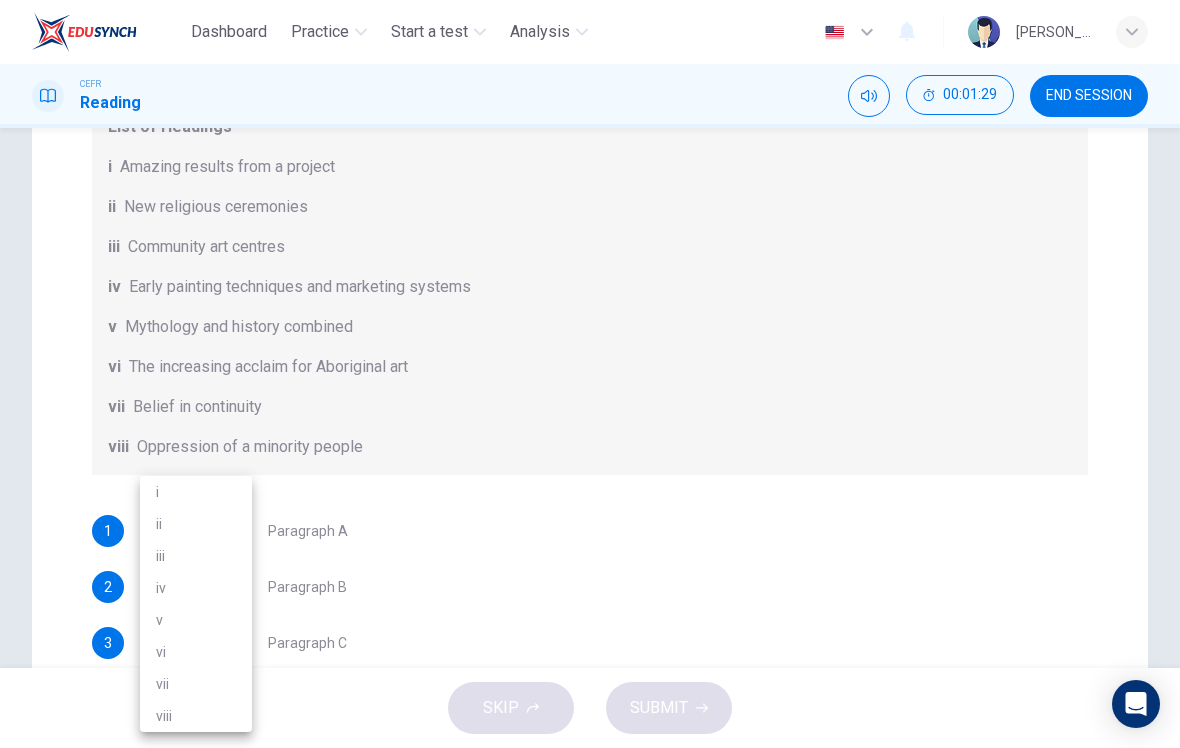 click at bounding box center (590, 374) 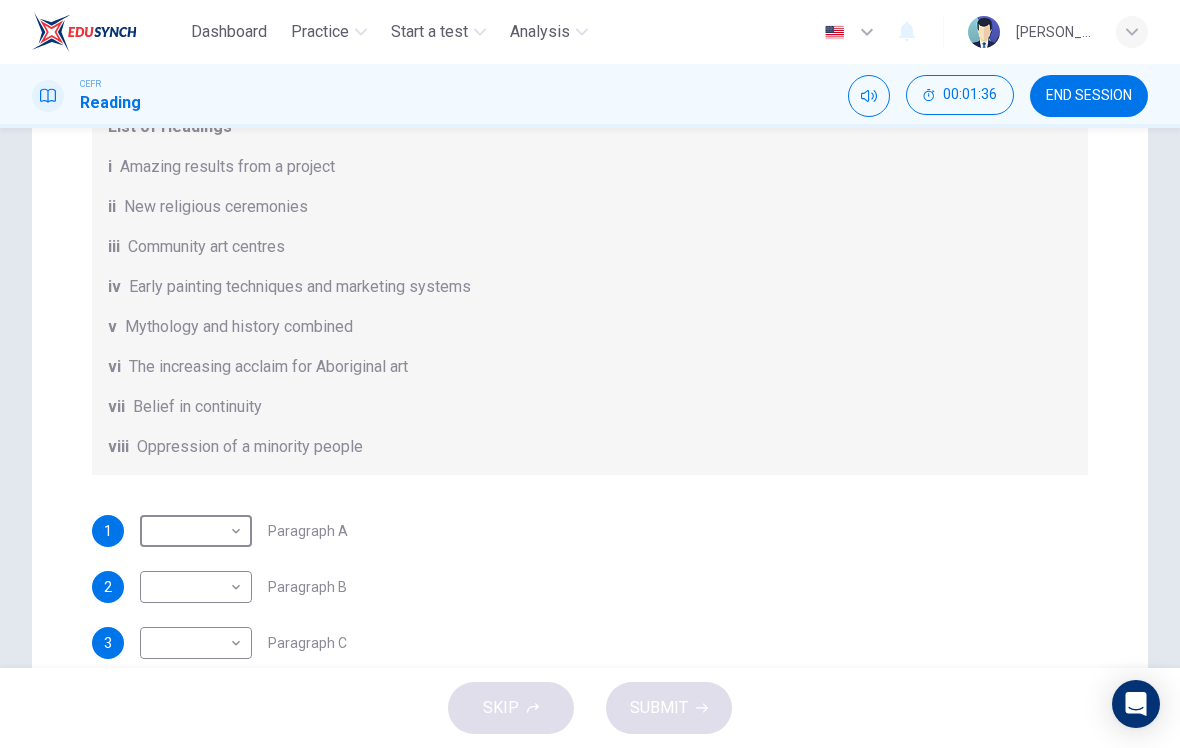 click on "Dashboard Practice Start a test Analysis English en ​ NOOR QURRATU'AINI BINTI MOHD RASHIDI CEFR Reading 00:01:36 END SESSION Question Passage Questions 1 - 6 The Reading Passage has eight paragraphs  A-H .
Choose the most suitable heading for paragraphs  A-F  from the list of headings below.
Write the correct number (i-viii) in the boxes below. List of Headings i Amazing results from a project ii New religious ceremonies iii Community art centres iv Early painting techniques and marketing systems v Mythology and history combined vi The increasing acclaim for Aboriginal art vii Belief in continuity viii Oppression of a minority people 1 ​ ​ Paragraph A 2 ​ ​ Paragraph B 3 ​ ​ Paragraph C 4 ​ ​ Paragraph D 5 ​ ​ Paragraph E 6 ​ ​ Paragraph F Painters of Time CLICK TO ZOOM Click to Zoom A B C D E F G H  Today, Aboriginal painting has become a great success. Some works sell for more than $25,000, and exceptional items may fetch as much as $180,000 in Australia. SKIP SUBMIT
2025" at bounding box center (590, 374) 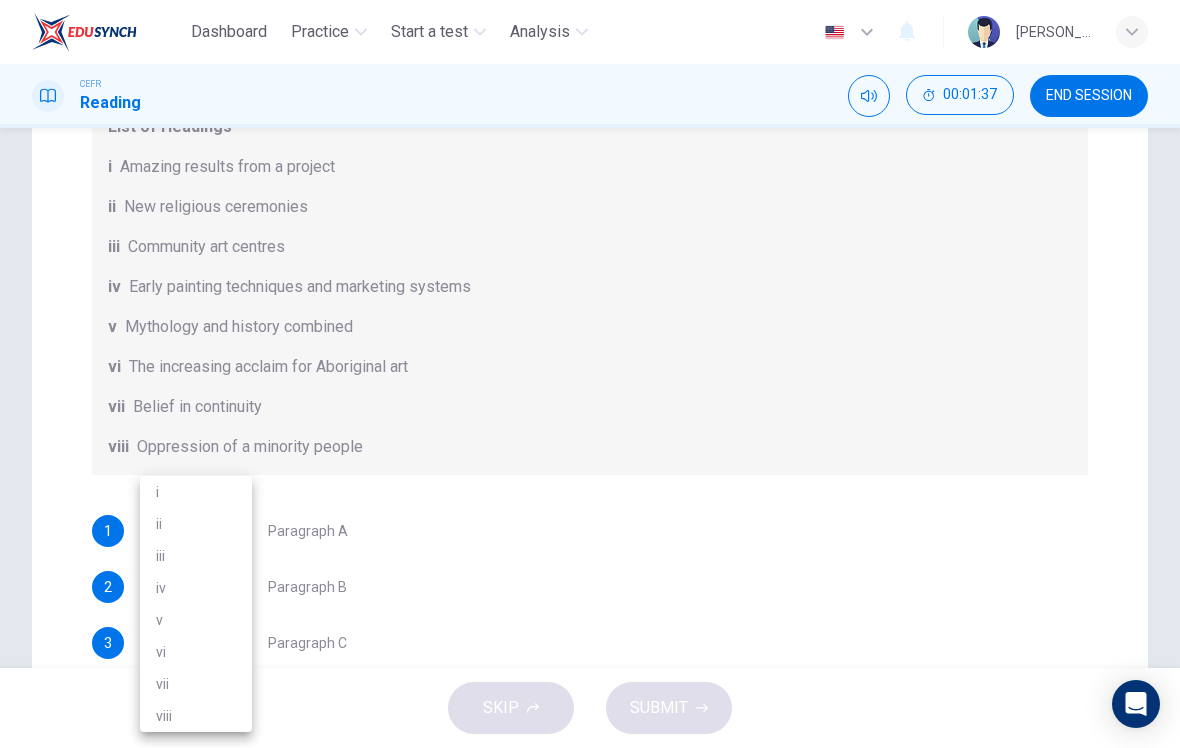 click on "iii" at bounding box center [196, 556] 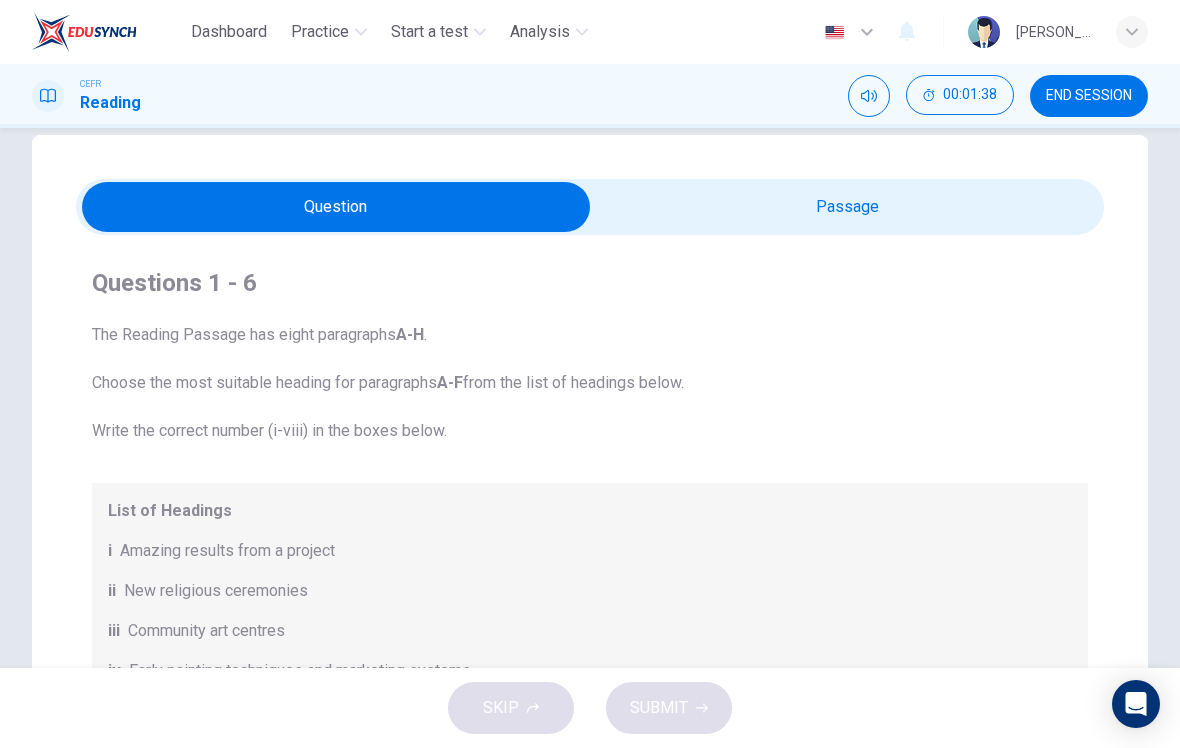 scroll, scrollTop: 2, scrollLeft: 0, axis: vertical 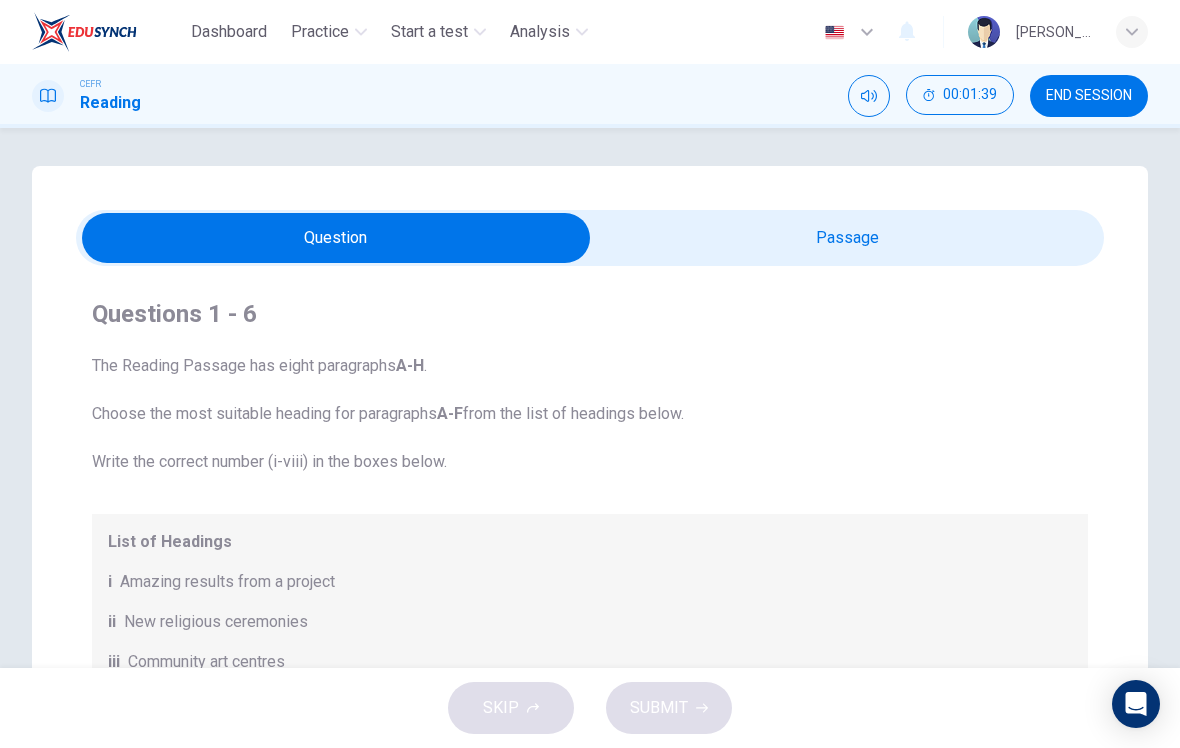 click at bounding box center (336, 238) 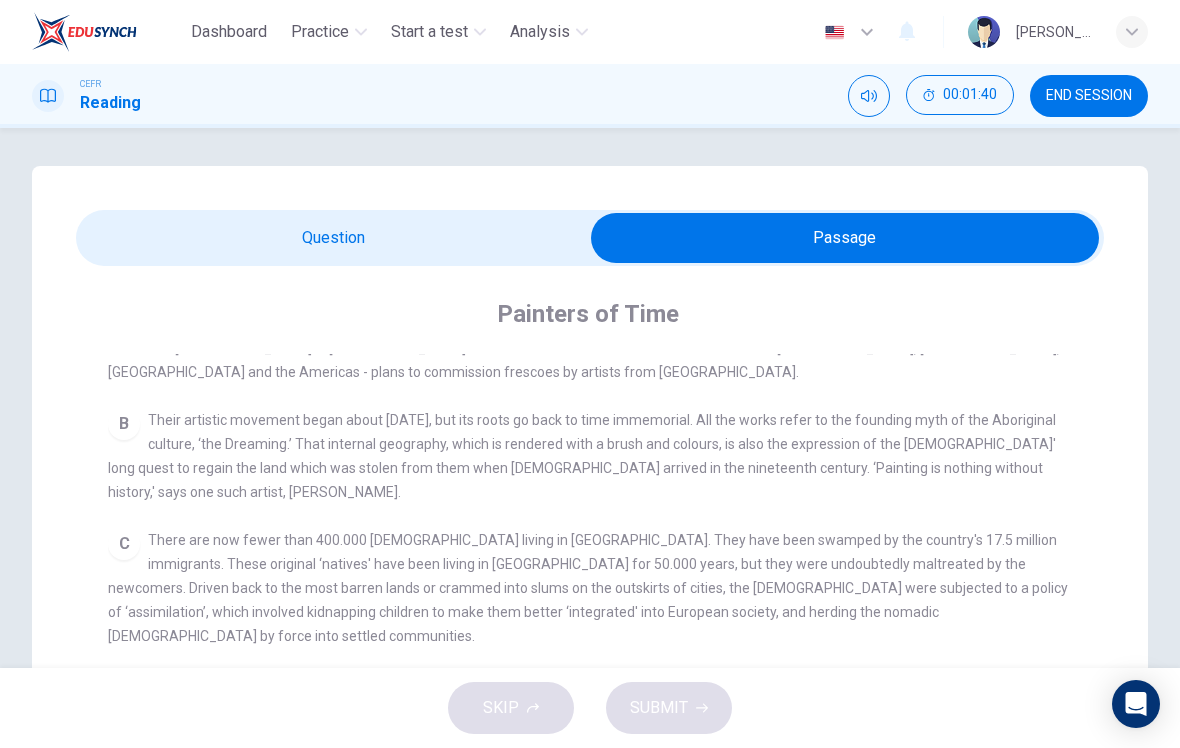 scroll, scrollTop: 425, scrollLeft: 0, axis: vertical 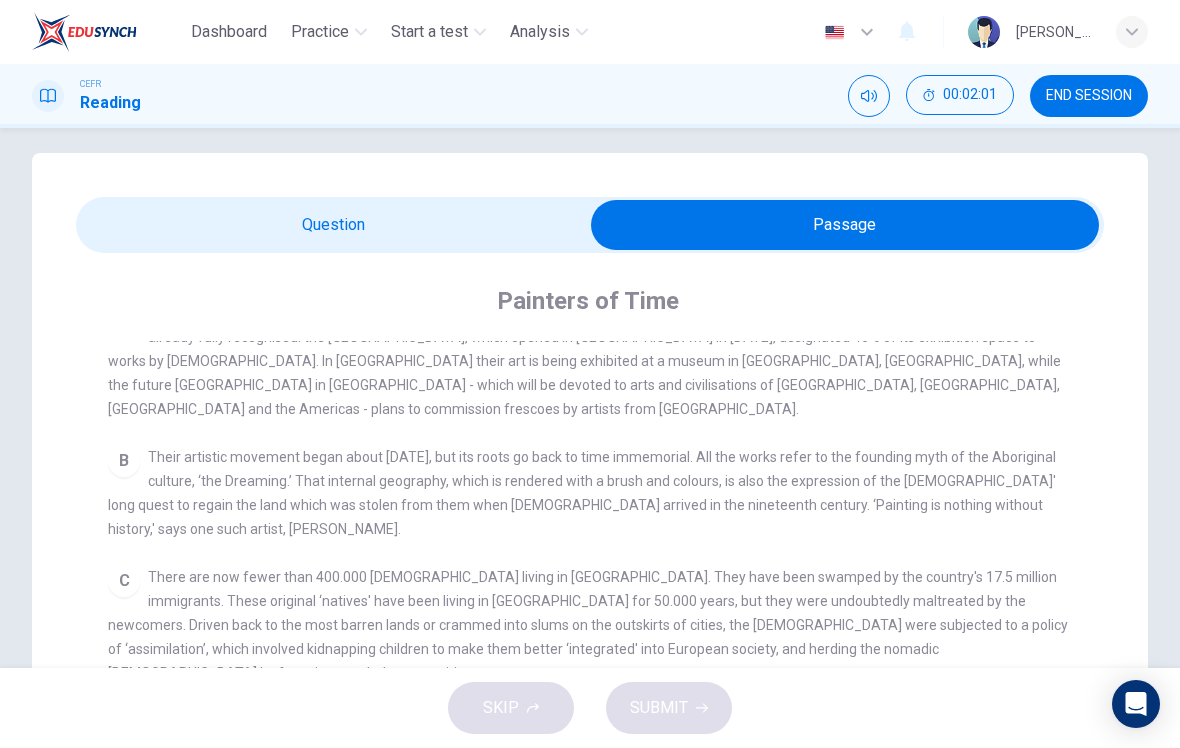 click at bounding box center [845, 225] 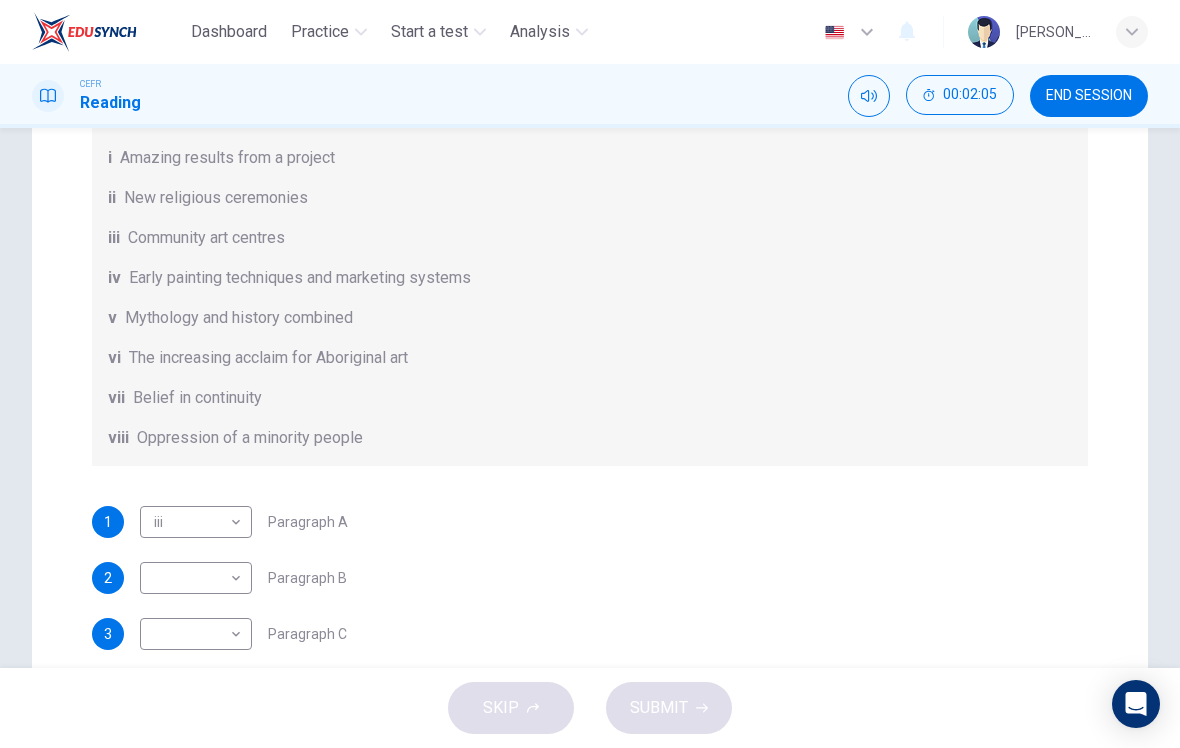 scroll, scrollTop: 454, scrollLeft: 0, axis: vertical 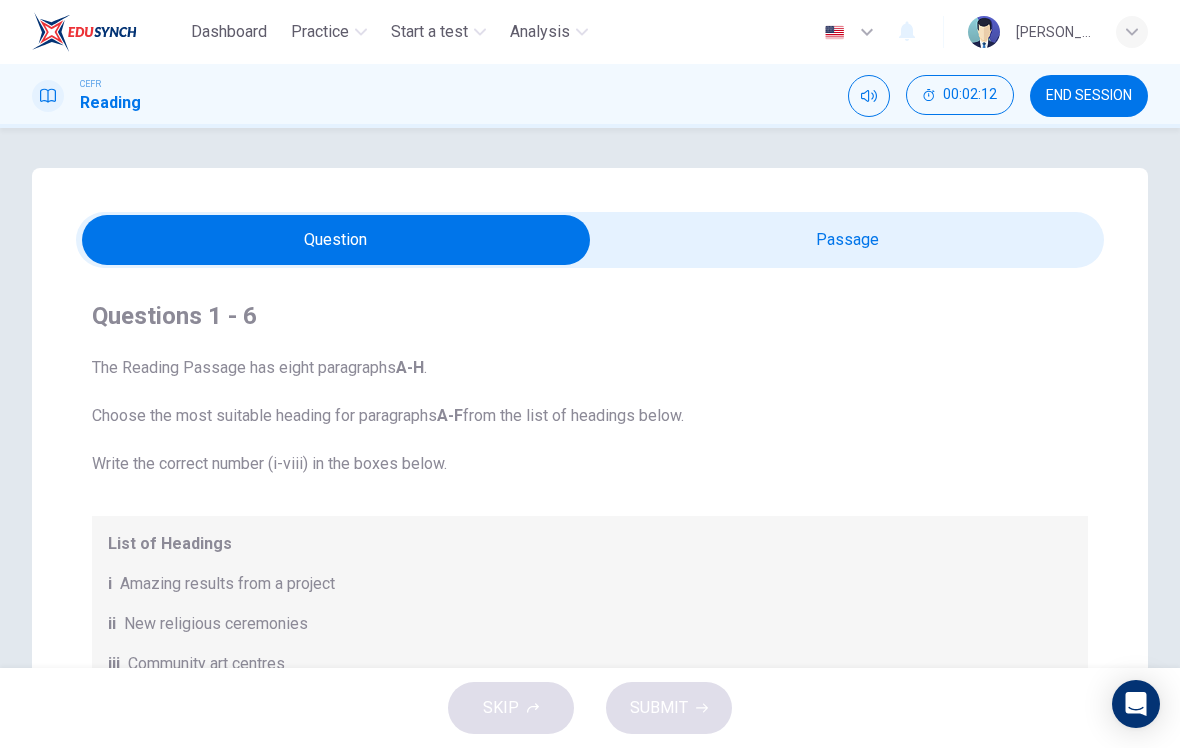 click at bounding box center [336, 240] 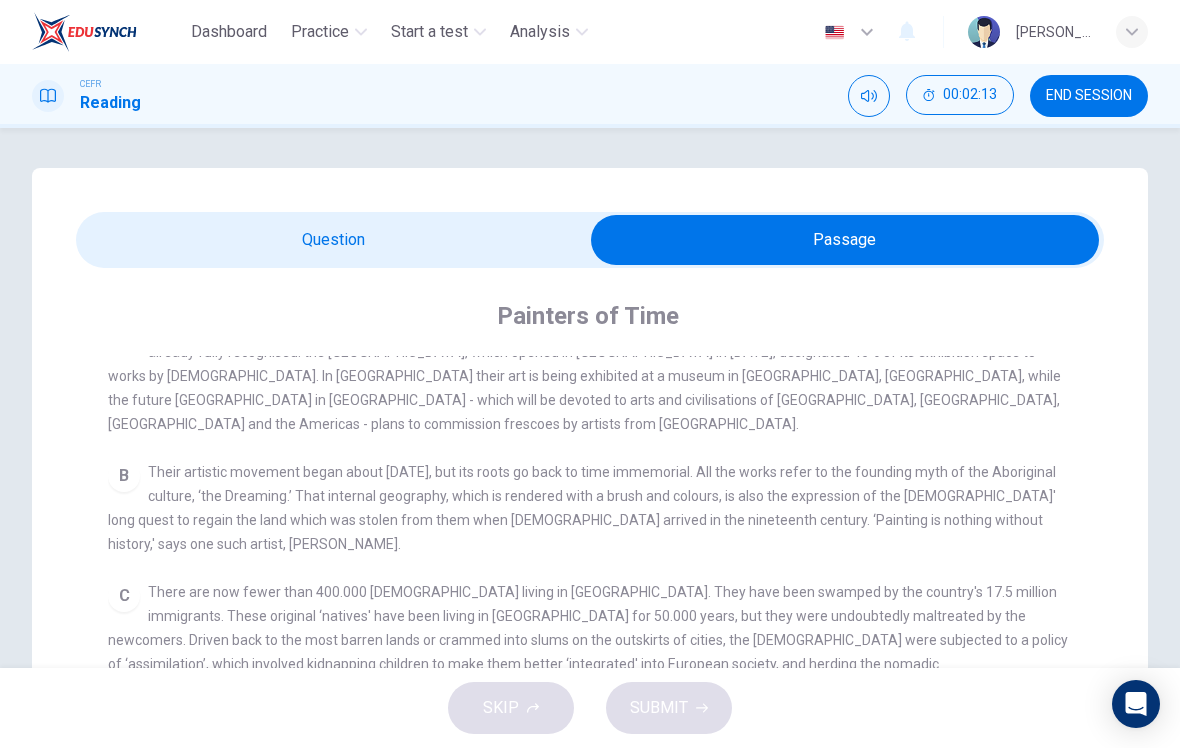 scroll, scrollTop: 436, scrollLeft: 0, axis: vertical 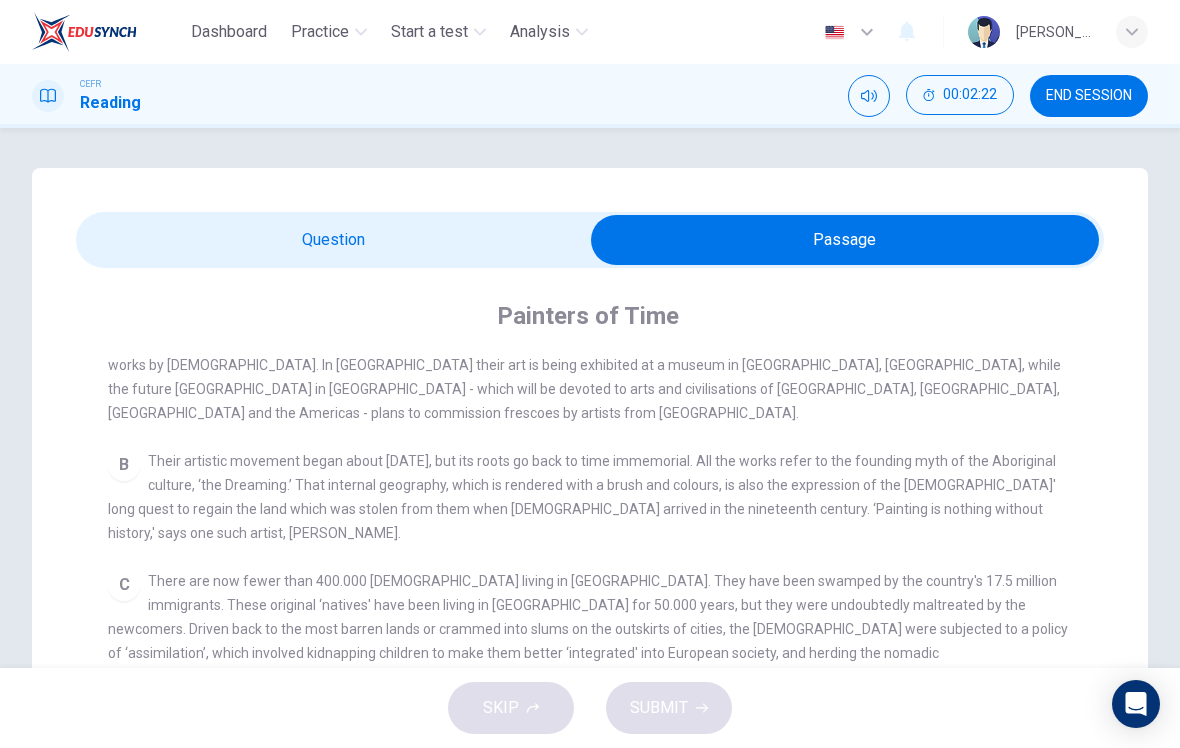 click at bounding box center [845, 240] 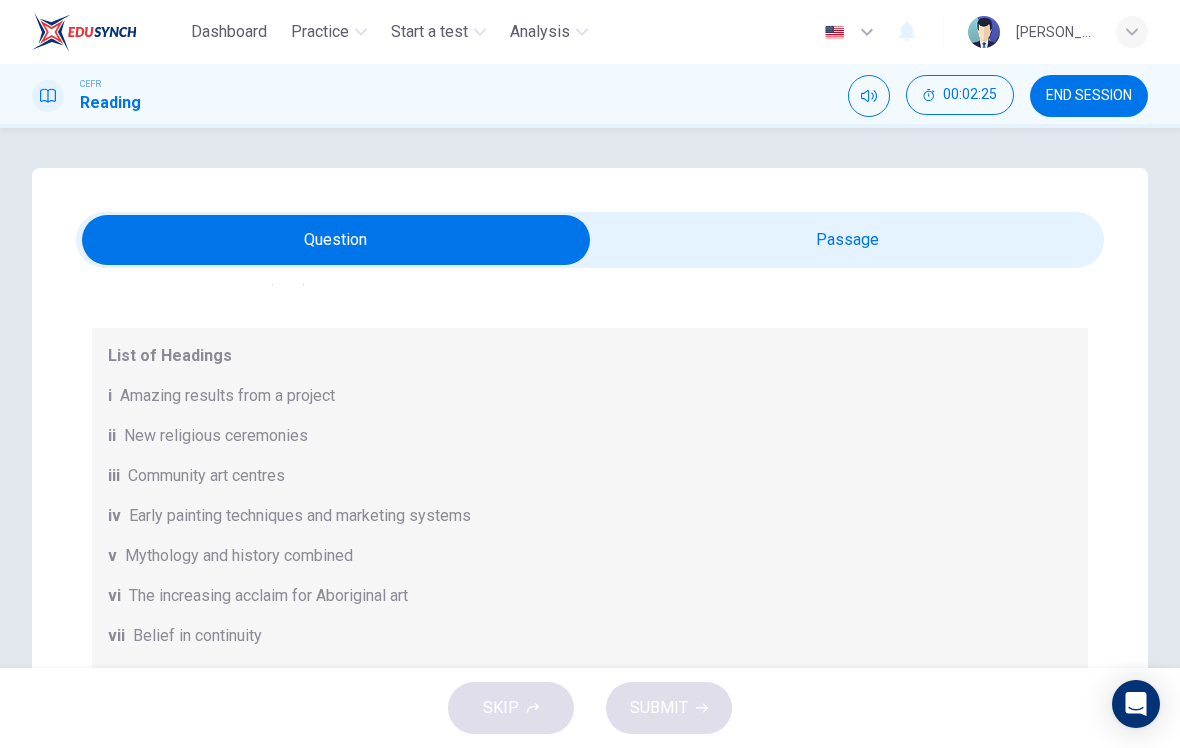 scroll, scrollTop: 188, scrollLeft: 0, axis: vertical 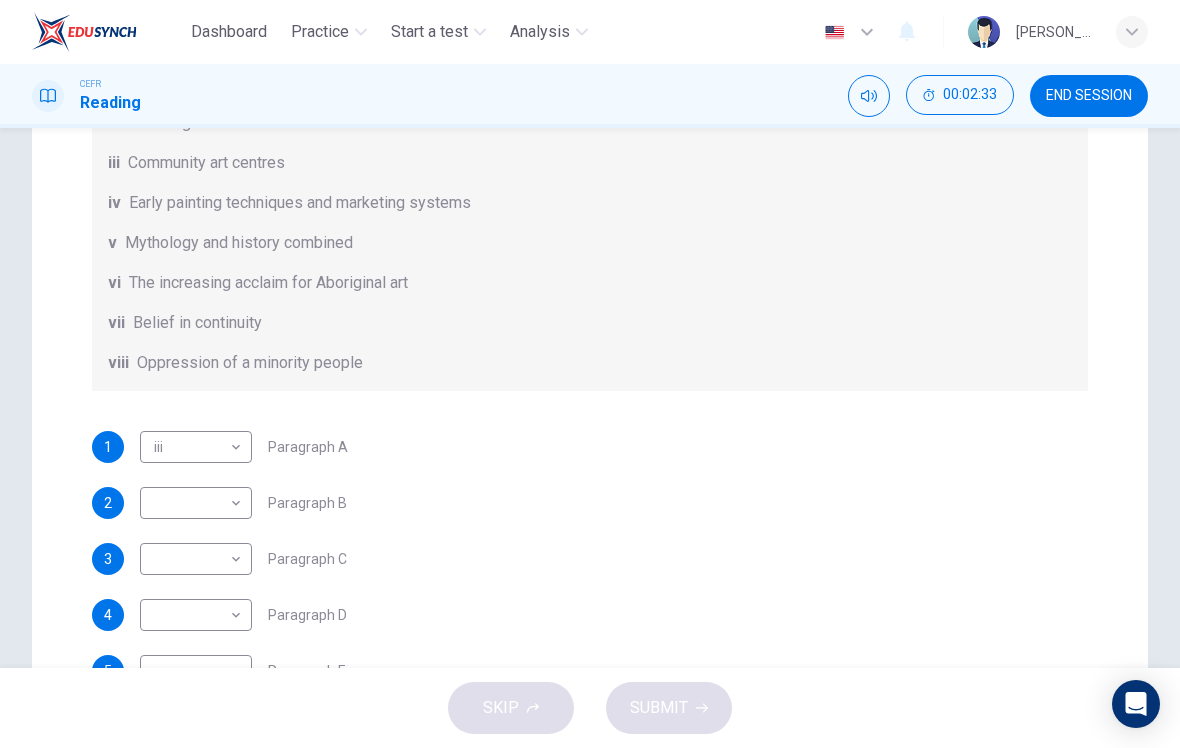 click on "Dashboard Practice Start a test Analysis English en ​ NOOR QURRATU'AINI BINTI MOHD RASHIDI CEFR Reading 00:02:33 END SESSION Question Passage Questions 1 - 6 The Reading Passage has eight paragraphs  A-H .
Choose the most suitable heading for paragraphs  A-F  from the list of headings below.
Write the correct number (i-viii) in the boxes below. List of Headings i Amazing results from a project ii New religious ceremonies iii Community art centres iv Early painting techniques and marketing systems v Mythology and history combined vi The increasing acclaim for Aboriginal art vii Belief in continuity viii Oppression of a minority people 1 iii iii ​ Paragraph A 2 ​ ​ Paragraph B 3 ​ ​ Paragraph C 4 ​ ​ Paragraph D 5 ​ ​ Paragraph E 6 ​ ​ Paragraph F Painters of Time CLICK TO ZOOM Click to Zoom A B C D E F G H  Today, Aboriginal painting has become a great success. Some works sell for more than $25,000, and exceptional items may fetch as much as $180,000 in Australia. SKIP SUBMIT" at bounding box center (590, 374) 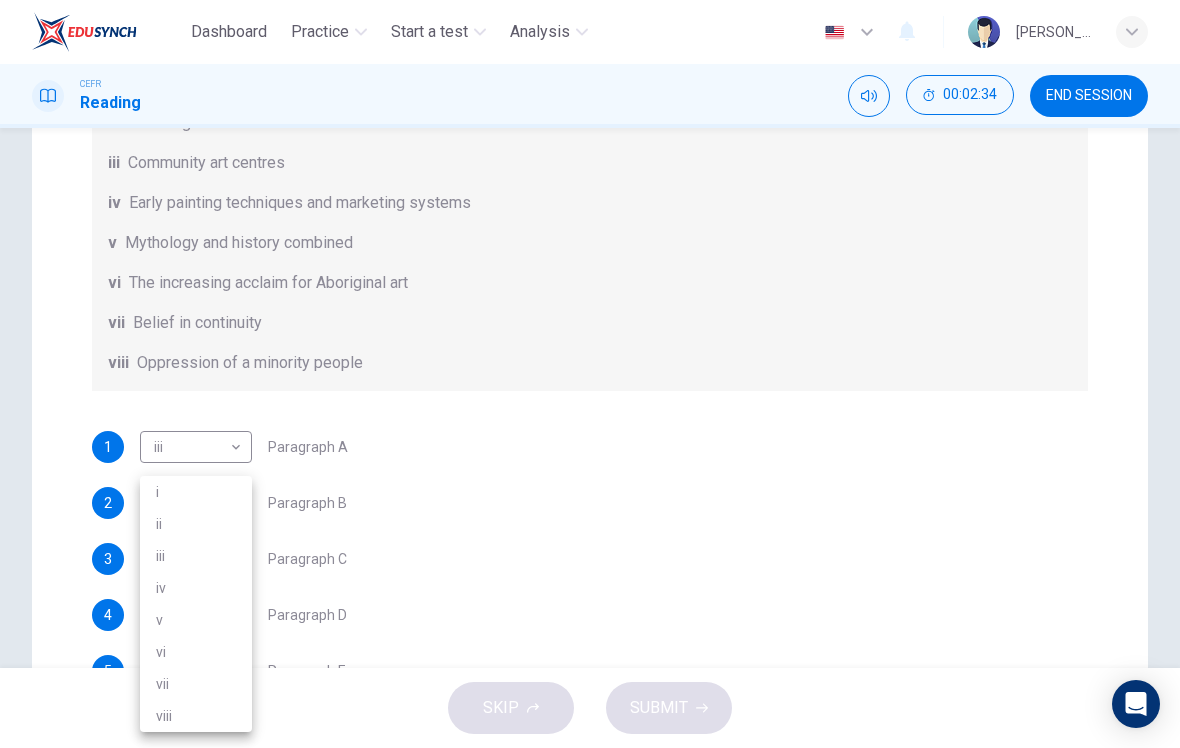 click on "vi" at bounding box center (196, 652) 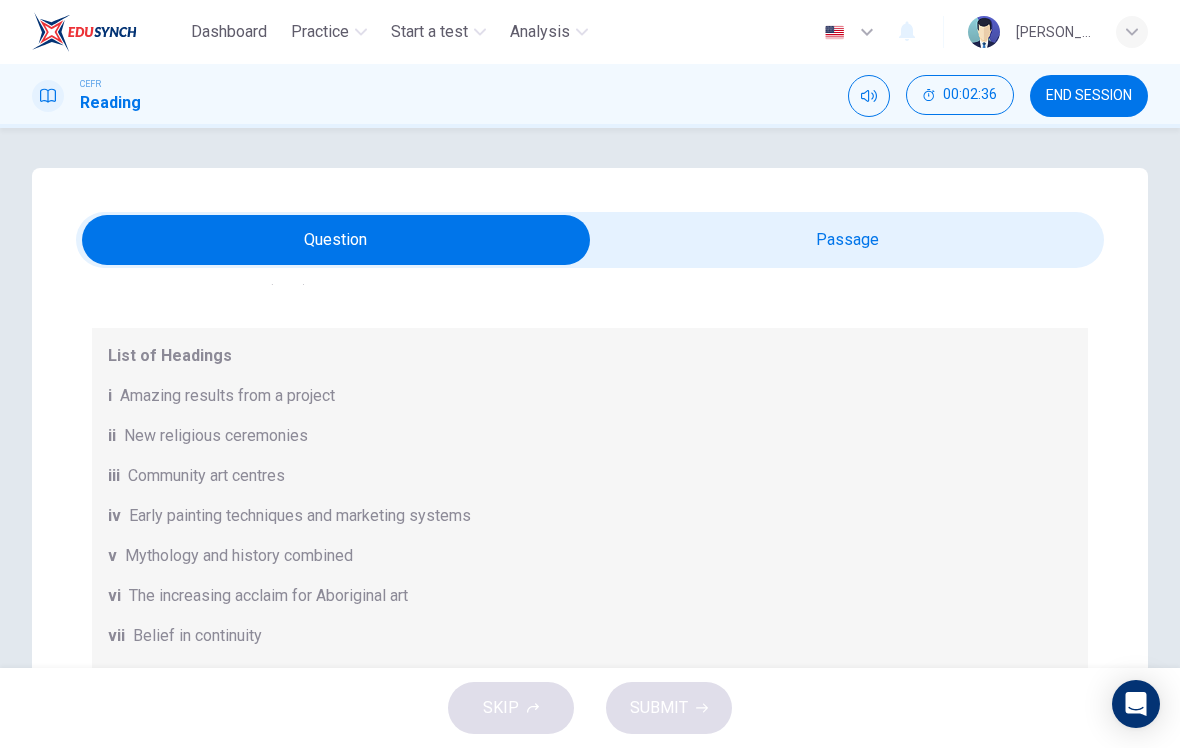 scroll, scrollTop: -1, scrollLeft: 0, axis: vertical 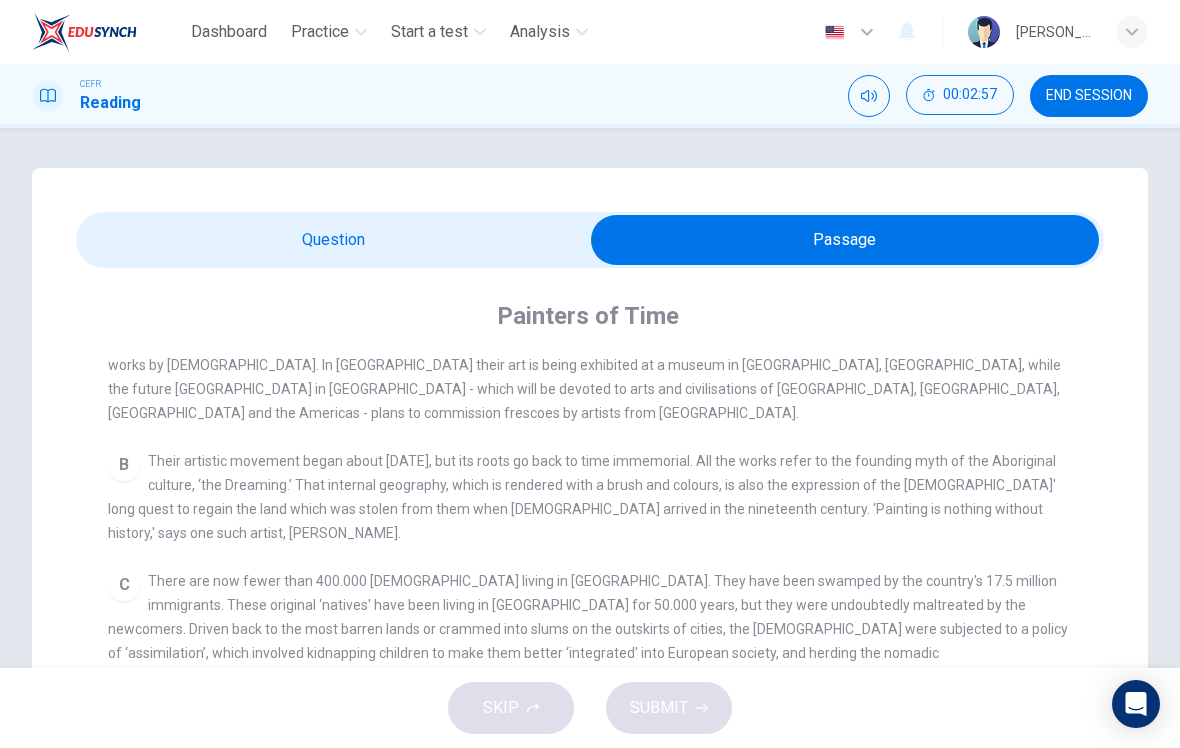 click at bounding box center (845, 240) 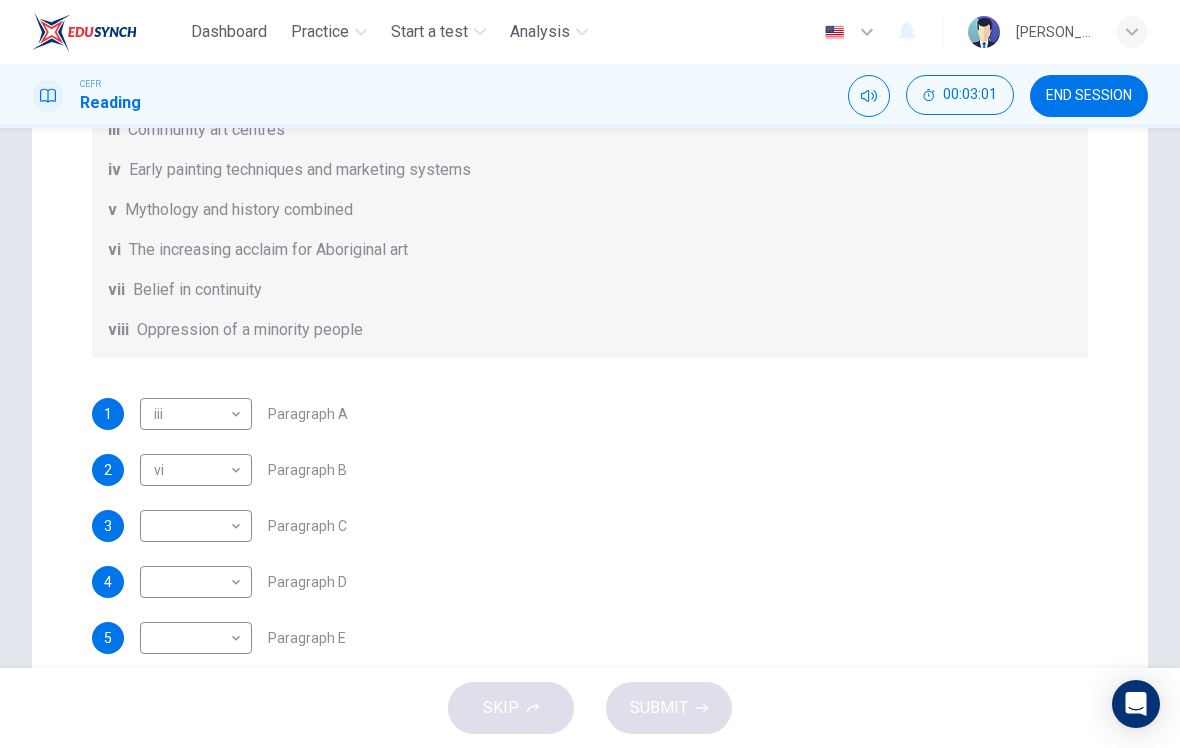 scroll, scrollTop: 358, scrollLeft: 0, axis: vertical 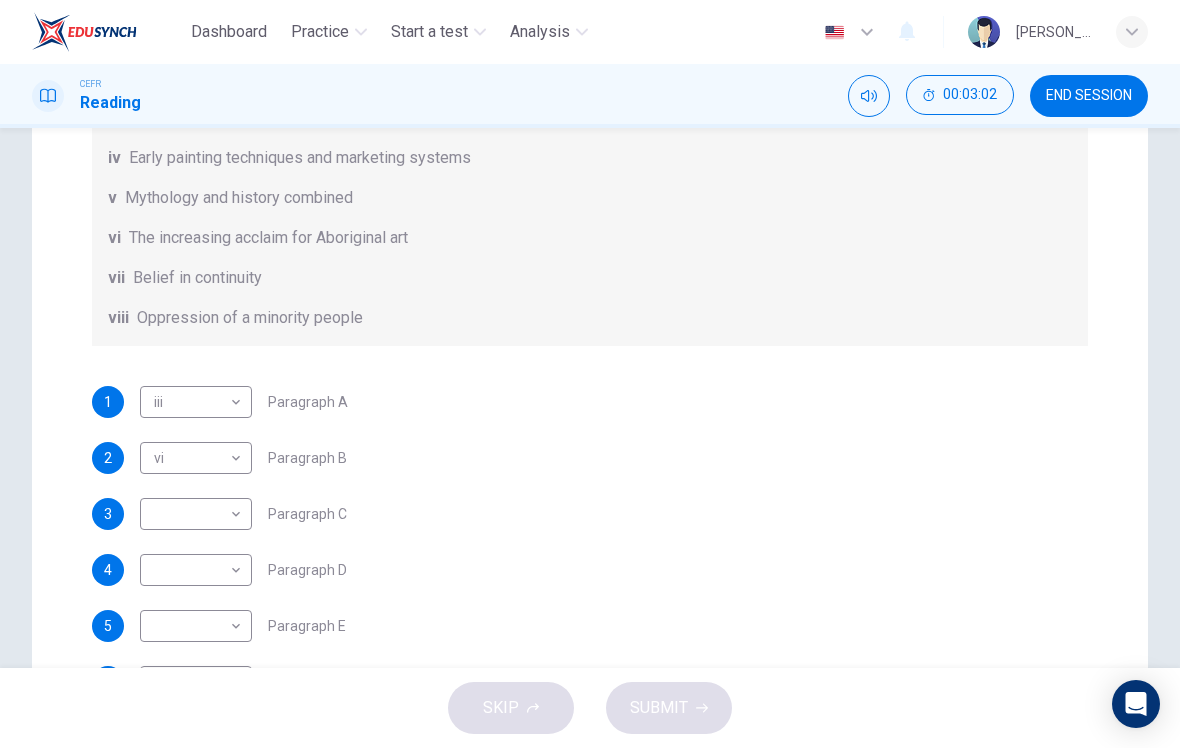 click on "Dashboard Practice Start a test Analysis English en ​ NOOR QURRATU'AINI BINTI MOHD RASHIDI CEFR Reading 00:03:02 END SESSION Question Passage Questions 1 - 6 The Reading Passage has eight paragraphs  A-H .
Choose the most suitable heading for paragraphs  A-F  from the list of headings below.
Write the correct number (i-viii) in the boxes below. List of Headings i Amazing results from a project ii New religious ceremonies iii Community art centres iv Early painting techniques and marketing systems v Mythology and history combined vi The increasing acclaim for Aboriginal art vii Belief in continuity viii Oppression of a minority people 1 iii iii ​ Paragraph A 2 vi vi ​ Paragraph B 3 ​ ​ Paragraph C 4 ​ ​ Paragraph D 5 ​ ​ Paragraph E 6 ​ ​ Paragraph F Painters of Time CLICK TO ZOOM Click to Zoom A B C D E F G H  Today, Aboriginal painting has become a great success. Some works sell for more than $25,000, and exceptional items may fetch as much as $180,000 in Australia. SKIP SUBMIT" at bounding box center (590, 374) 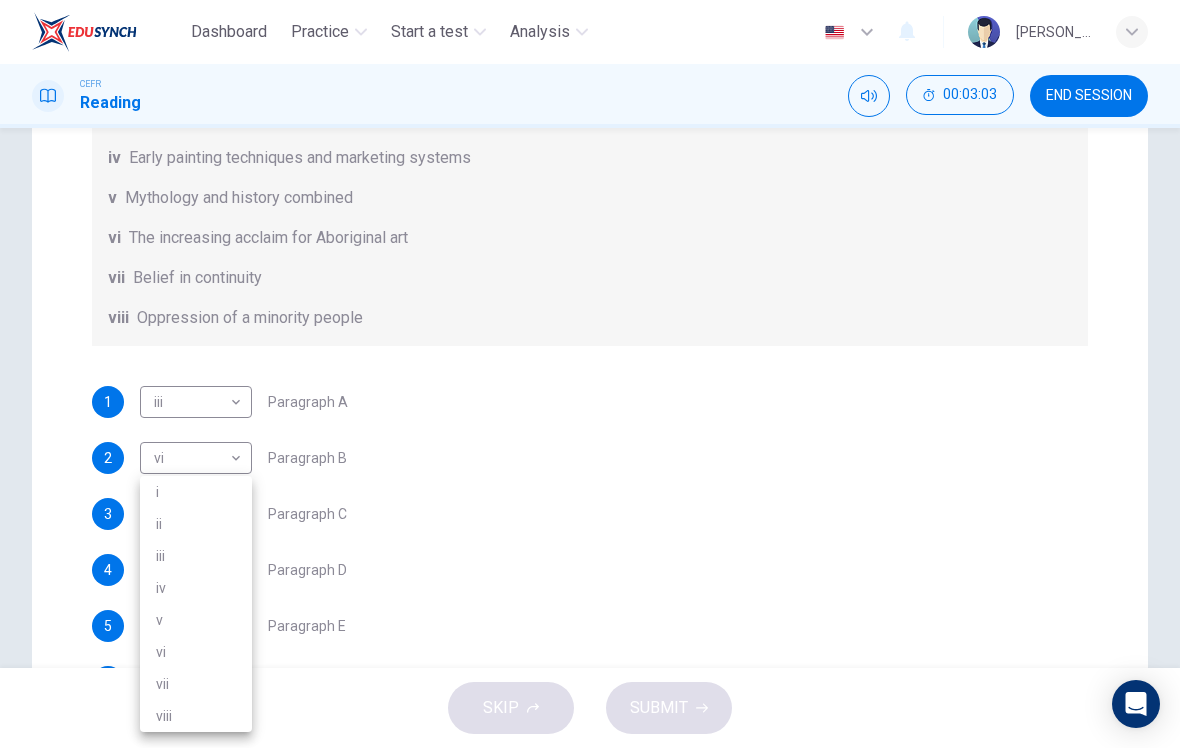 click on "viii" at bounding box center [196, 716] 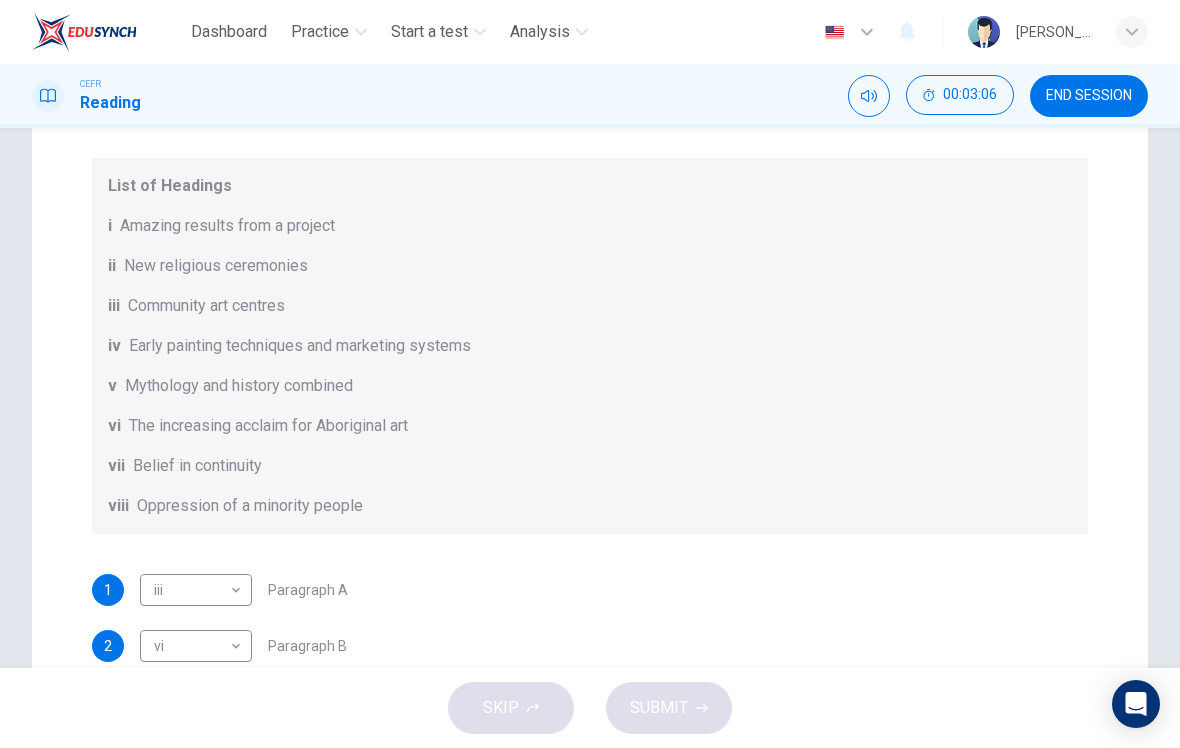 click on "Question Passage Questions 1 - 6 The Reading Passage has eight paragraphs  A-H .
Choose the most suitable heading for paragraphs  A-F  from the list of headings below.
Write the correct number (i-viii) in the boxes below. List of Headings i Amazing results from a project ii New religious ceremonies iii Community art centres iv Early painting techniques and marketing systems v Mythology and history combined vi The increasing acclaim for Aboriginal art vii Belief in continuity viii Oppression of a minority people 1 iii iii ​ Paragraph A 2 vi vi ​ Paragraph B 3 viii viii ​ Paragraph C 4 ​ ​ Paragraph D 5 ​ ​ Paragraph E 6 ​ ​ Paragraph F Painters of Time CLICK TO ZOOM Click to Zoom A B C D E F G H Nowadays, each community is organised as a cooperative and draws on the services of an art adviser, a government-employed agent who provides the artists with materials, deals with galleries and museums and redistributes the proceeds from sales among the artists." at bounding box center [590, 292] 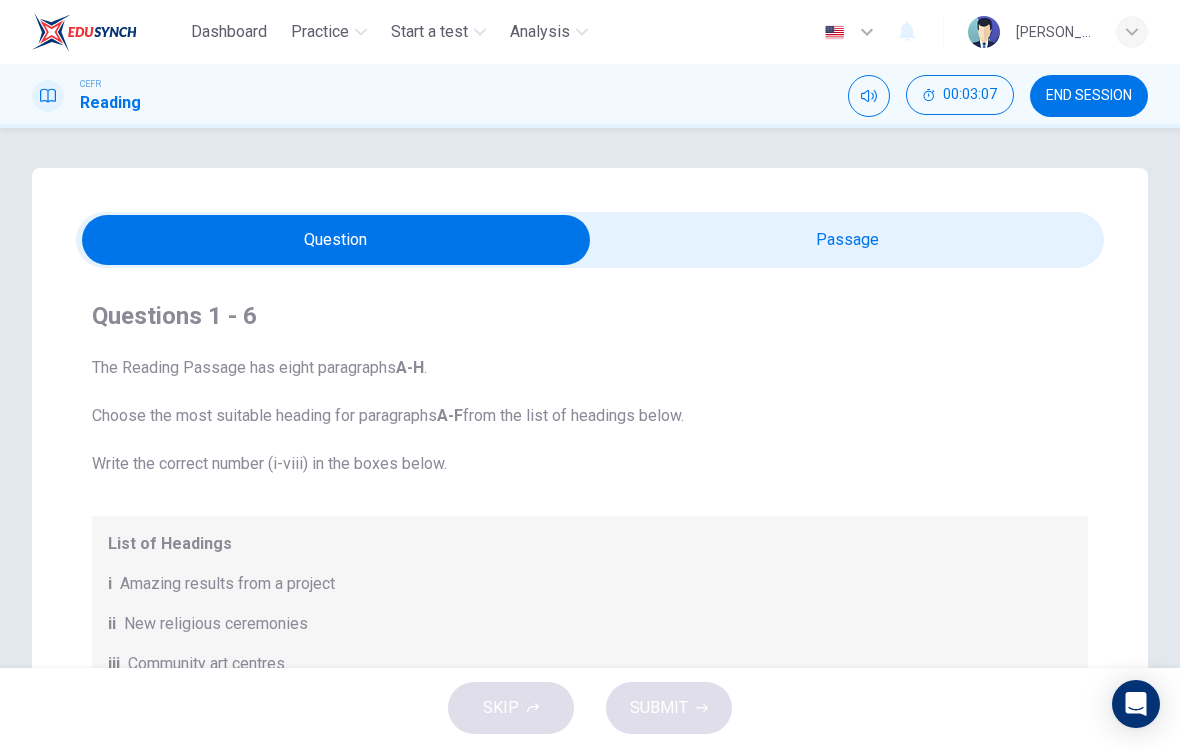 scroll, scrollTop: 0, scrollLeft: 0, axis: both 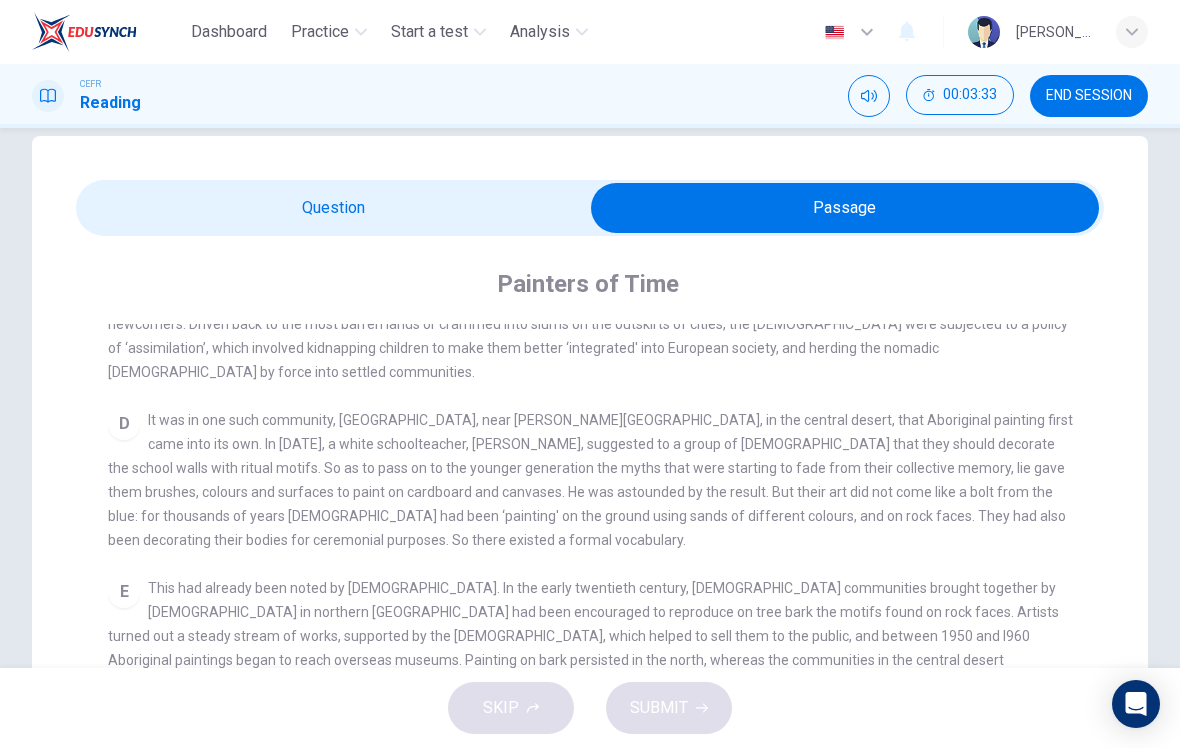 click at bounding box center [845, 208] 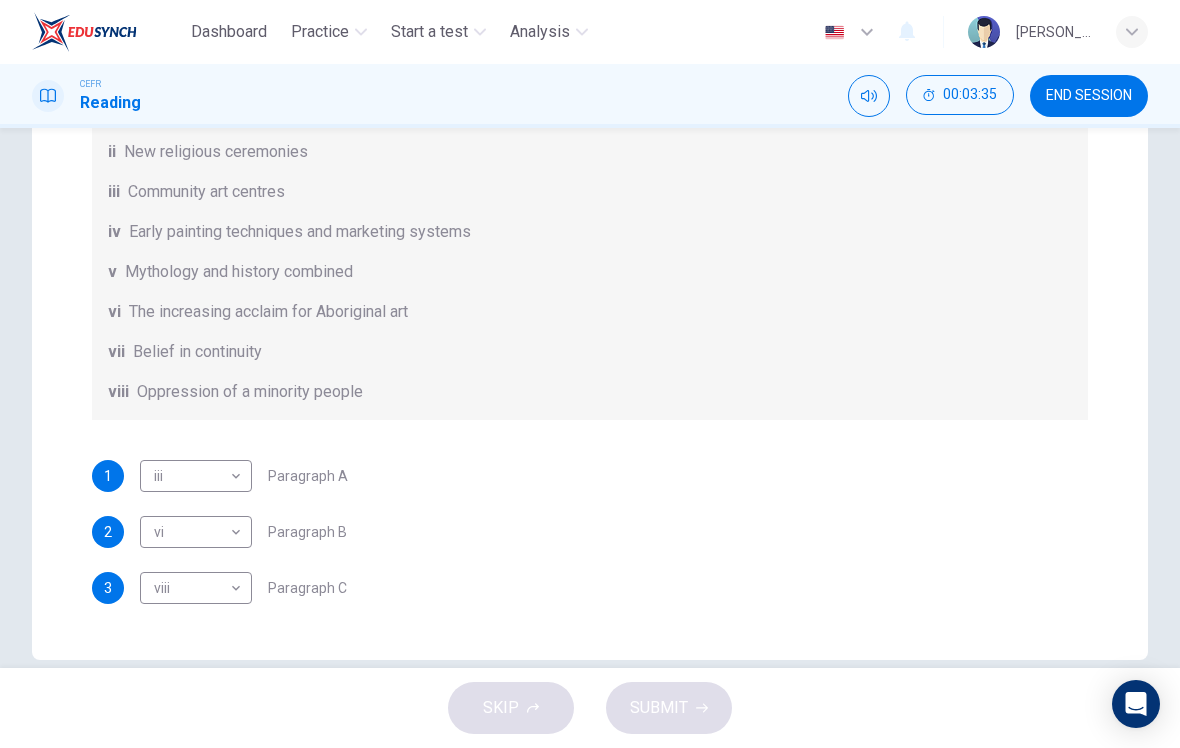 scroll, scrollTop: 477, scrollLeft: 0, axis: vertical 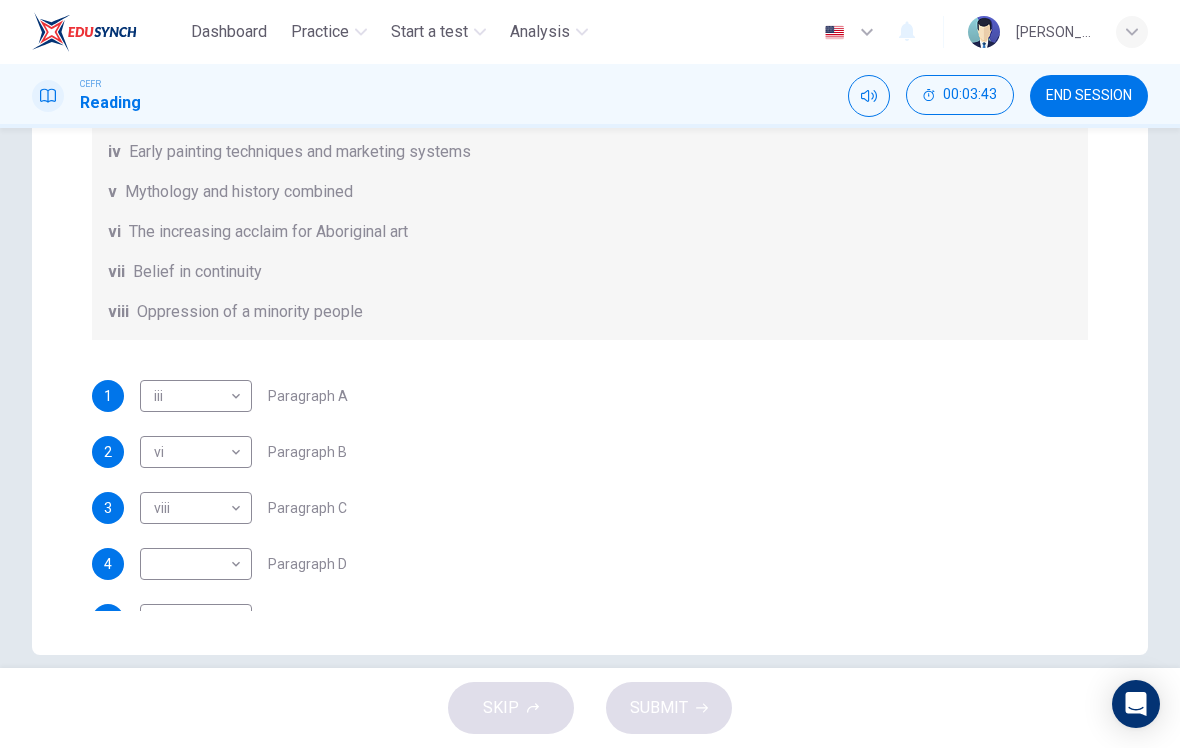 click on "Dashboard Practice Start a test Analysis English en ​ NOOR QURRATU'AINI BINTI MOHD RASHIDI CEFR Reading 00:03:43 END SESSION Question Passage Questions 1 - 6 The Reading Passage has eight paragraphs  A-H .
Choose the most suitable heading for paragraphs  A-F  from the list of headings below.
Write the correct number (i-viii) in the boxes below. List of Headings i Amazing results from a project ii New religious ceremonies iii Community art centres iv Early painting techniques and marketing systems v Mythology and history combined vi The increasing acclaim for Aboriginal art vii Belief in continuity viii Oppression of a minority people 1 iii iii ​ Paragraph A 2 vi vi ​ Paragraph B 3 viii viii ​ Paragraph C 4 ​ ​ Paragraph D 5 ​ ​ Paragraph E 6 ​ ​ Paragraph F Painters of Time CLICK TO ZOOM Click to Zoom A B C D E F G H  Today, Aboriginal painting has become a great success. Some works sell for more than $25,000, and exceptional items may fetch as much as $180,000 in Australia. SKIP SUBMIT" at bounding box center [590, 374] 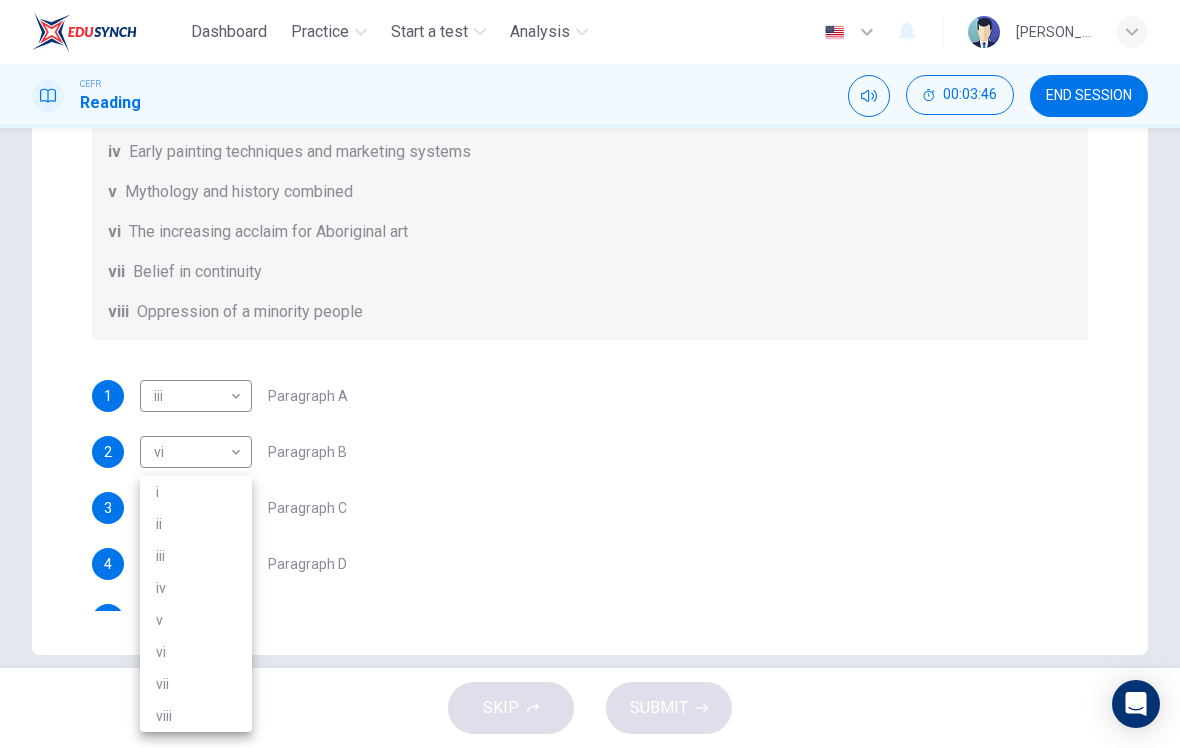 click on "iv" at bounding box center (196, 588) 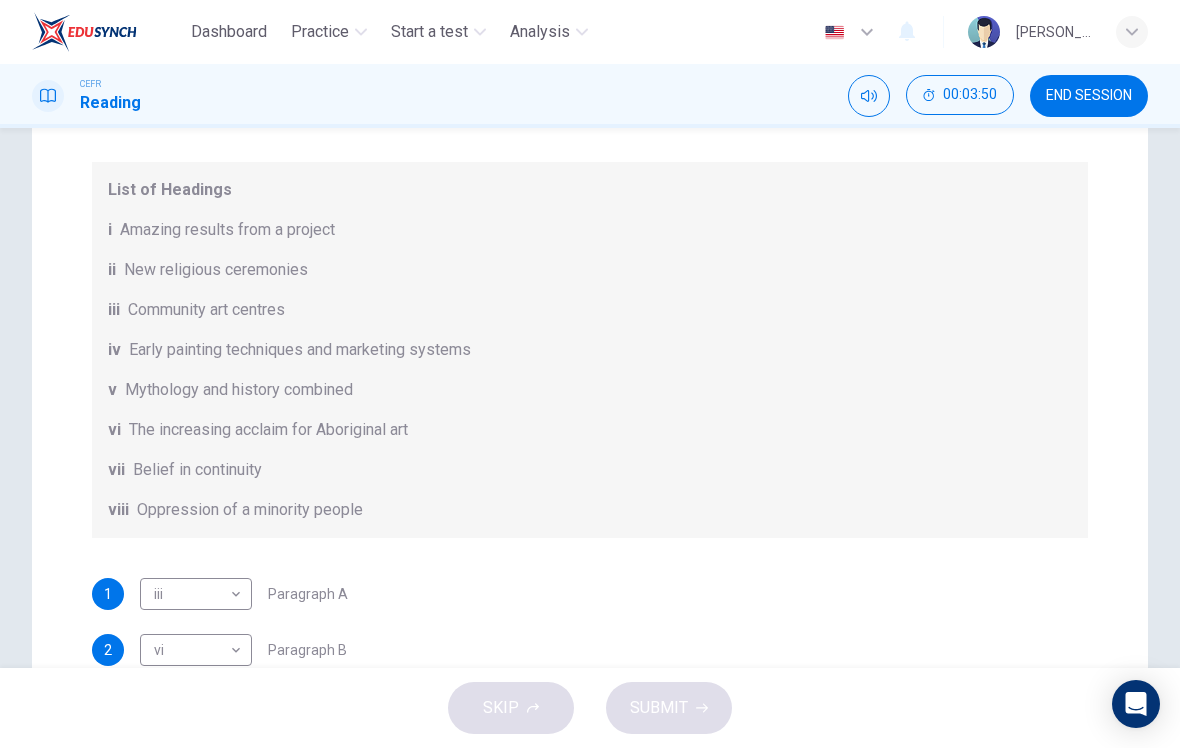 scroll, scrollTop: 285, scrollLeft: 0, axis: vertical 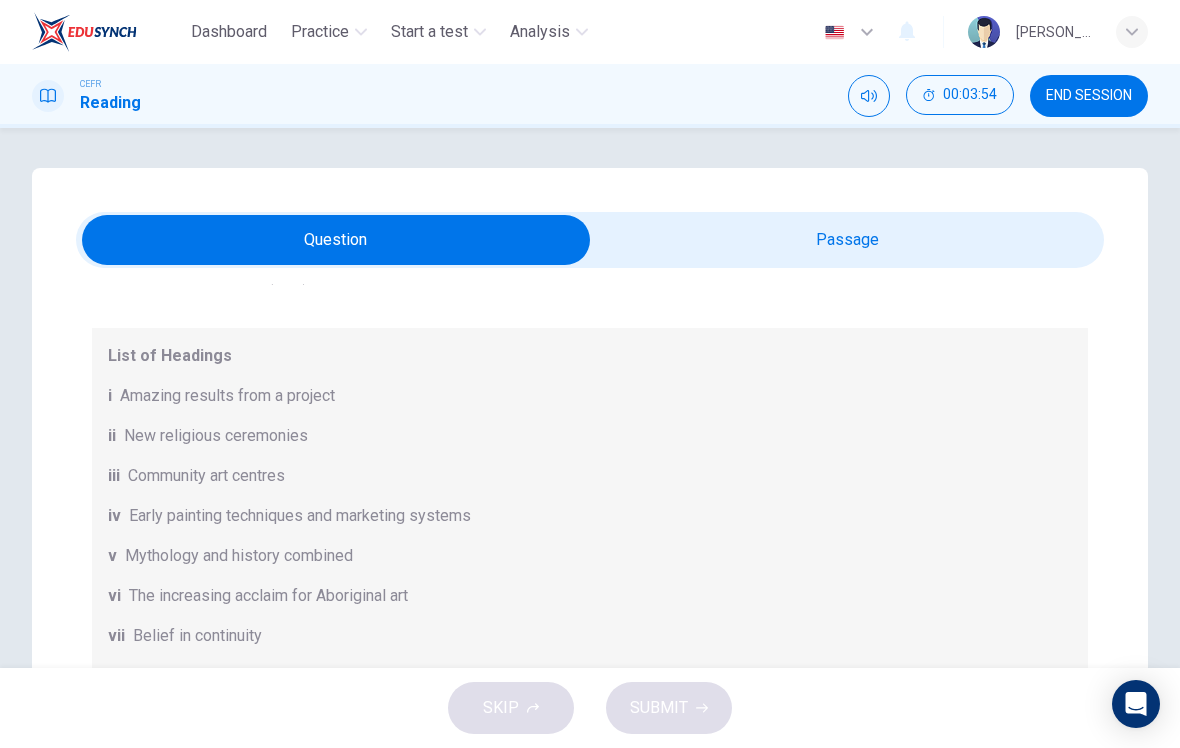click at bounding box center [336, 240] 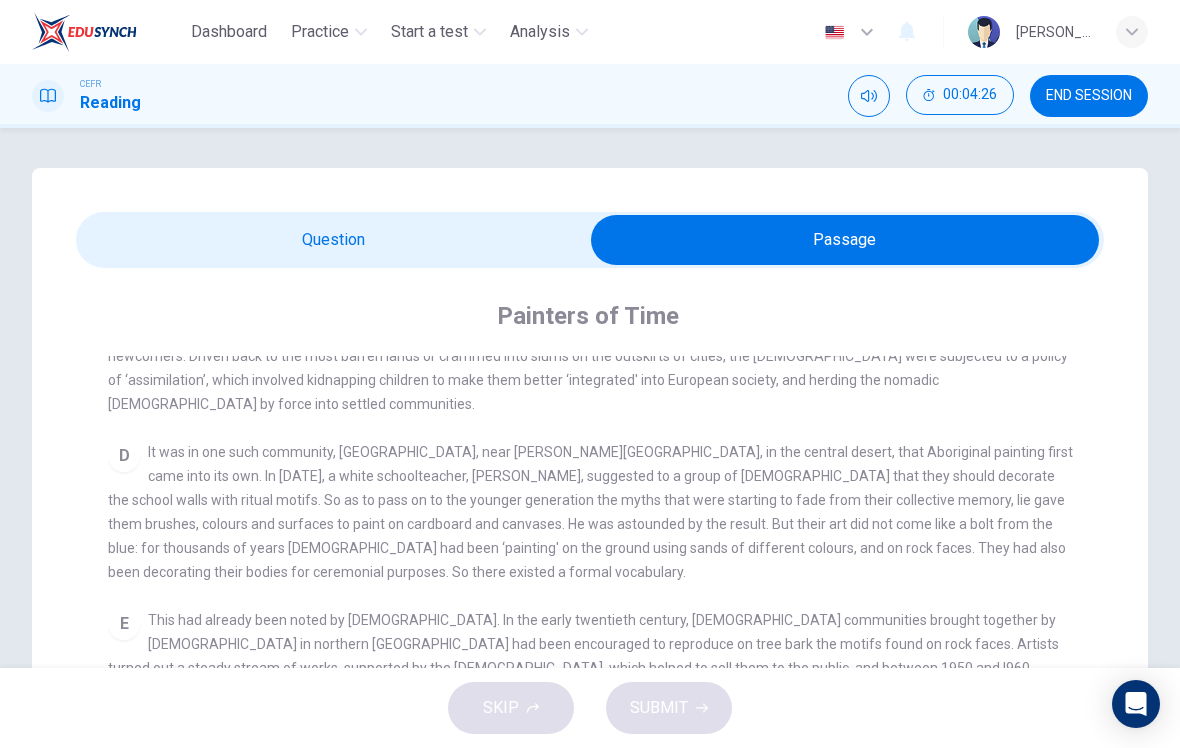 scroll, scrollTop: 0, scrollLeft: 0, axis: both 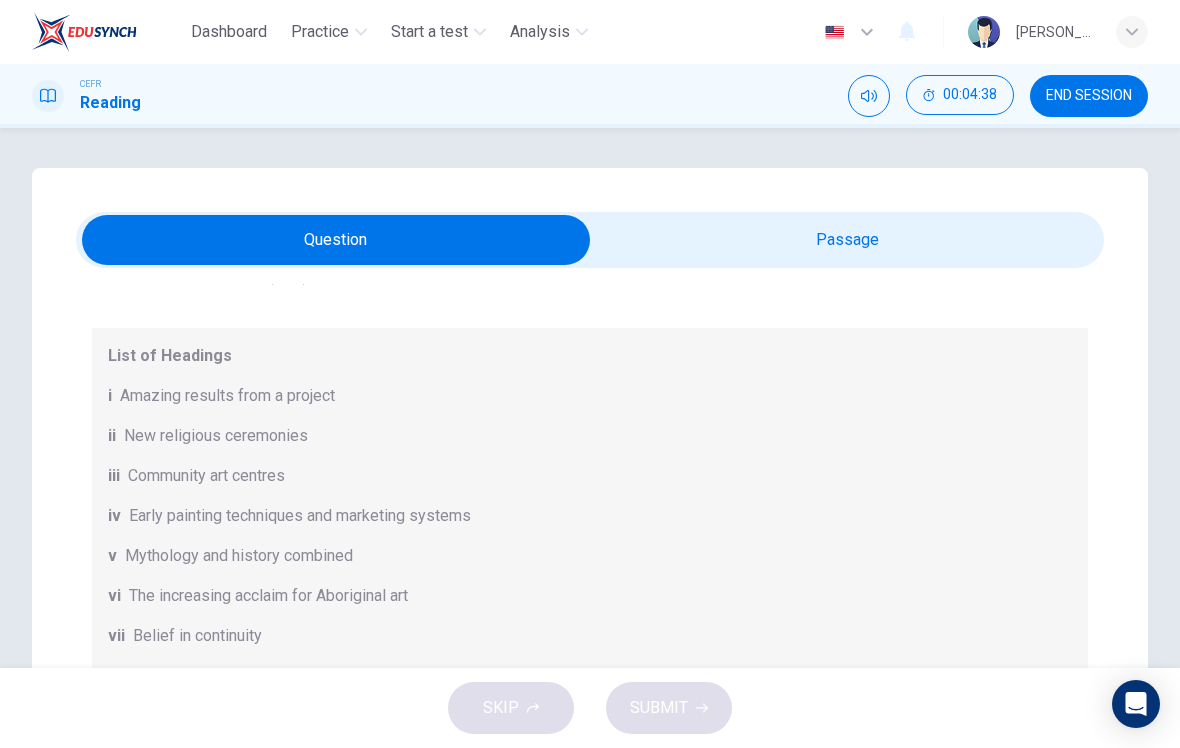 click at bounding box center (336, 240) 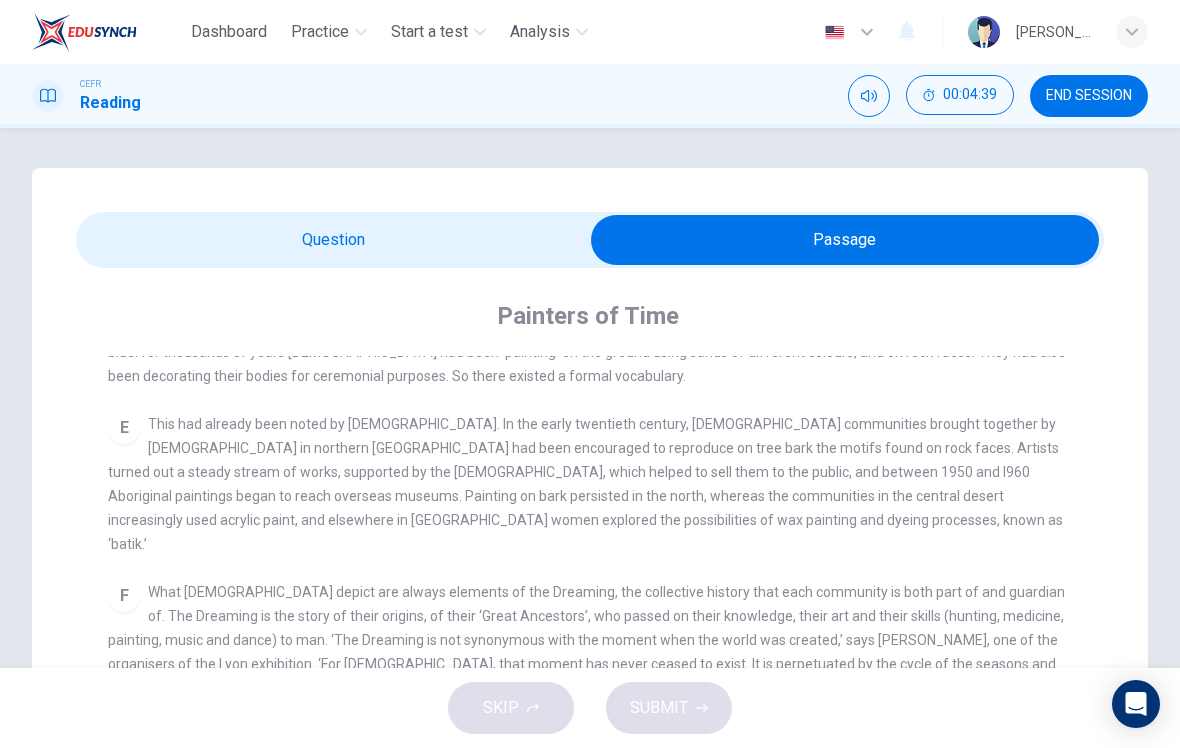 scroll, scrollTop: 893, scrollLeft: 0, axis: vertical 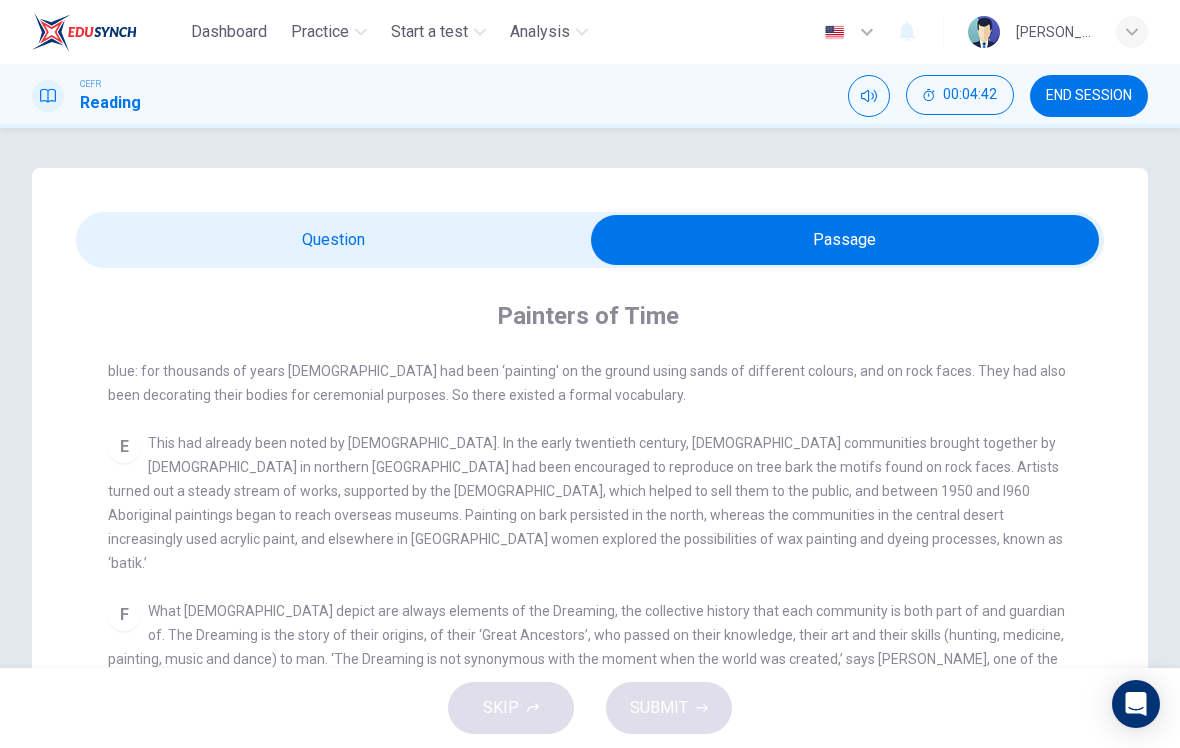 click at bounding box center [845, 240] 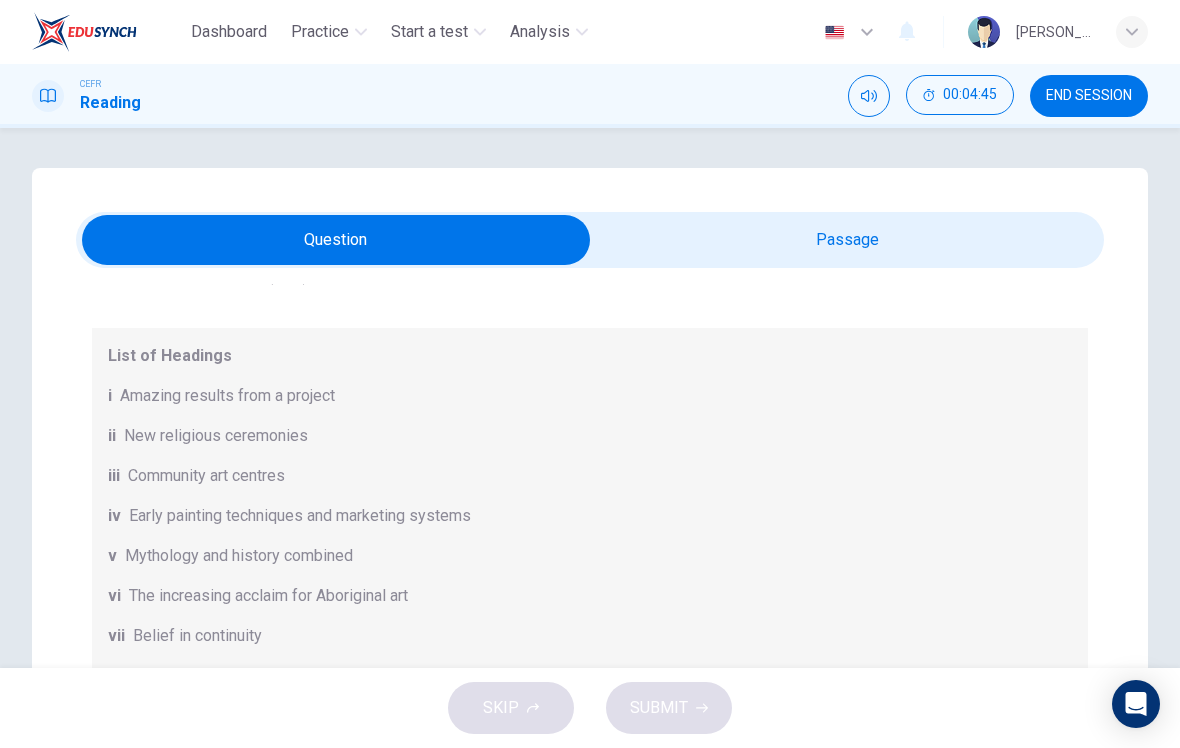 scroll, scrollTop: -1, scrollLeft: 0, axis: vertical 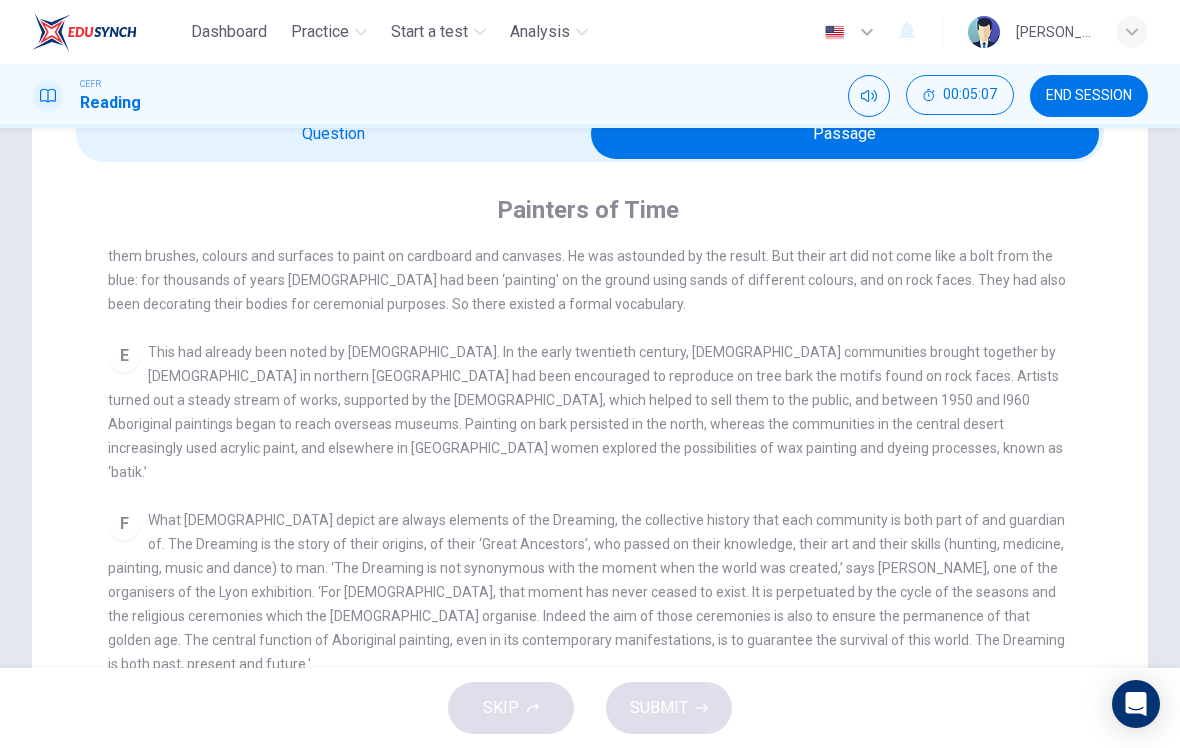 click at bounding box center [845, 134] 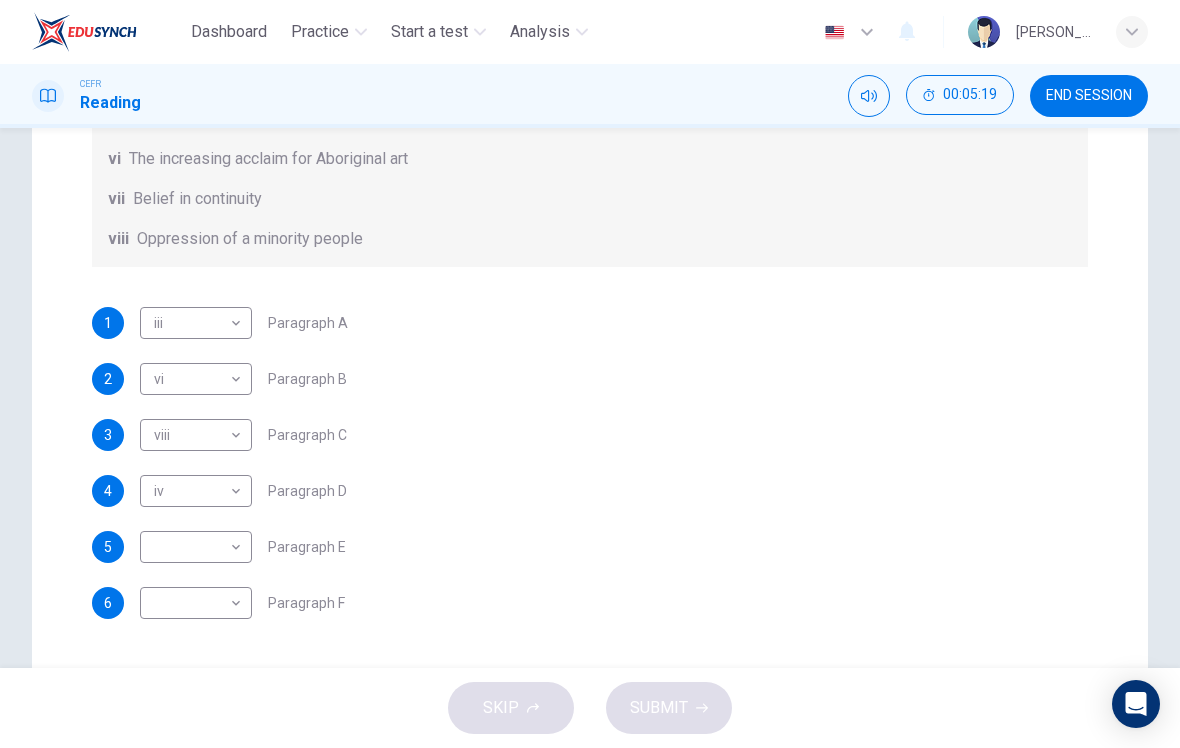 scroll, scrollTop: 450, scrollLeft: 0, axis: vertical 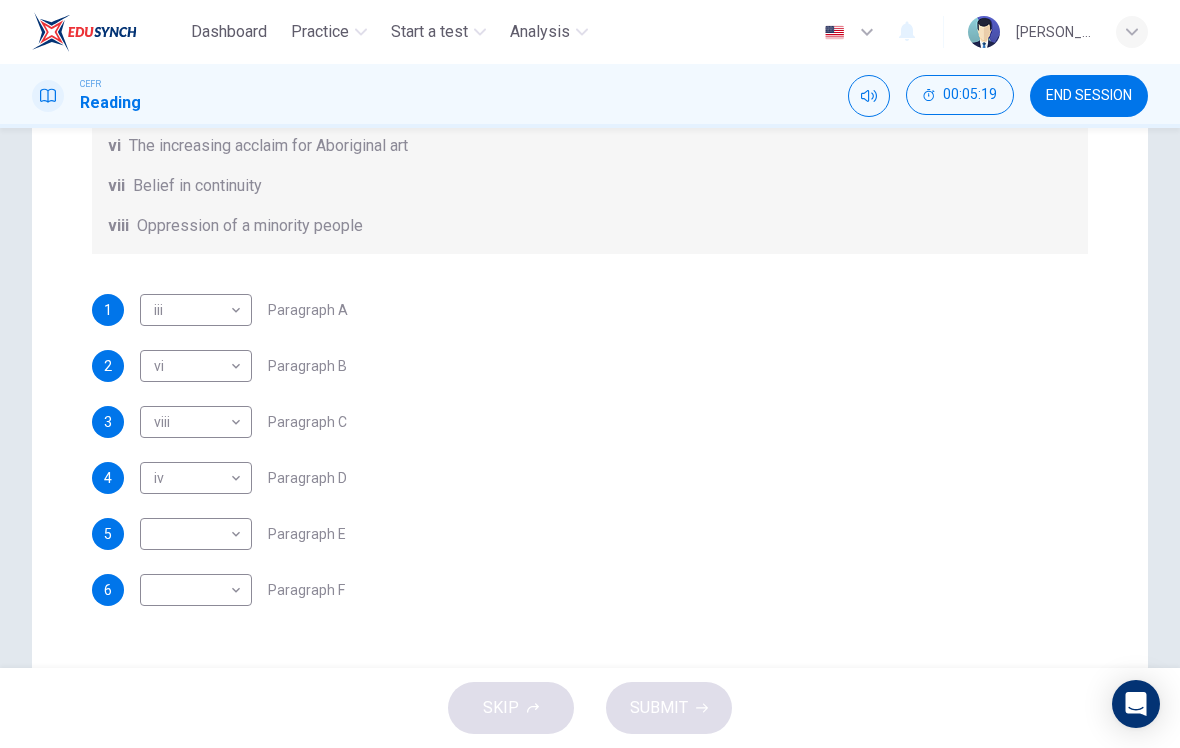 click on "Dashboard Practice Start a test Analysis English en ​ NOOR QURRATU'AINI BINTI MOHD RASHIDI CEFR Reading 00:05:19 END SESSION Question Passage Questions 1 - 6 The Reading Passage has eight paragraphs  A-H .
Choose the most suitable heading for paragraphs  A-F  from the list of headings below.
Write the correct number (i-viii) in the boxes below. List of Headings i Amazing results from a project ii New religious ceremonies iii Community art centres iv Early painting techniques and marketing systems v Mythology and history combined vi The increasing acclaim for Aboriginal art vii Belief in continuity viii Oppression of a minority people 1 iii iii ​ Paragraph A 2 vi vi ​ Paragraph B 3 viii viii ​ Paragraph C 4 iv iv ​ Paragraph D 5 ​ ​ Paragraph E 6 ​ ​ Paragraph F Painters of Time CLICK TO ZOOM Click to Zoom A B C D E F G H  Today, Aboriginal painting has become a great success. Some works sell for more than $25,000, and exceptional items may fetch as much as $180,000 in Australia. SKIP" at bounding box center [590, 374] 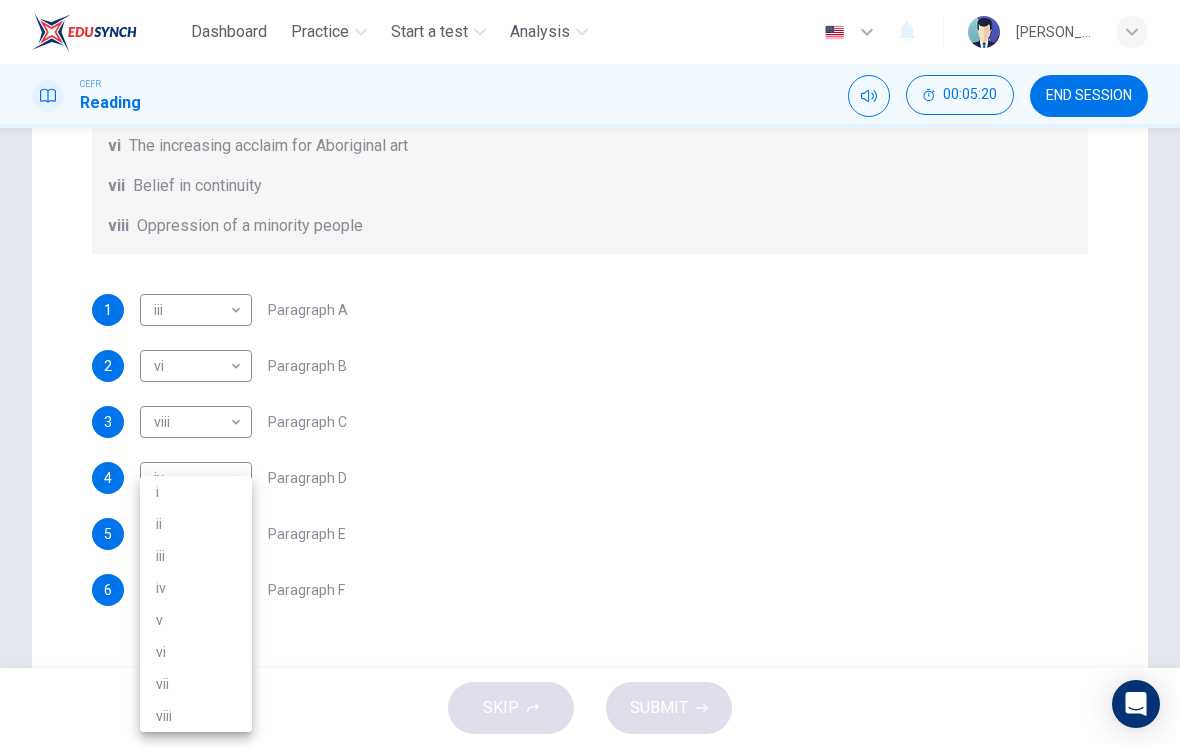 click on "i" at bounding box center (196, 492) 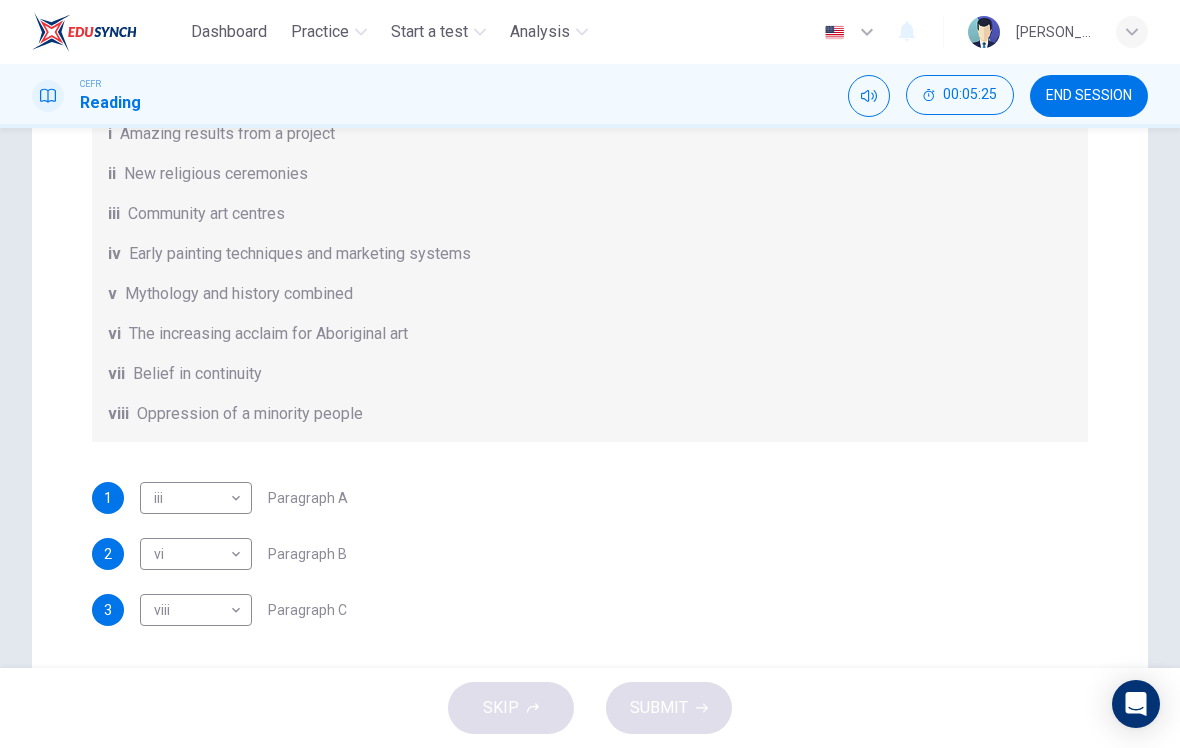 scroll, scrollTop: 0, scrollLeft: 0, axis: both 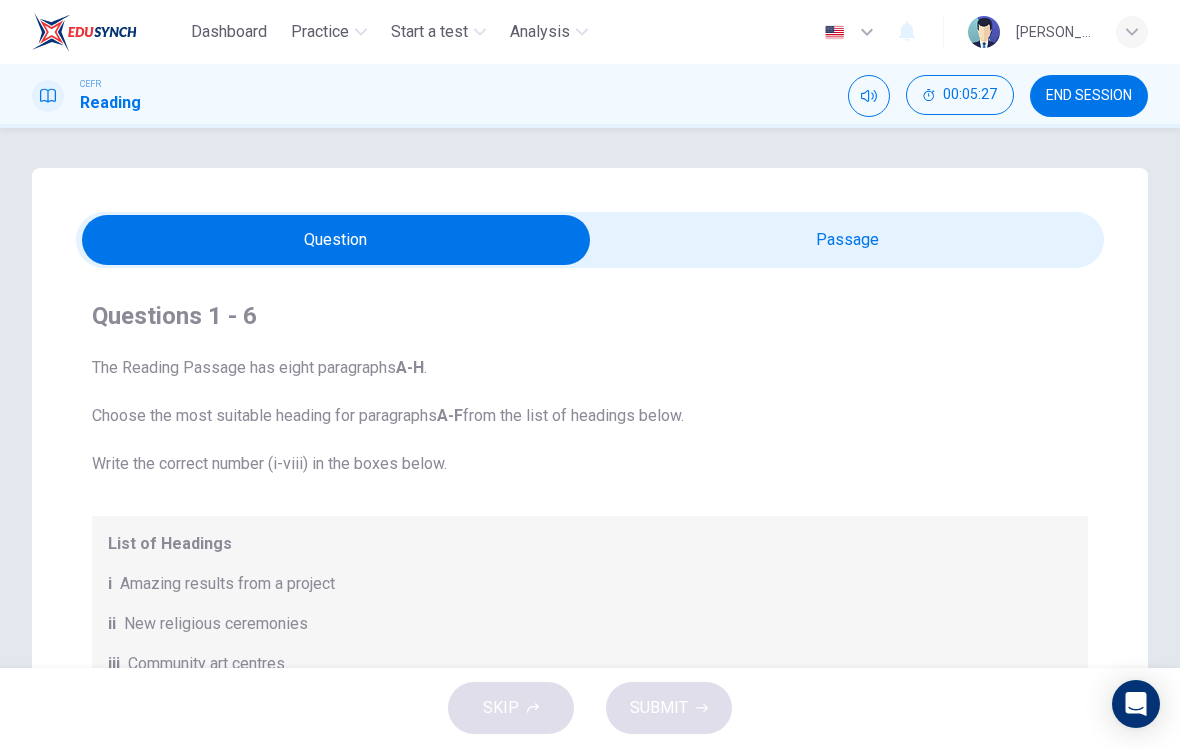 click on "Question Passage Questions 1 - 6 The Reading Passage has eight paragraphs  A-H .
Choose the most suitable heading for paragraphs  A-F  from the list of headings below.
Write the correct number (i-viii) in the boxes below. List of Headings i Amazing results from a project ii New religious ceremonies iii Community art centres iv Early painting techniques and marketing systems v Mythology and history combined vi The increasing acclaim for Aboriginal art vii Belief in continuity viii Oppression of a minority people 1 iii iii ​ Paragraph A 2 vi vi ​ Paragraph B 3 viii viii ​ Paragraph C 4 iv iv ​ Paragraph D 5 i i ​ Paragraph E 6 ​ ​ Paragraph F Painters of Time CLICK TO ZOOM Click to Zoom A B C D E F G H Nowadays, each community is organised as a cooperative and draws on the services of an art adviser, a government-employed agent who provides the artists with materials, deals with galleries and museums and redistributes the proceeds from sales among the artists." at bounding box center (590, 650) 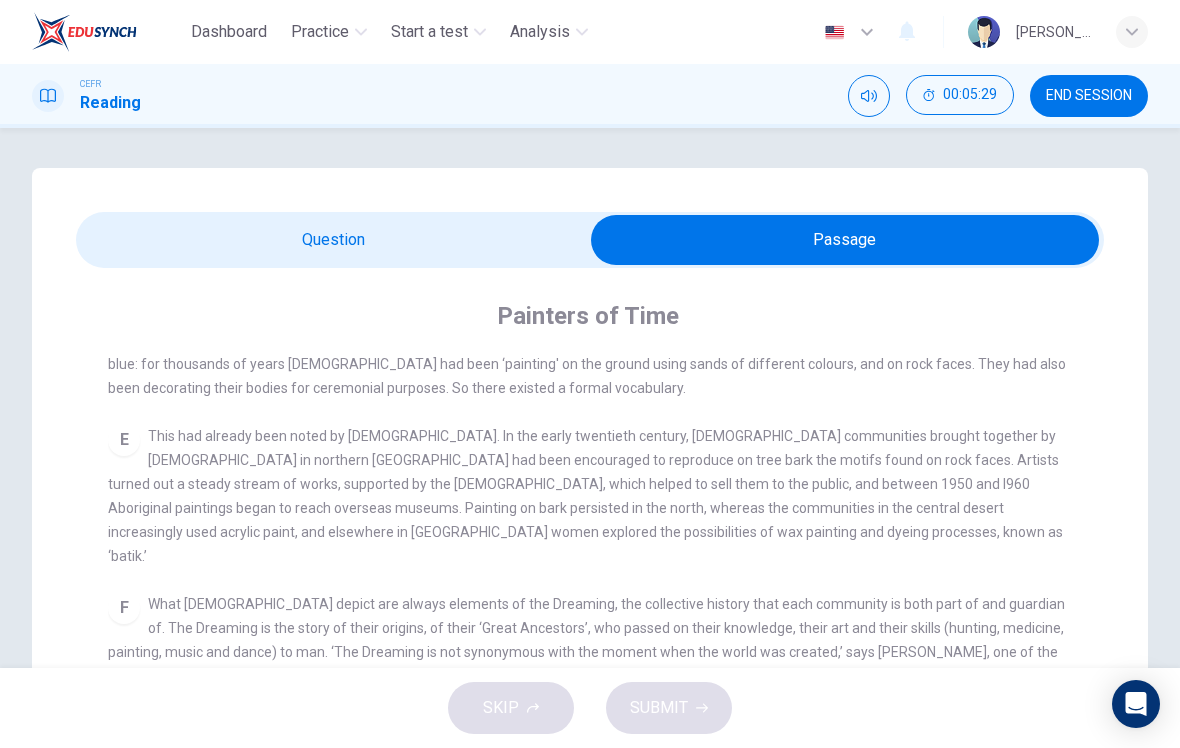 scroll, scrollTop: 889, scrollLeft: 0, axis: vertical 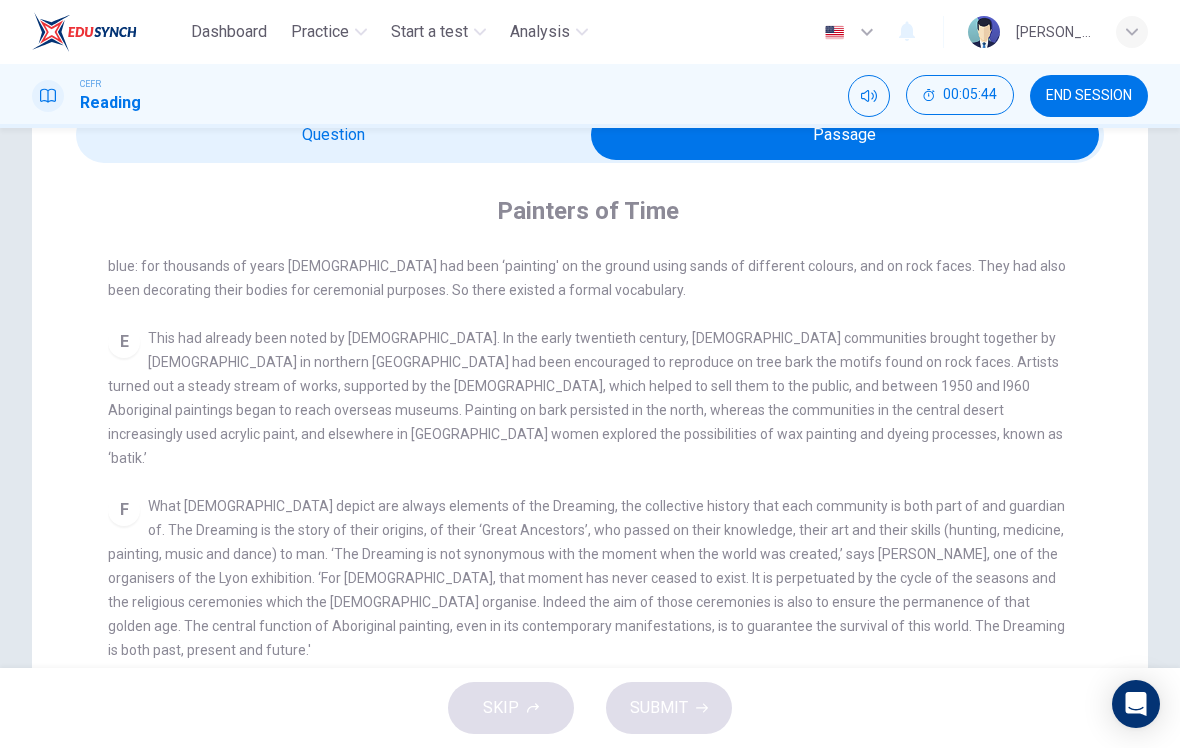 click at bounding box center (845, 135) 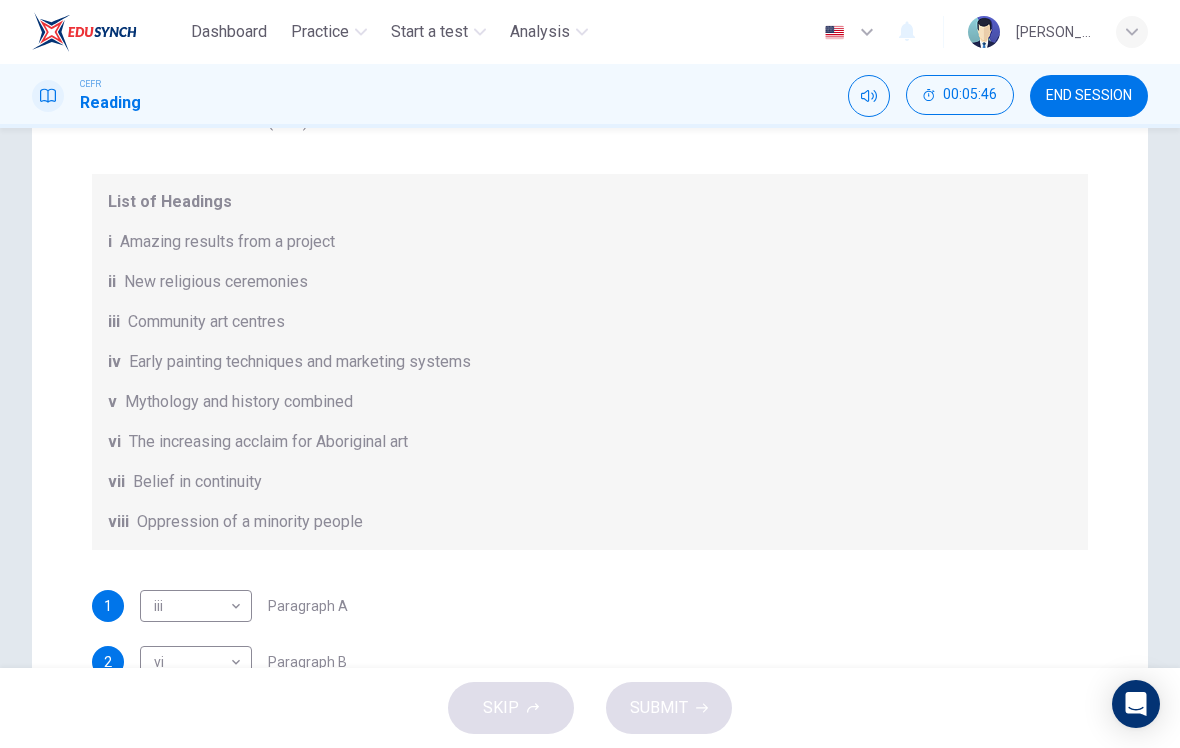scroll, scrollTop: 339, scrollLeft: 0, axis: vertical 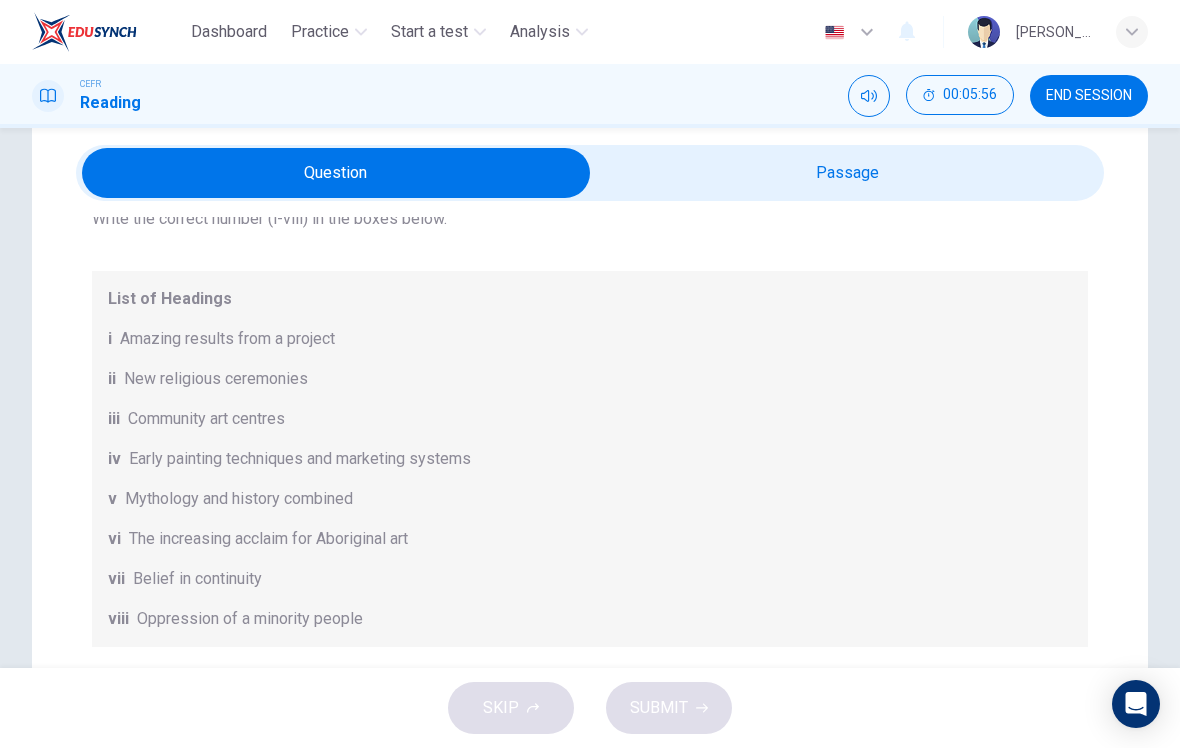 click on "Questions 1 - 6 The Reading Passage has eight paragraphs  A-H .
Choose the most suitable heading for paragraphs  A-F  from the list of headings below.
Write the correct number (i-viii) in the boxes below. List of Headings i Amazing results from a project ii New religious ceremonies iii Community art centres iv Early painting techniques and marketing systems v Mythology and history combined vi The increasing acclaim for Aboriginal art vii Belief in continuity viii Oppression of a minority people 1 iii iii ​ Paragraph A 2 vi vi ​ Paragraph B 3 viii viii ​ Paragraph C 4 iv iv ​ Paragraph D 5 i i ​ Paragraph E 6 ​ ​ Paragraph F" at bounding box center [590, 527] 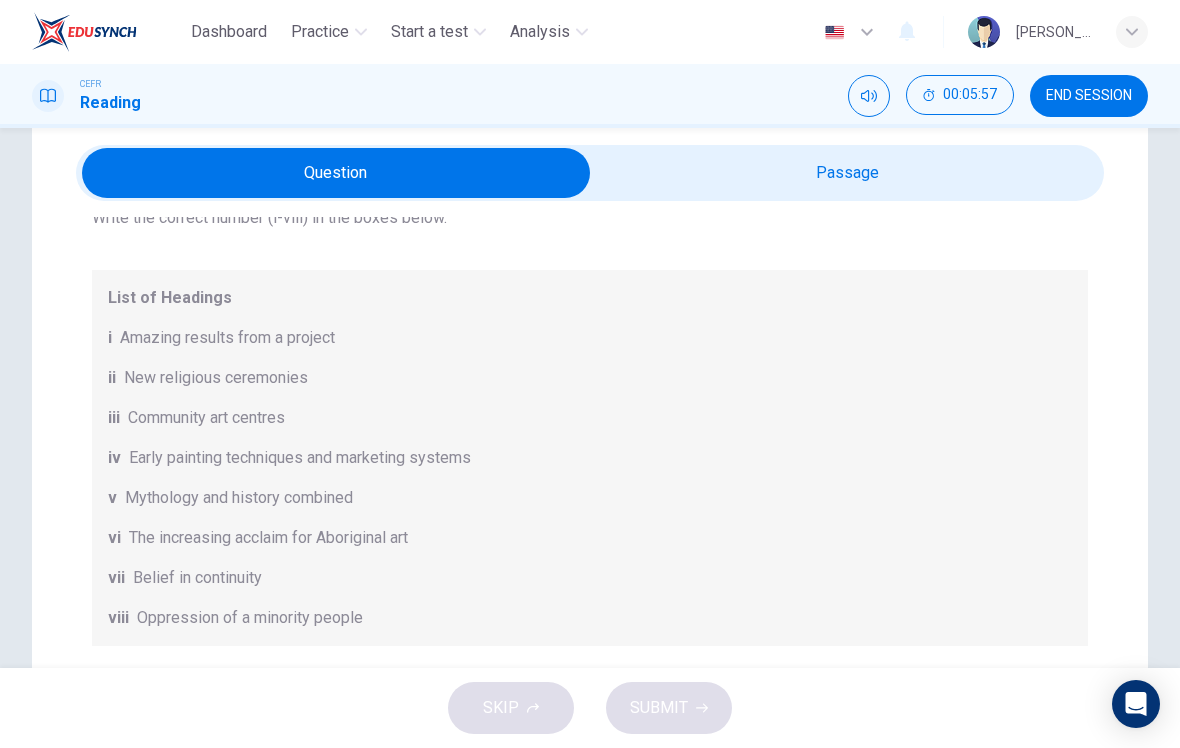 click at bounding box center (336, 173) 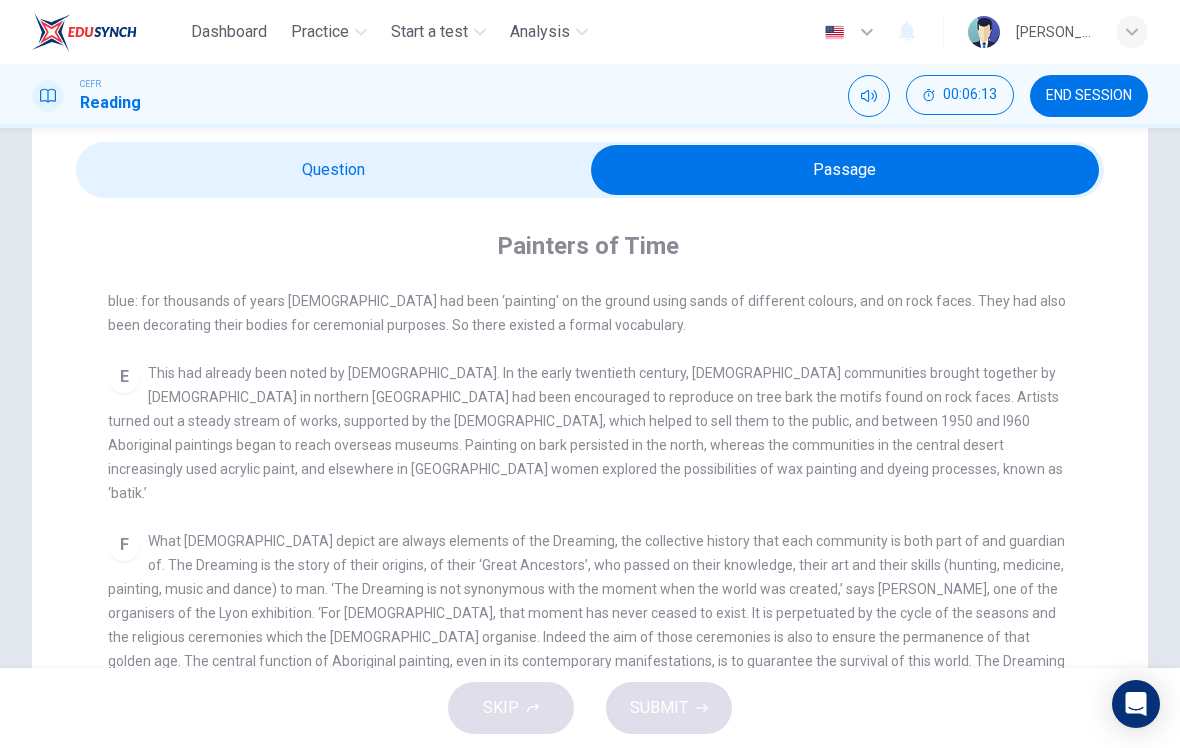 scroll, scrollTop: 61, scrollLeft: 0, axis: vertical 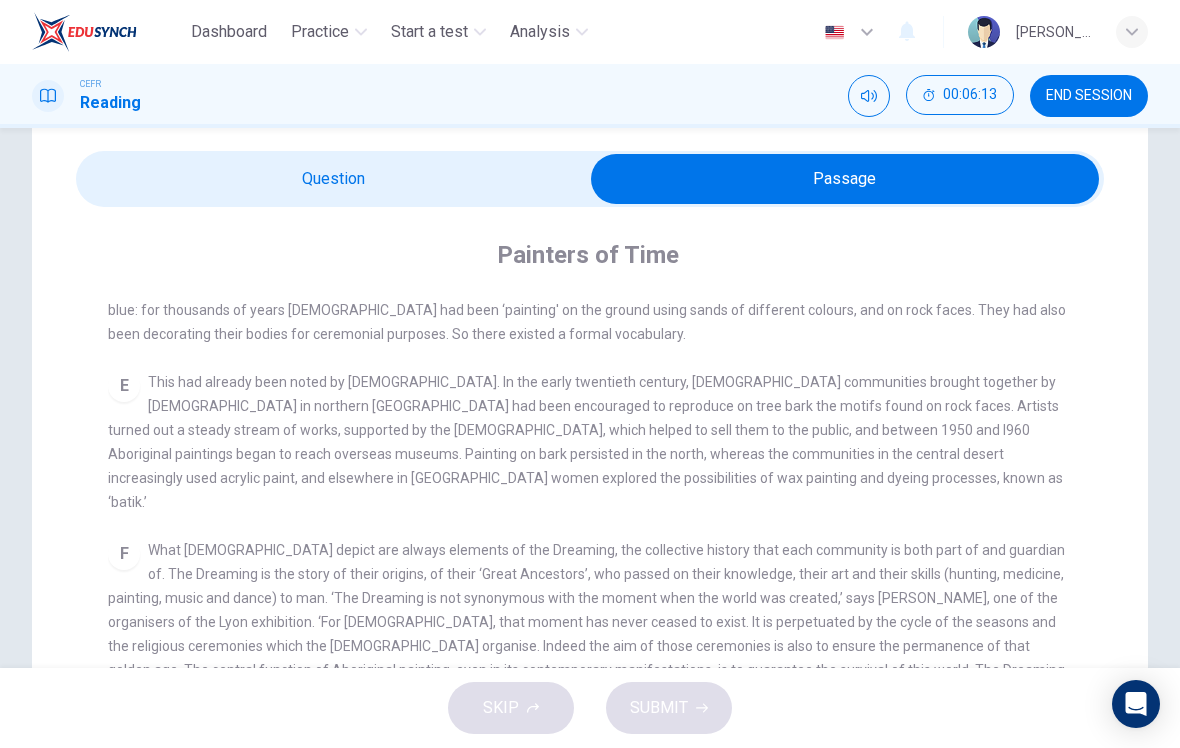 click at bounding box center [845, 179] 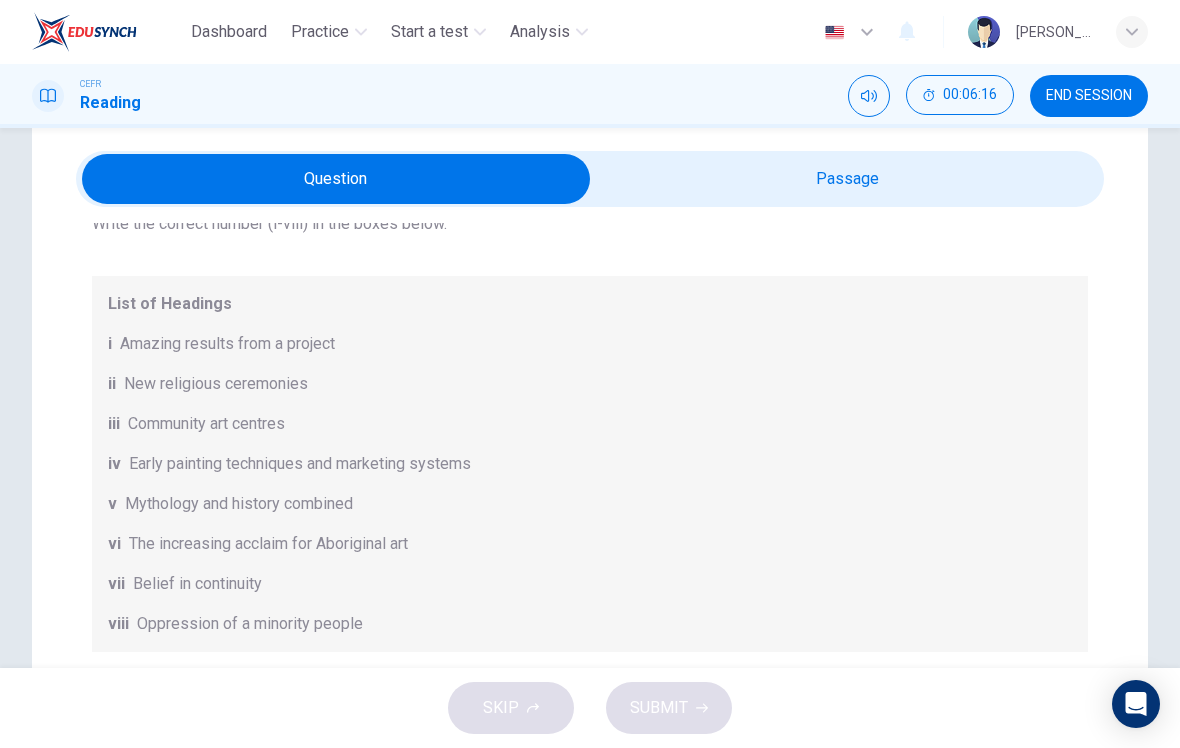 click at bounding box center [336, 179] 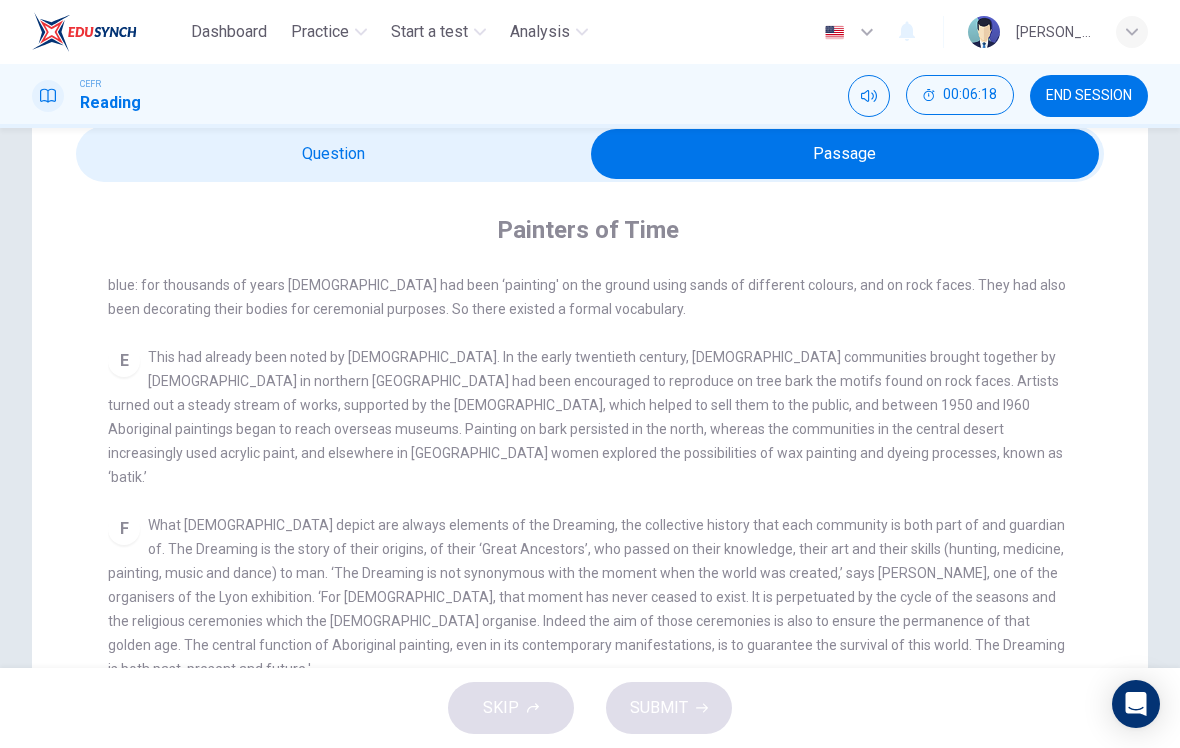 scroll, scrollTop: 98, scrollLeft: 0, axis: vertical 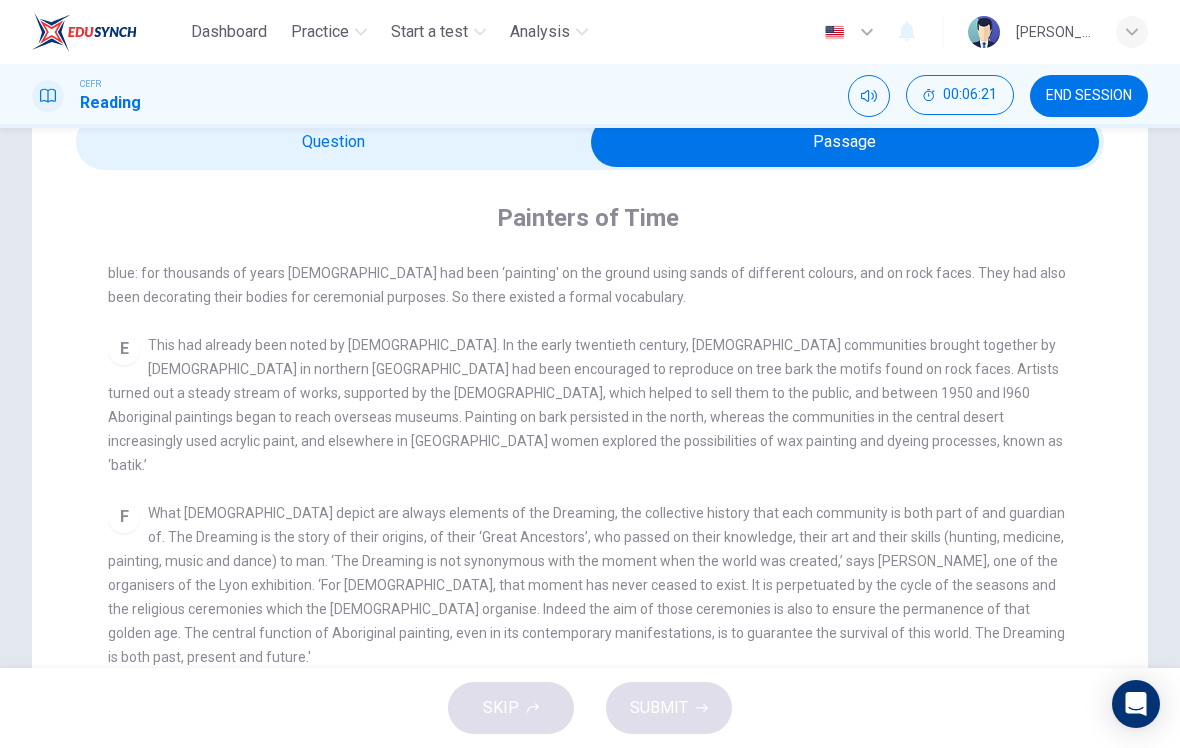 click at bounding box center [845, 142] 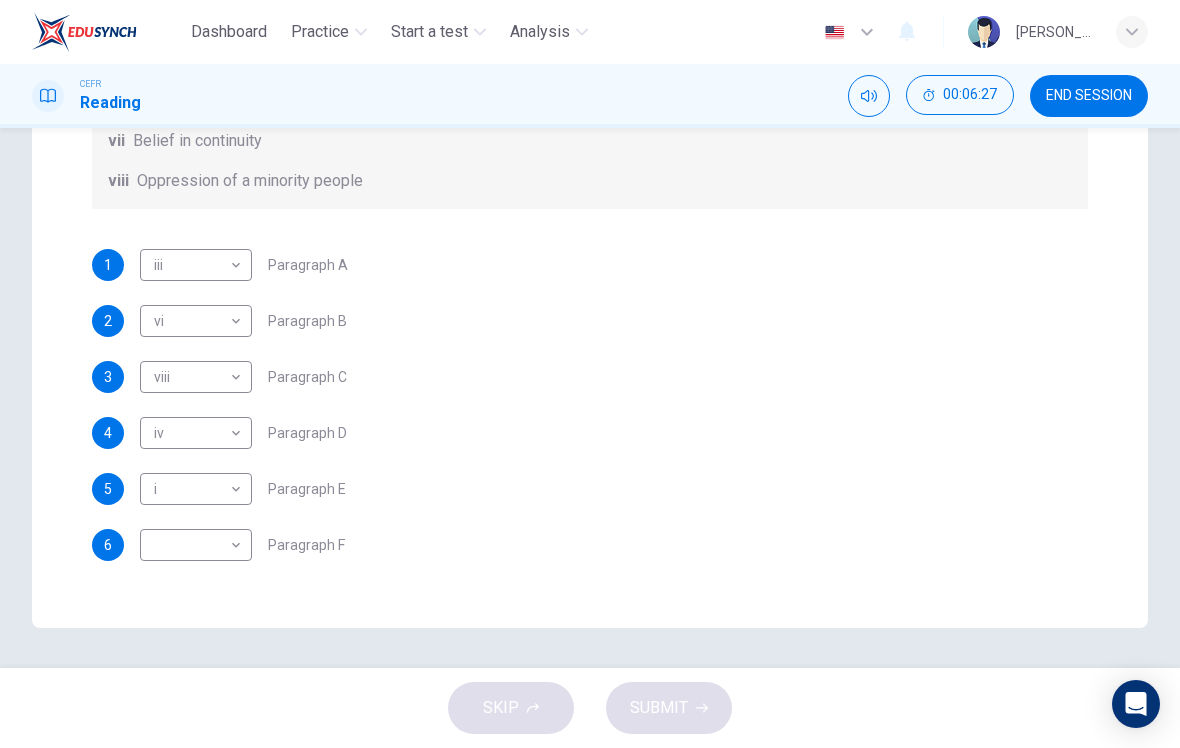scroll, scrollTop: 504, scrollLeft: 0, axis: vertical 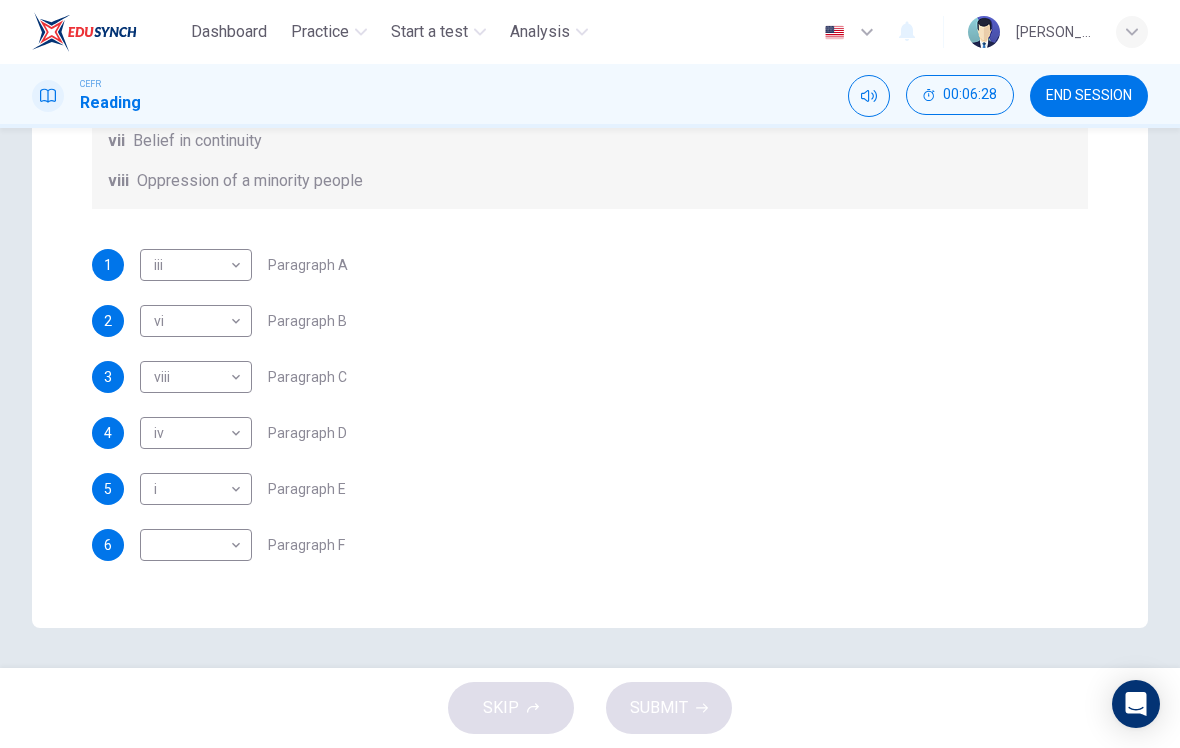 click on "Dashboard Practice Start a test Analysis English en ​ NOOR QURRATU'AINI BINTI MOHD RASHIDI CEFR Reading 00:06:28 END SESSION Question Passage Questions 1 - 6 The Reading Passage has eight paragraphs  A-H .
Choose the most suitable heading for paragraphs  A-F  from the list of headings below.
Write the correct number (i-viii) in the boxes below. List of Headings i Amazing results from a project ii New religious ceremonies iii Community art centres iv Early painting techniques and marketing systems v Mythology and history combined vi The increasing acclaim for Aboriginal art vii Belief in continuity viii Oppression of a minority people 1 iii iii ​ Paragraph A 2 vi vi ​ Paragraph B 3 viii viii ​ Paragraph C 4 iv iv ​ Paragraph D 5 i i ​ Paragraph E 6 ​ ​ Paragraph F Painters of Time CLICK TO ZOOM Click to Zoom A B C D E F G H  Today, Aboriginal painting has become a great success. Some works sell for more than $25,000, and exceptional items may fetch as much as $180,000 in Australia. SKIP" at bounding box center (590, 374) 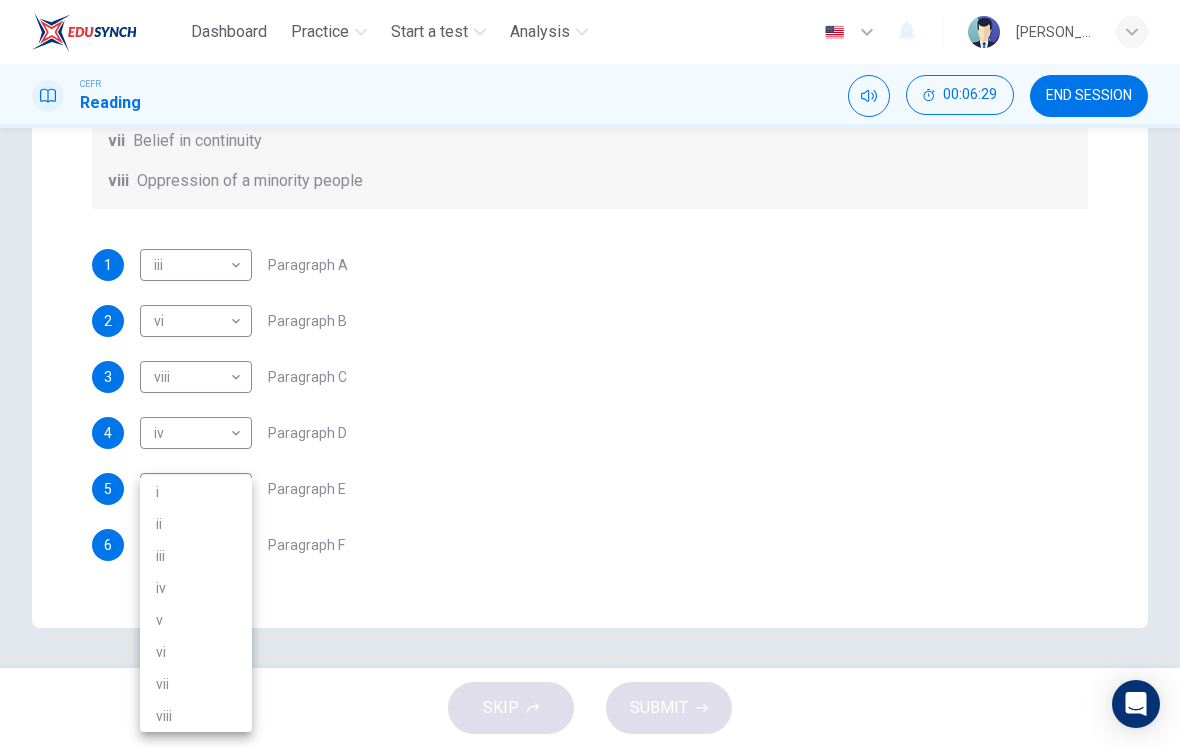 click on "ii" at bounding box center (196, 524) 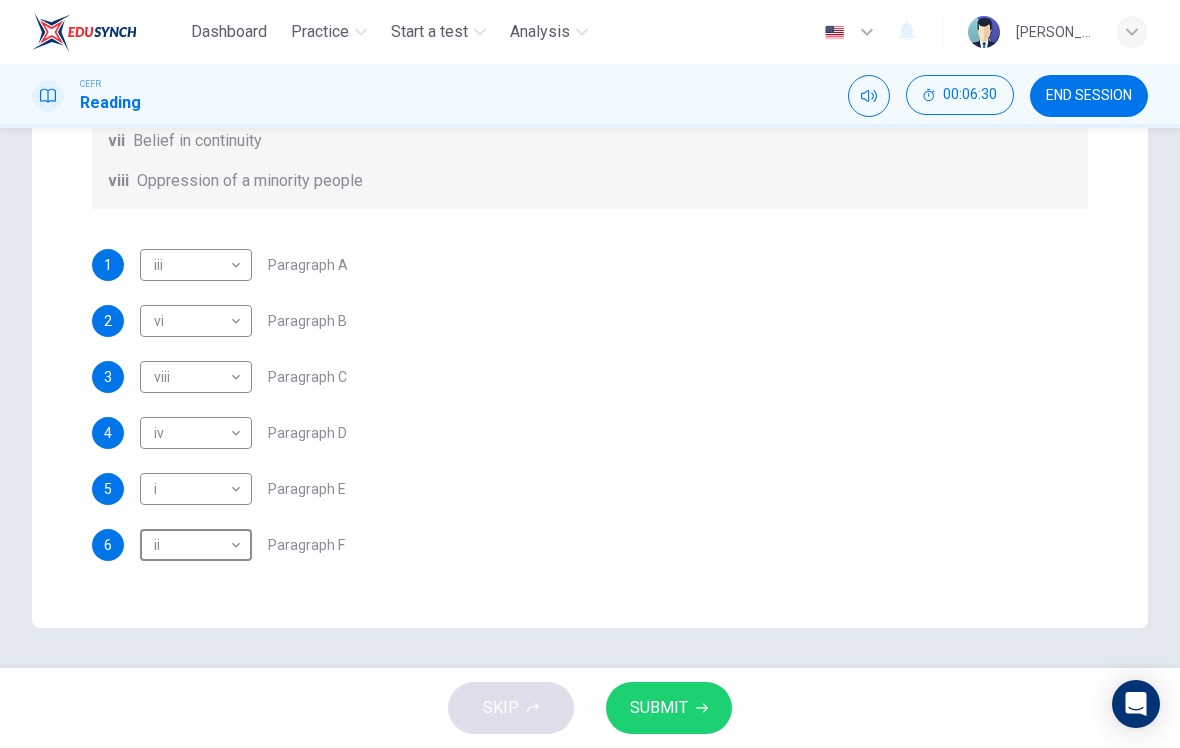 click on "SUBMIT" at bounding box center (669, 708) 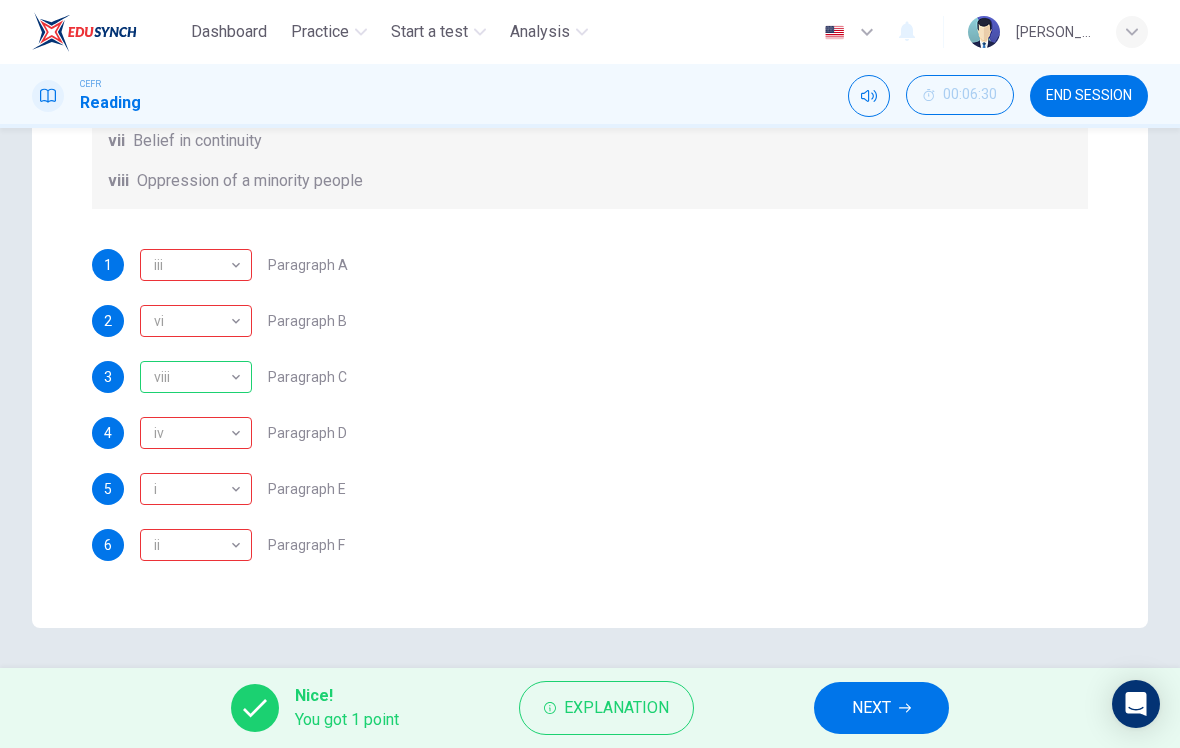 click on "Explanation" at bounding box center [616, 708] 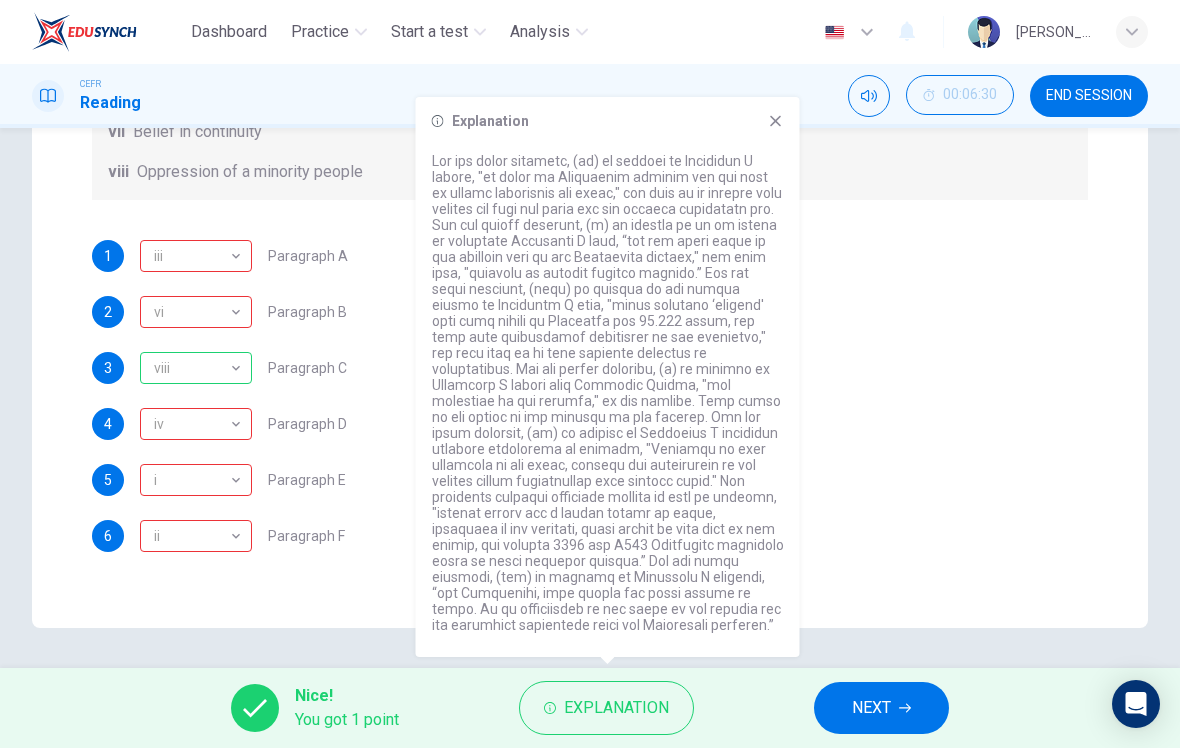 scroll, scrollTop: 188, scrollLeft: 0, axis: vertical 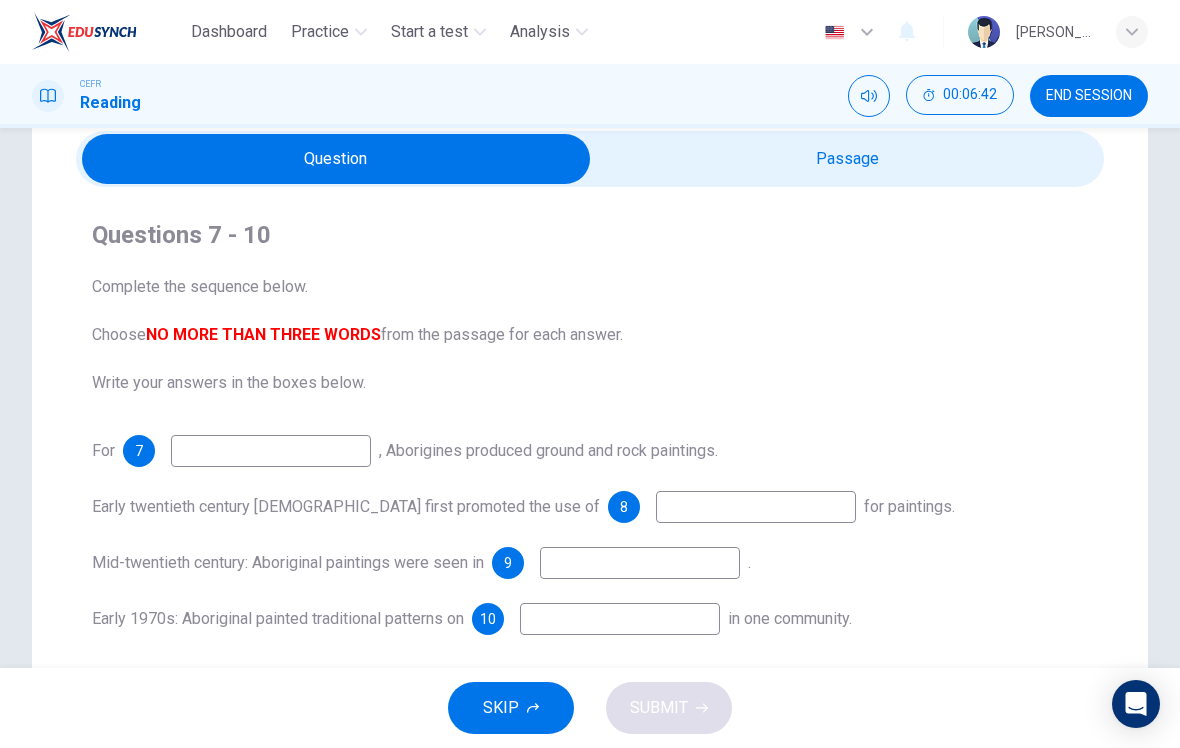 click at bounding box center [336, 159] 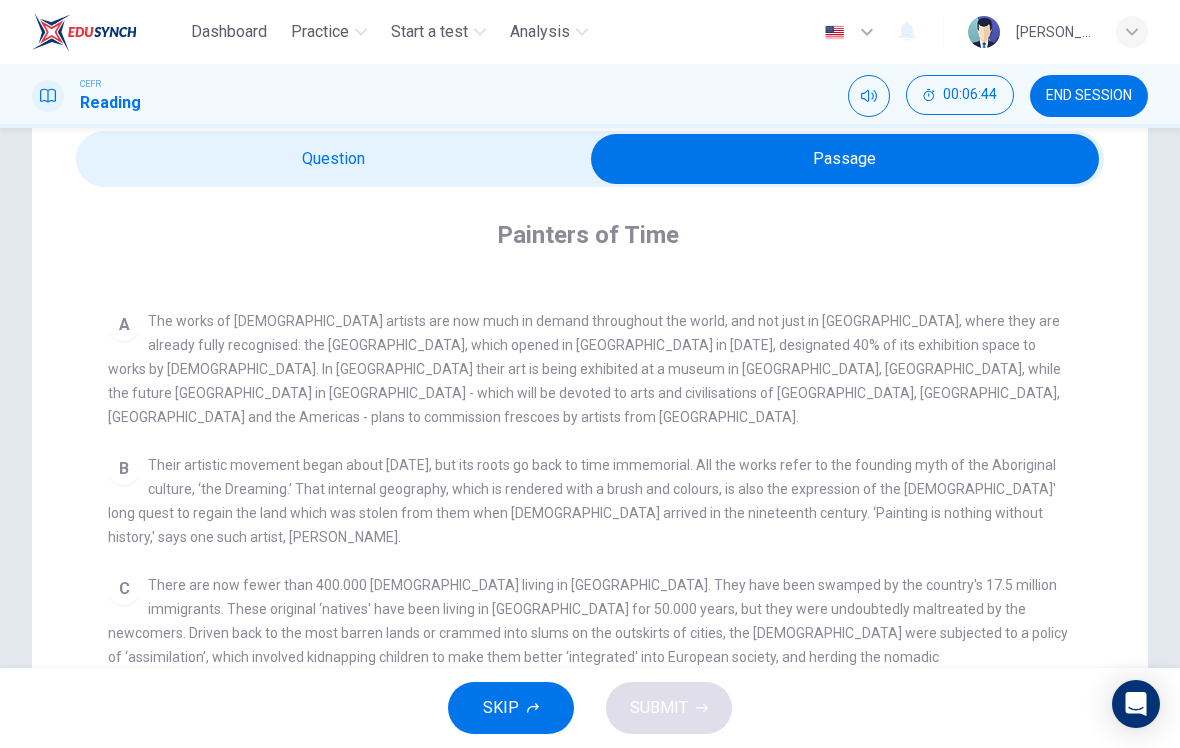 scroll, scrollTop: 361, scrollLeft: 0, axis: vertical 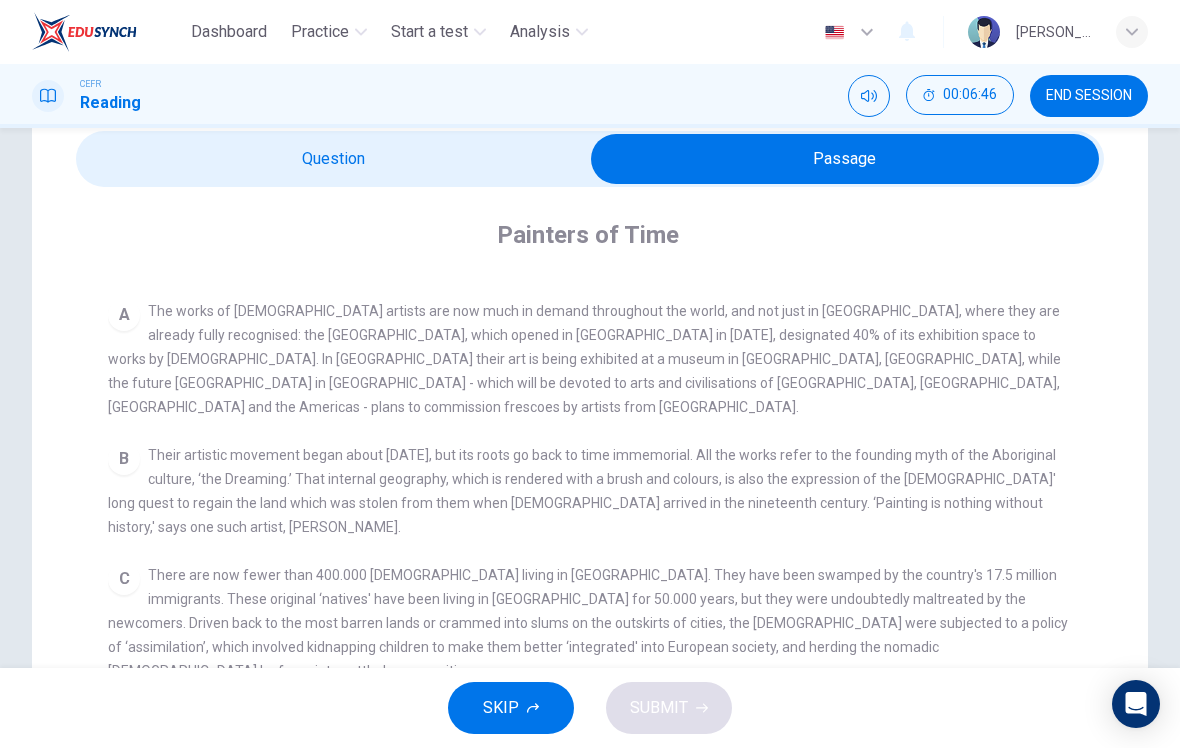 click at bounding box center (845, 159) 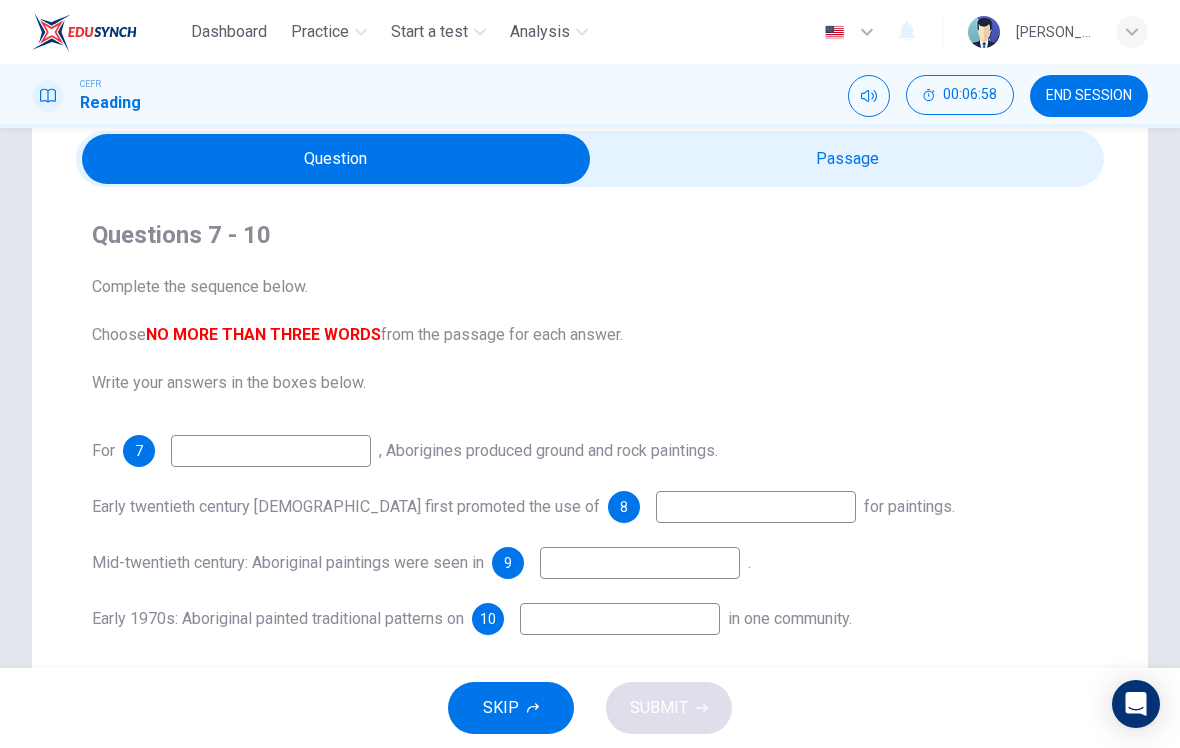 click at bounding box center (336, 159) 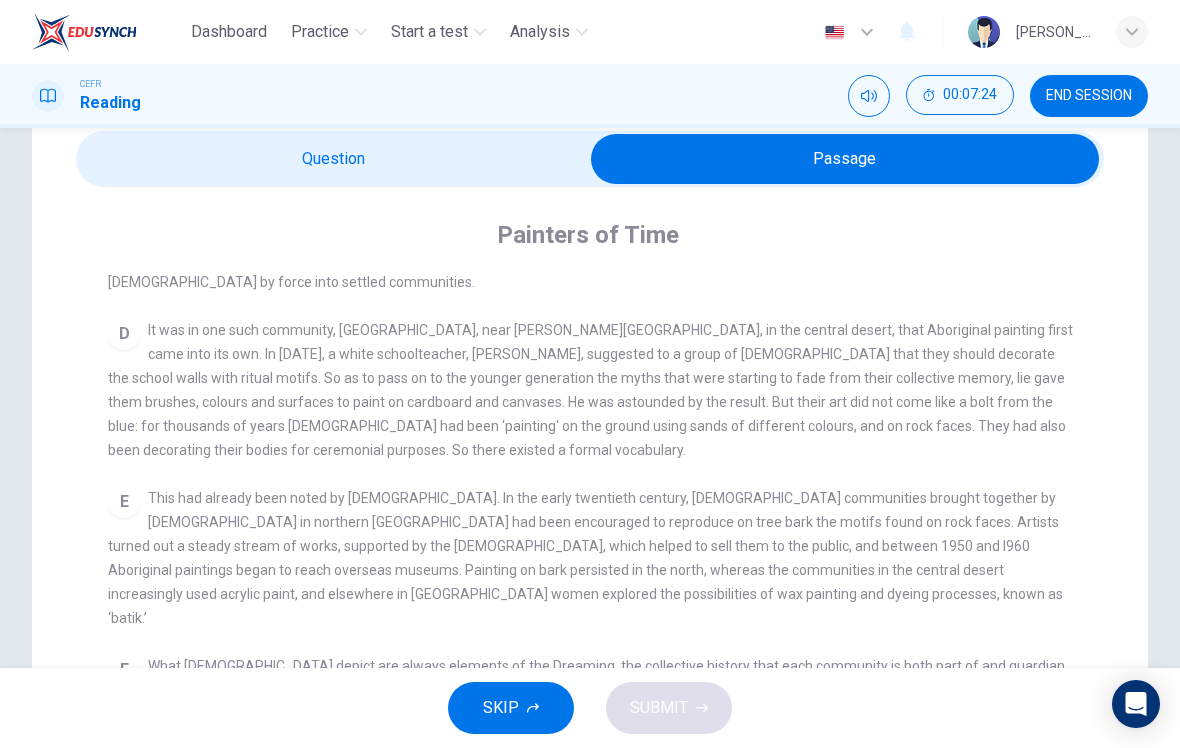 scroll, scrollTop: 751, scrollLeft: 0, axis: vertical 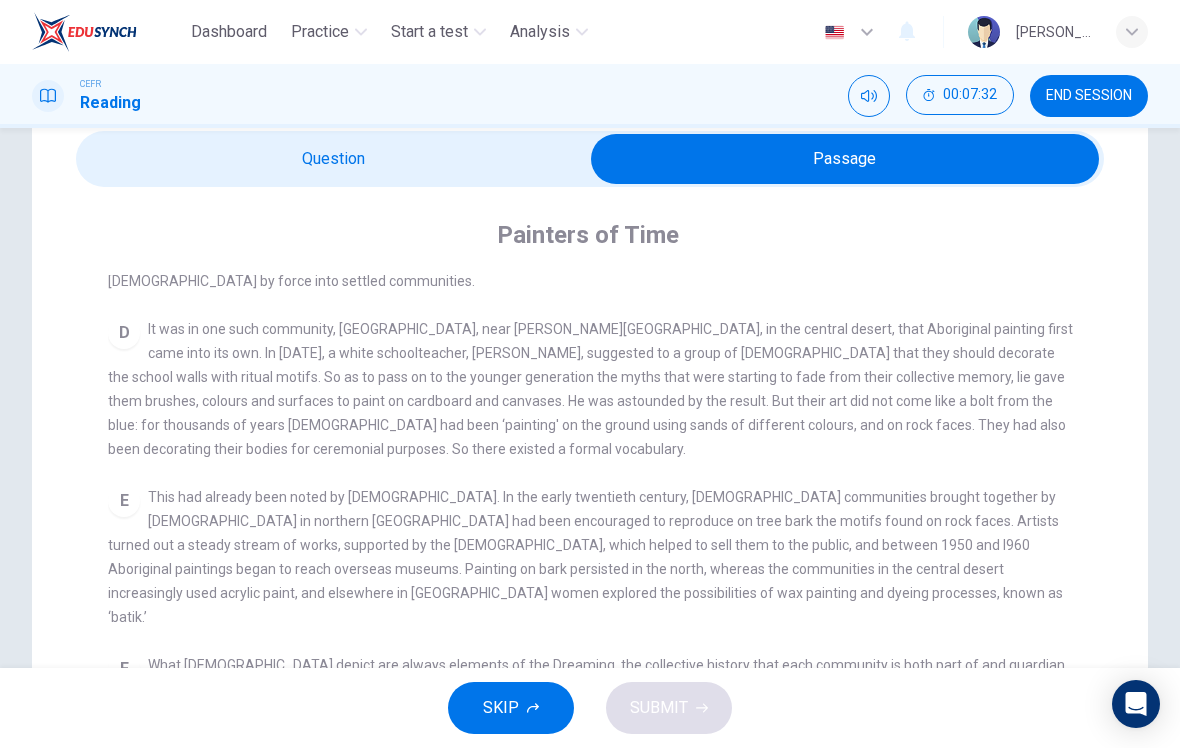 click at bounding box center (845, 159) 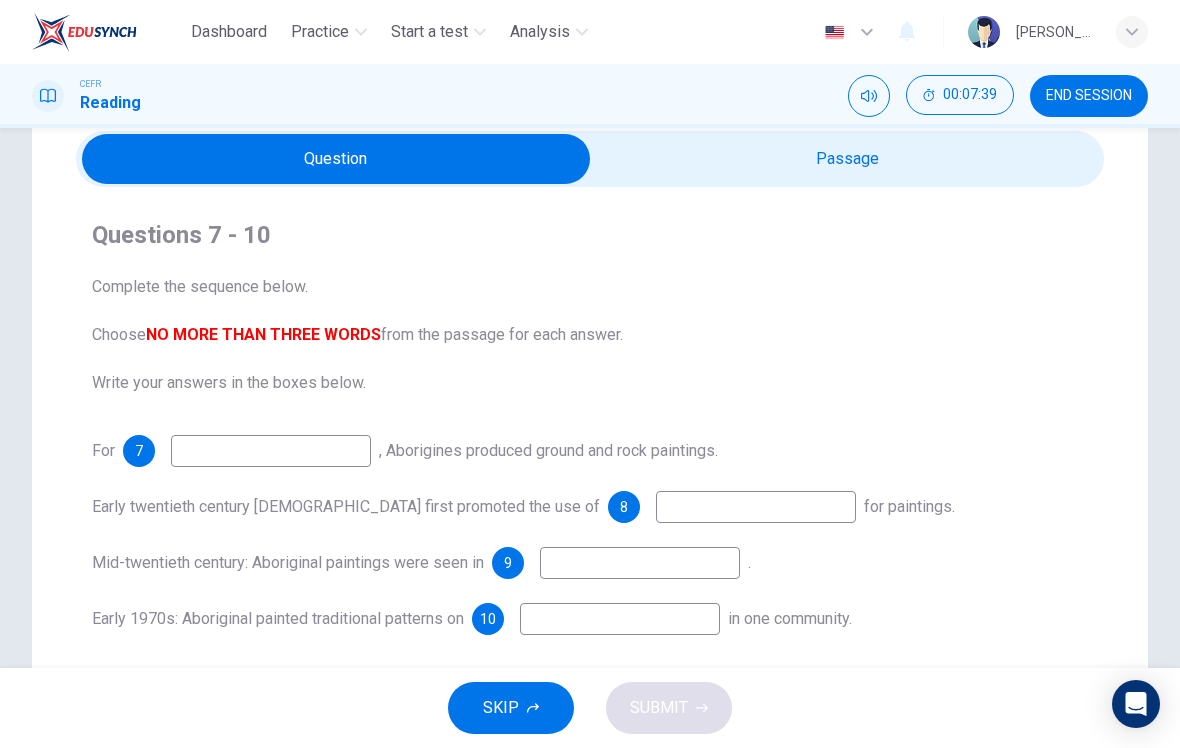 click at bounding box center [336, 159] 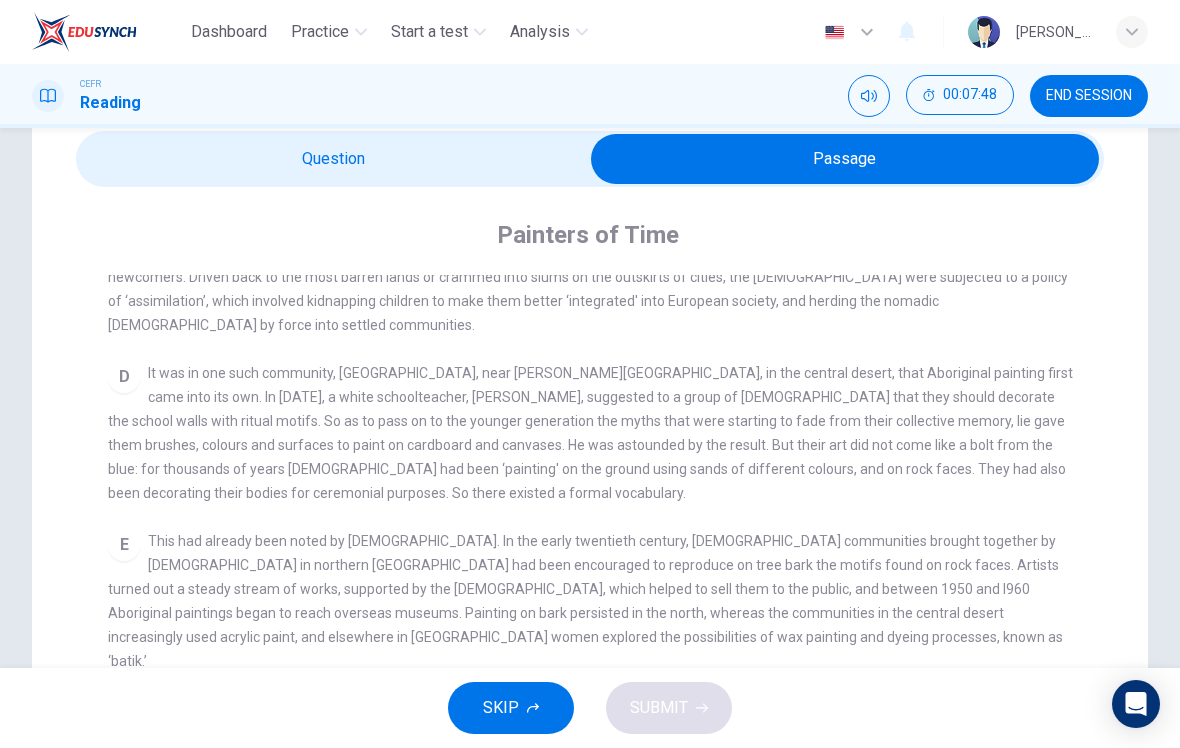 scroll, scrollTop: 713, scrollLeft: 0, axis: vertical 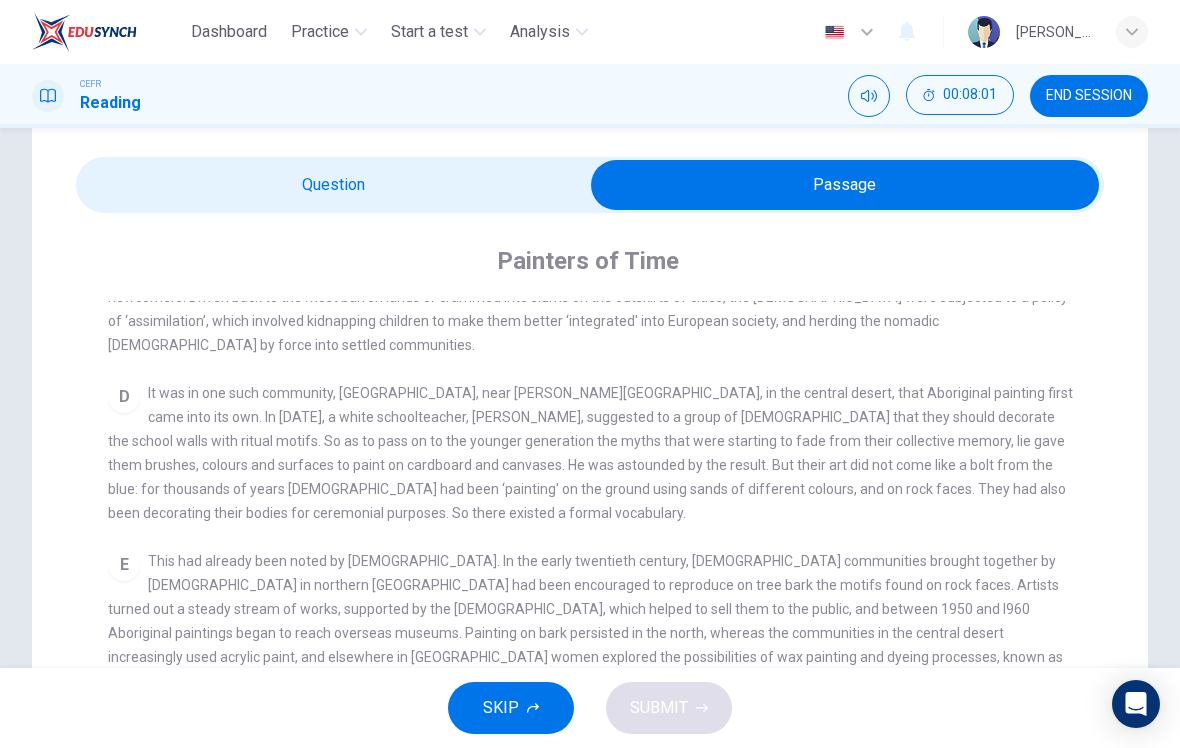 click on "CLICK TO ZOOM Click to Zoom A The works of Aboriginal artists are now much in demand throughout the world, and not just in Australia, where they are already fully recognised: the National Museum of Australia, which opened in Canberra in 2001, designated 40% of its exhibition space to works by Aborigines. In Europe their art is being exhibited at a museum in Lyon, France, while the future Quai Branly museum in Paris - which will be devoted to arts and civilisations of Africa, Asia, Oceania and the Americas - plans to commission frescoes by artists from Australia. B C D E F G Each work is created individually, with a form peculiar to each artist, but it is created within and on behalf of a community who must approve it. An artist cannot use a 'dream' that does not belong to his or her community, since each community is the owner of its dreams, just as it is anchored to a territory marked out by its ancestors, so each painting can be interpreted as a kind of spiritual road map for that community. H" at bounding box center [603, 659] 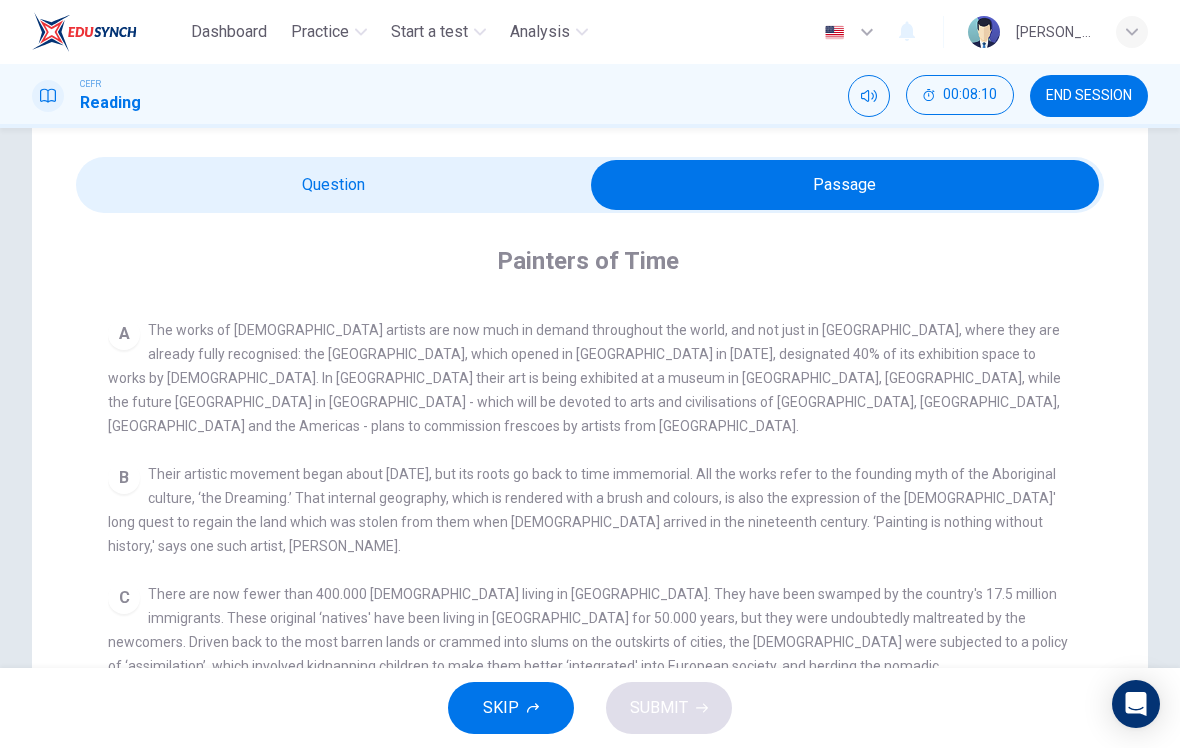 scroll, scrollTop: 367, scrollLeft: 0, axis: vertical 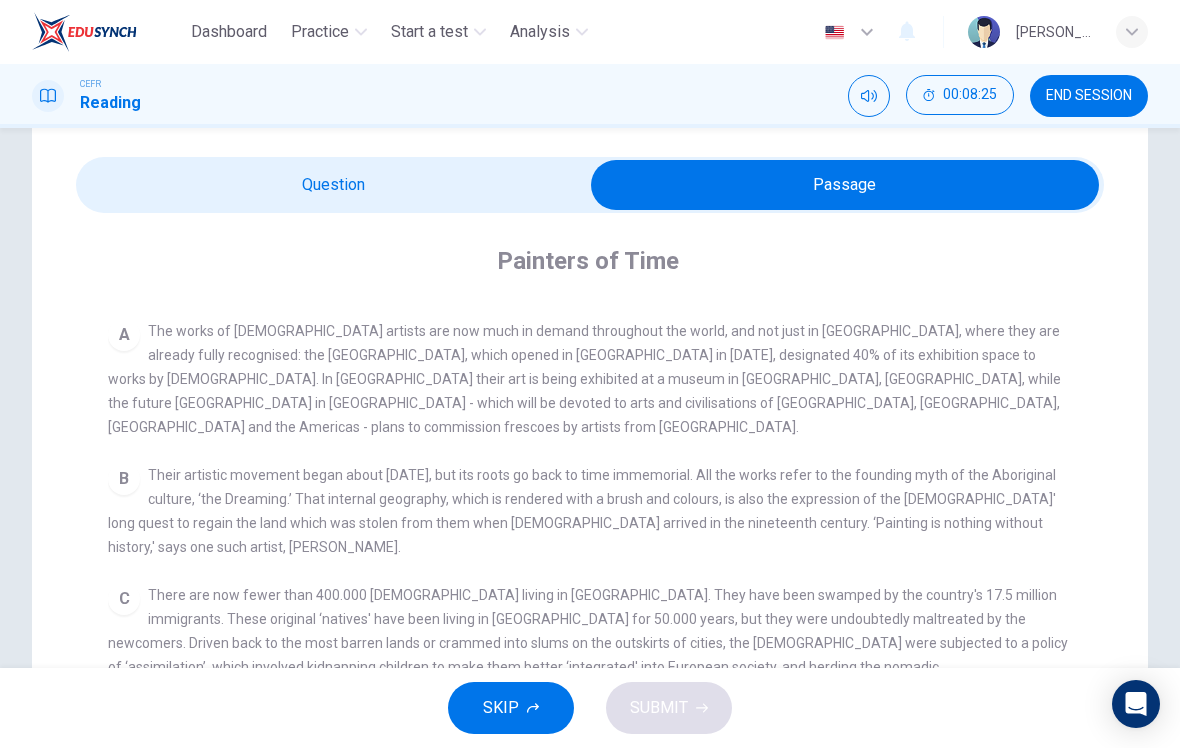 click on "SKIP" at bounding box center (511, 708) 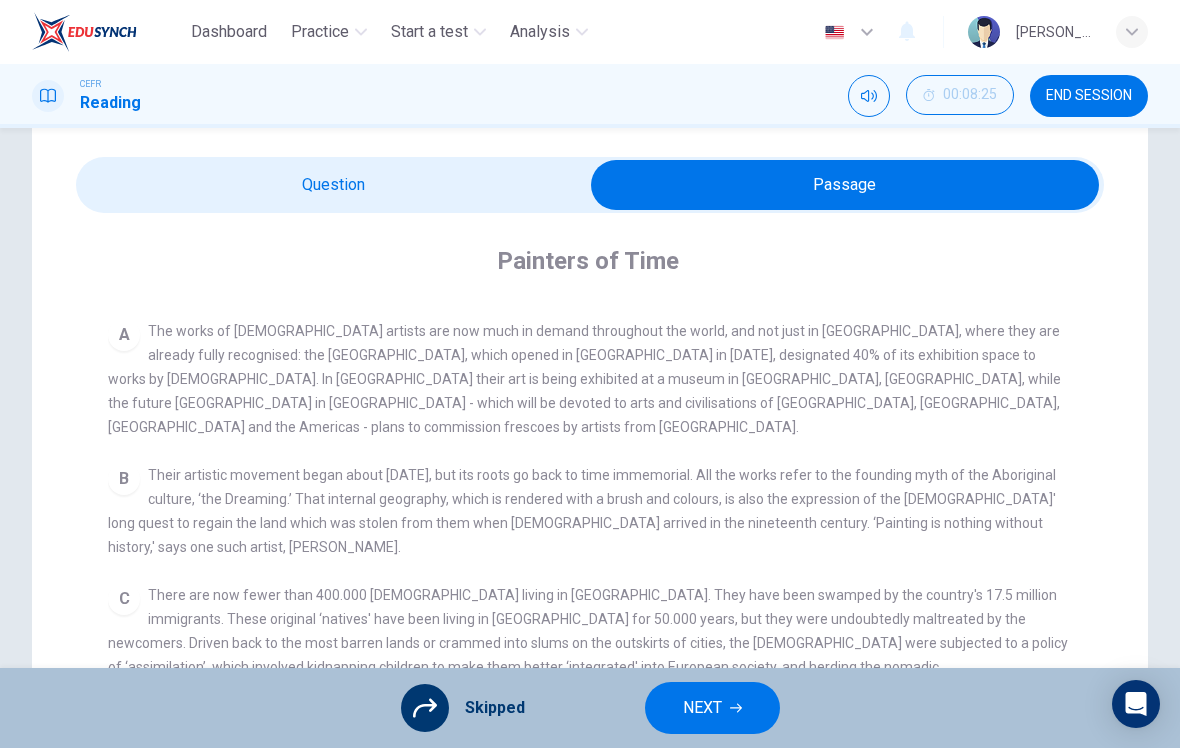 click at bounding box center [845, 185] 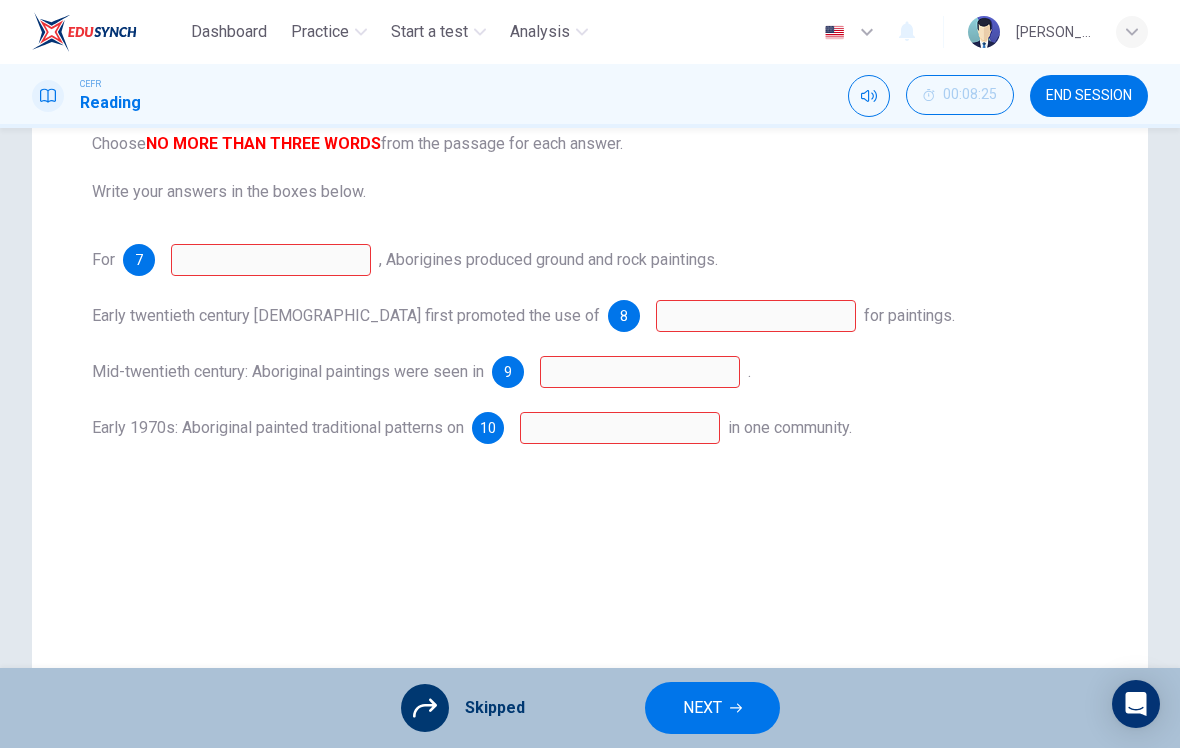 scroll, scrollTop: 270, scrollLeft: 0, axis: vertical 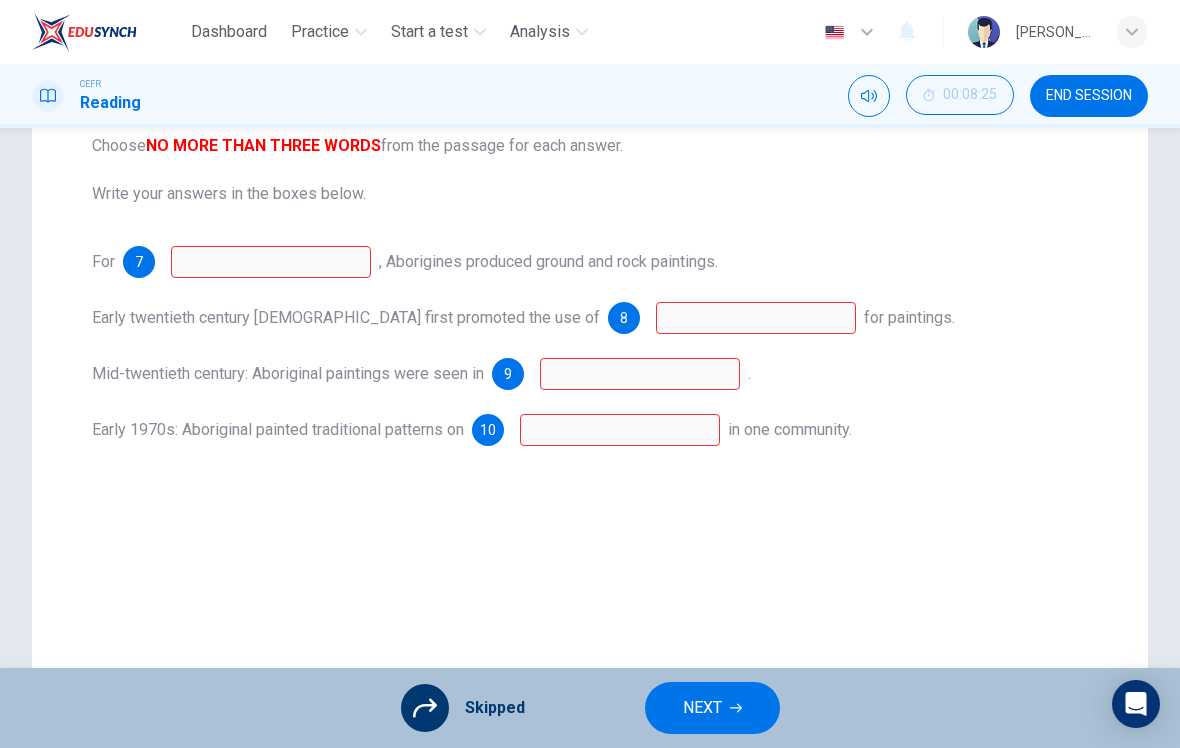 click on "8" at bounding box center (624, 318) 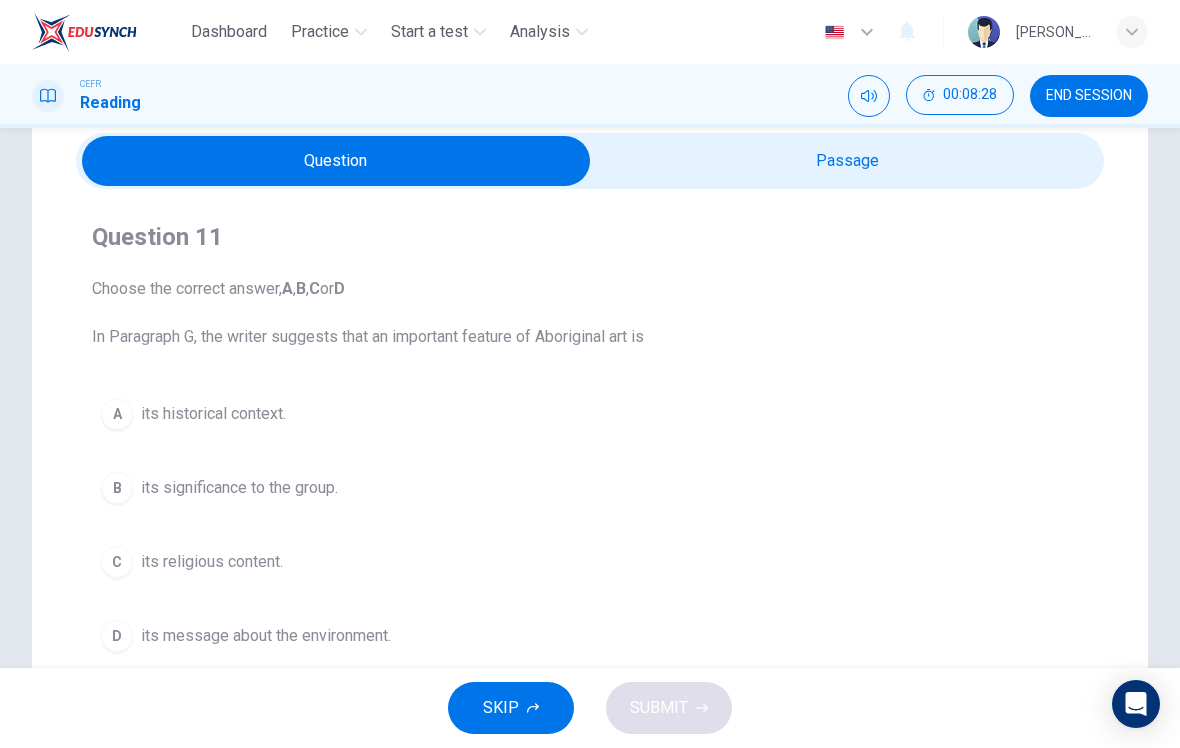 scroll, scrollTop: 83, scrollLeft: 0, axis: vertical 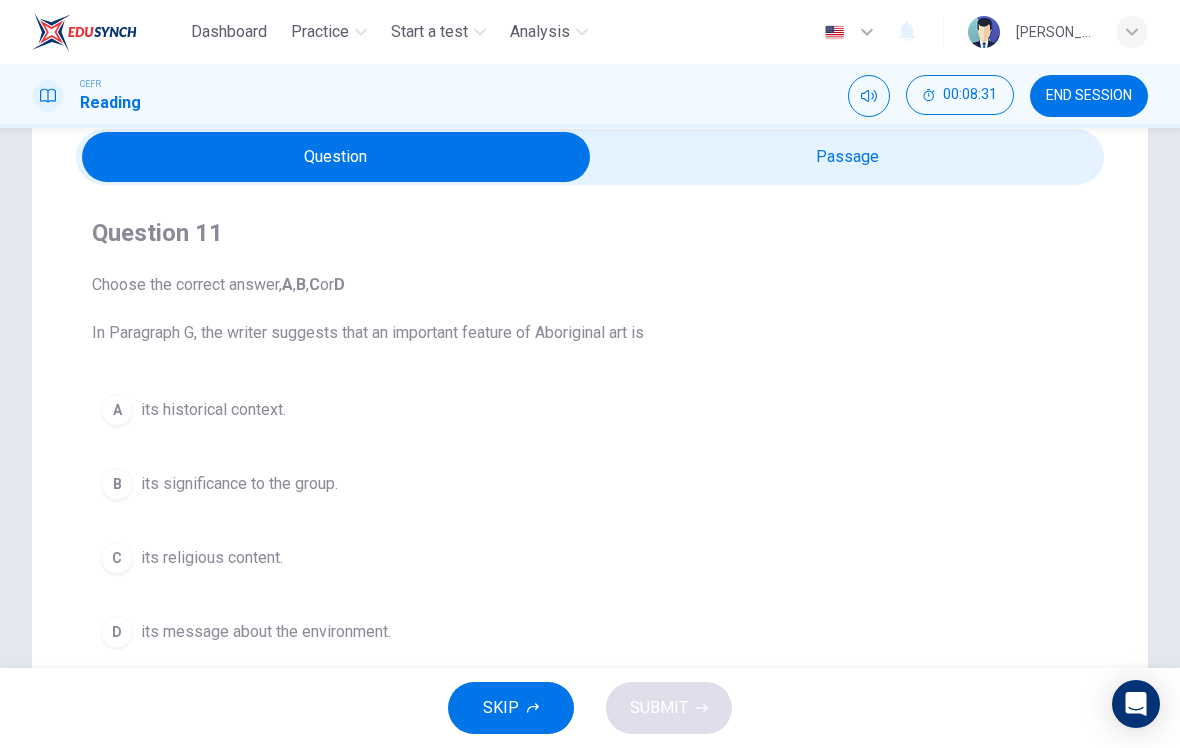 click at bounding box center [336, 157] 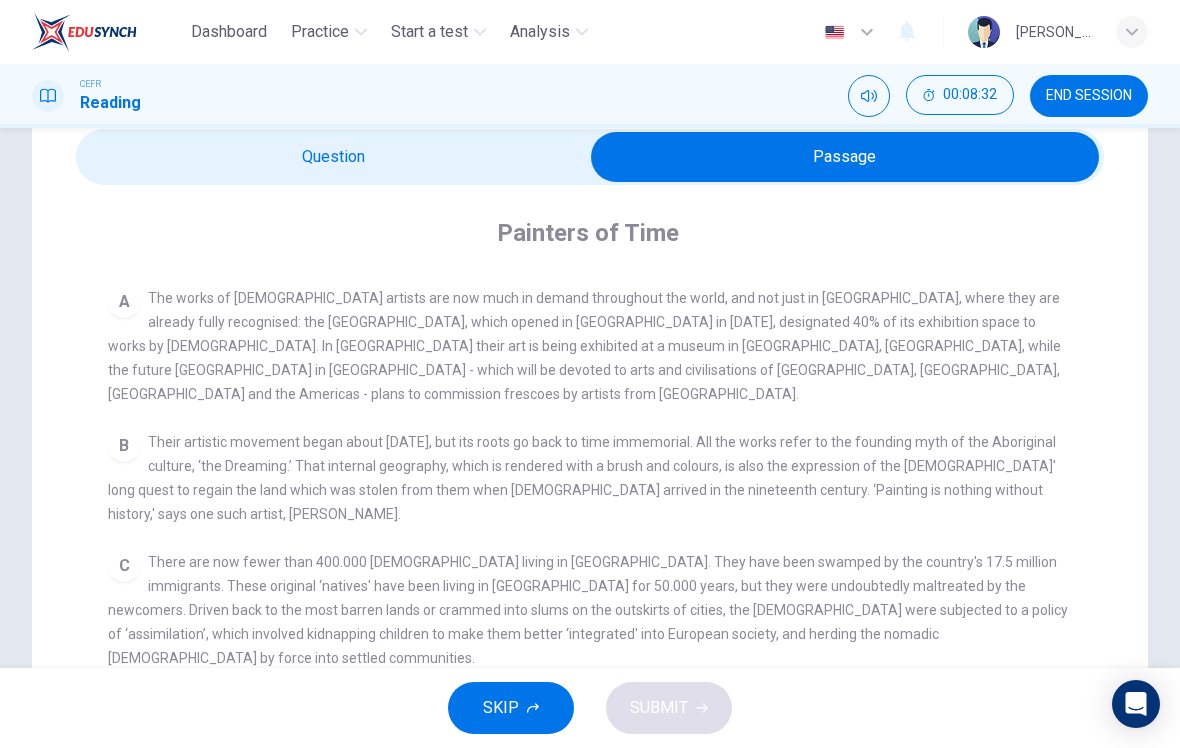 scroll, scrollTop: 377, scrollLeft: 0, axis: vertical 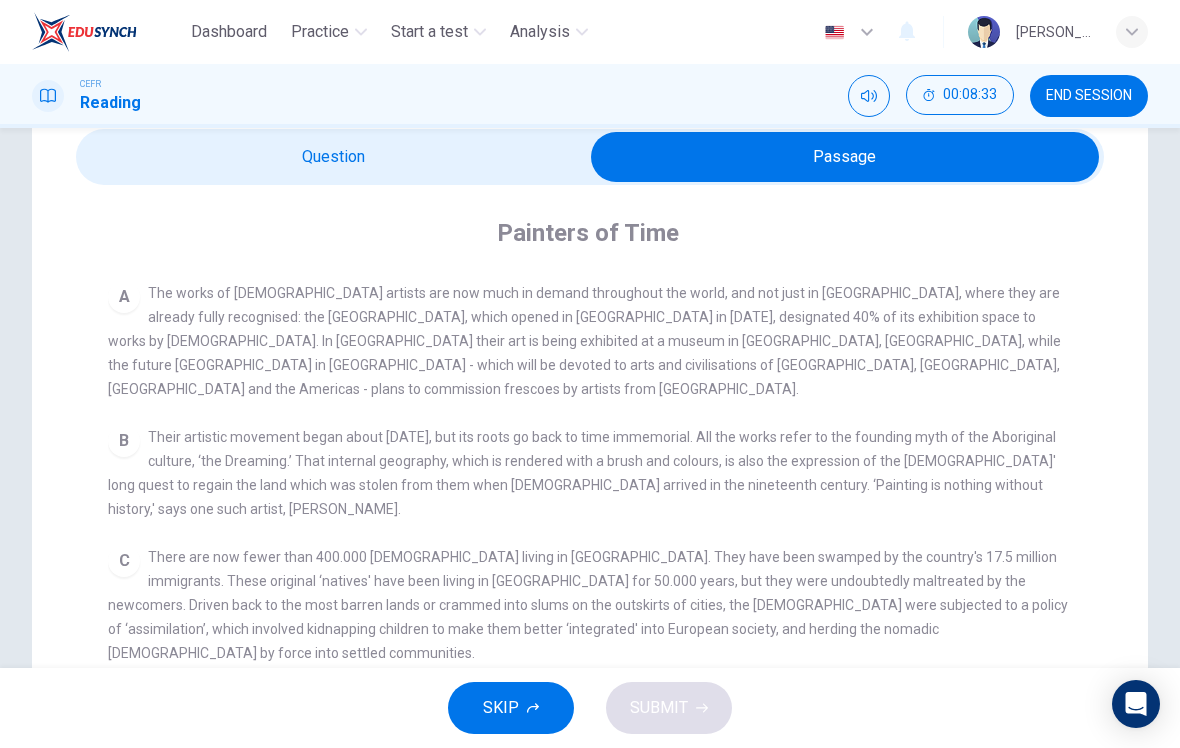 click at bounding box center (845, 157) 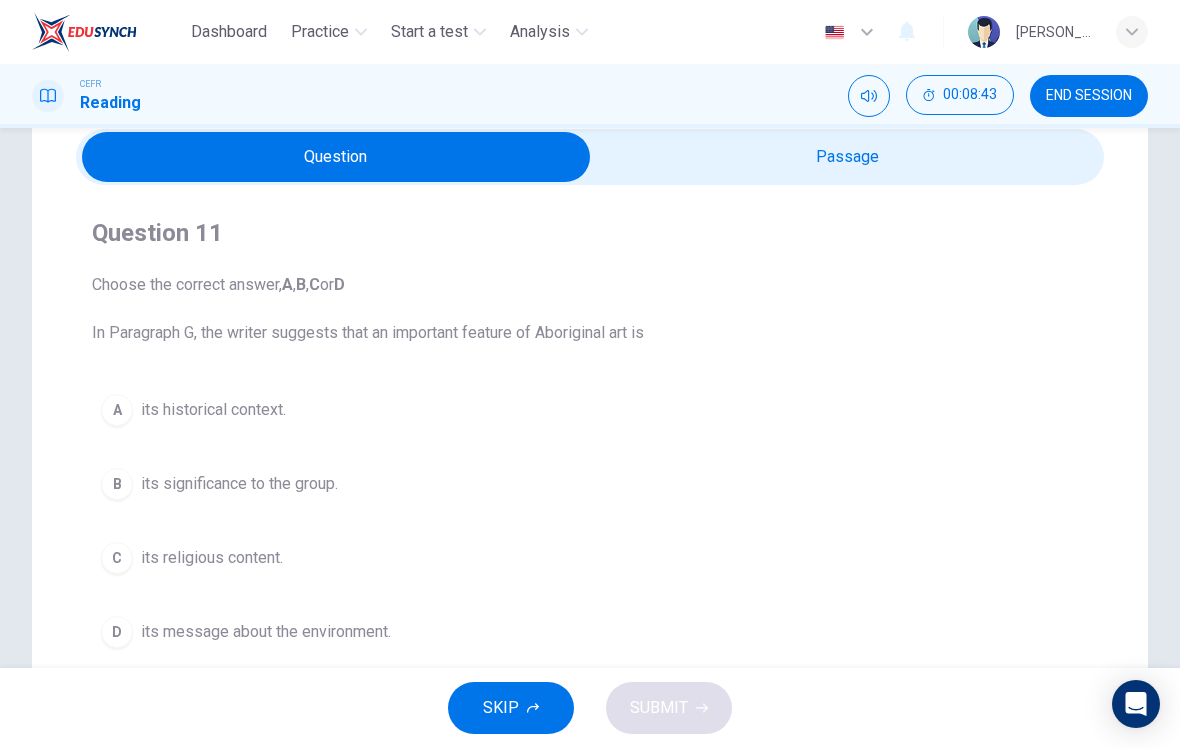 click at bounding box center [336, 157] 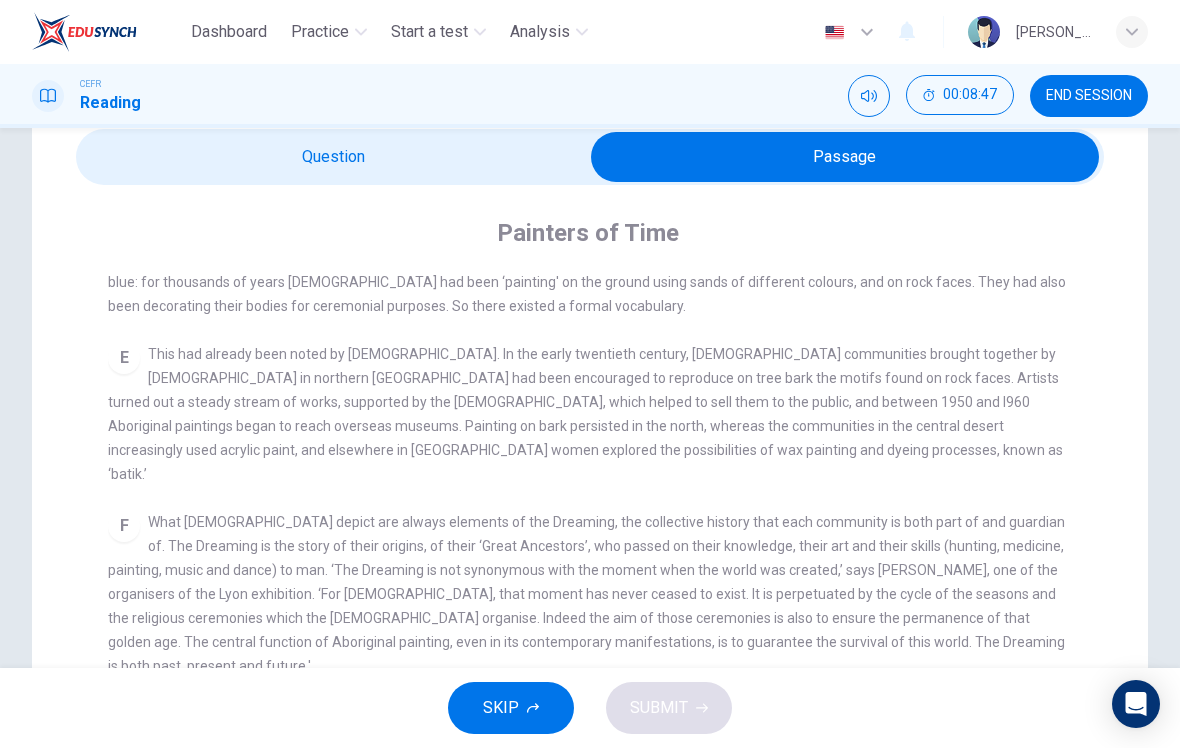 scroll, scrollTop: 888, scrollLeft: 0, axis: vertical 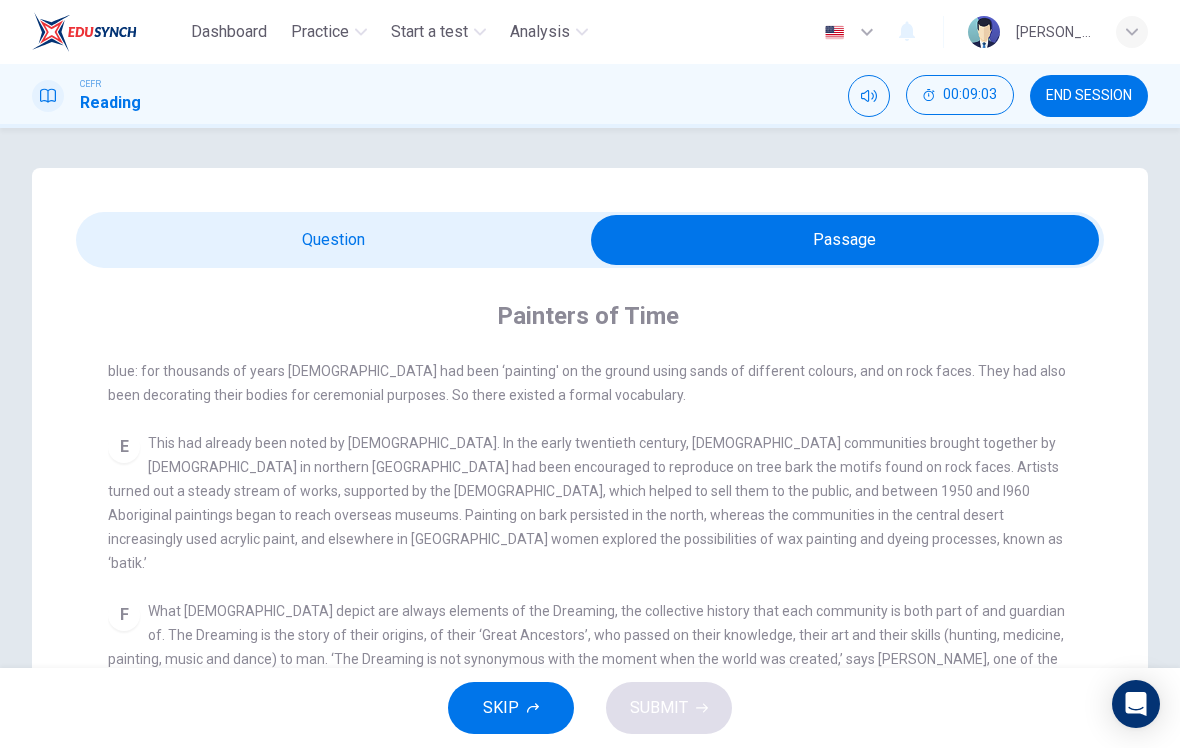 click at bounding box center [845, 240] 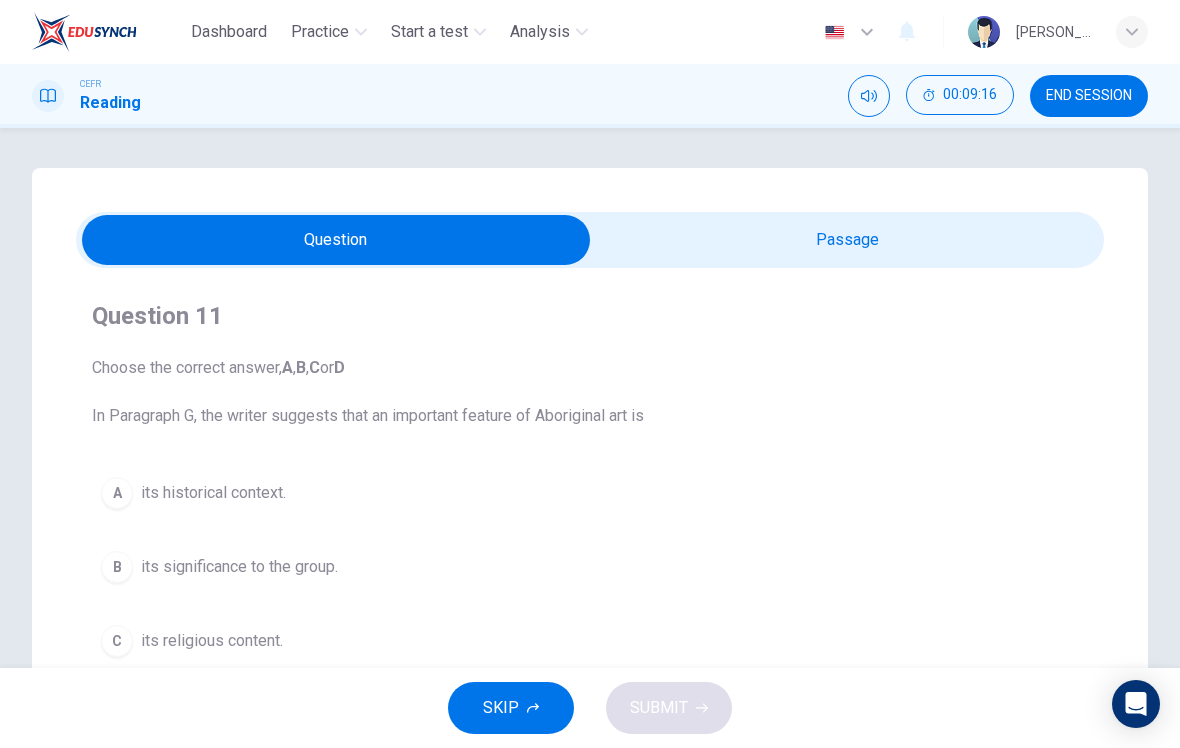 scroll, scrollTop: 0, scrollLeft: 0, axis: both 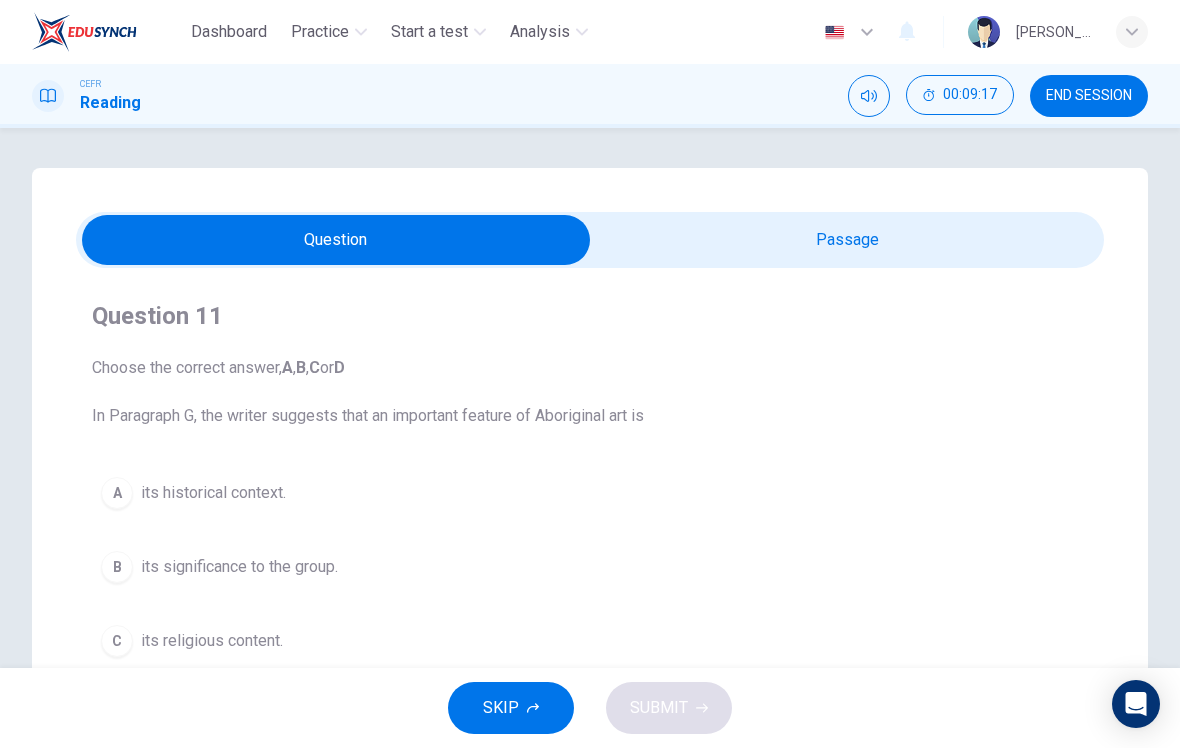click at bounding box center [336, 240] 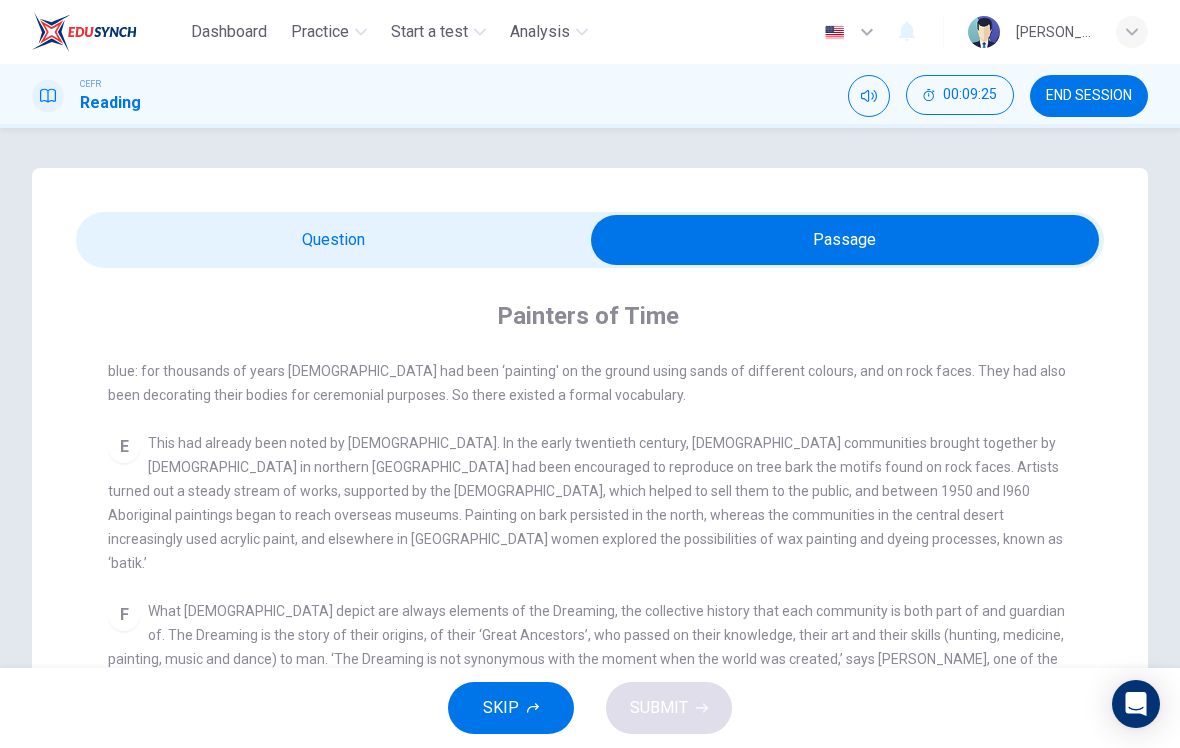 scroll, scrollTop: 0, scrollLeft: 0, axis: both 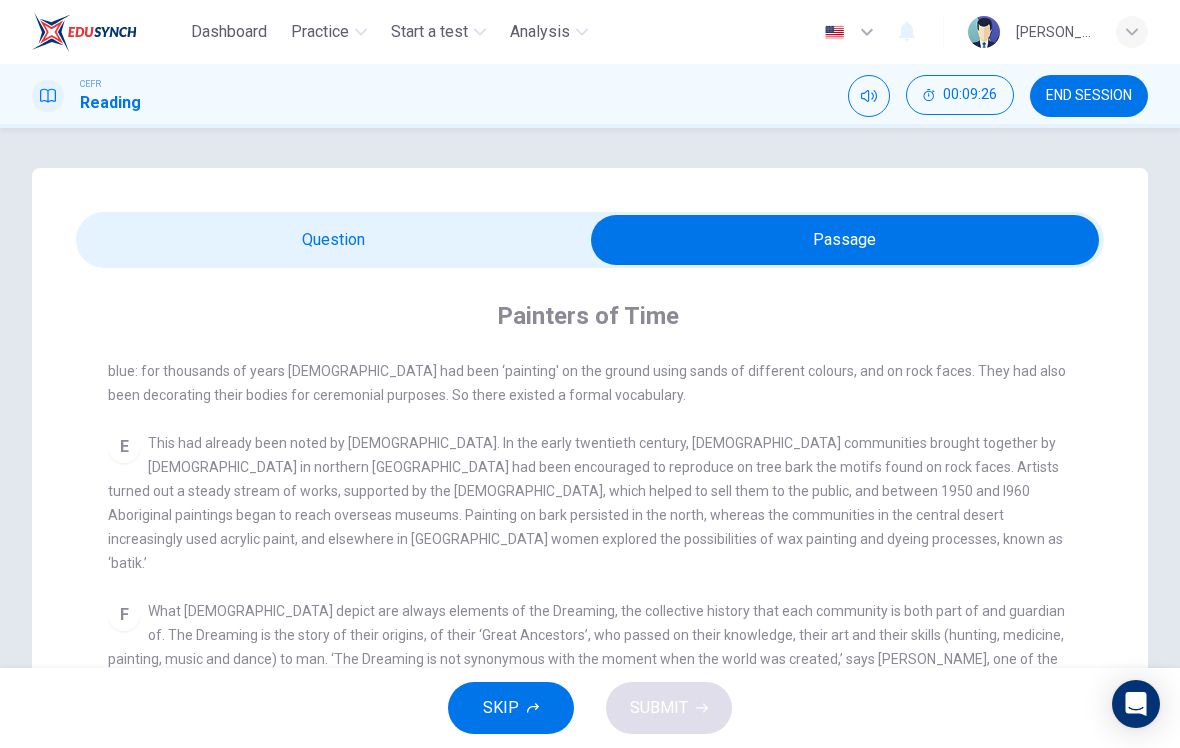 click at bounding box center (845, 240) 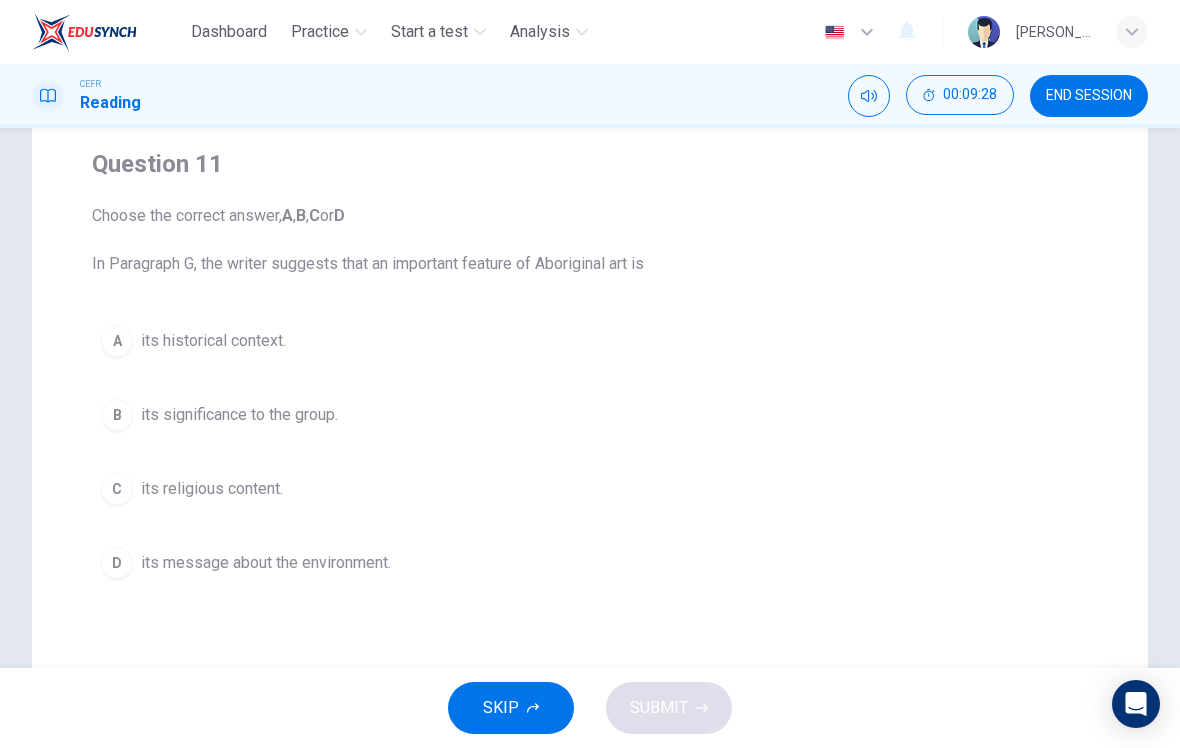 scroll, scrollTop: 156, scrollLeft: 0, axis: vertical 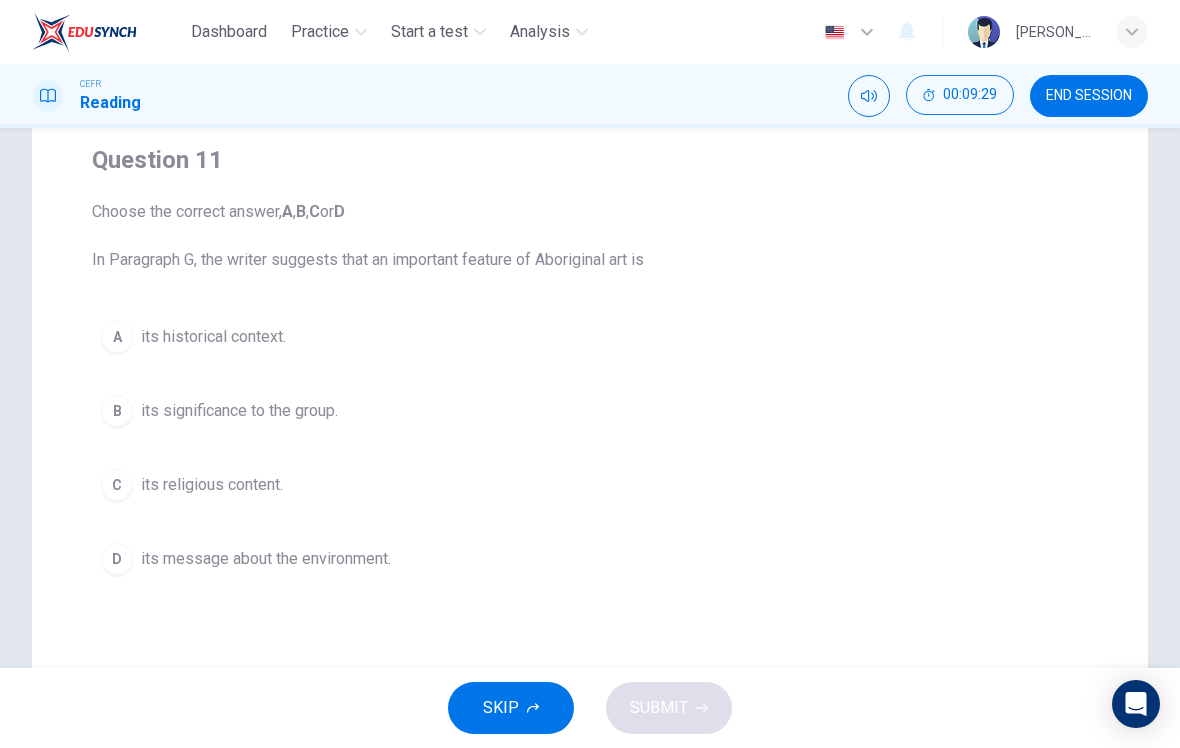 click on "its significance to the group." at bounding box center (239, 411) 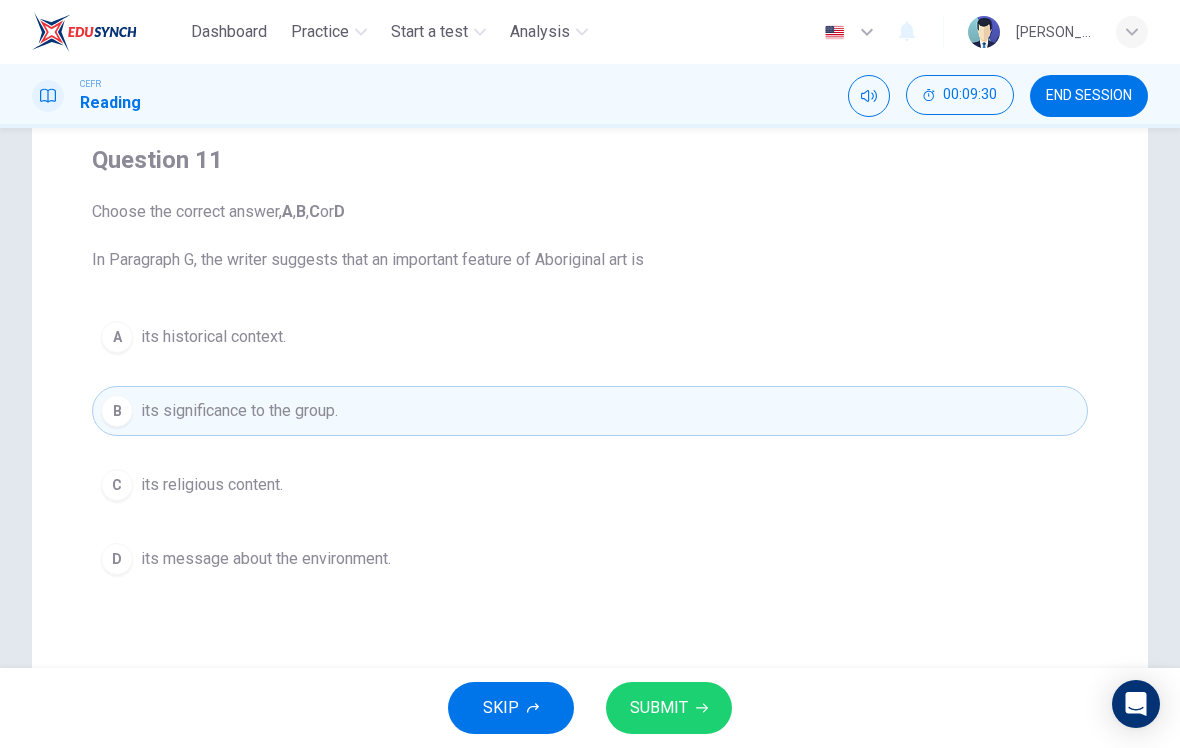 click on "SUBMIT" at bounding box center [659, 708] 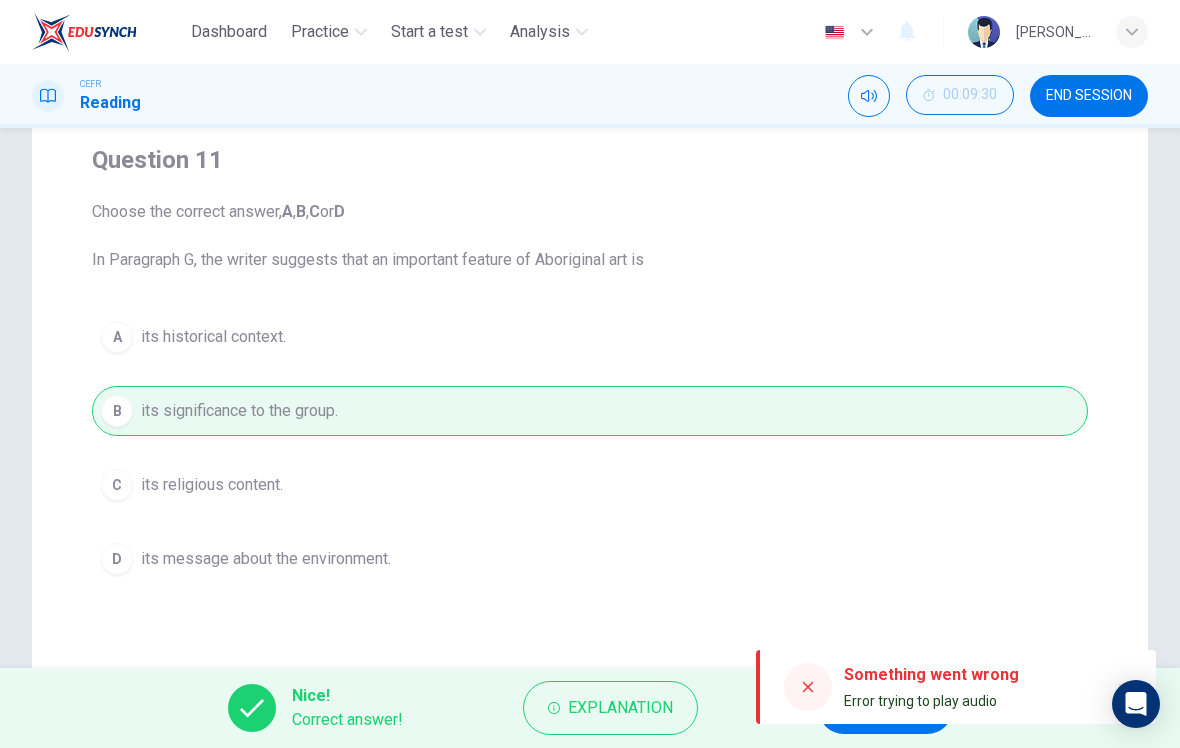 click 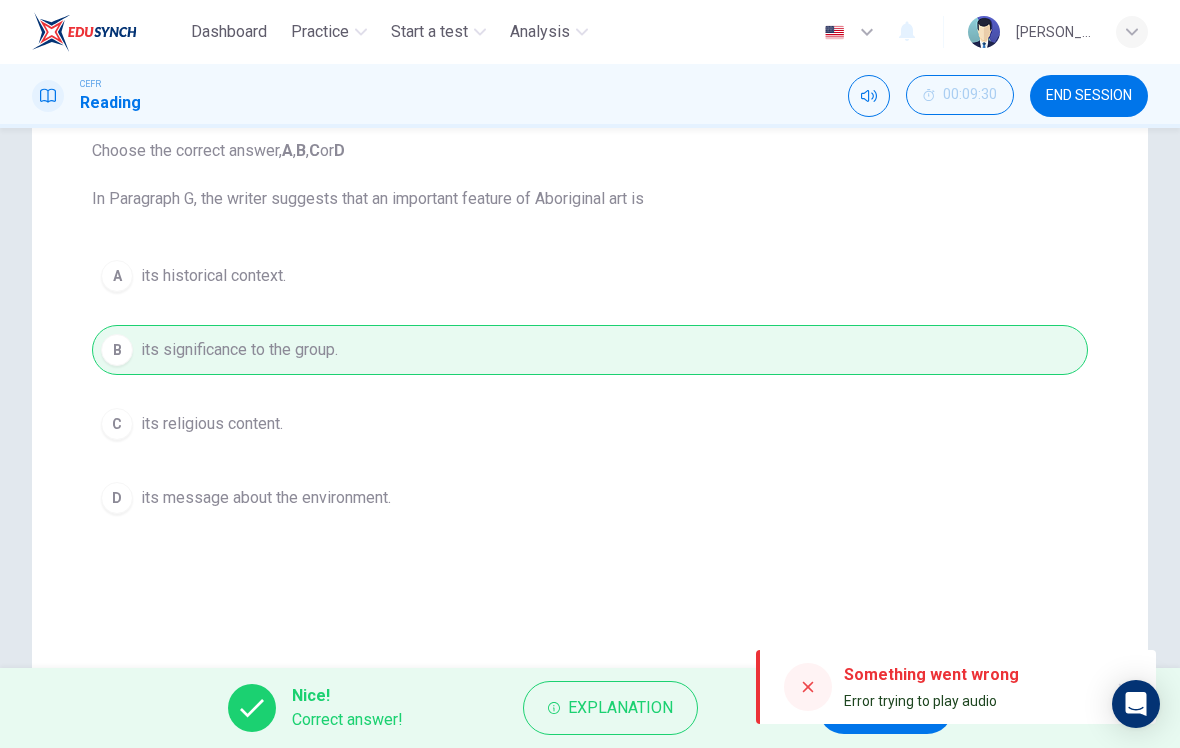 scroll, scrollTop: 241, scrollLeft: 0, axis: vertical 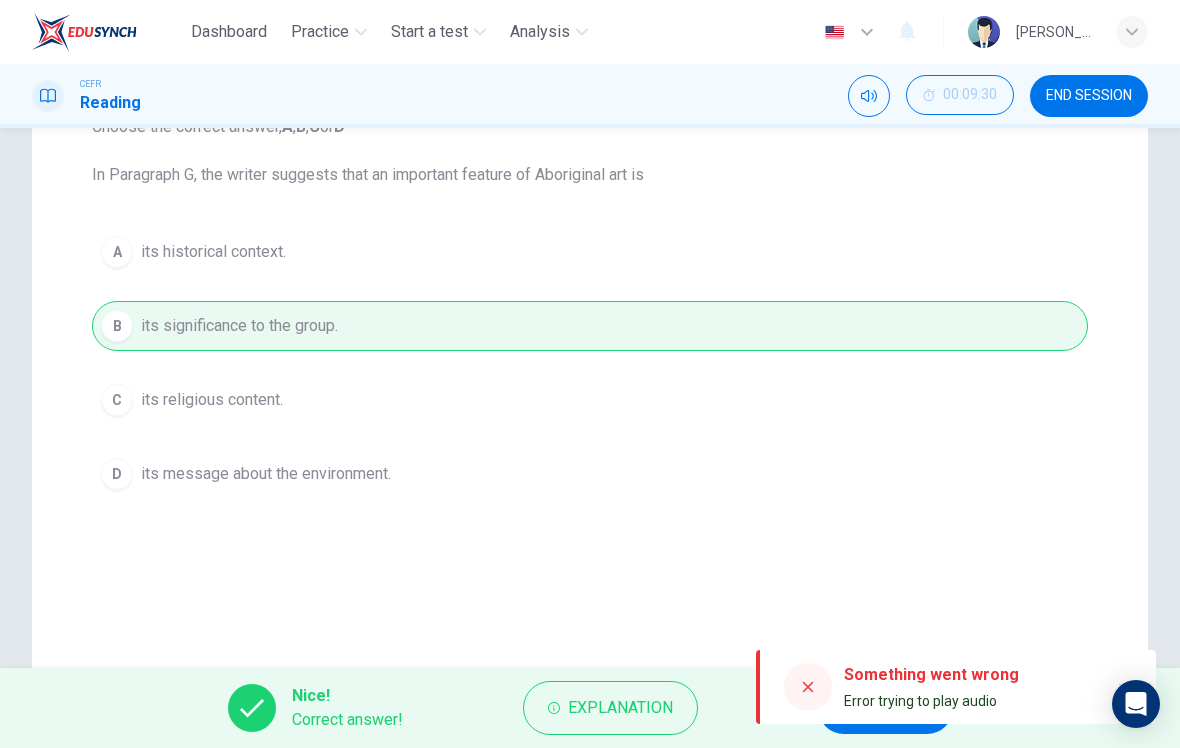 click on "NEXT" at bounding box center (885, 708) 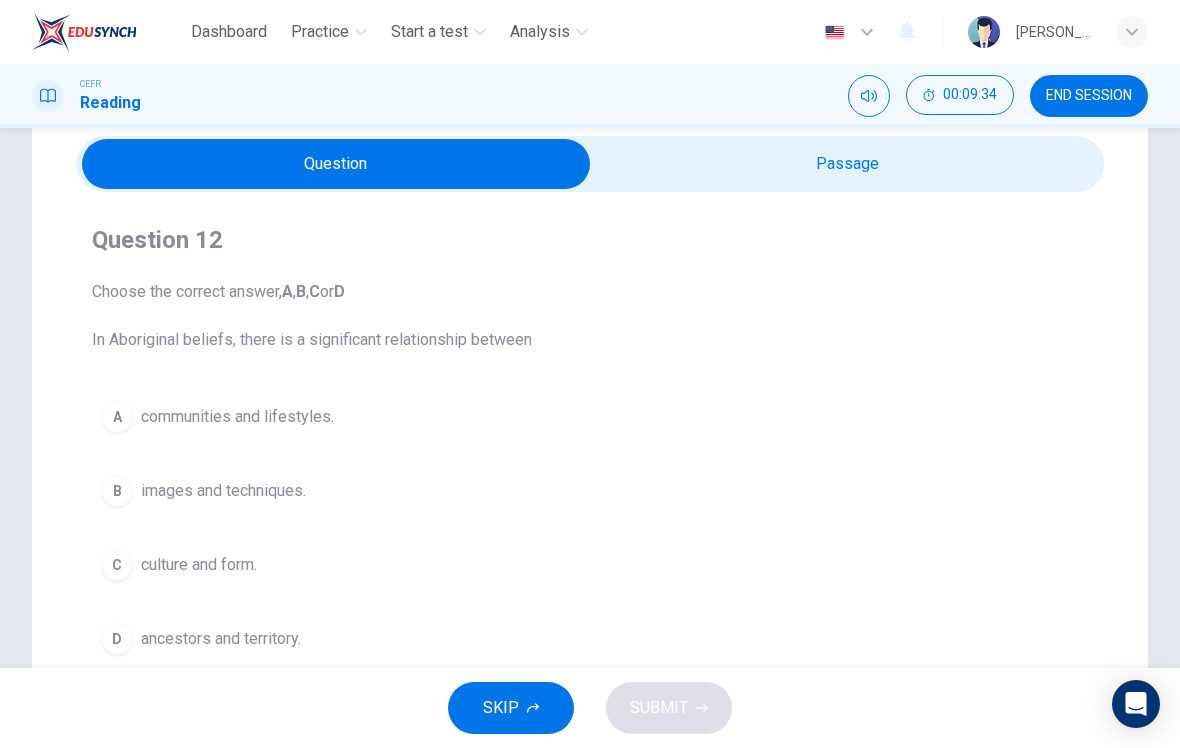 scroll, scrollTop: 72, scrollLeft: 0, axis: vertical 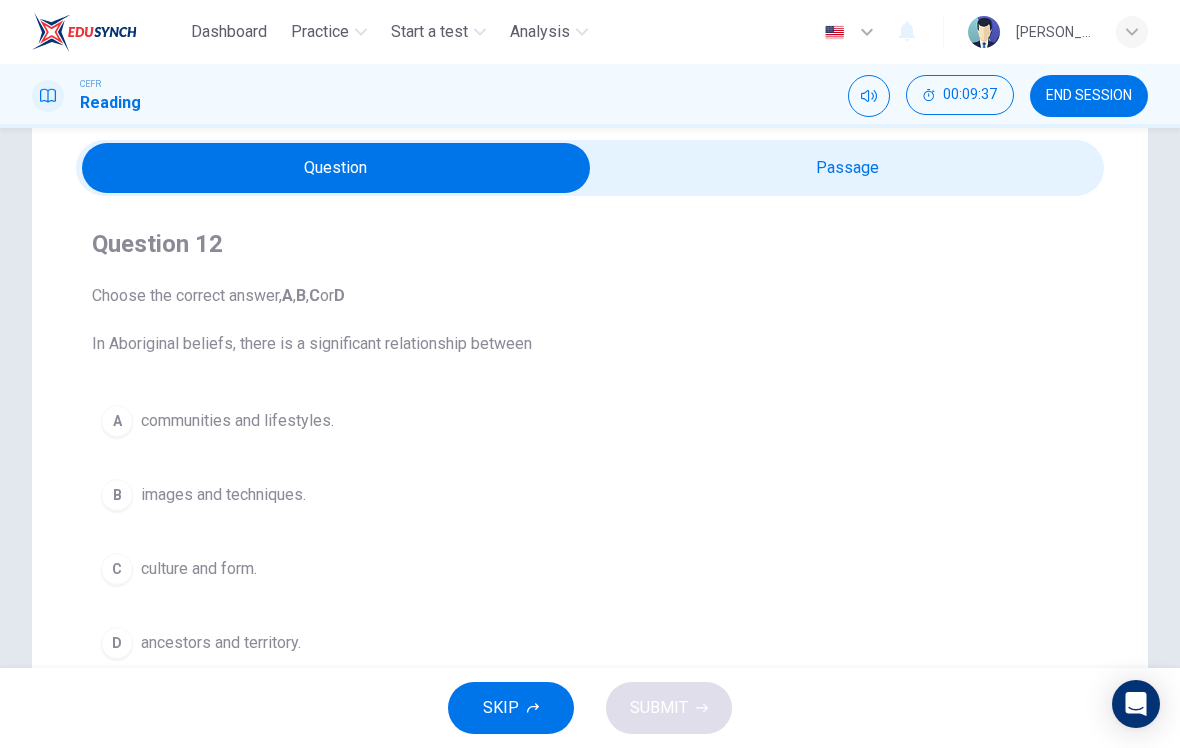 click at bounding box center (336, 168) 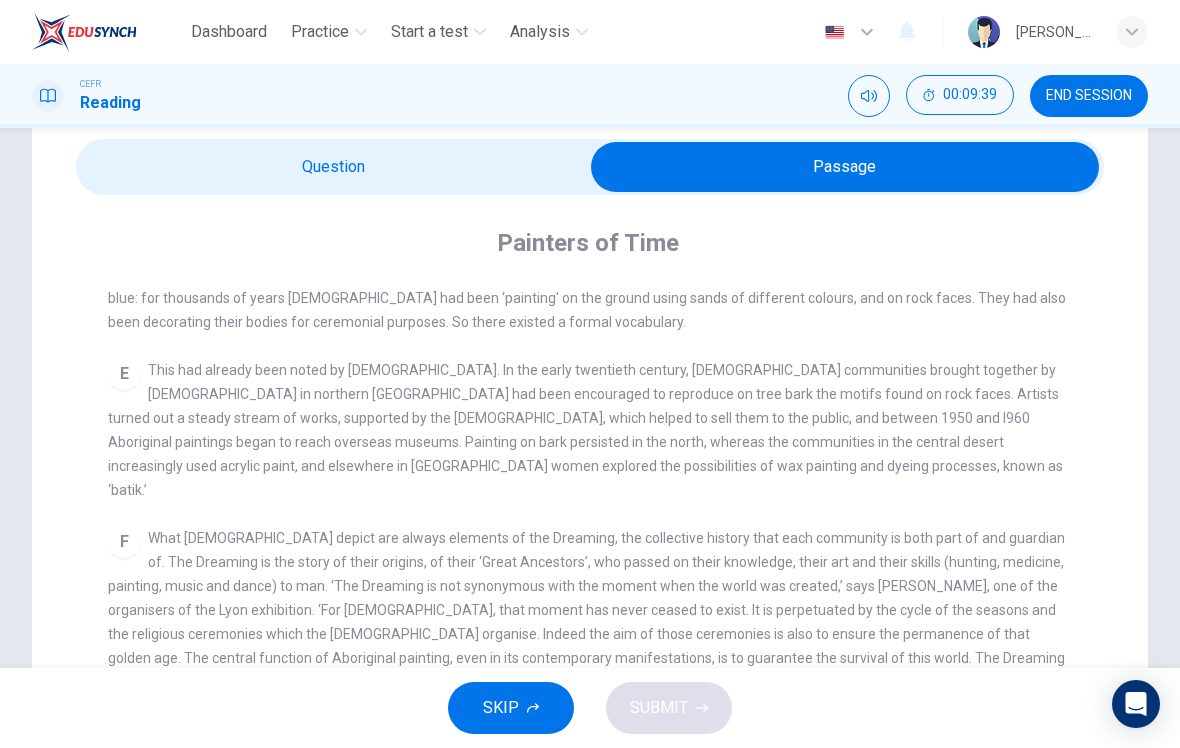 scroll, scrollTop: 62, scrollLeft: 0, axis: vertical 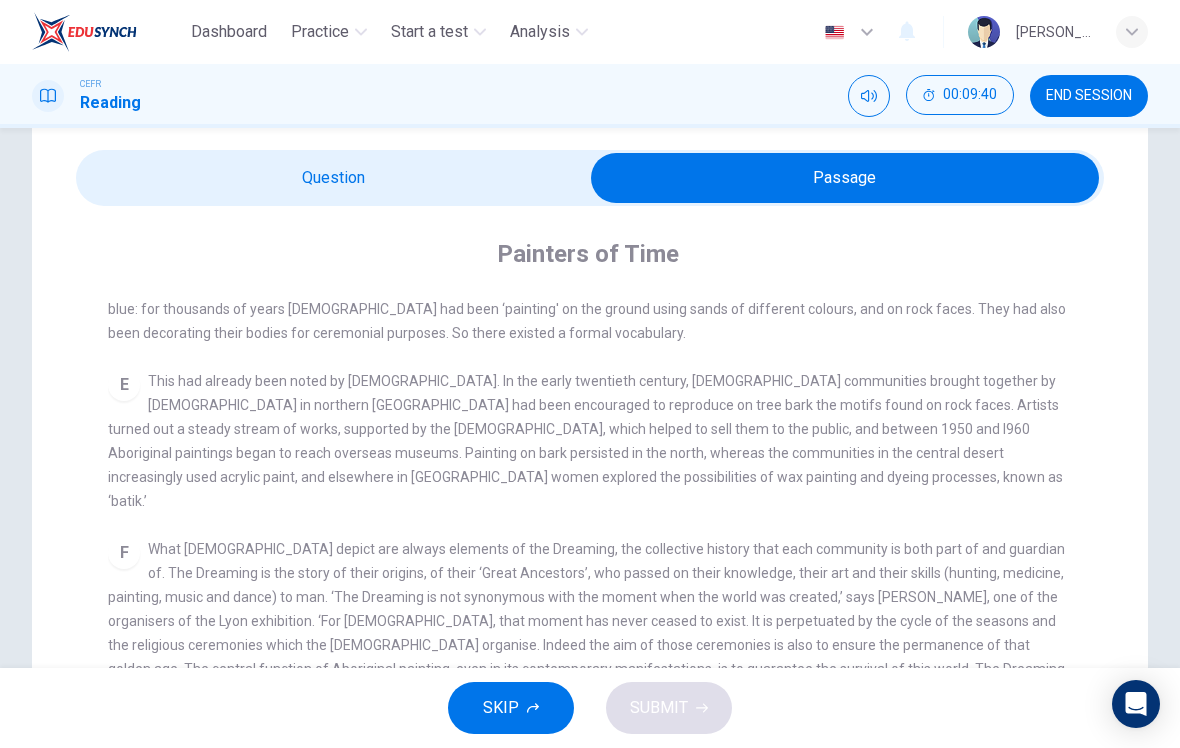 click on "CLICK TO ZOOM Click to Zoom A The works of Aboriginal artists are now much in demand throughout the world, and not just in Australia, where they are already fully recognised: the National Museum of Australia, which opened in Canberra in 2001, designated 40% of its exhibition space to works by Aborigines. In Europe their art is being exhibited at a museum in Lyon, France, while the future Quai Branly museum in Paris - which will be devoted to arts and civilisations of Africa, Asia, Oceania and the Americas - plans to commission frescoes by artists from Australia. B C D E F G Each work is created individually, with a form peculiar to each artist, but it is created within and on behalf of a community who must approve it. An artist cannot use a 'dream' that does not belong to his or her community, since each community is the owner of its dreams, just as it is anchored to a territory marked out by its ancestors, so each painting can be interpreted as a kind of spiritual road map for that community. H" at bounding box center [603, 652] 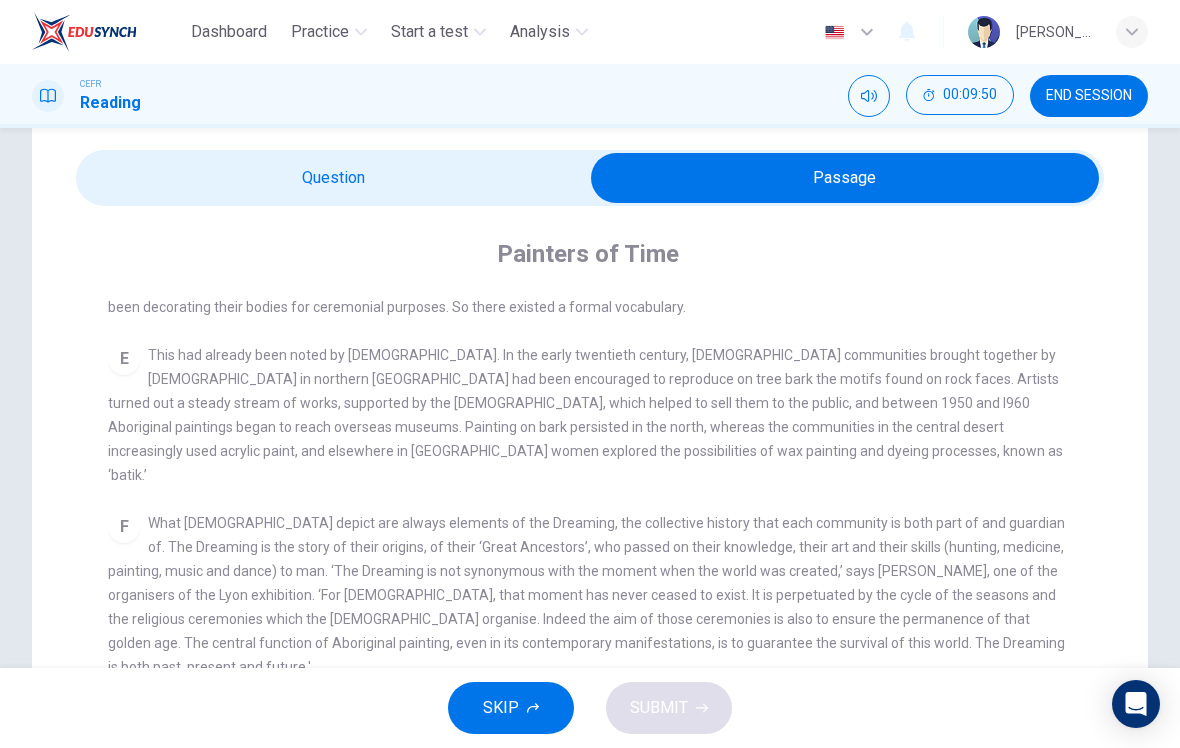 scroll, scrollTop: 890, scrollLeft: 0, axis: vertical 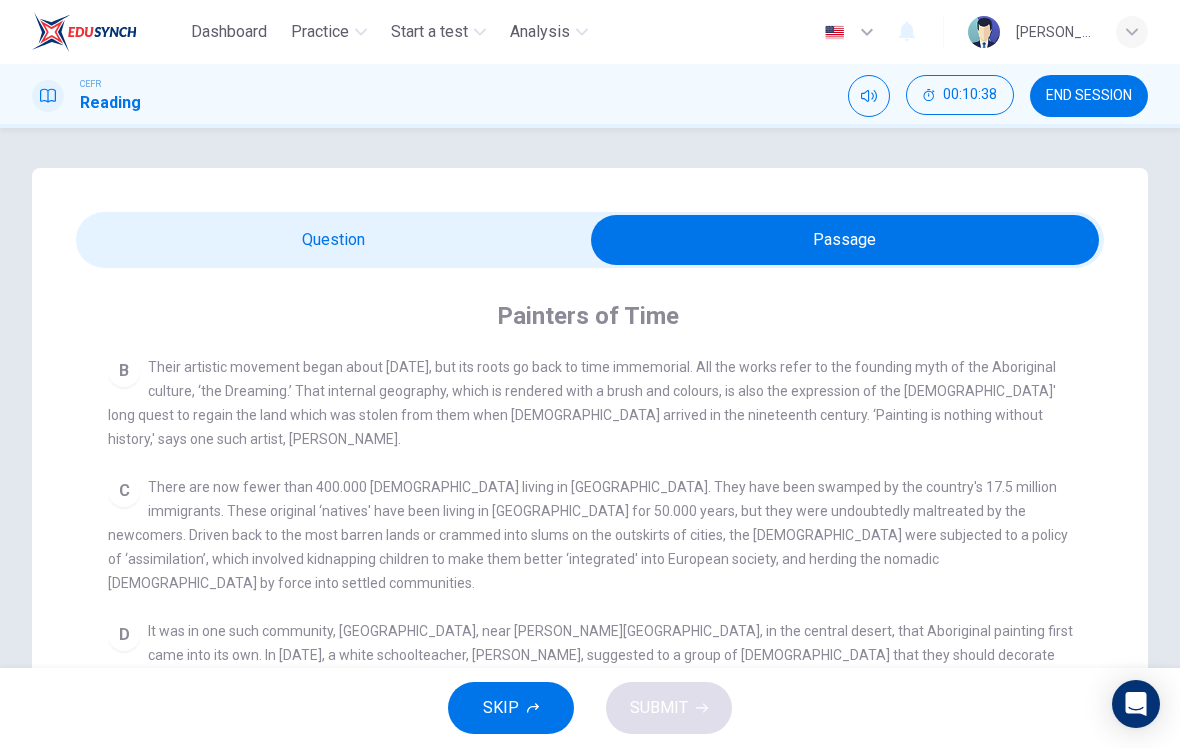 click at bounding box center [845, 240] 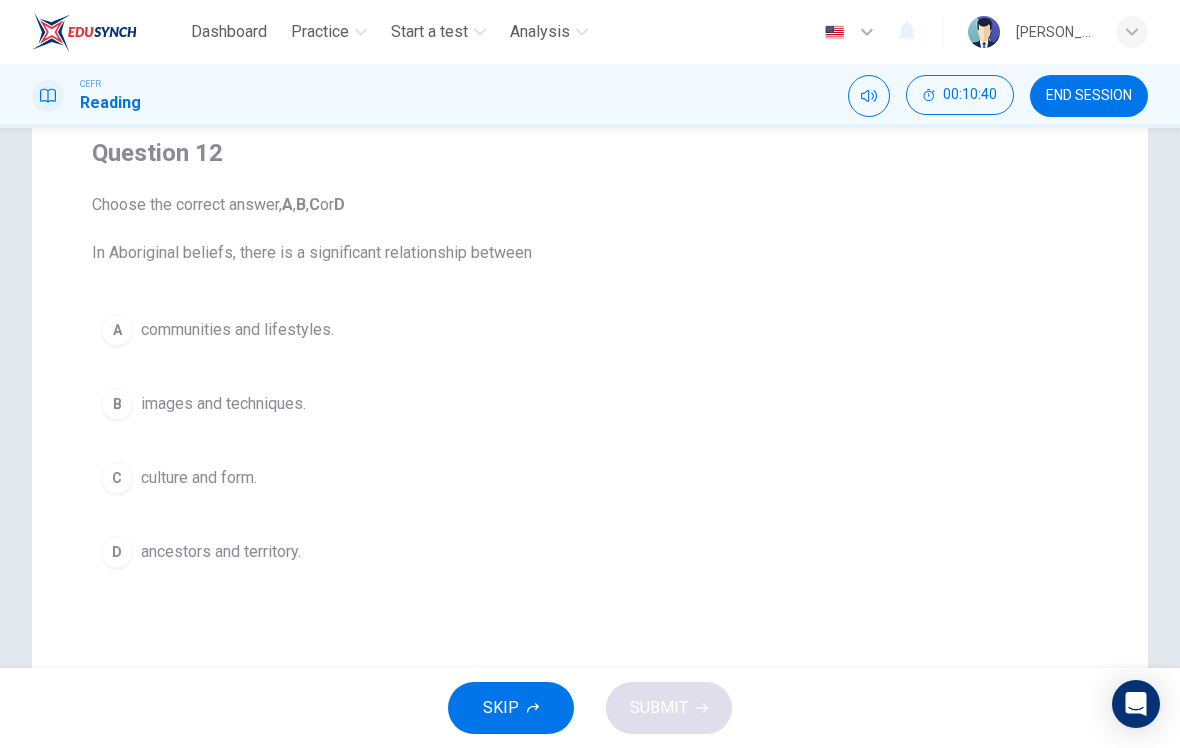 scroll, scrollTop: 174, scrollLeft: 0, axis: vertical 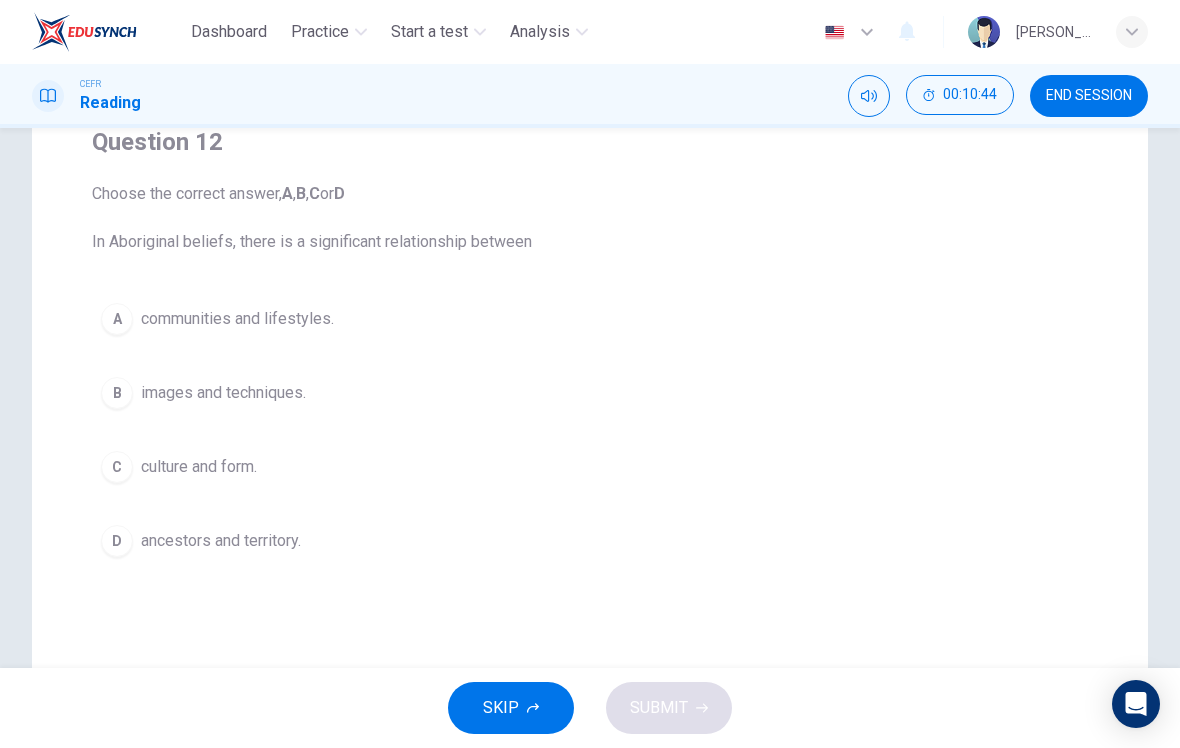 click on "A communities and lifestyles." at bounding box center (590, 319) 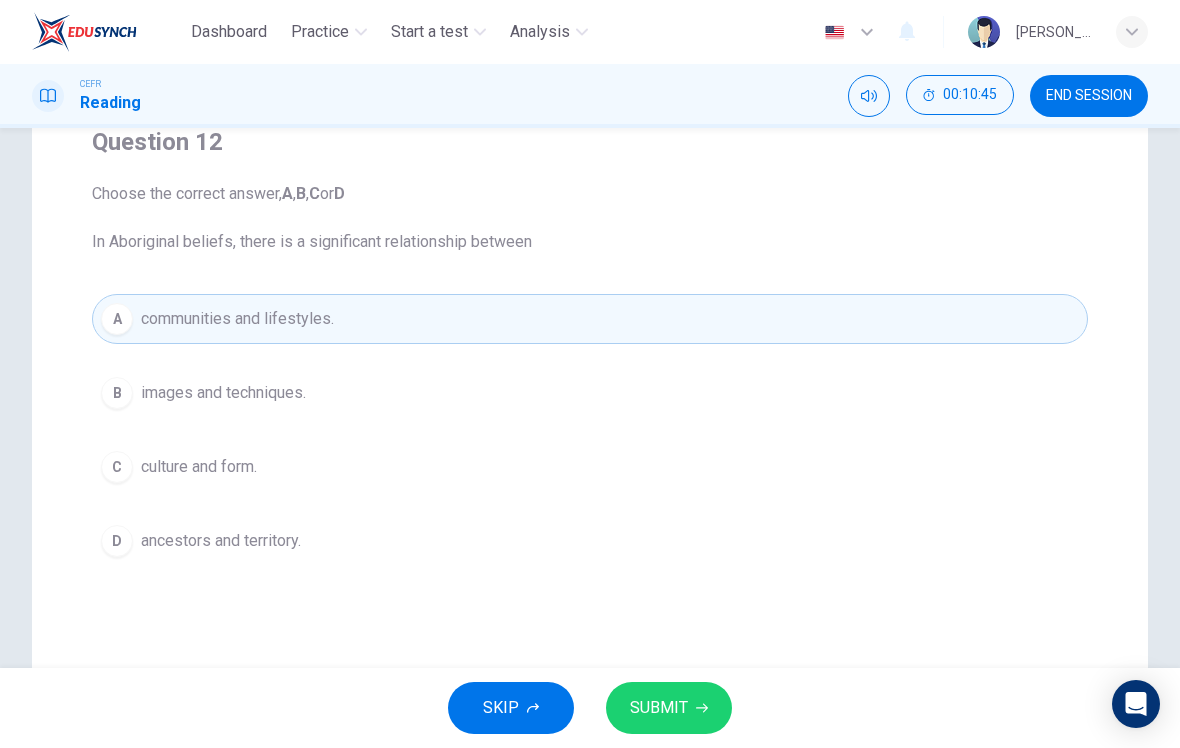 click on "SUBMIT" at bounding box center (669, 708) 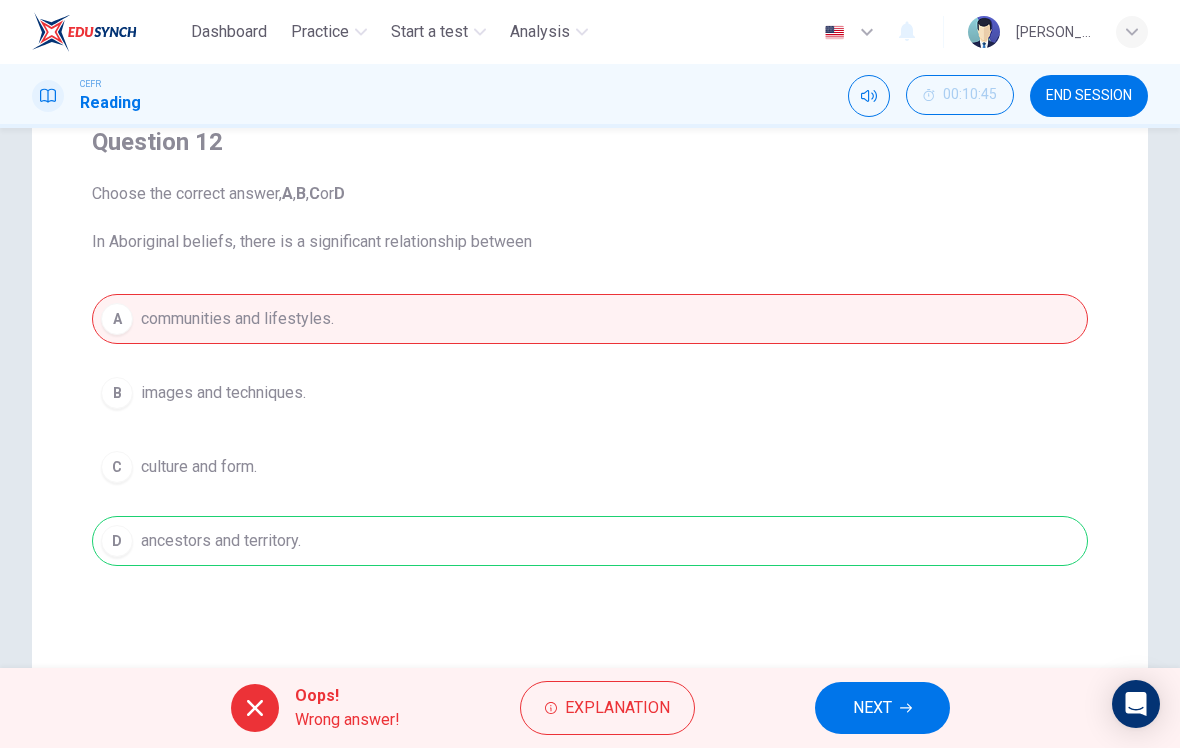 click on "NEXT" at bounding box center (872, 708) 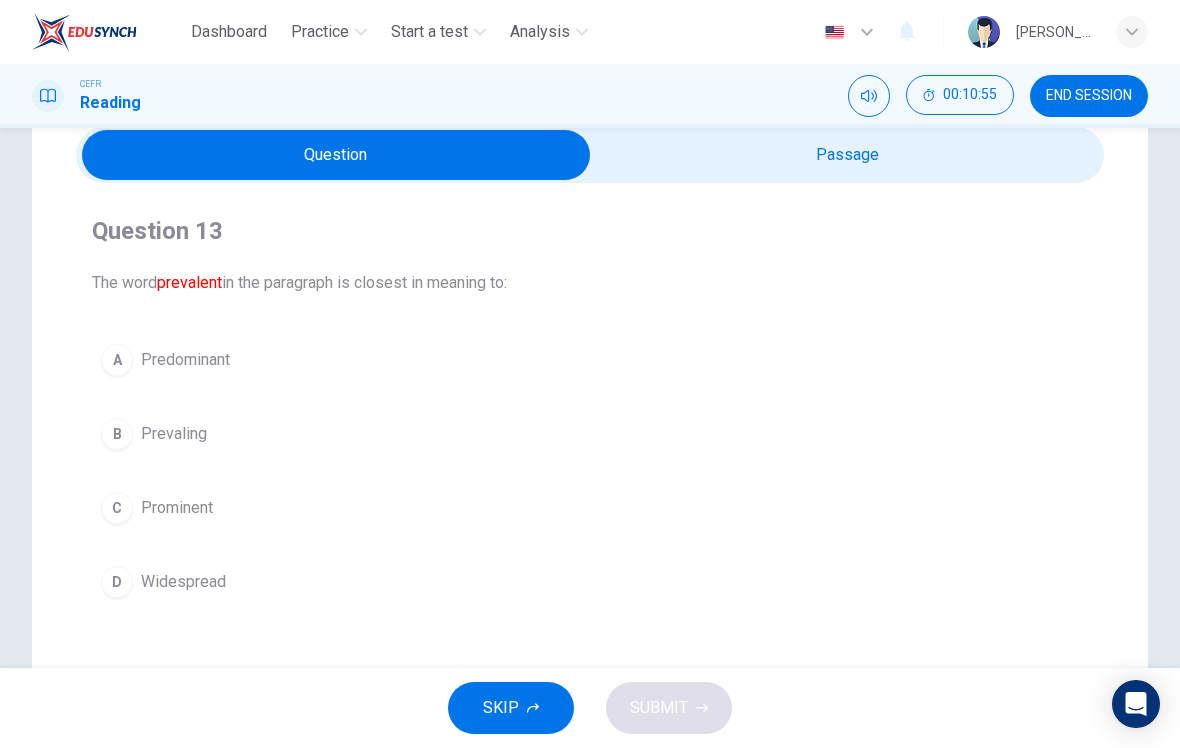 scroll, scrollTop: 88, scrollLeft: 0, axis: vertical 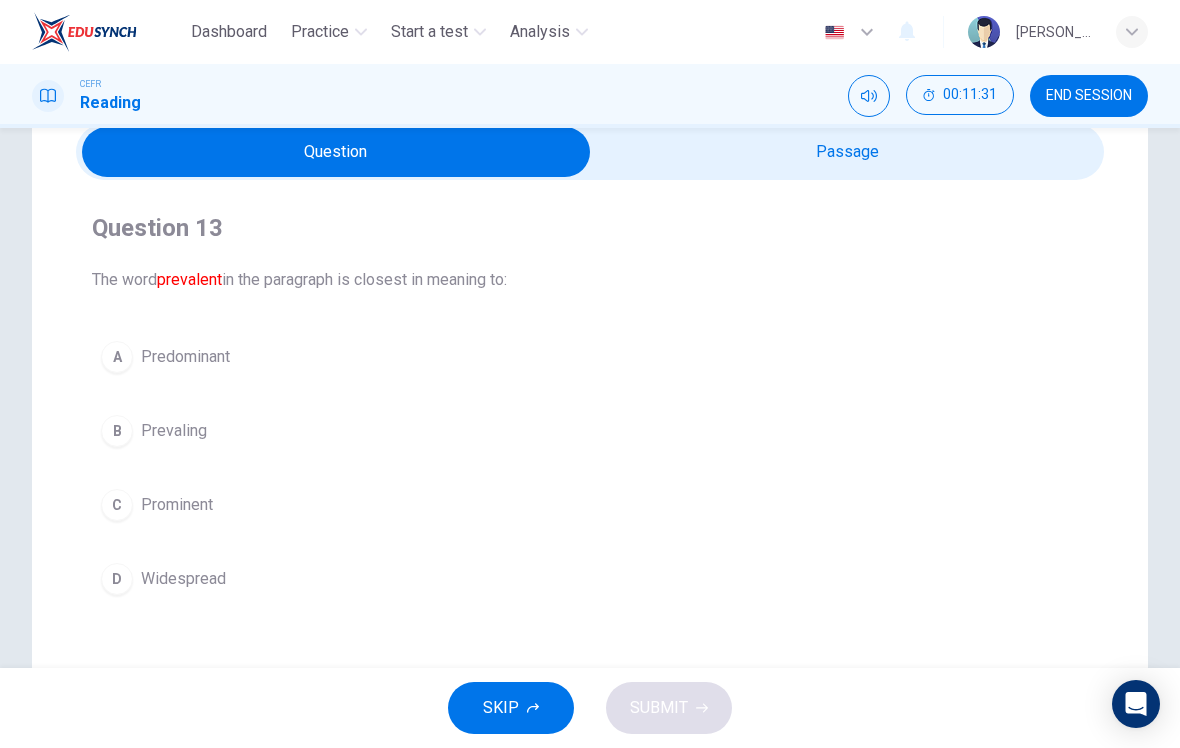 click at bounding box center [336, 152] 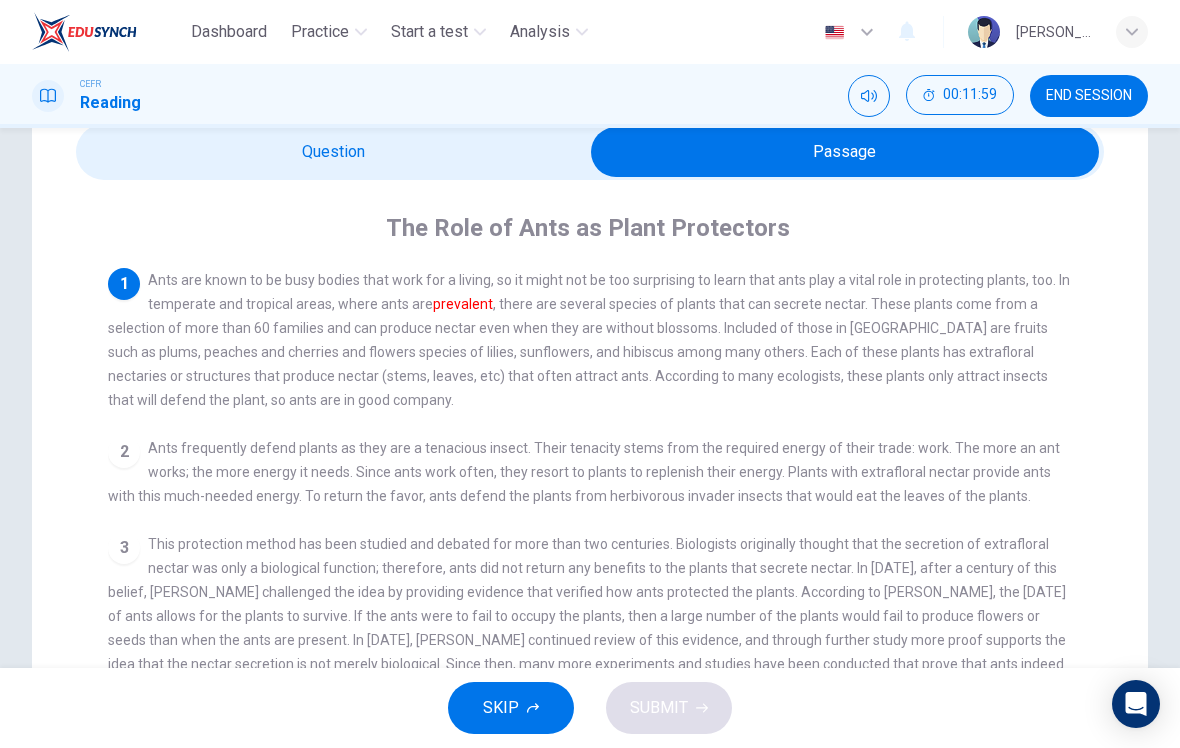click at bounding box center (845, 152) 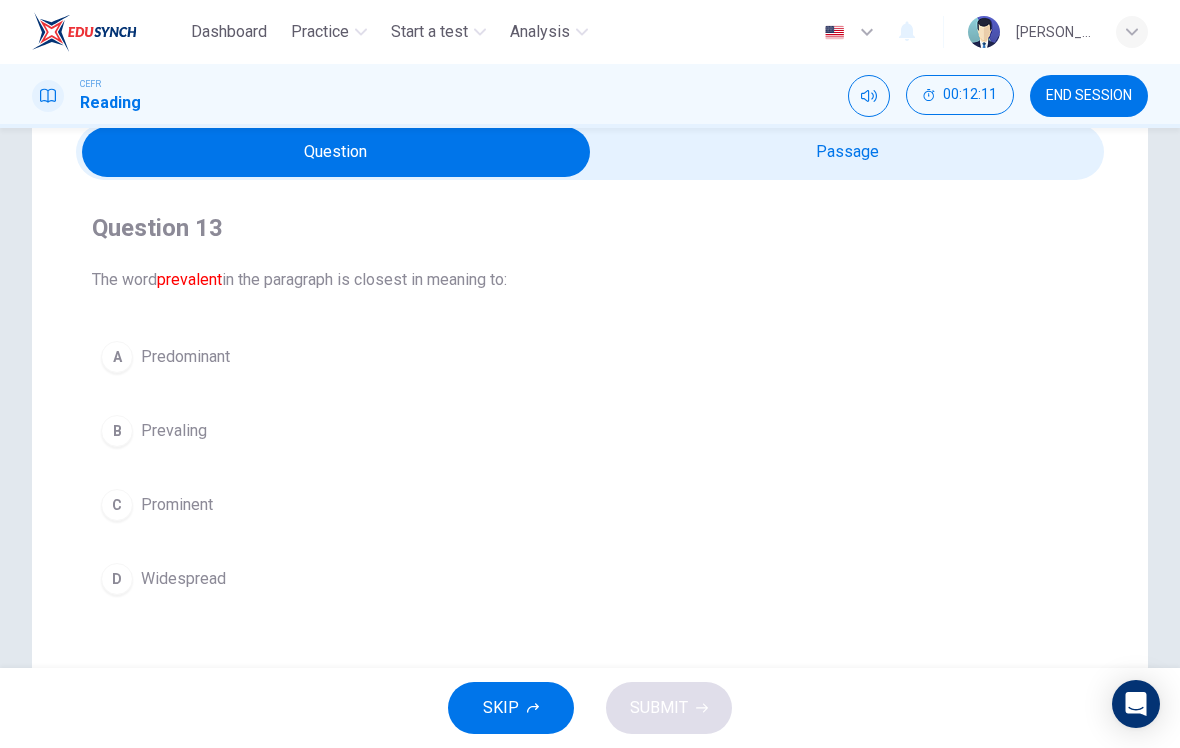 click on "A" at bounding box center [117, 357] 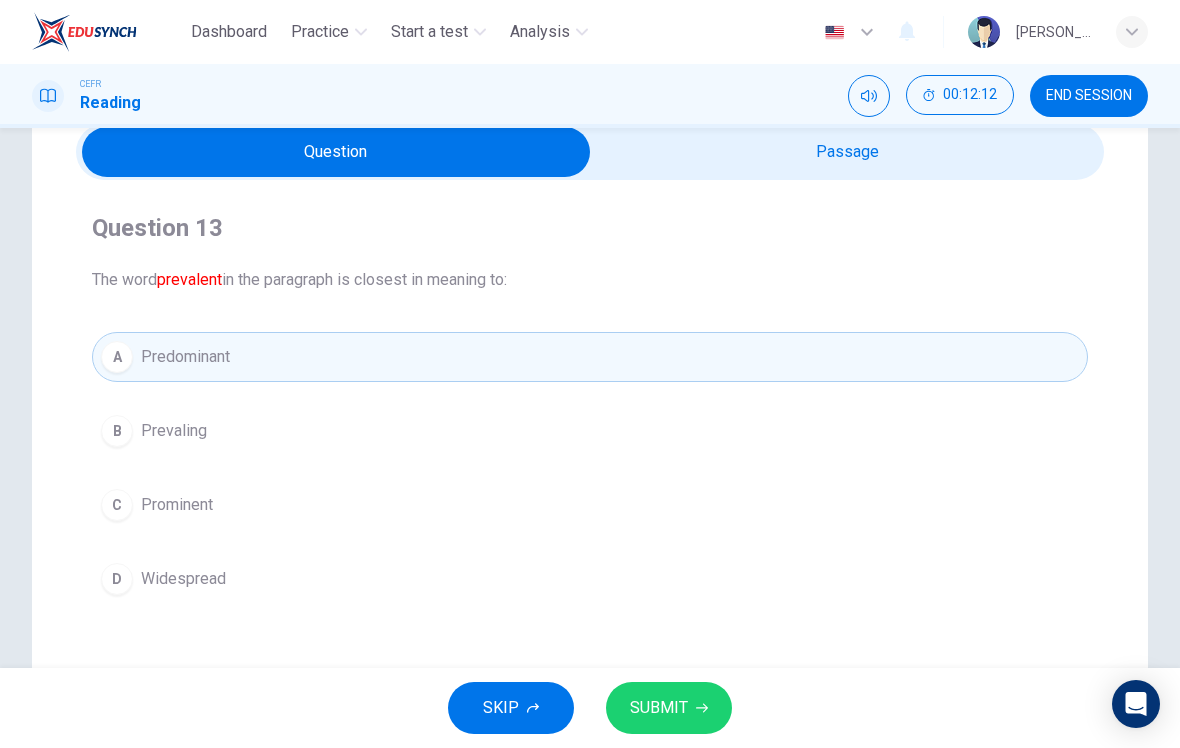 click on "SUBMIT" at bounding box center [669, 708] 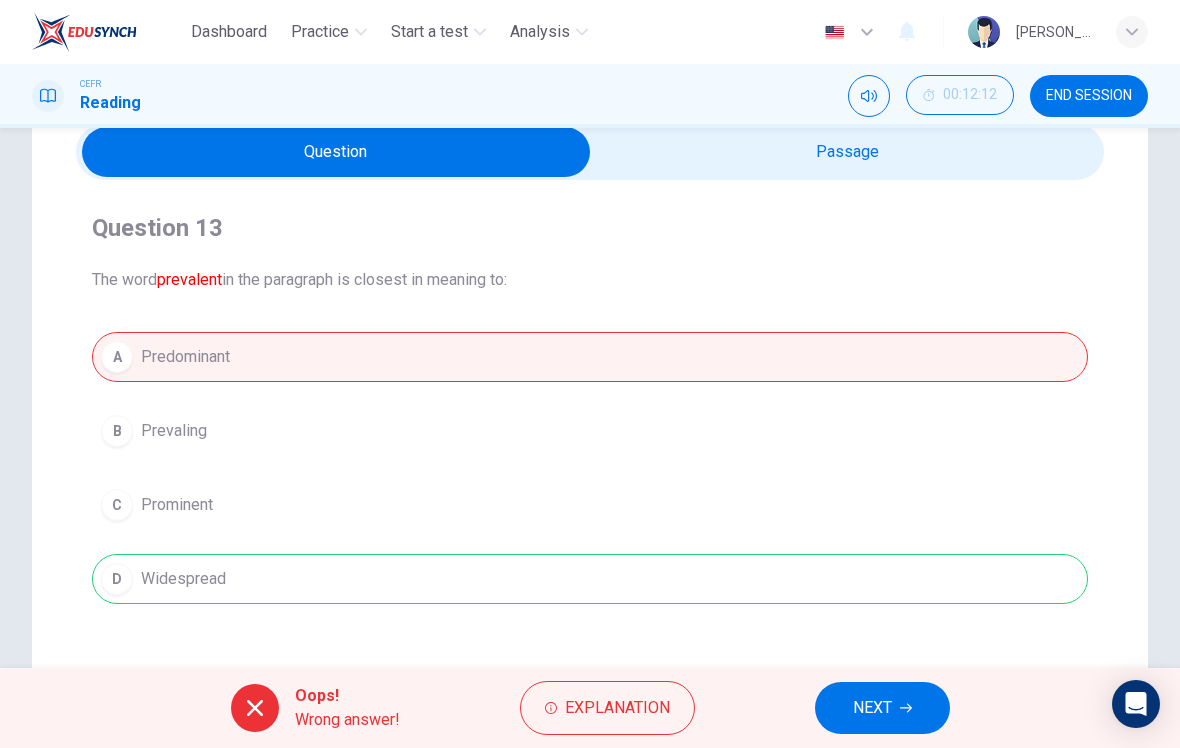 click on "NEXT" at bounding box center (872, 708) 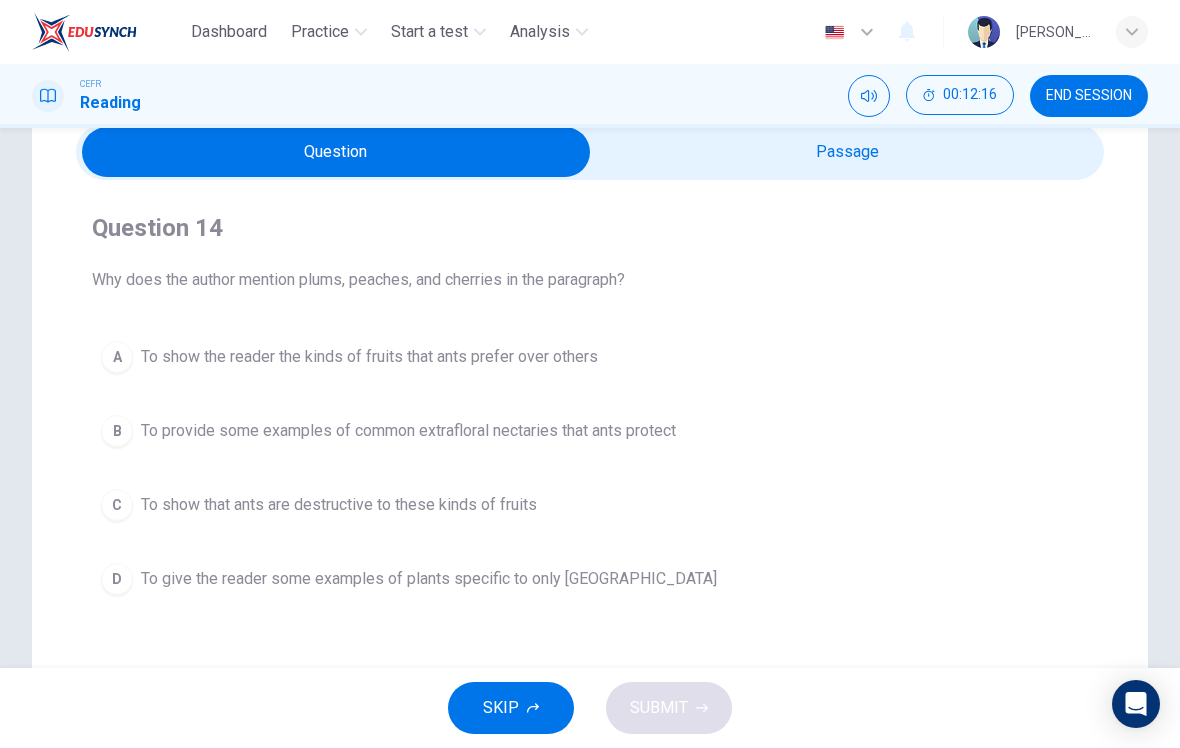 click at bounding box center [336, 152] 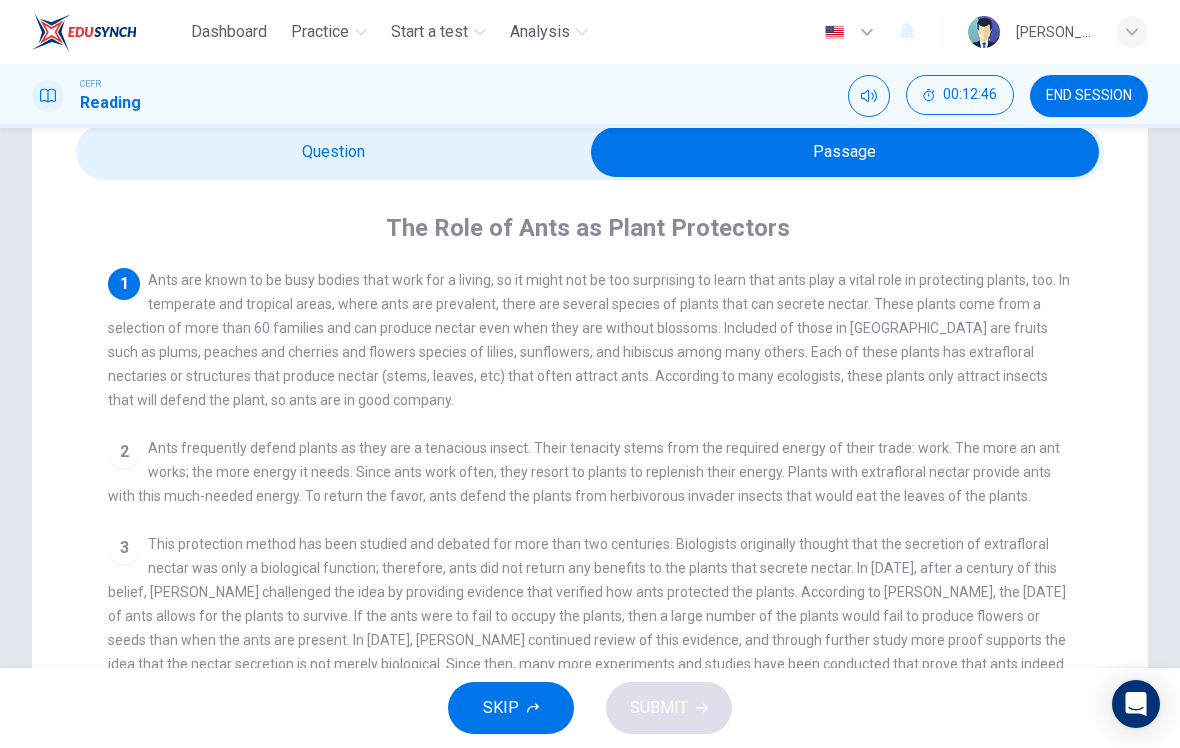 click at bounding box center [845, 152] 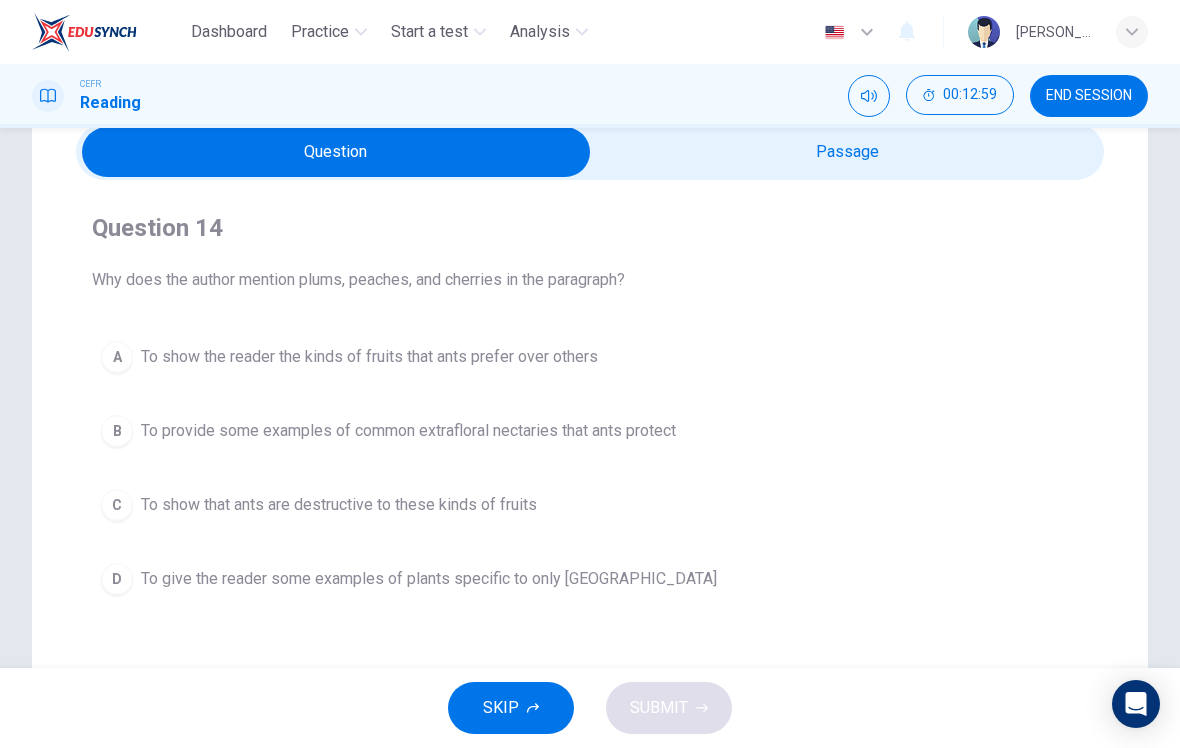 click on "A To show the reader the kinds of fruits that ants prefer over others" at bounding box center [590, 357] 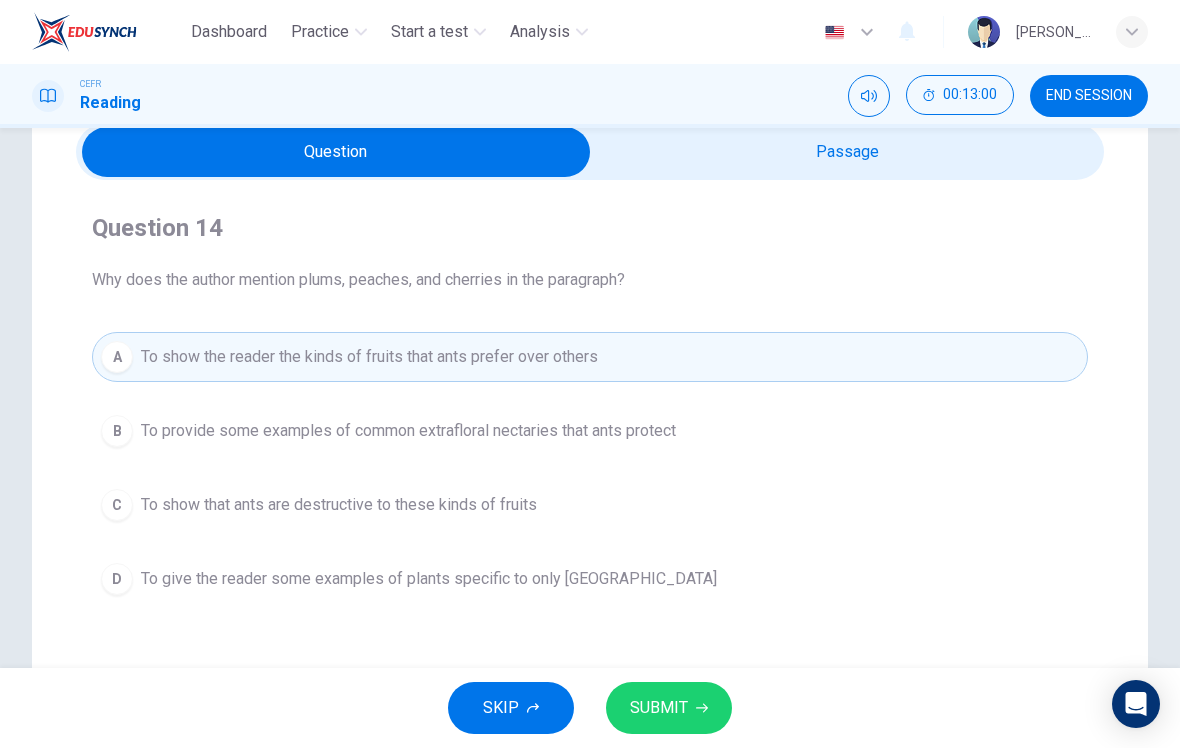 click on "SUBMIT" at bounding box center [659, 708] 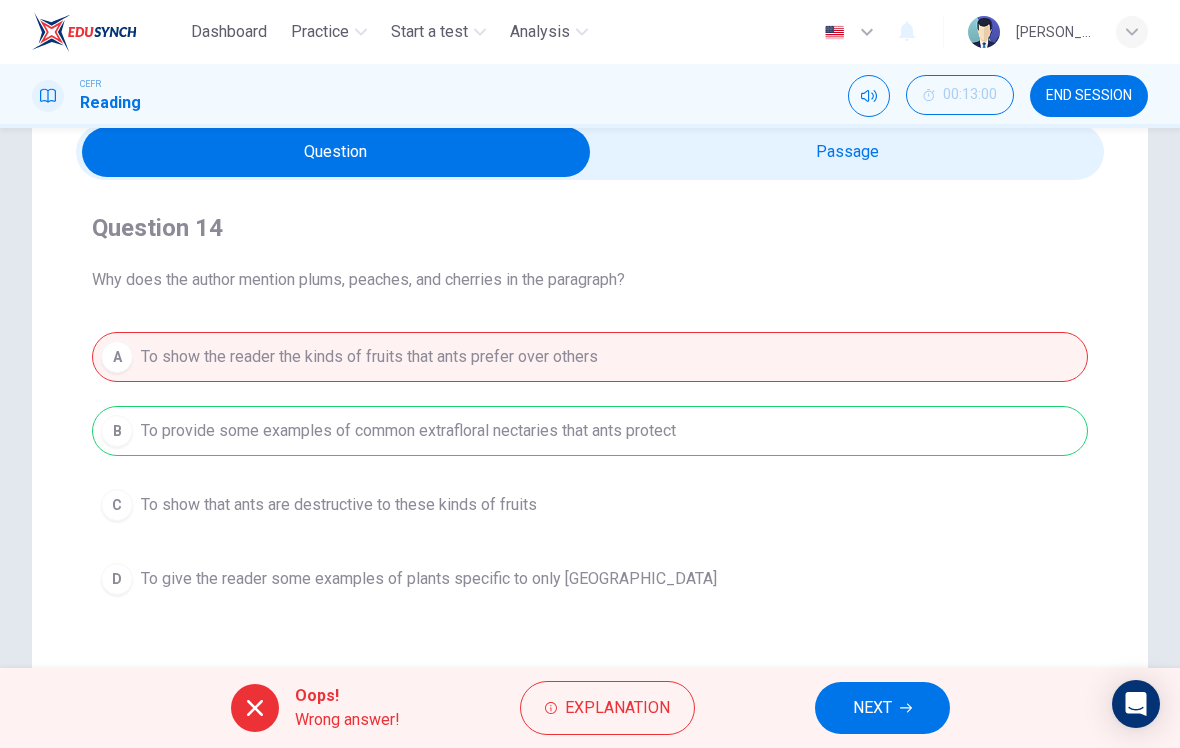 click on "NEXT" at bounding box center (882, 708) 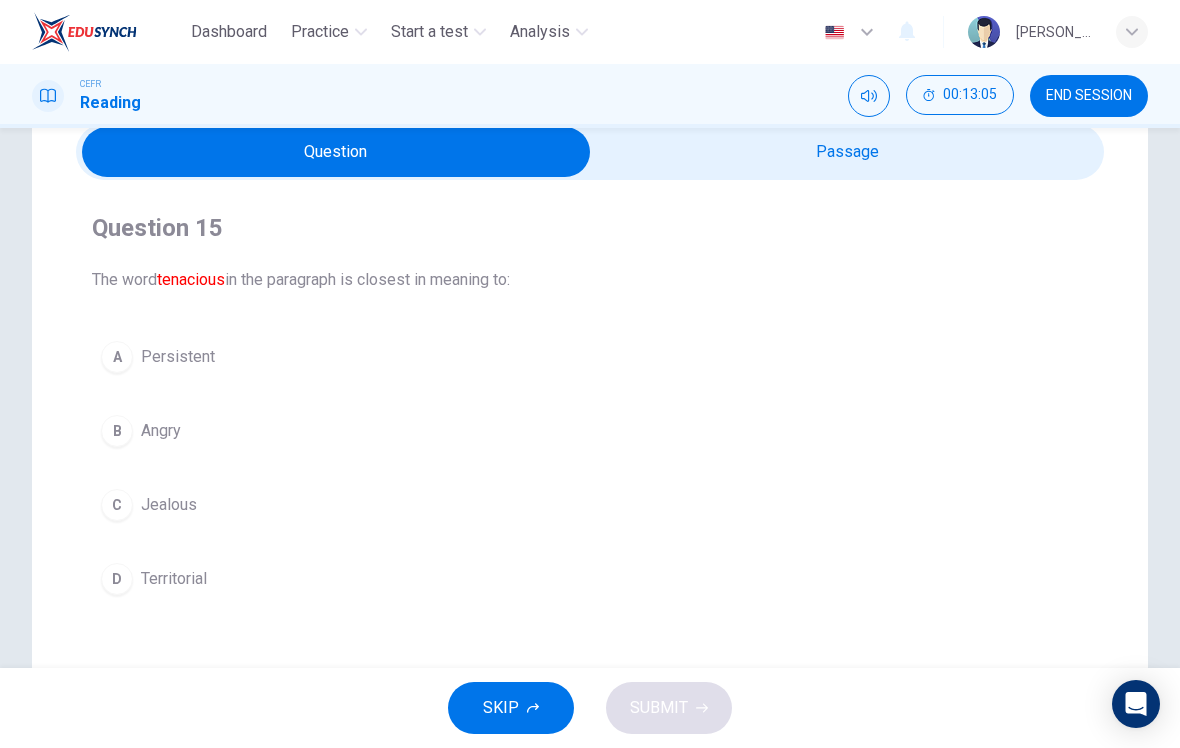 click at bounding box center (336, 152) 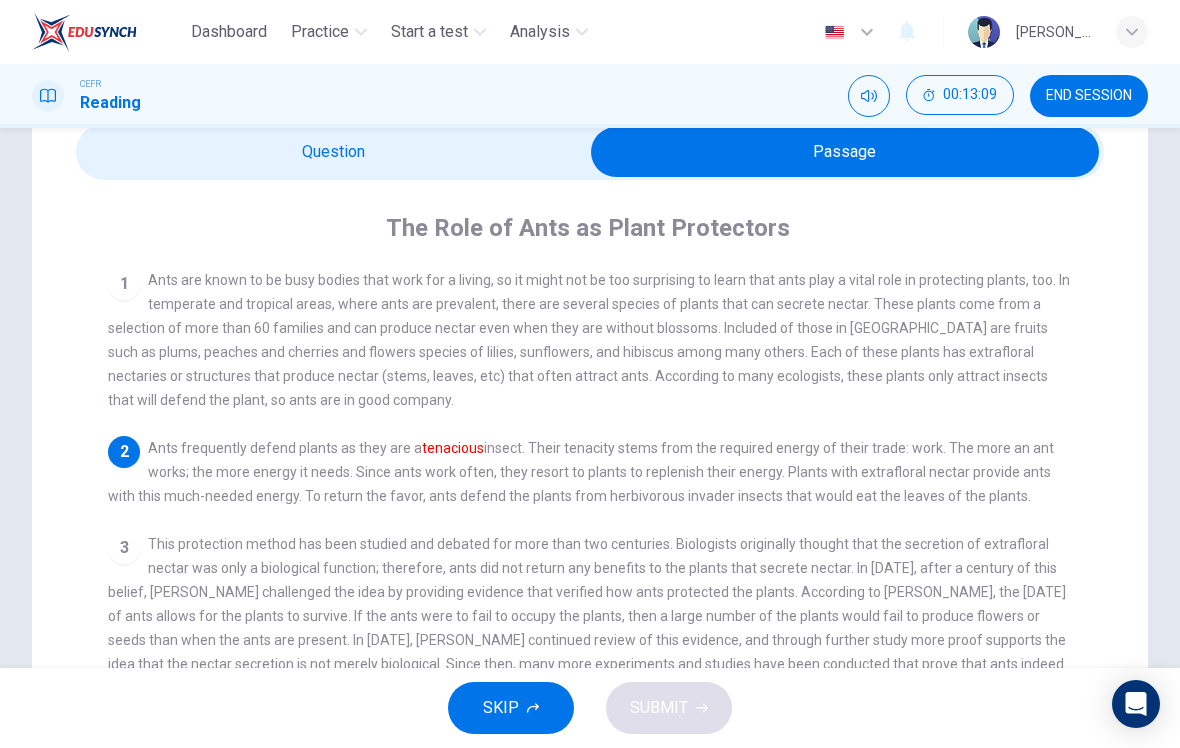 click at bounding box center [845, 152] 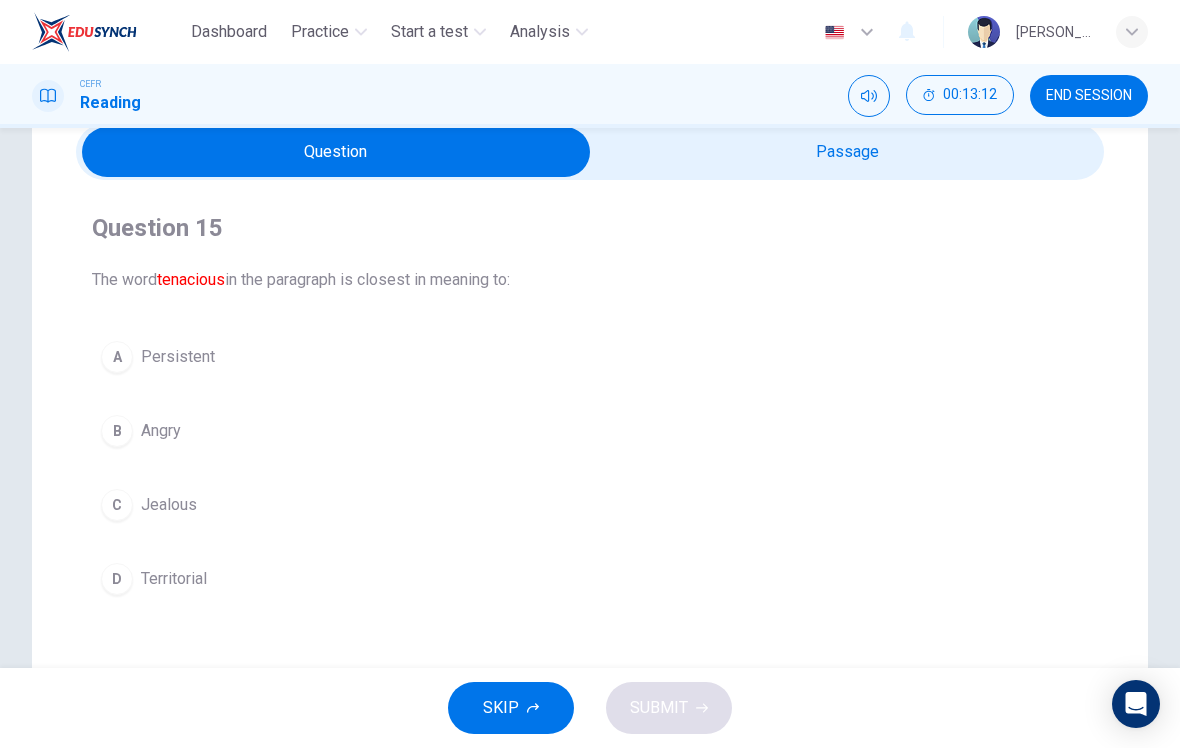 click on "D" at bounding box center [117, 579] 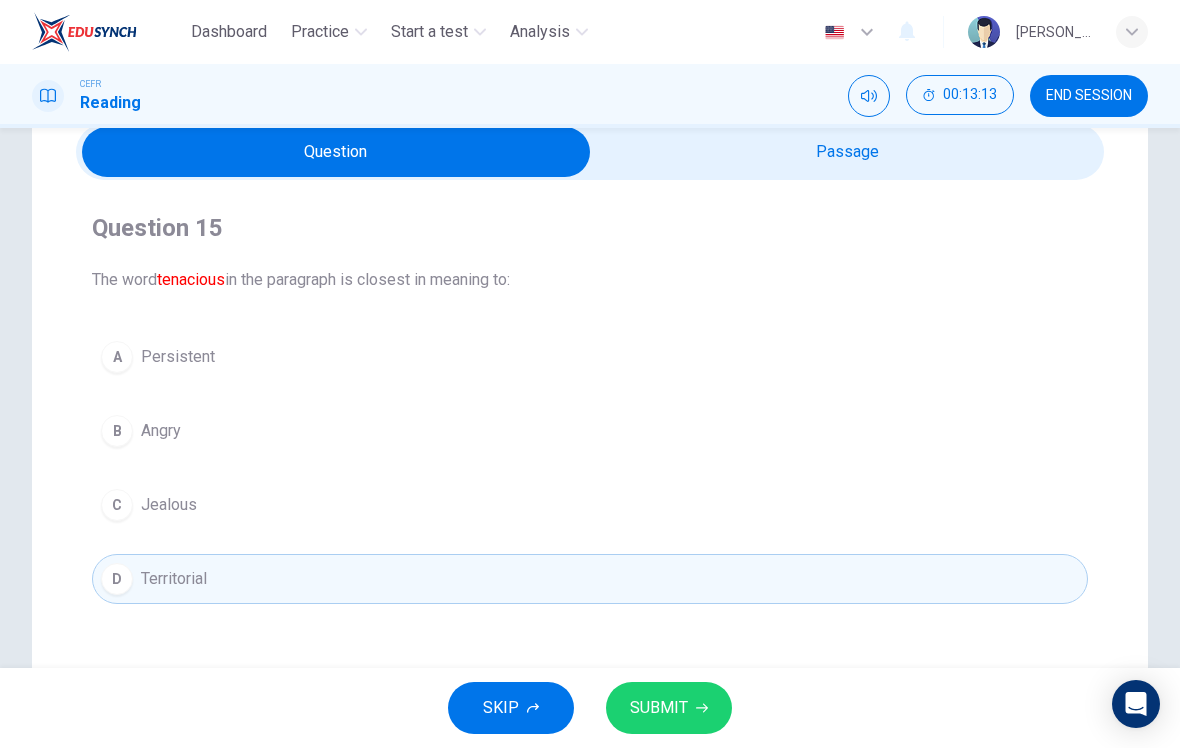click on "SUBMIT" at bounding box center [669, 708] 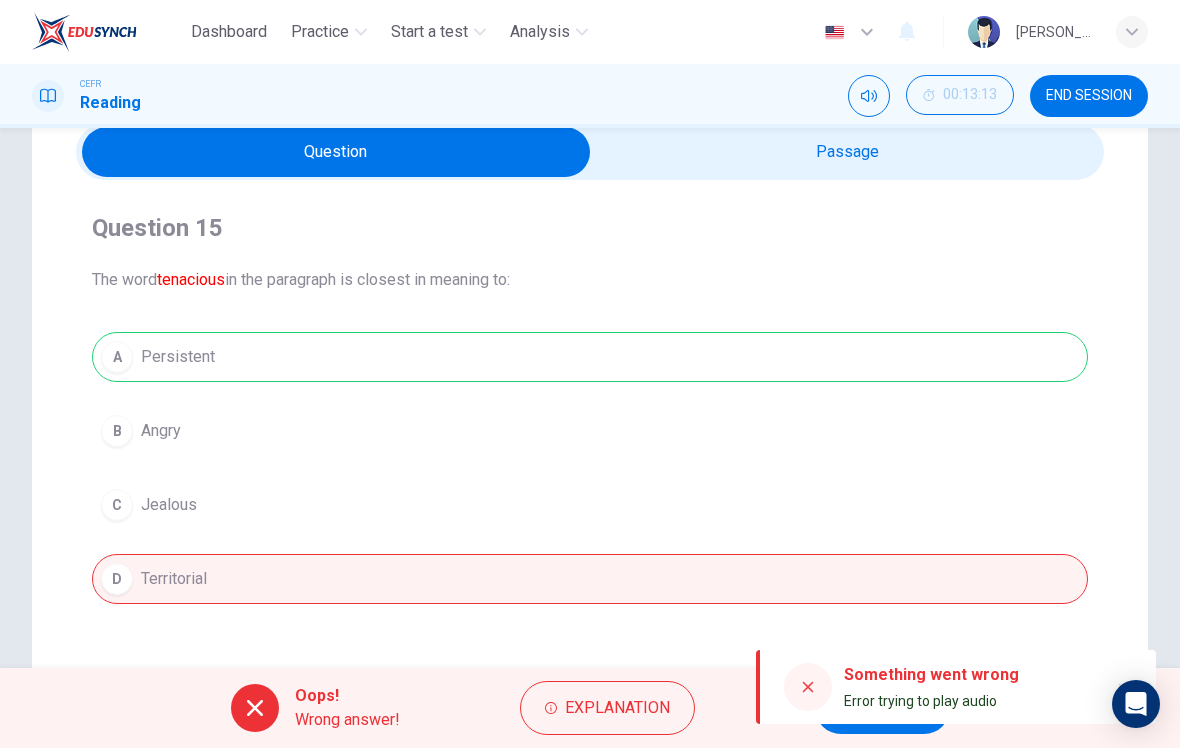 click at bounding box center [808, 687] 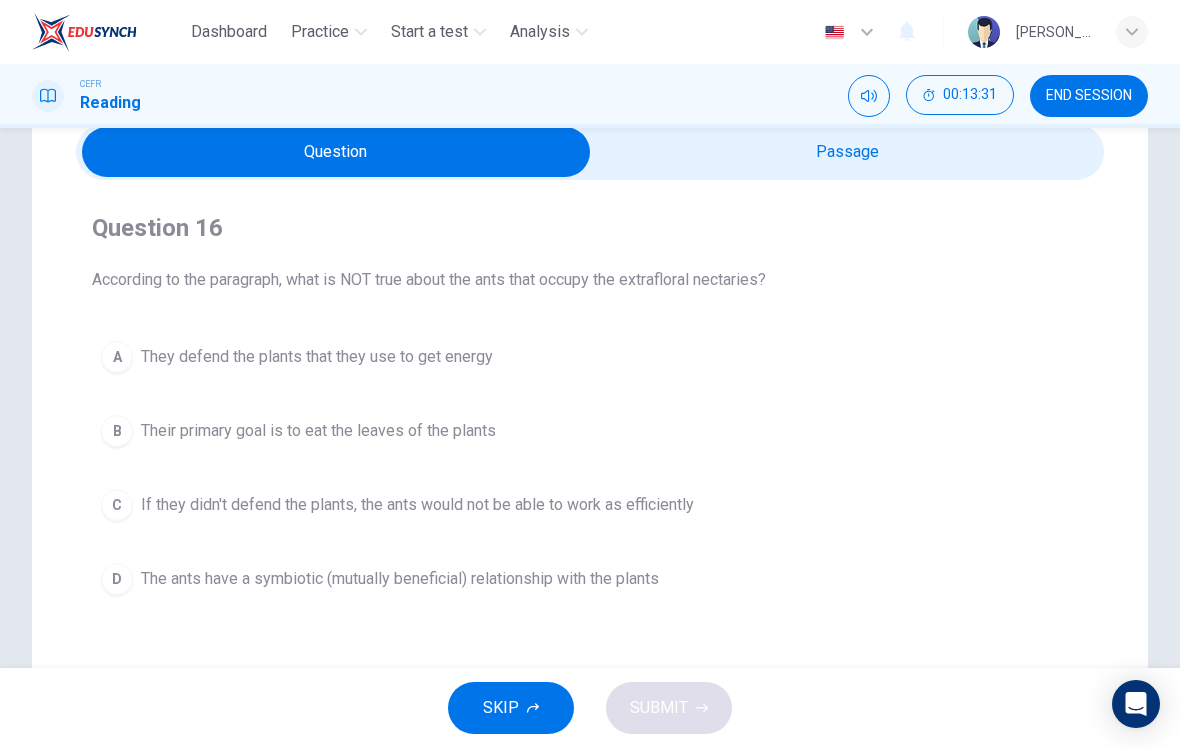 click at bounding box center (336, 152) 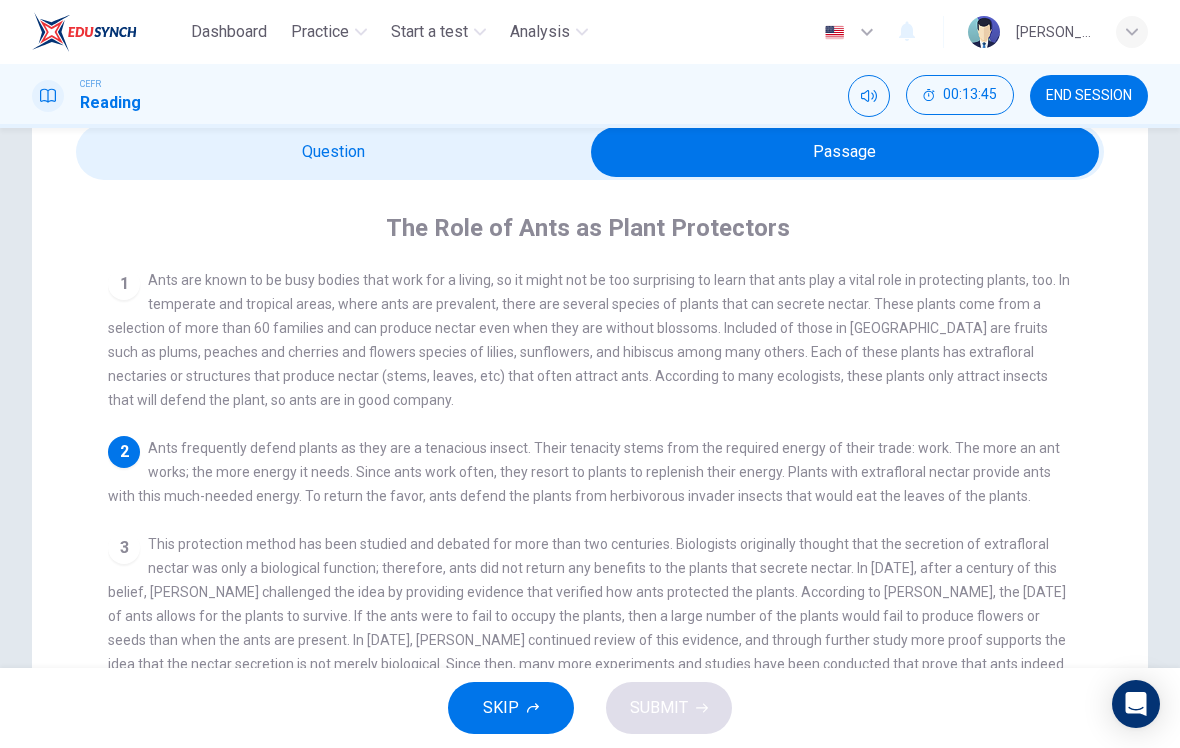 click at bounding box center (845, 152) 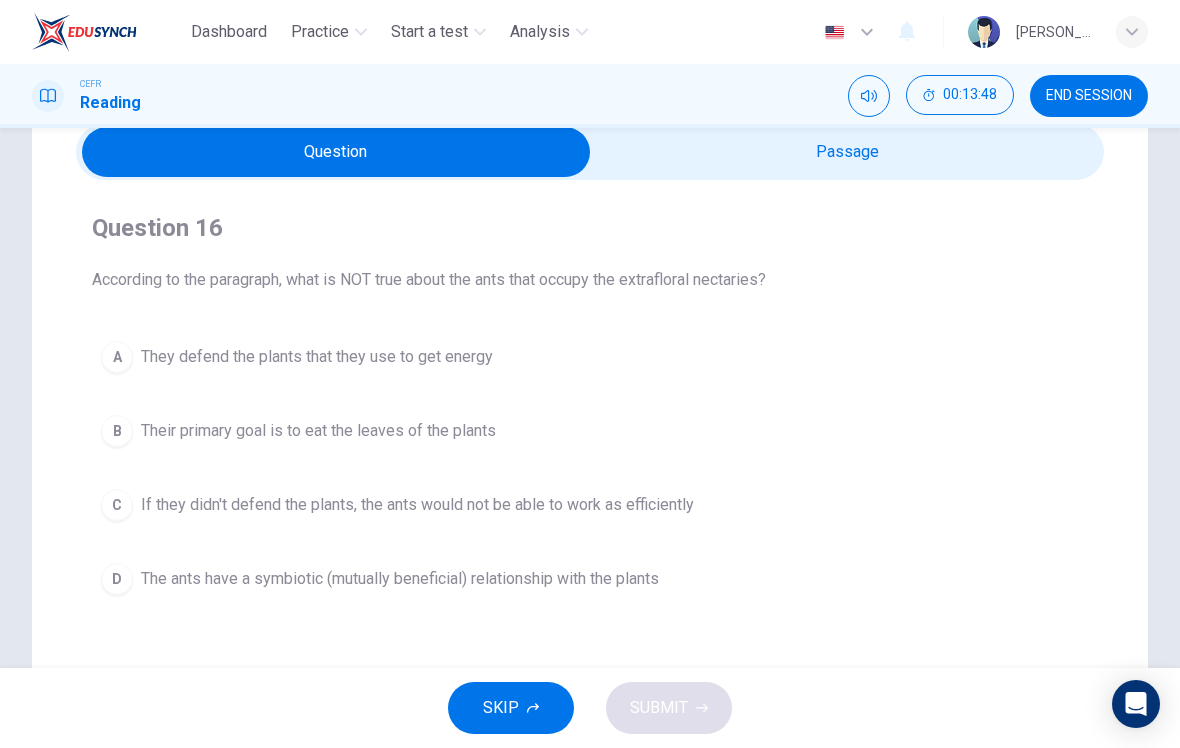 click at bounding box center (336, 152) 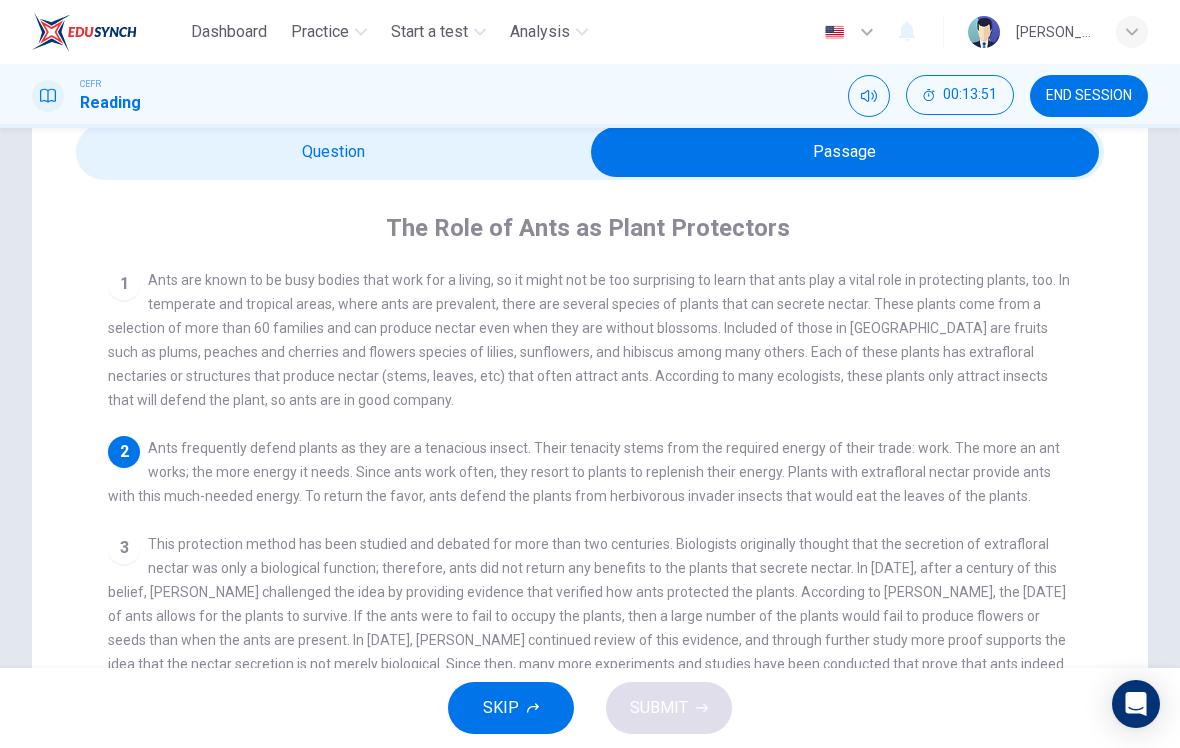 click at bounding box center (845, 152) 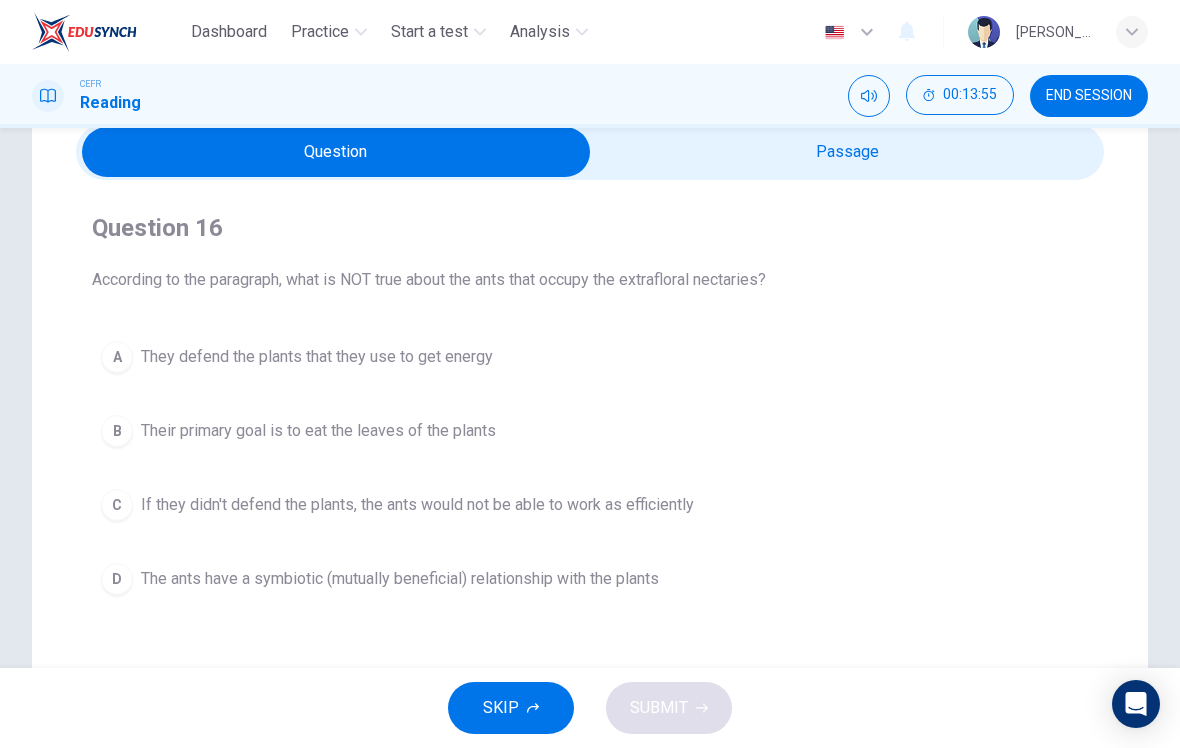 click on "B Their primary goal is to eat the leaves of the plants" at bounding box center (590, 431) 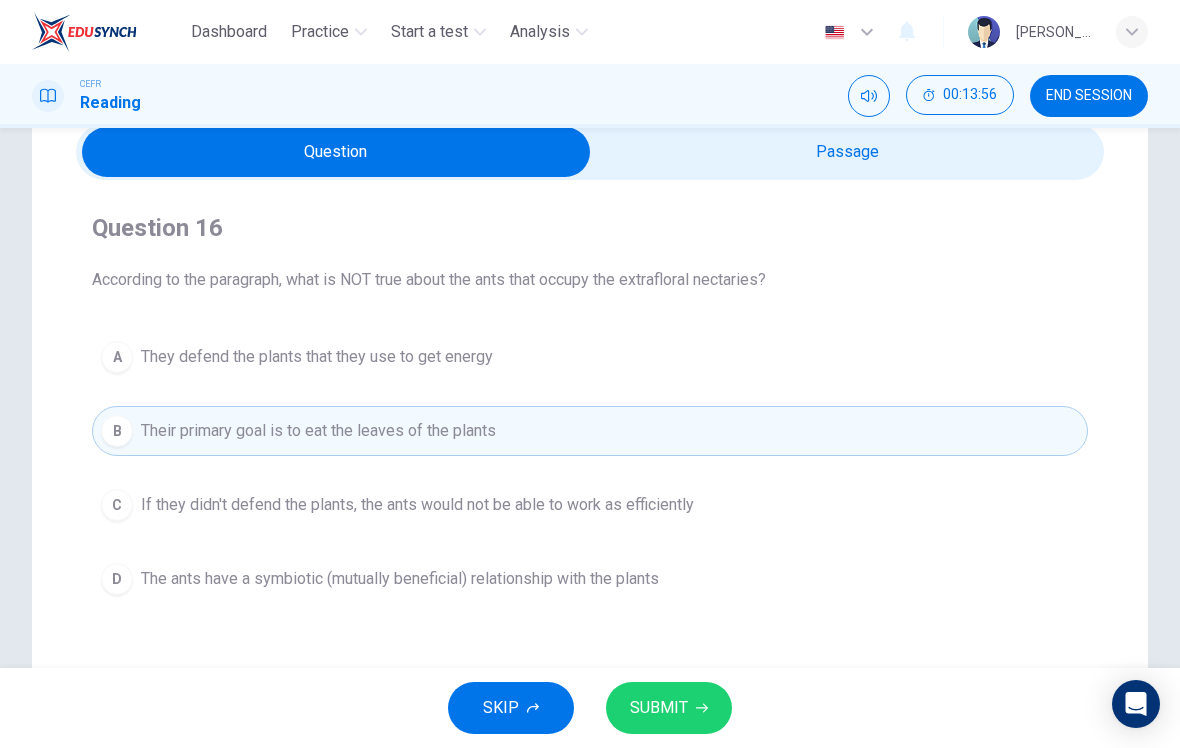 click 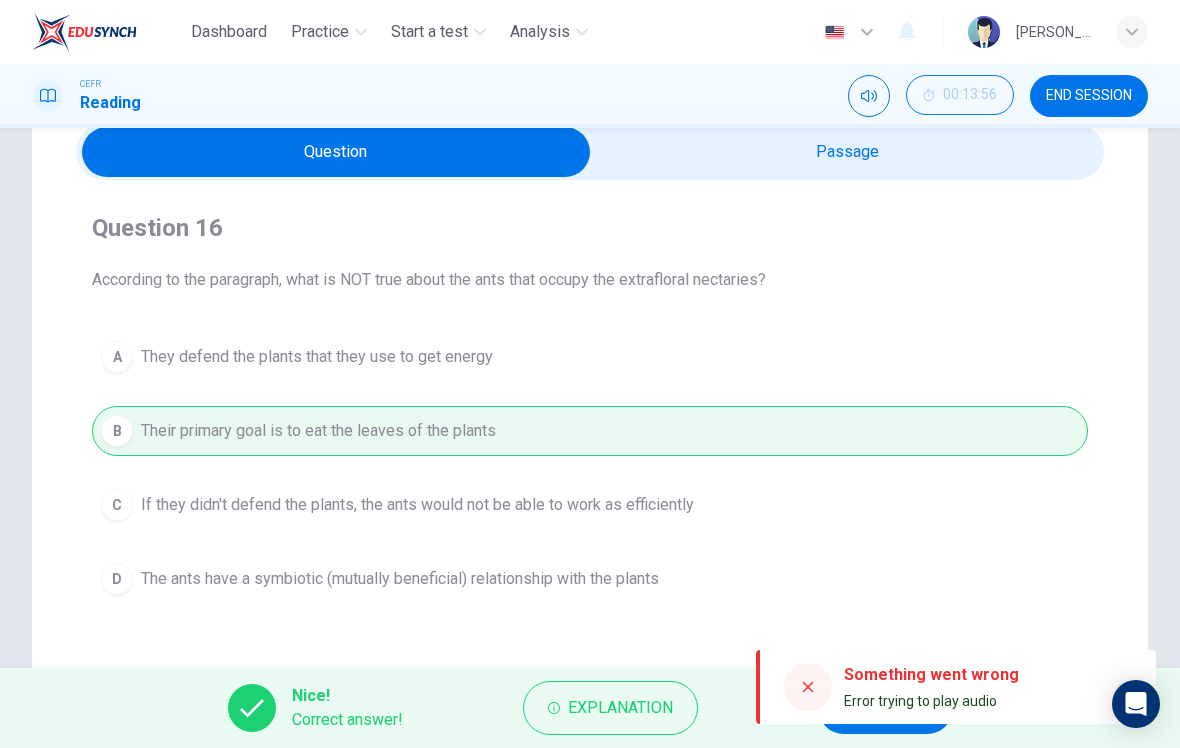 click 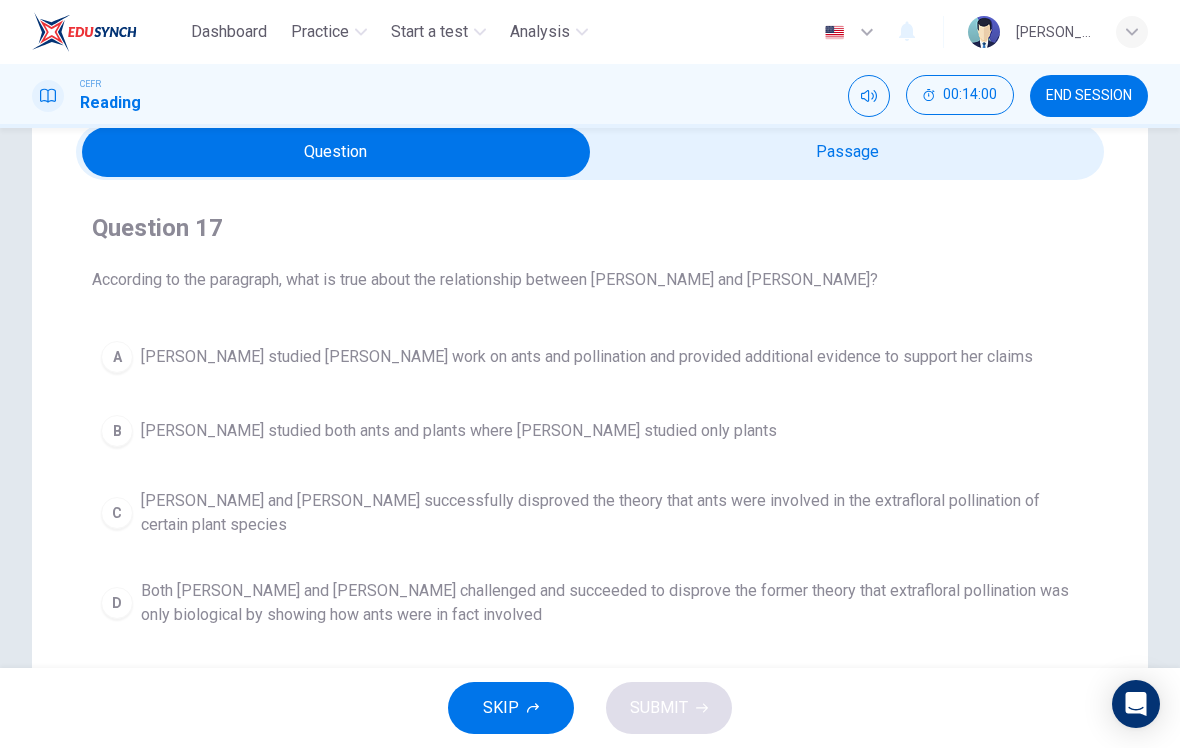 click at bounding box center [336, 152] 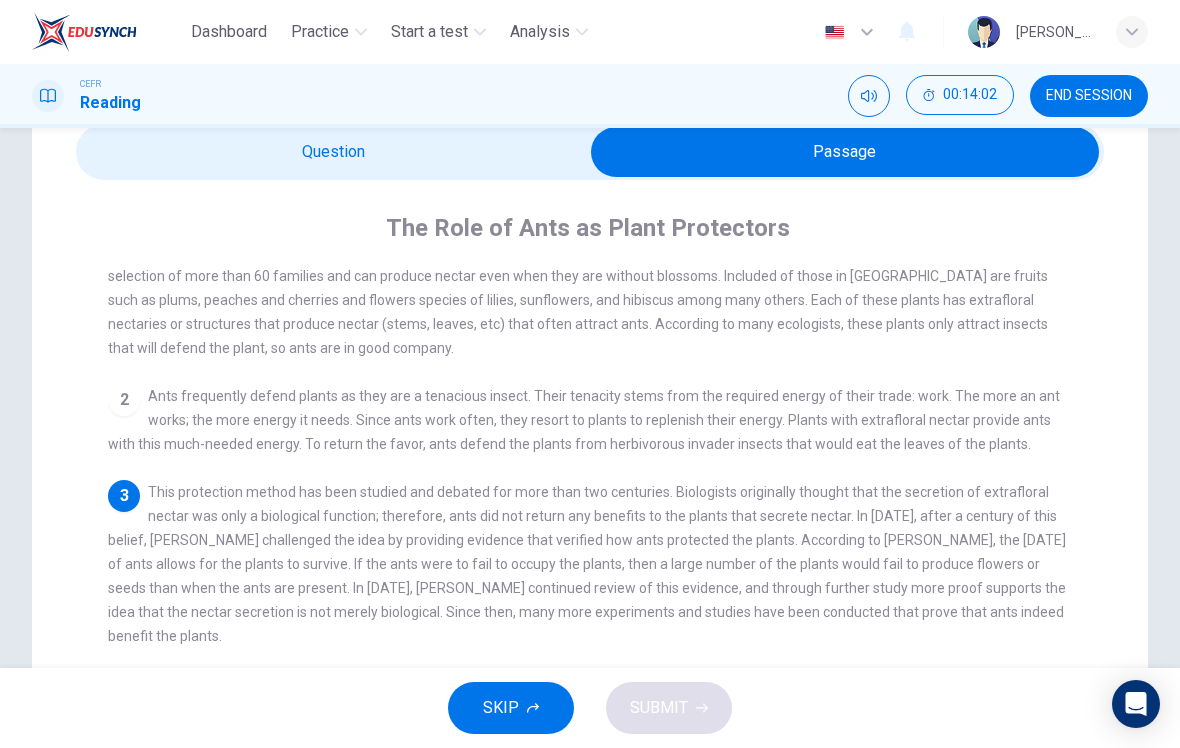 scroll, scrollTop: 79, scrollLeft: 0, axis: vertical 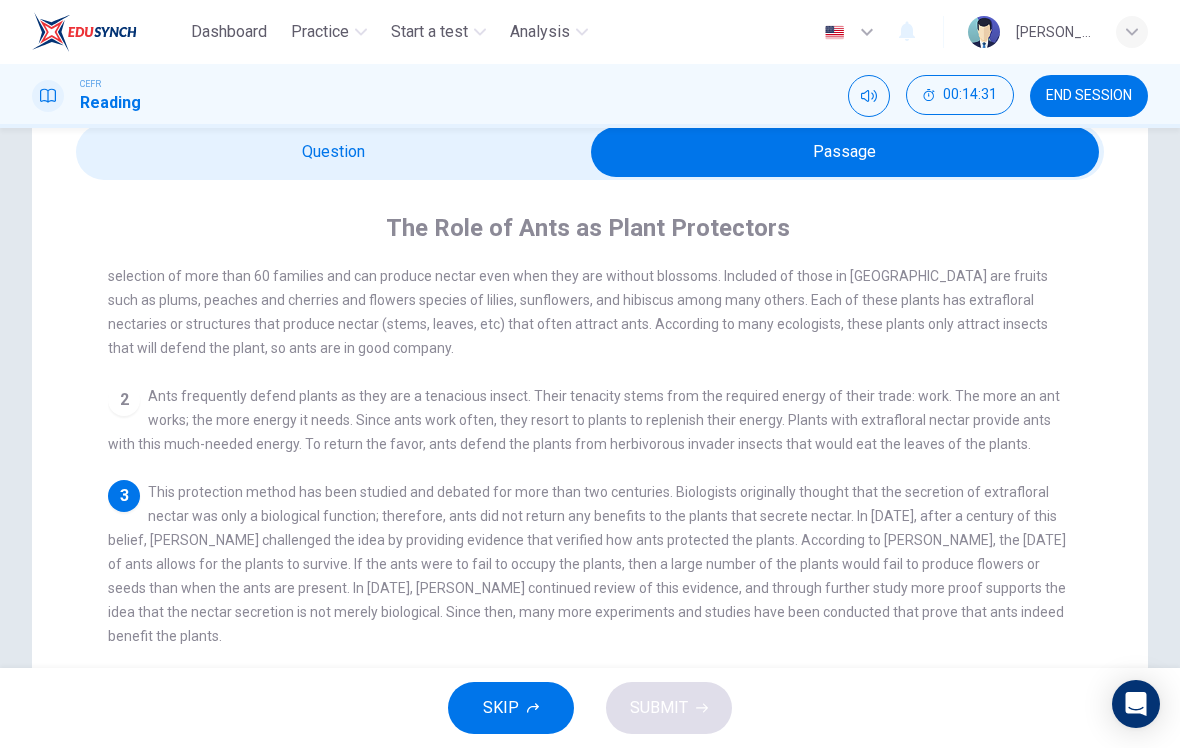click at bounding box center (845, 152) 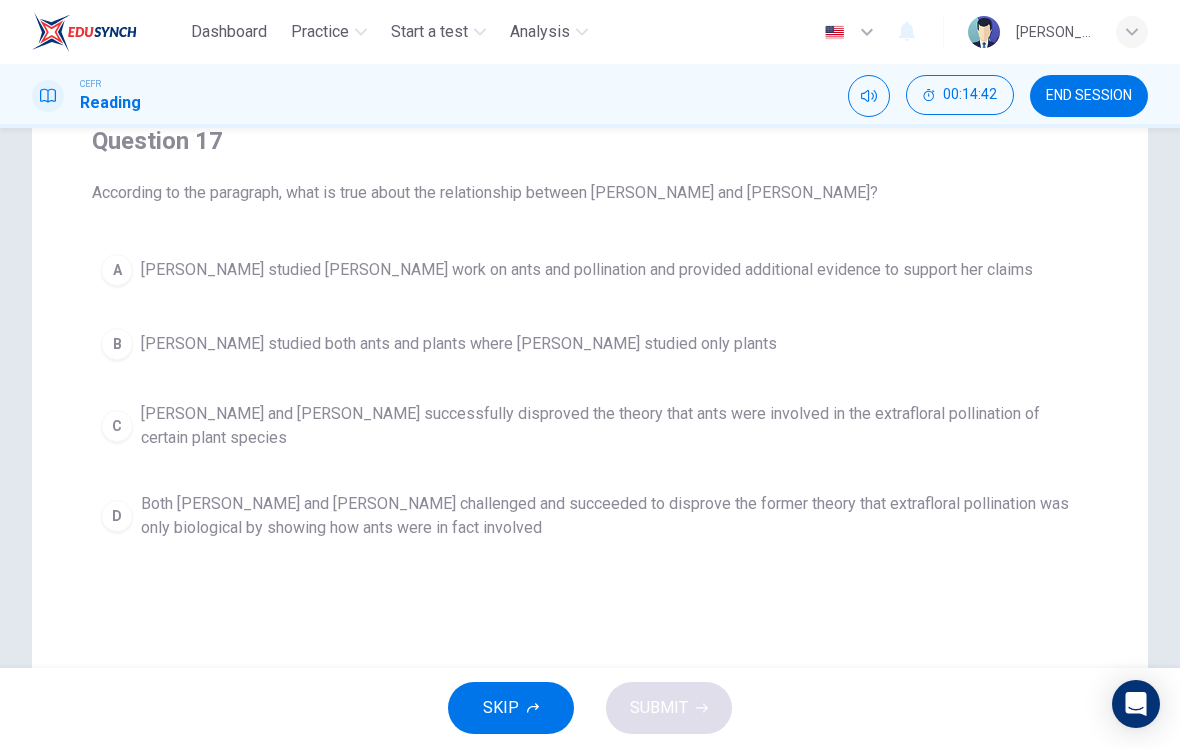 scroll, scrollTop: 183, scrollLeft: 0, axis: vertical 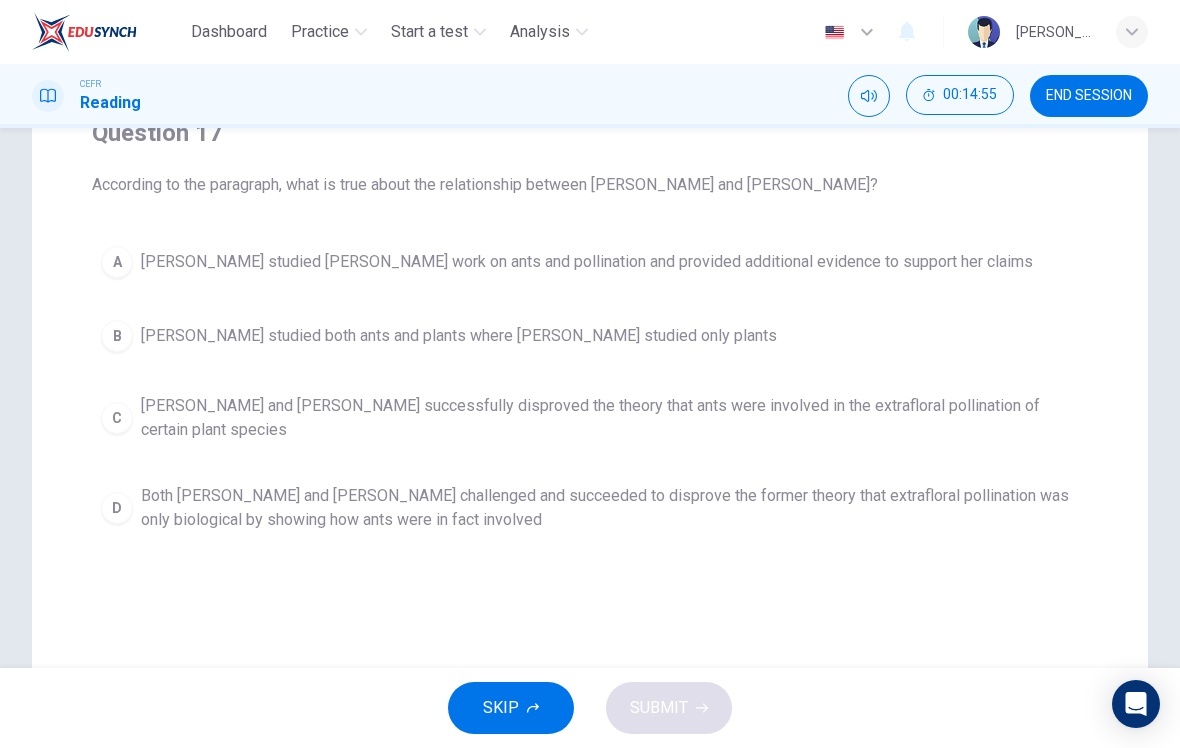 click on "D" at bounding box center [117, 508] 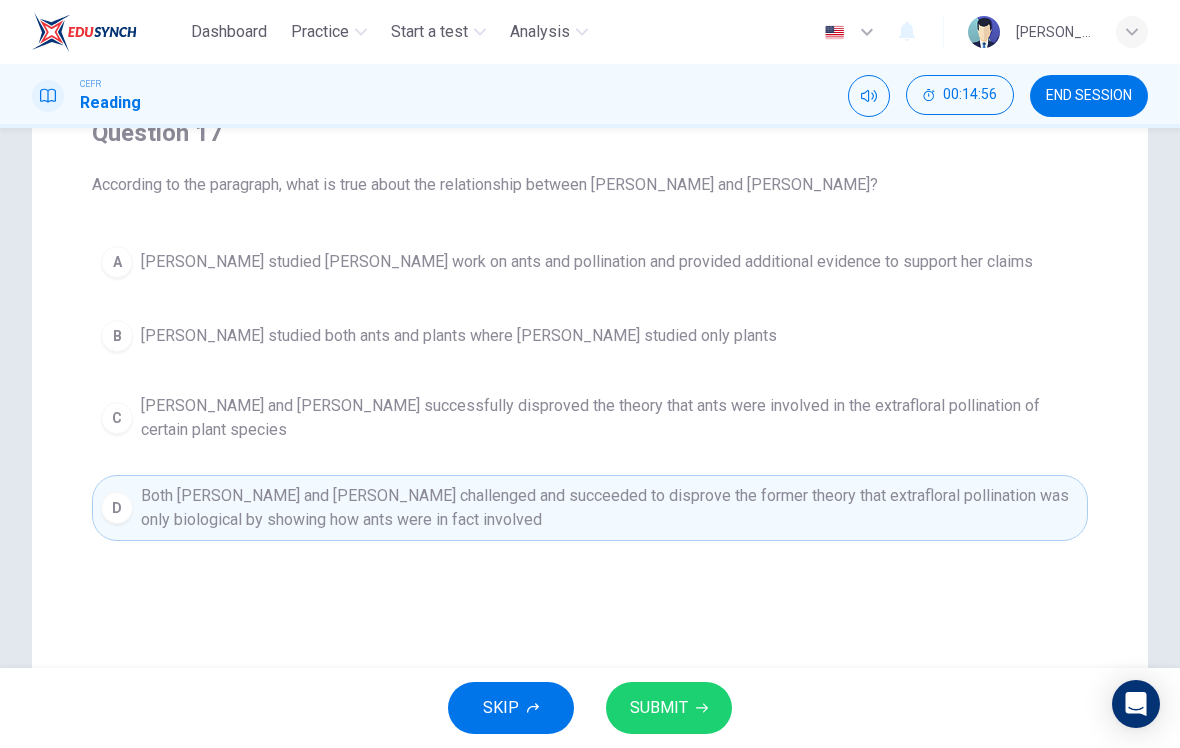 click on "SUBMIT" at bounding box center [659, 708] 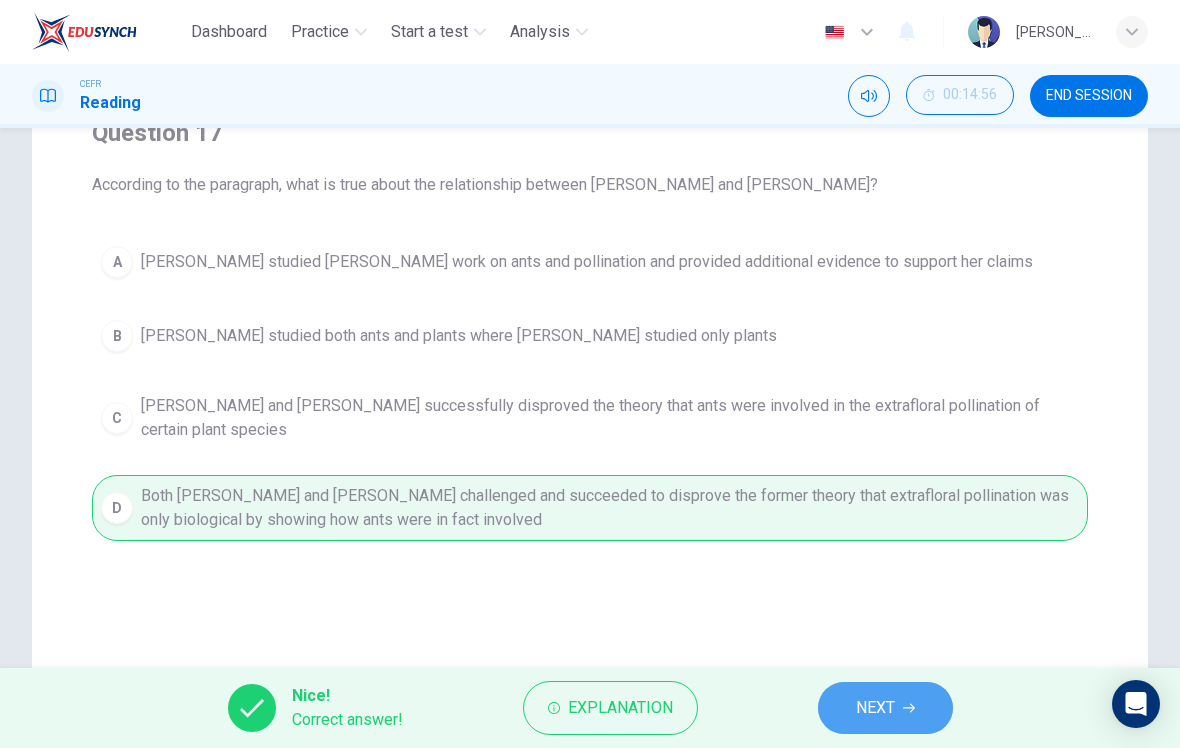 click on "NEXT" at bounding box center [875, 708] 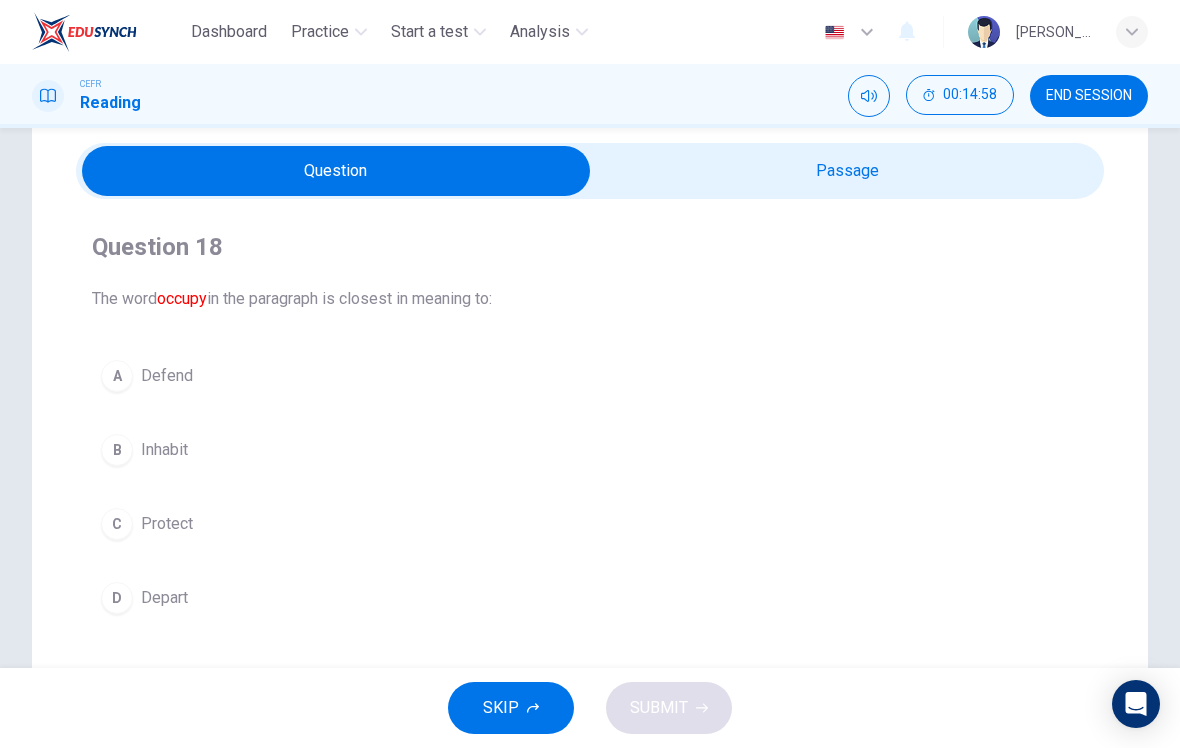 scroll, scrollTop: 67, scrollLeft: 0, axis: vertical 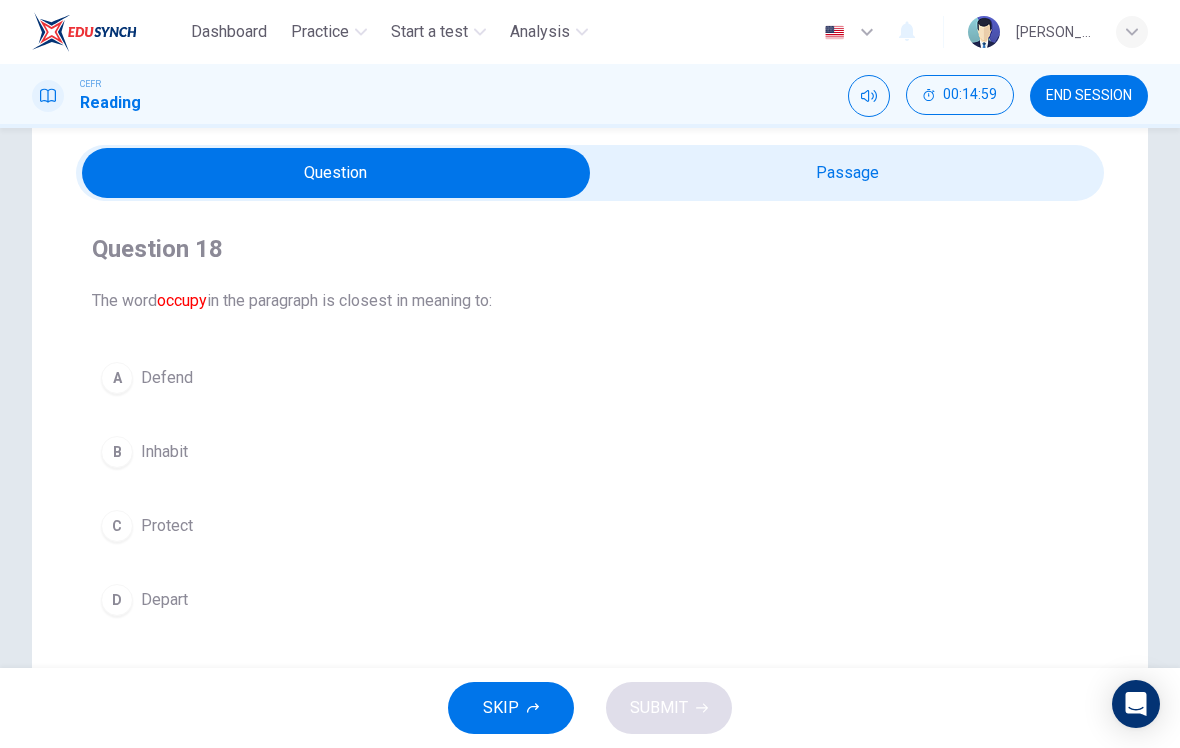 click at bounding box center [336, 173] 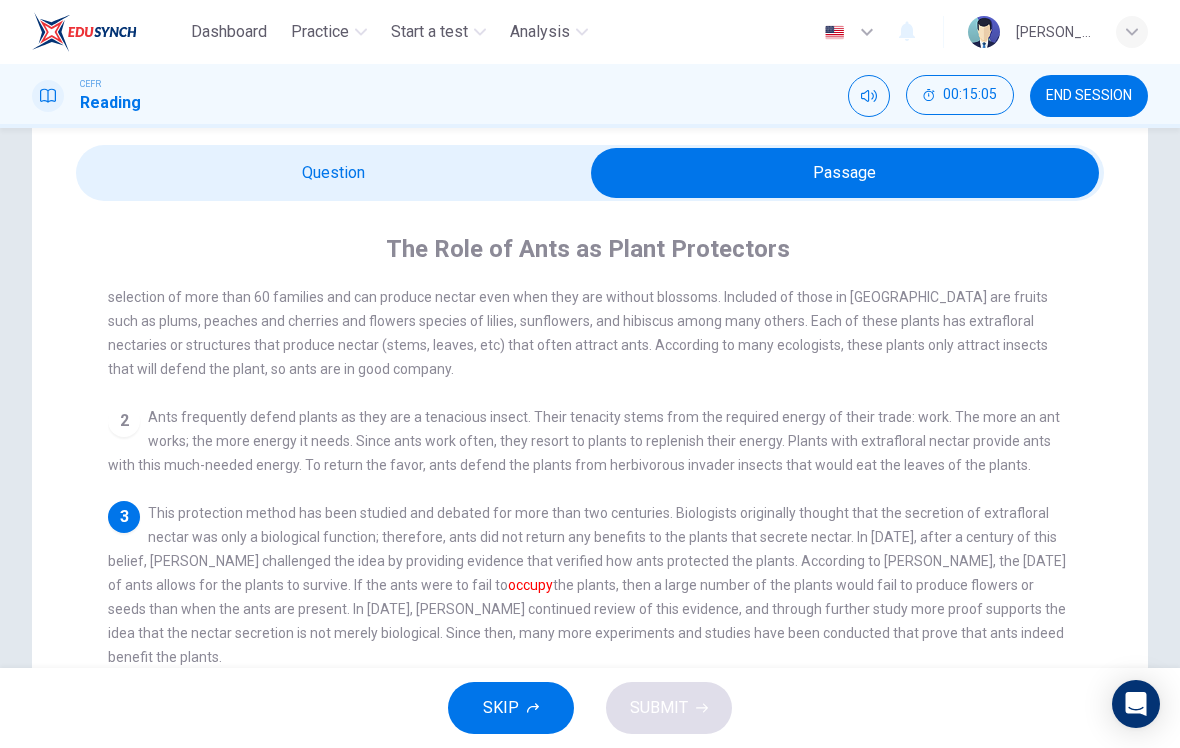 click at bounding box center (845, 173) 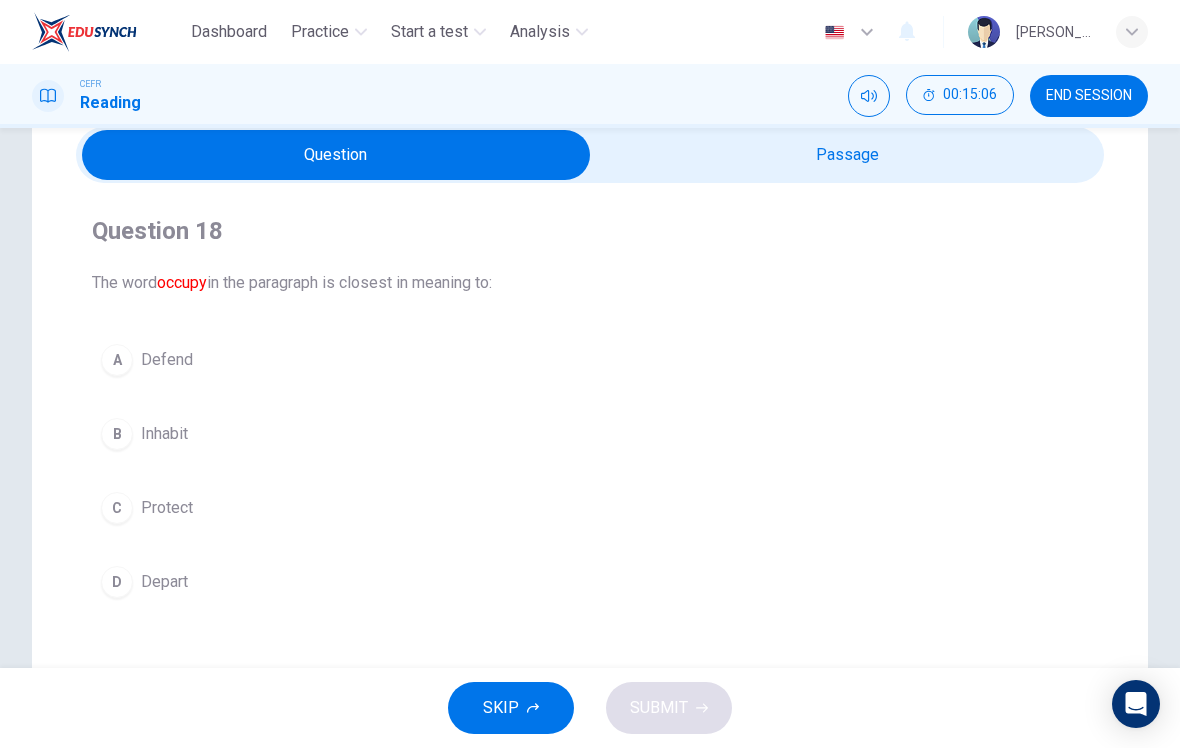 scroll, scrollTop: 86, scrollLeft: 0, axis: vertical 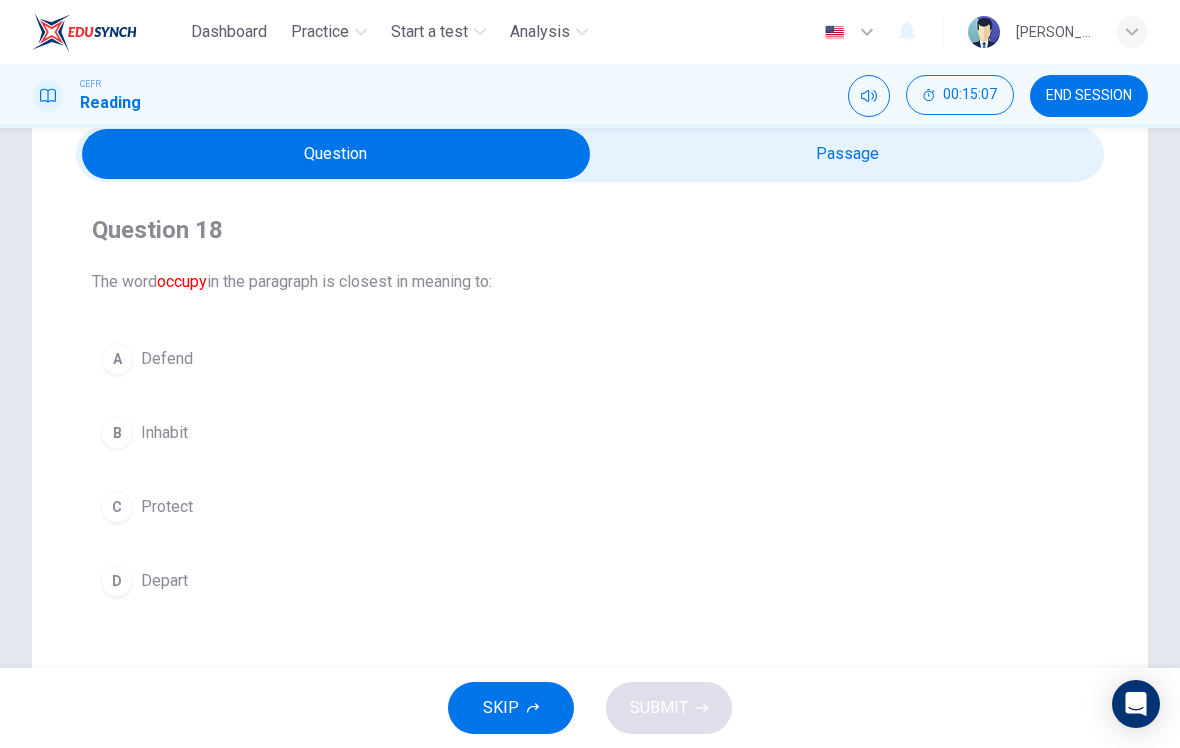 click on "C" at bounding box center [117, 507] 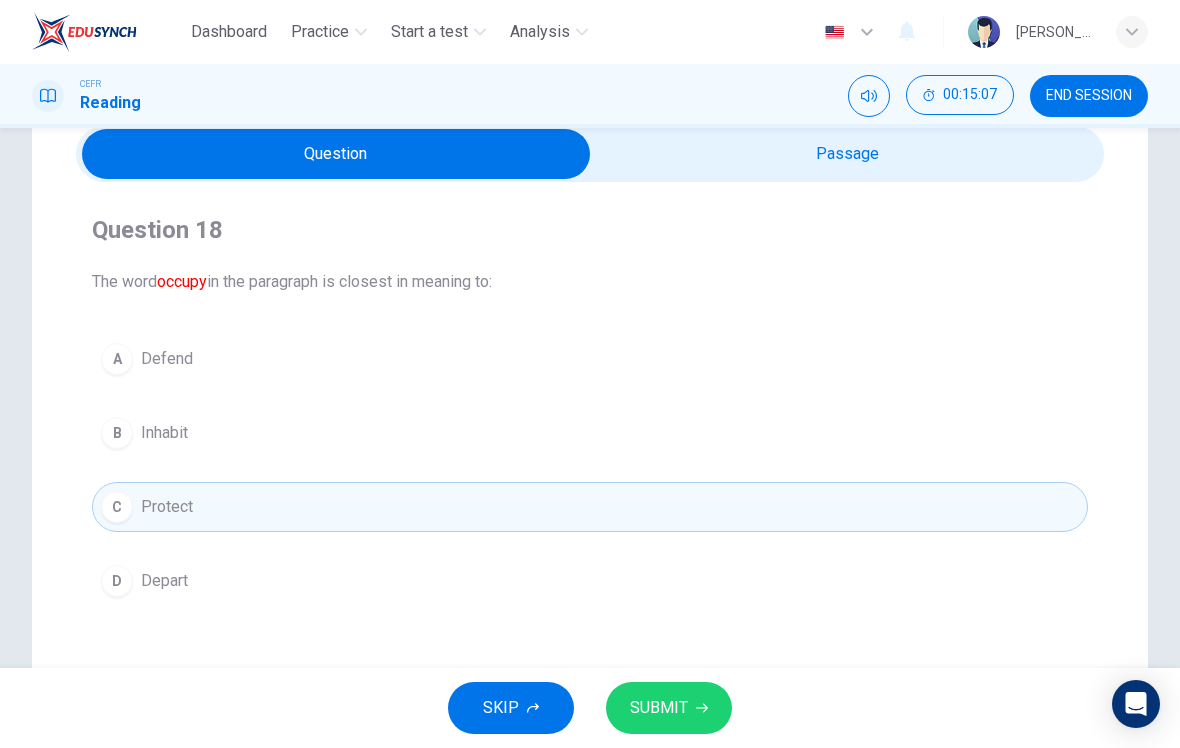 click on "SUBMIT" at bounding box center (669, 708) 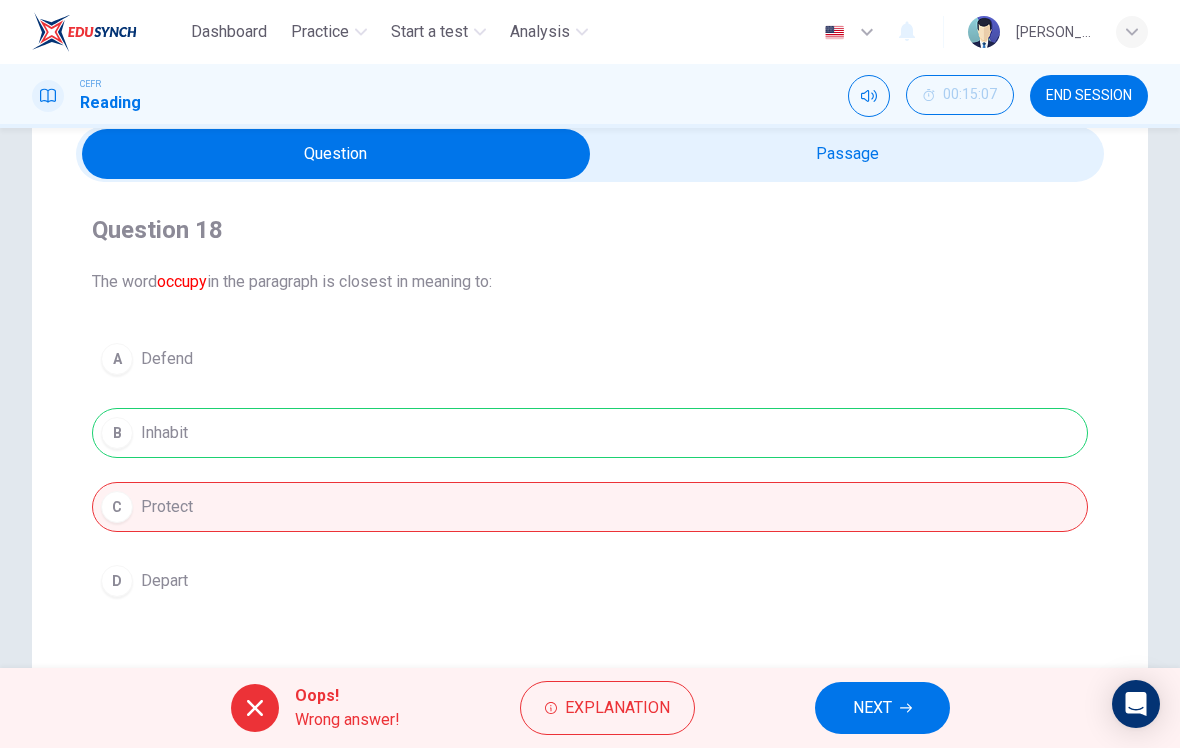 click 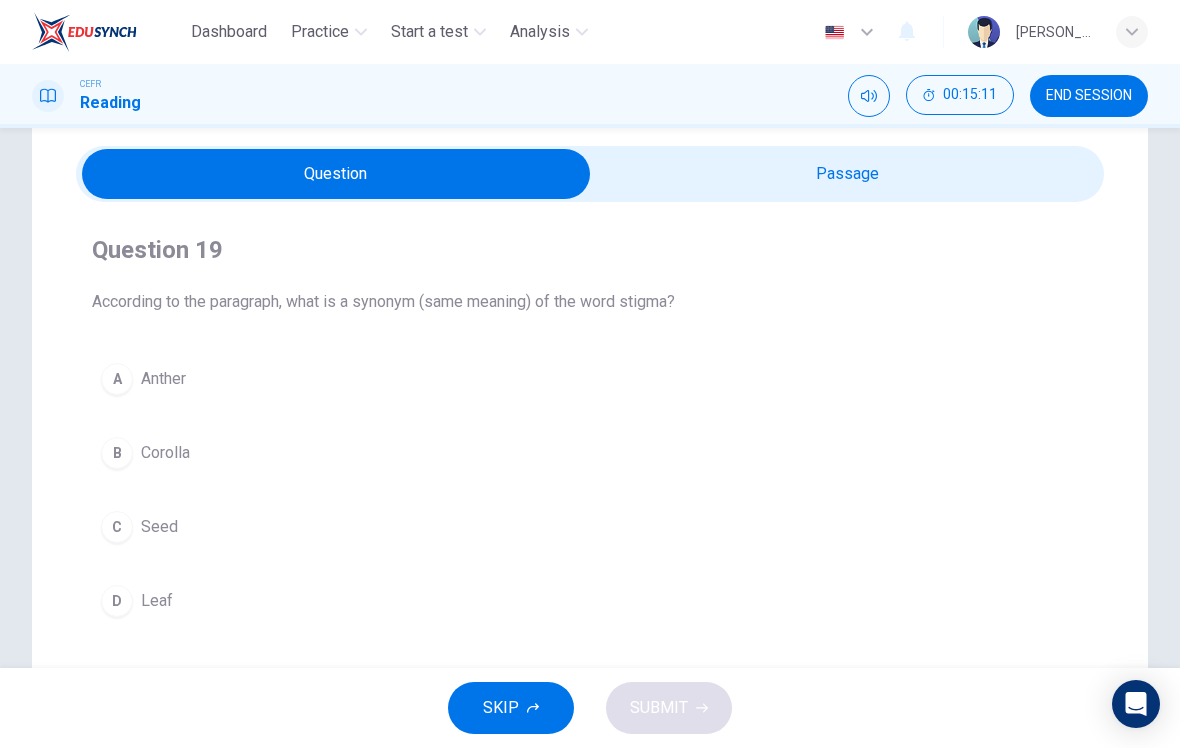 scroll, scrollTop: 65, scrollLeft: 0, axis: vertical 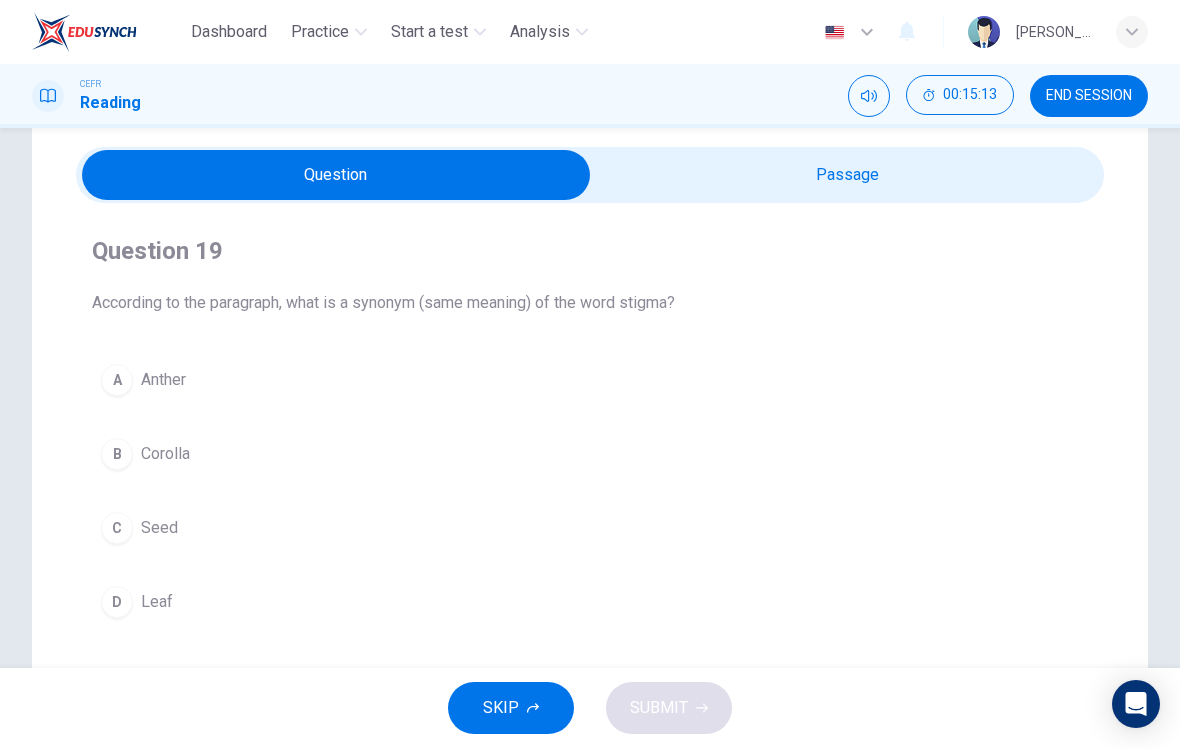 click at bounding box center (336, 175) 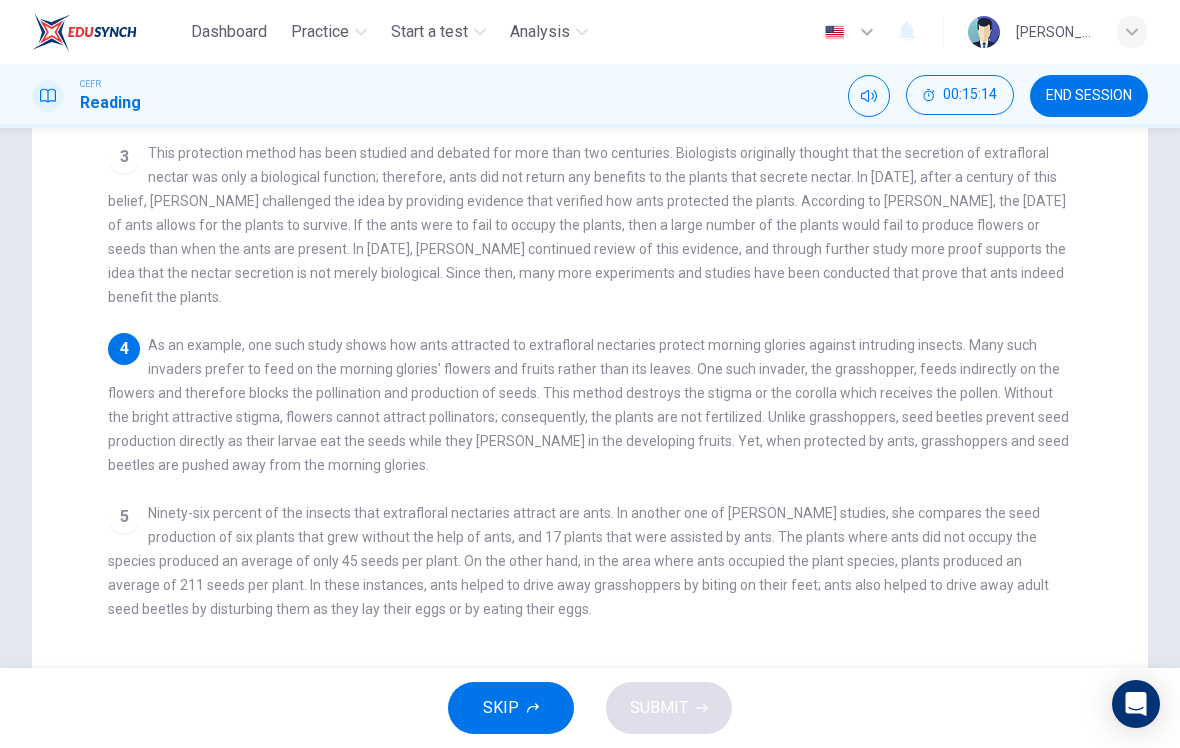 scroll, scrollTop: 428, scrollLeft: 0, axis: vertical 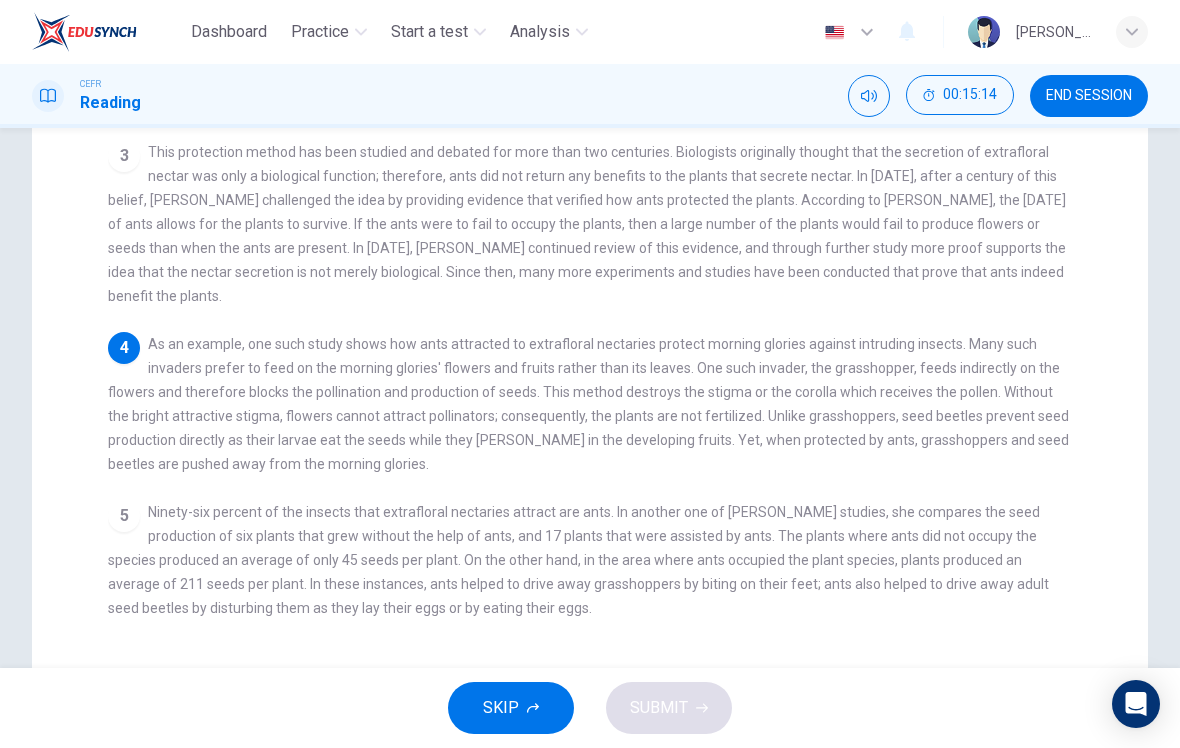 click on "1 Ants are known to be busy bodies that work for a living, so it might not be too surprising to learn that ants play a vital role in protecting plants, too. In temperate and tropical areas, where ants are prevalent, there are several species of plants that can secrete nectar. These plants come from a selection of more than 60 families and can produce nectar even when they are without blossoms. Included of those in North America are fruits such as plums, peaches and cherries and flowers species of lilies, sunflowers, and hibiscus among many others. Each of these plants has extrafloral nectaries or structures that produce nectar (stems, leaves, etc) that often attract ants. According to many ecologists, these plants only attract insects that will defend the plant, so ants are in good company. 2 3 4 5" at bounding box center [603, 286] 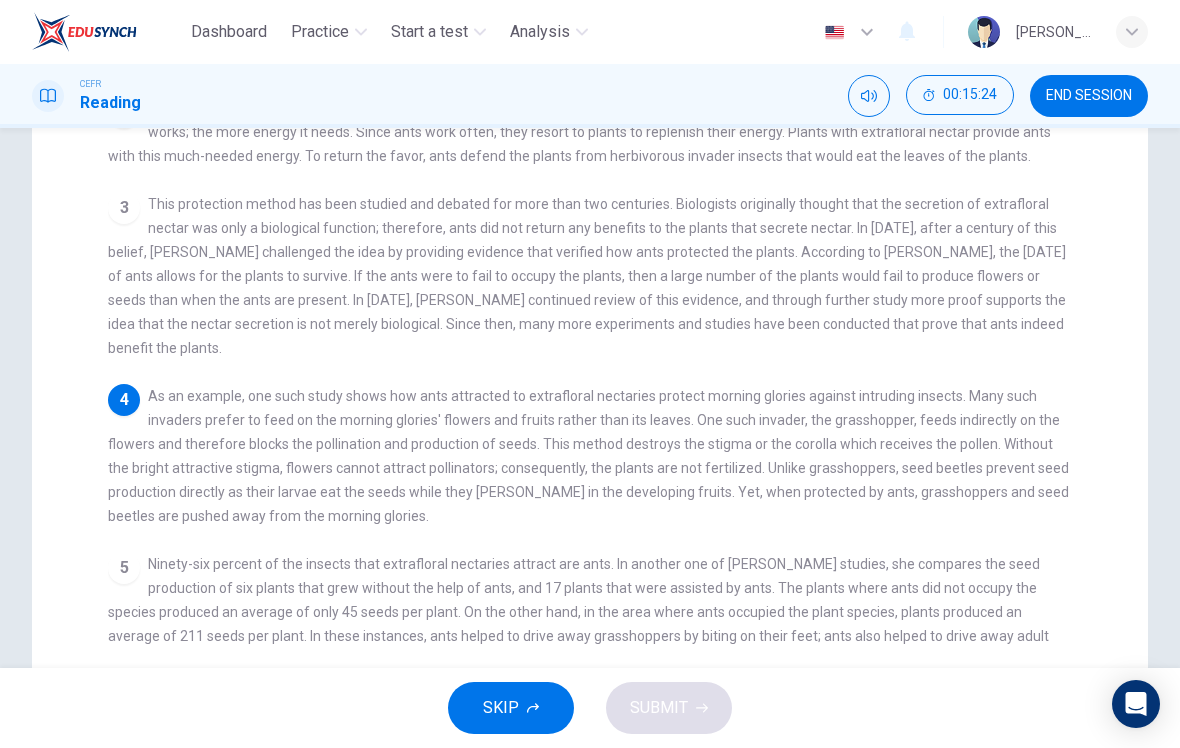 scroll, scrollTop: -1, scrollLeft: 0, axis: vertical 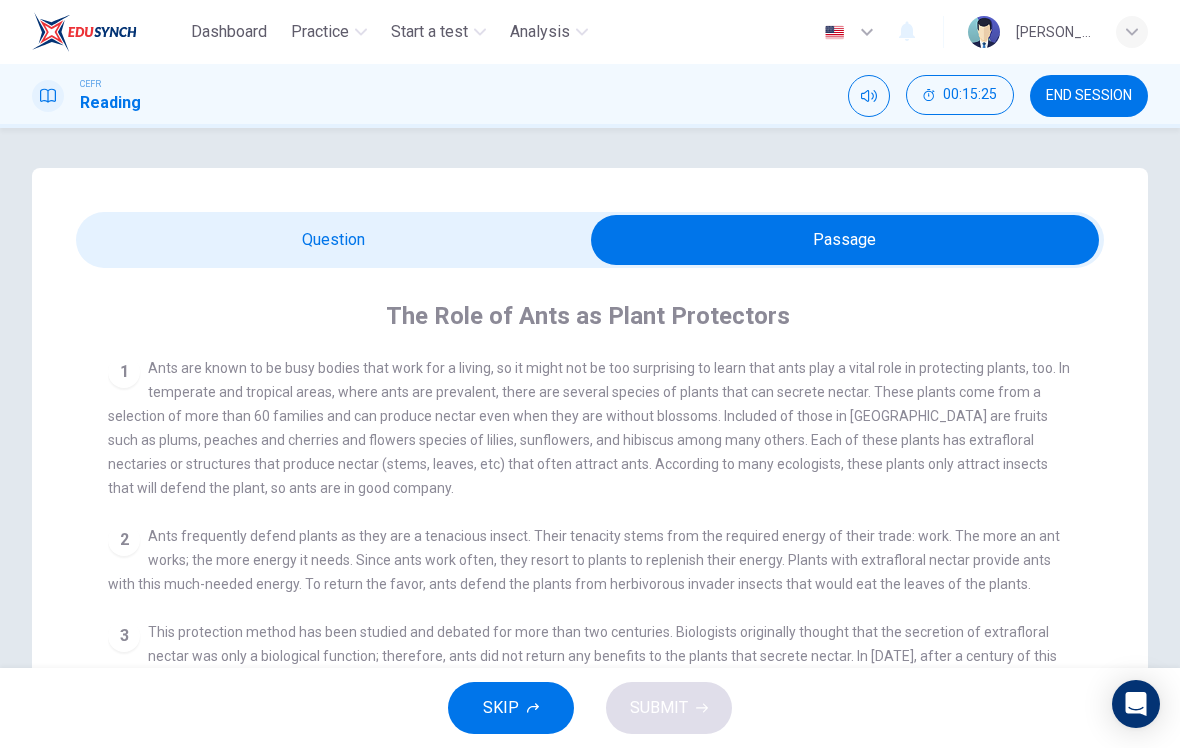 click at bounding box center (845, 240) 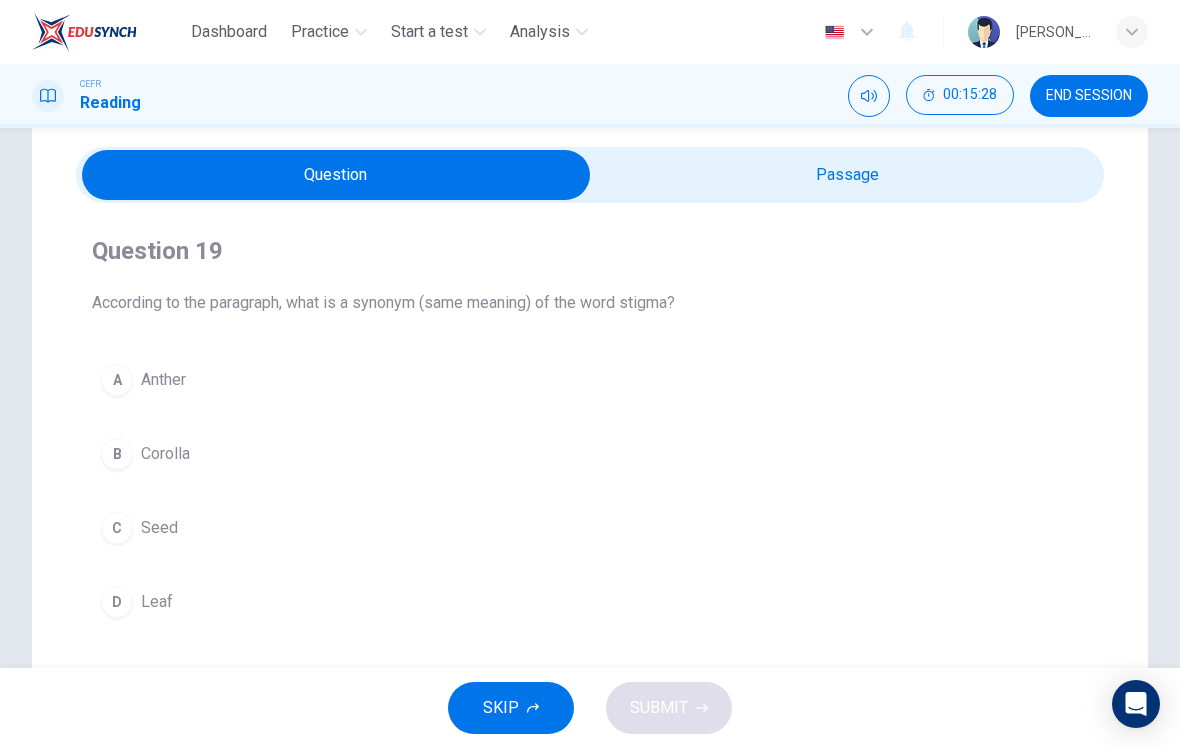 scroll, scrollTop: 64, scrollLeft: 0, axis: vertical 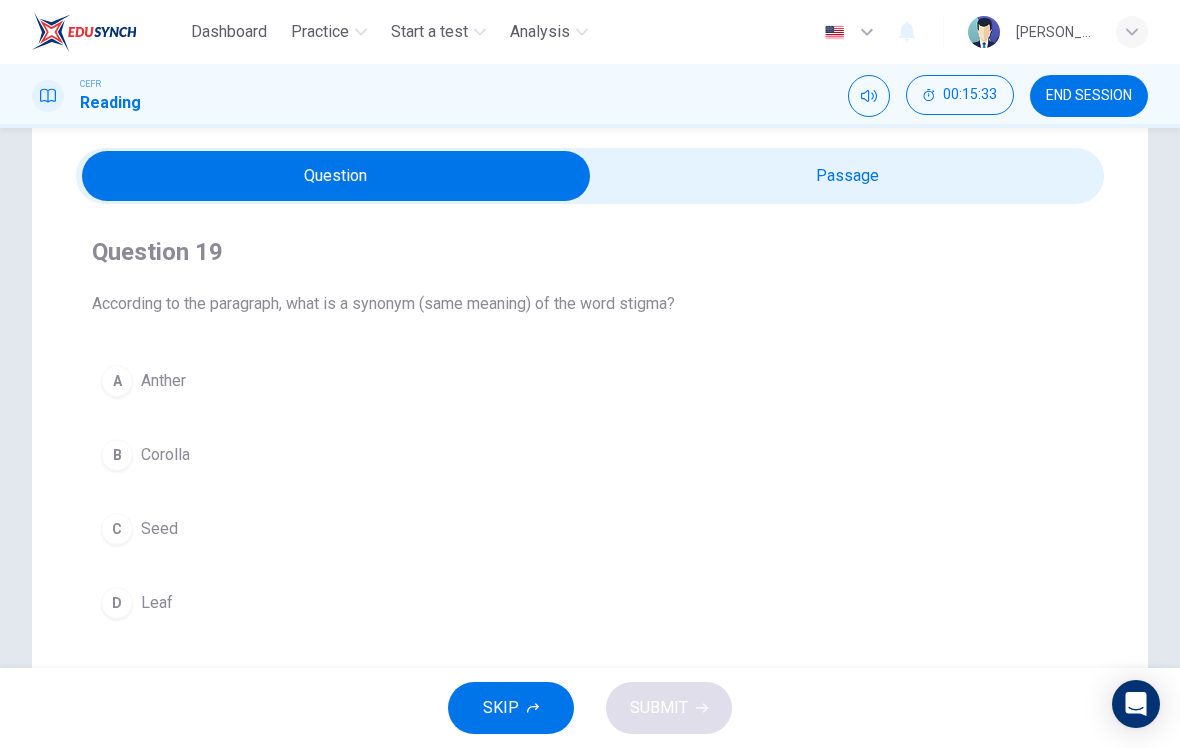 click on "A" at bounding box center (117, 381) 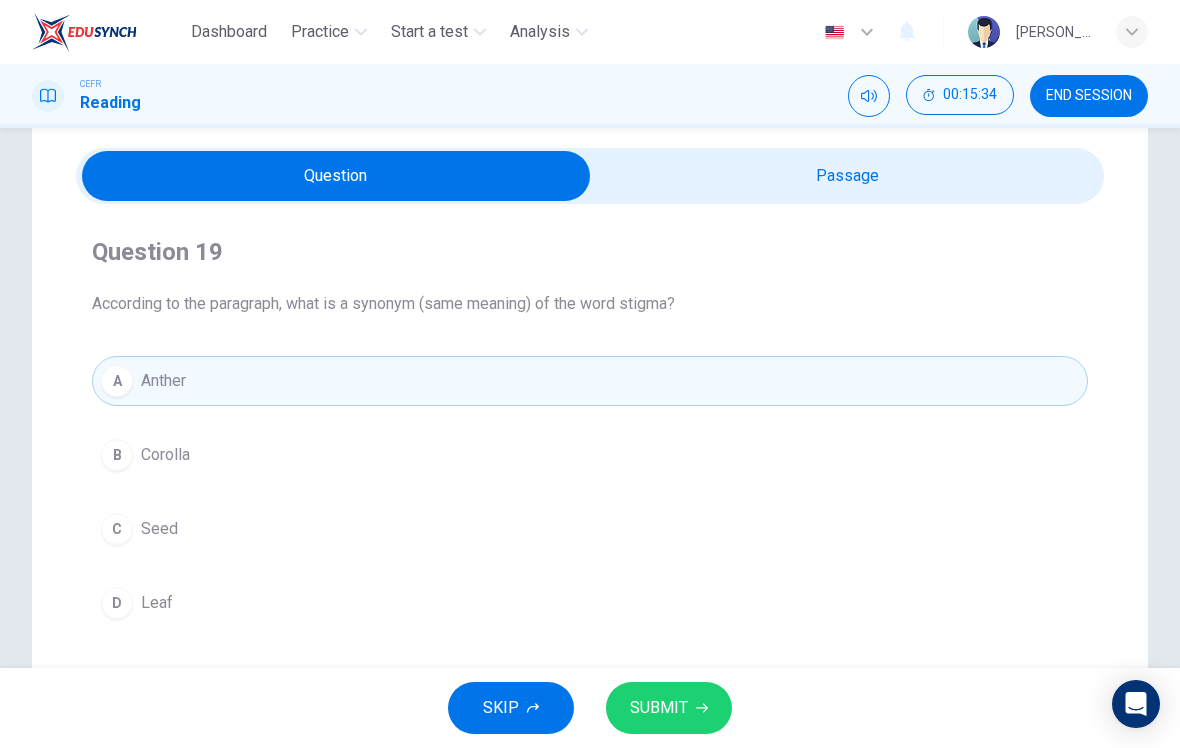 click on "SUBMIT" at bounding box center (669, 708) 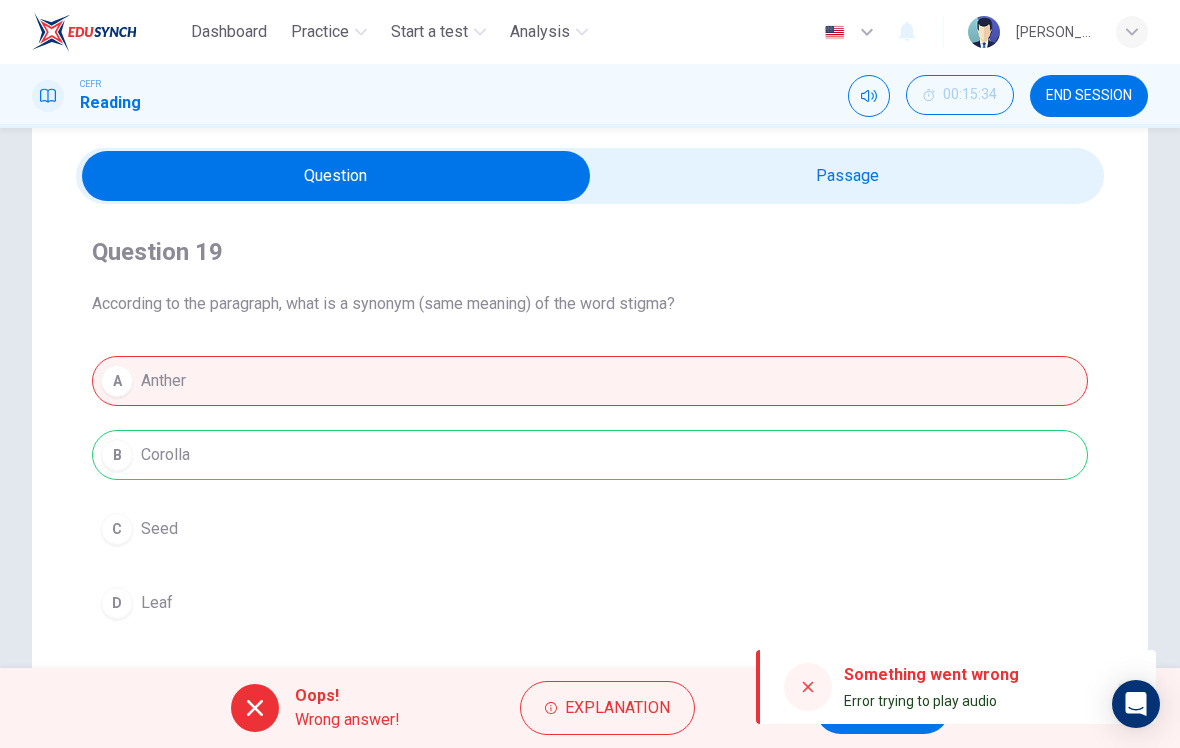 click 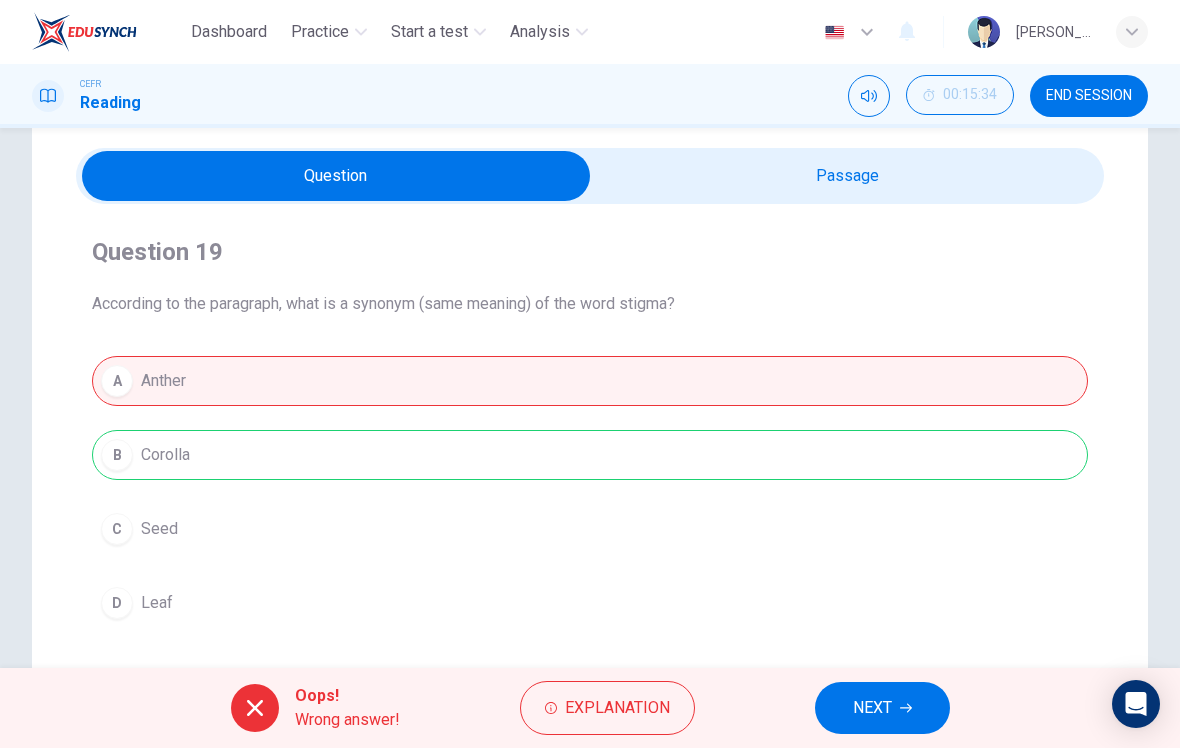 click on "A Anther B Corolla C Seed D Leaf" at bounding box center (590, 492) 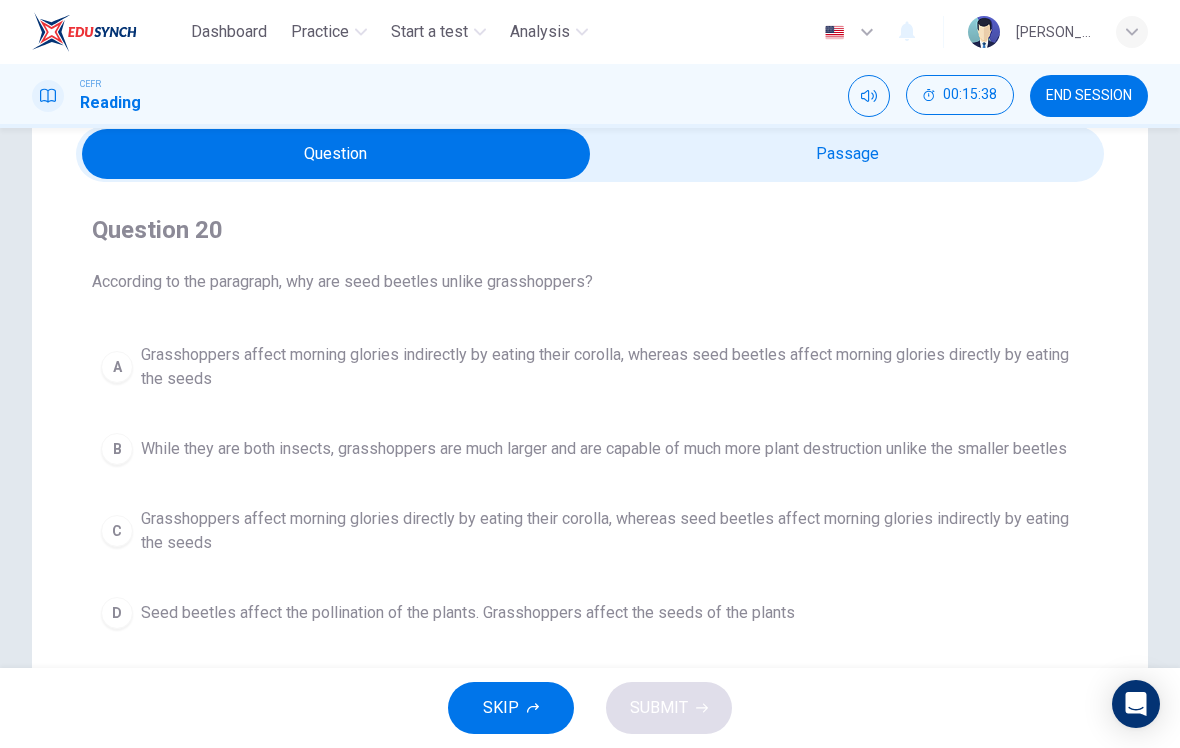 scroll, scrollTop: 47, scrollLeft: 0, axis: vertical 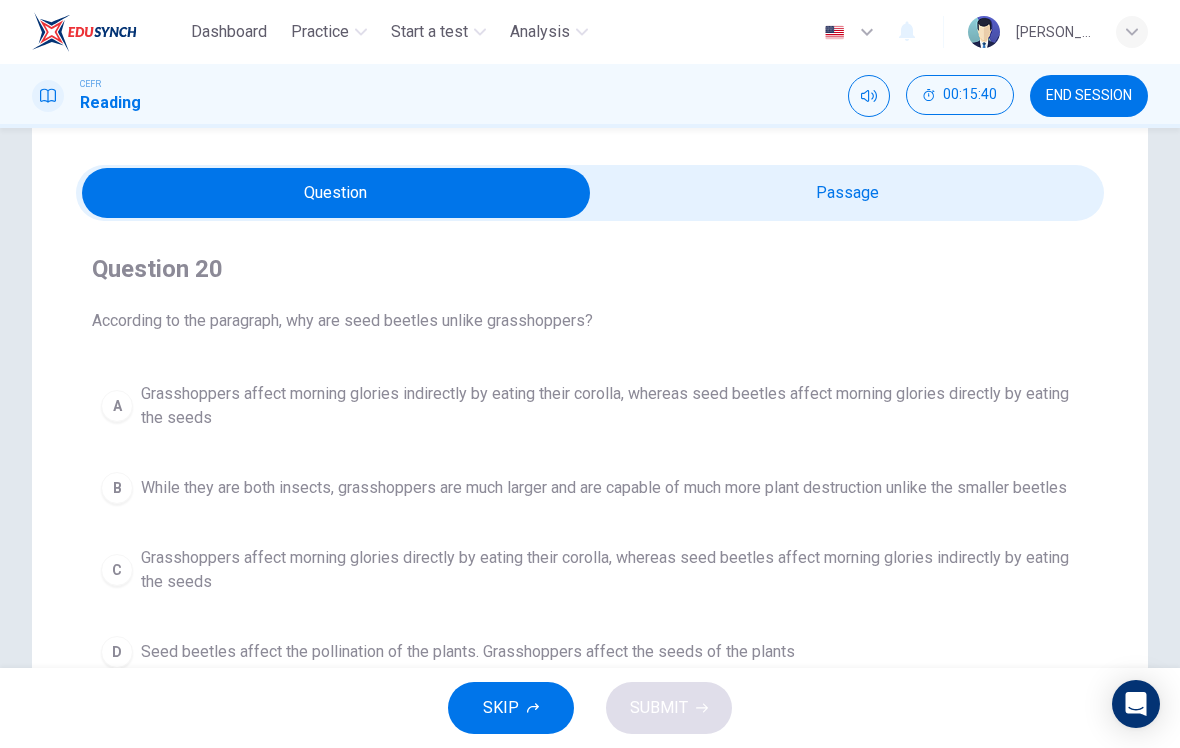 click at bounding box center (336, 193) 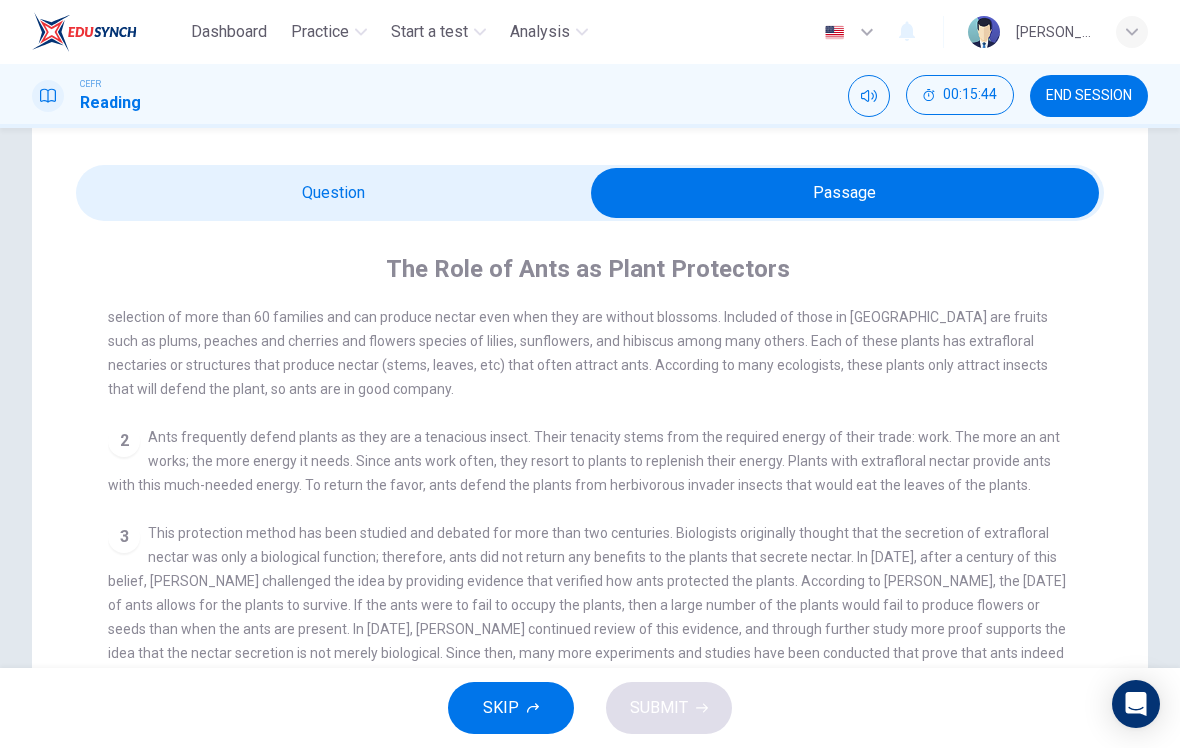 scroll, scrollTop: 122, scrollLeft: 0, axis: vertical 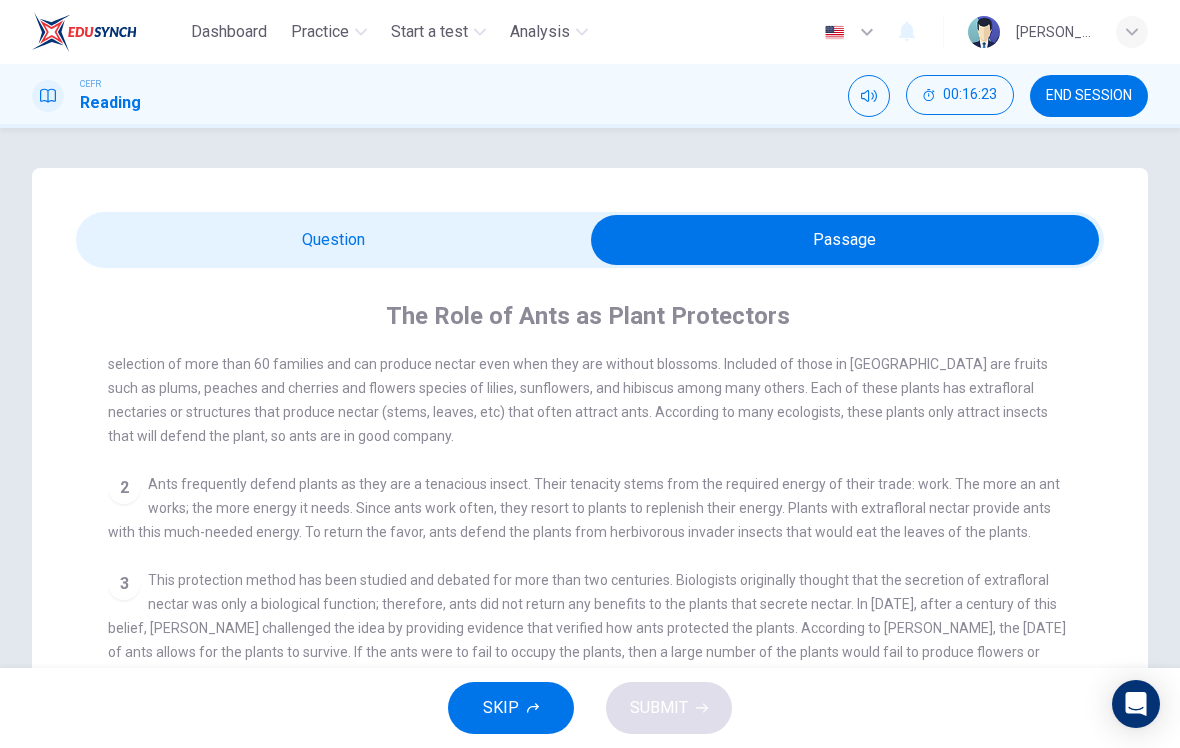 click at bounding box center [845, 240] 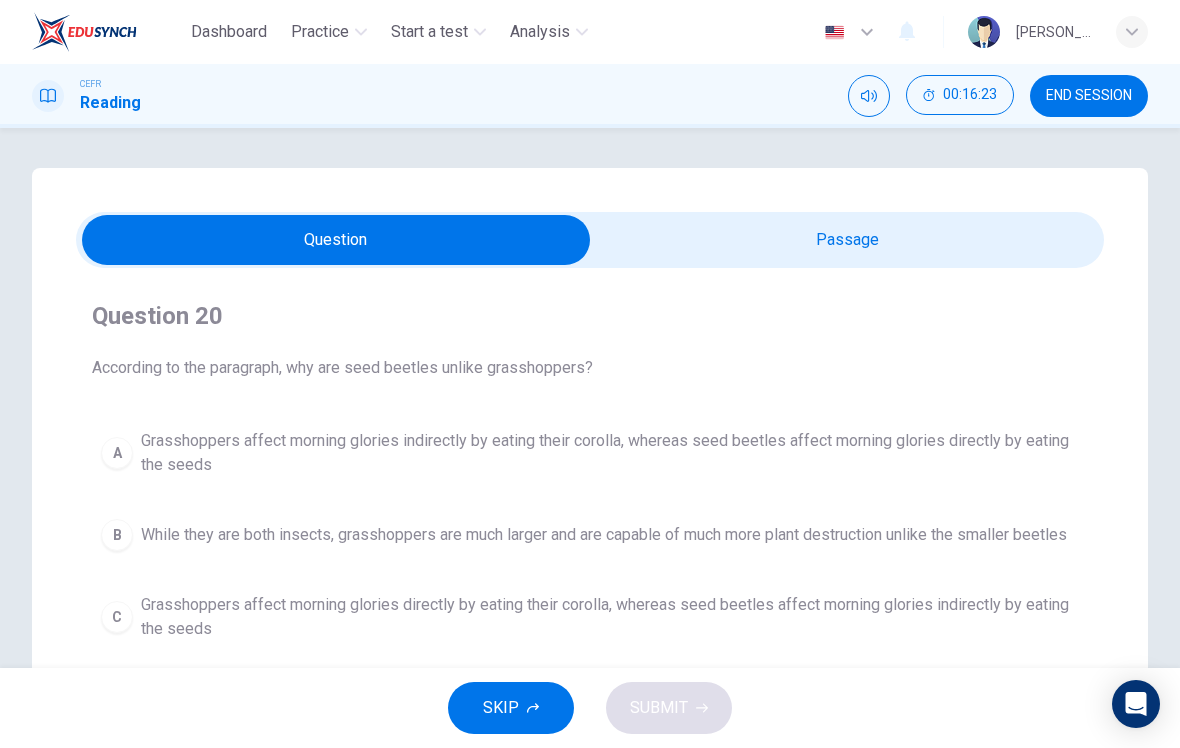 click at bounding box center [336, 240] 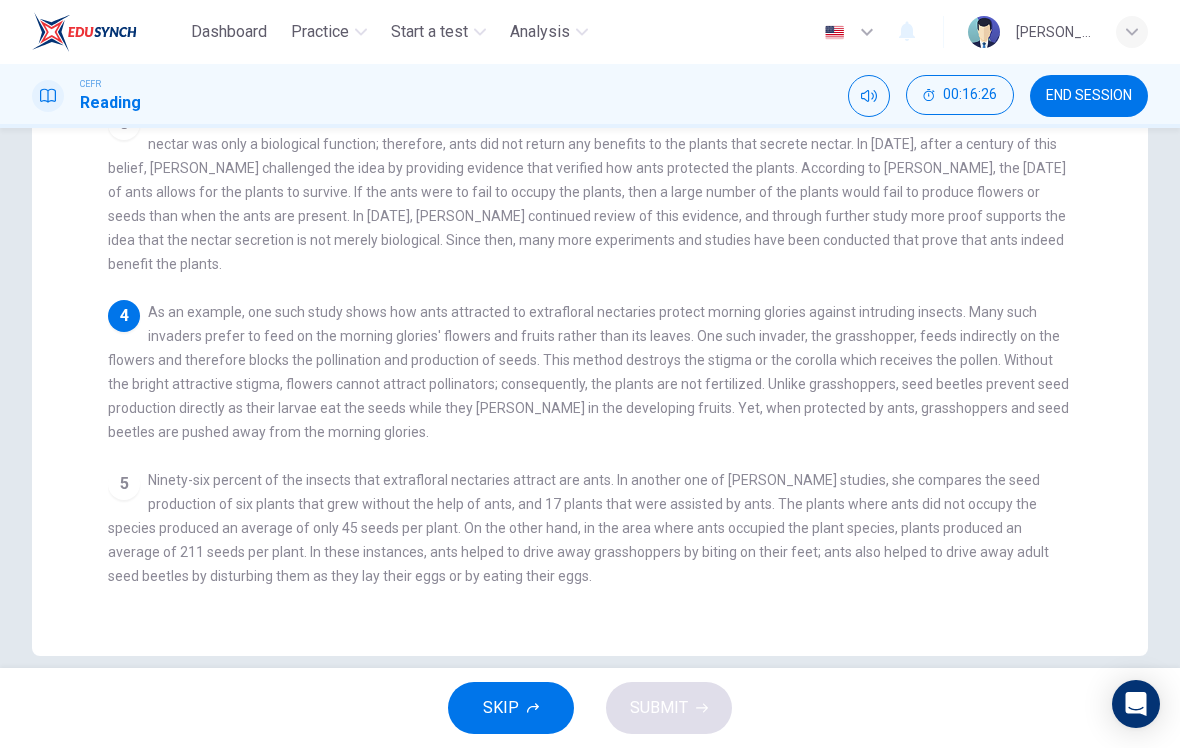 scroll, scrollTop: 451, scrollLeft: 0, axis: vertical 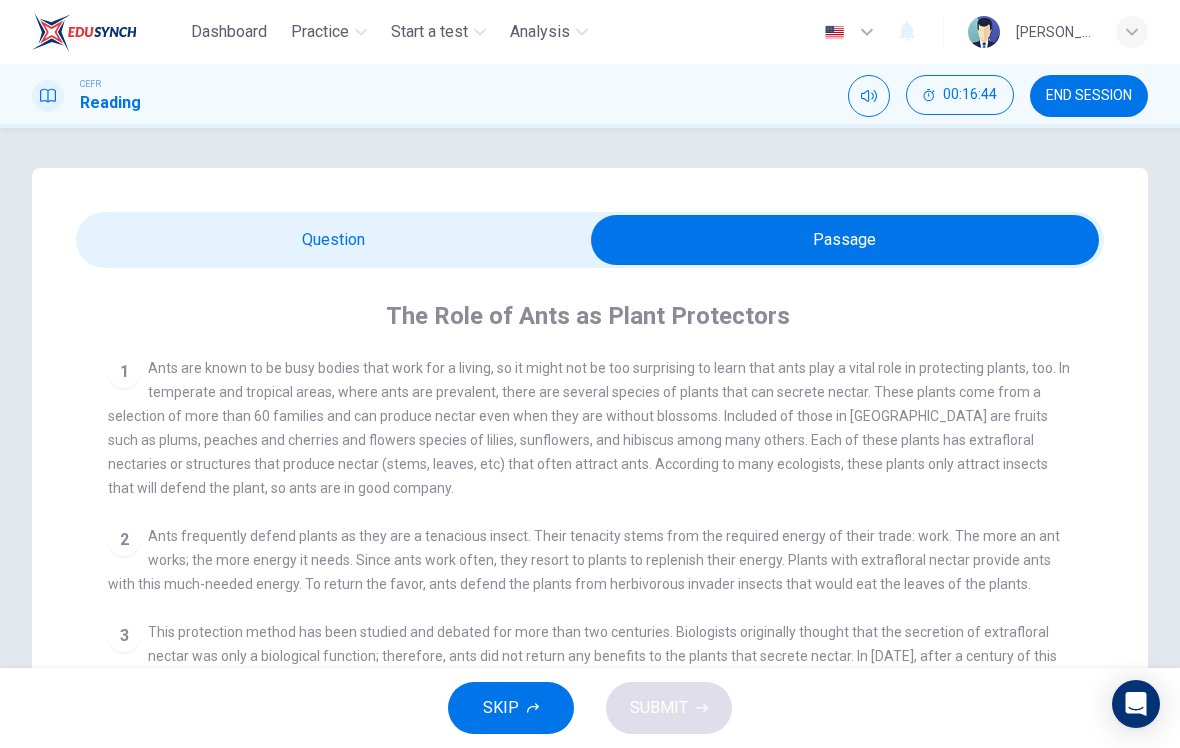 click at bounding box center [845, 240] 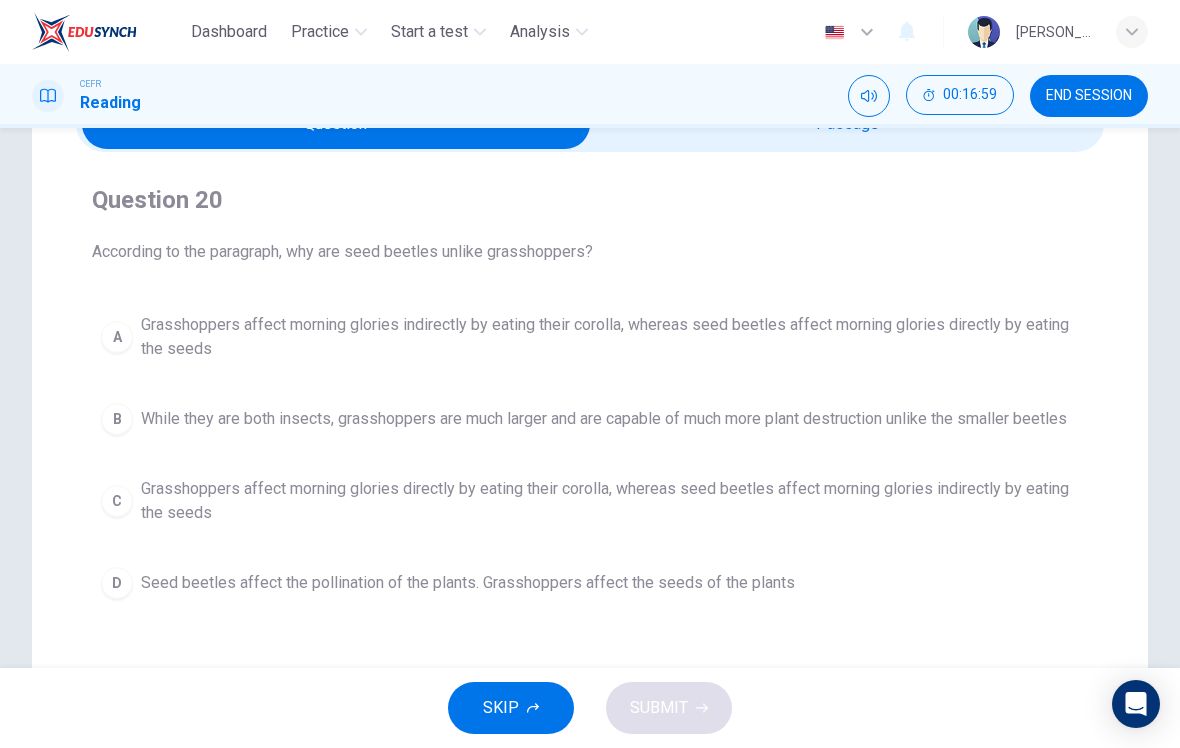 scroll, scrollTop: 115, scrollLeft: 0, axis: vertical 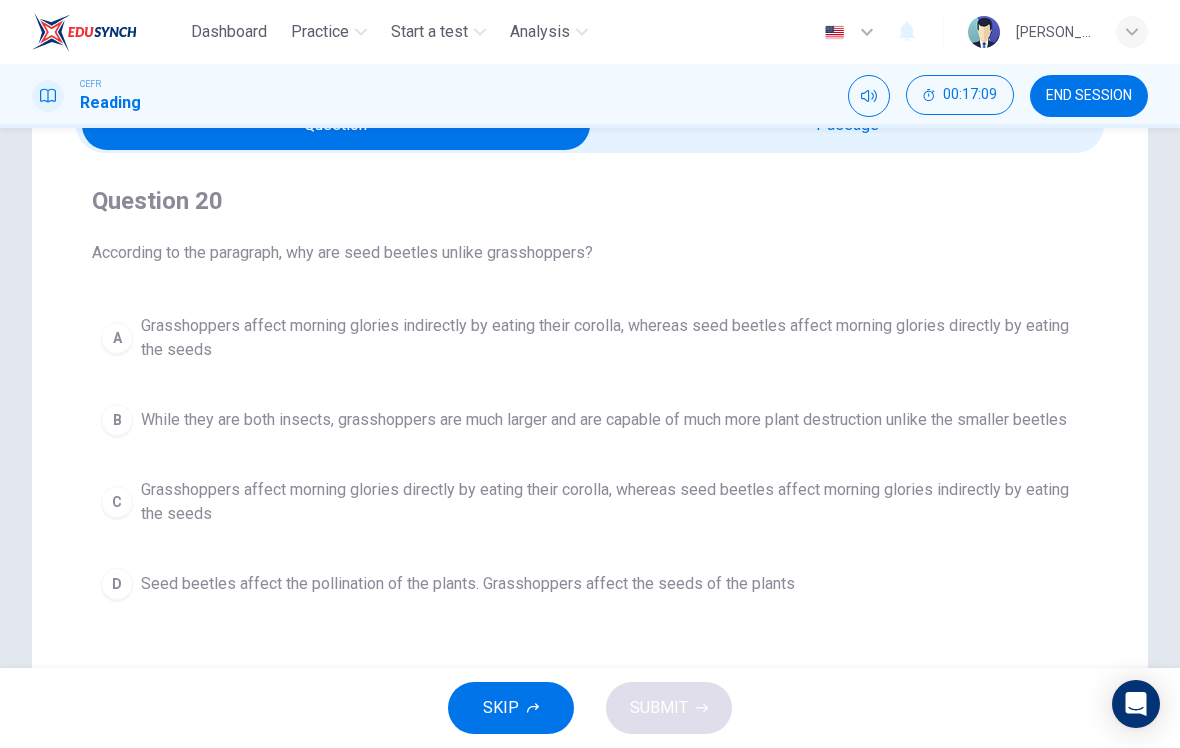 click on "A" at bounding box center [117, 338] 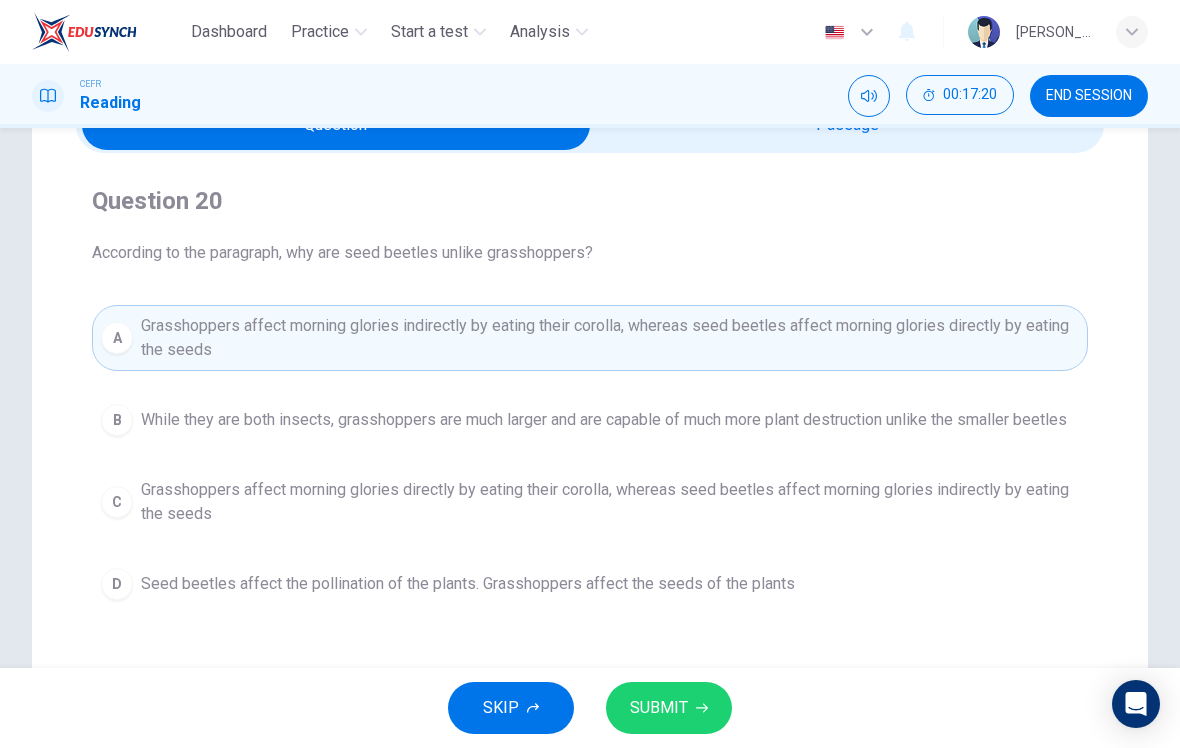 click on "Grasshoppers affect morning glories directly by eating their corolla, whereas seed beetles affect morning glories indirectly by eating the seeds" at bounding box center [610, 502] 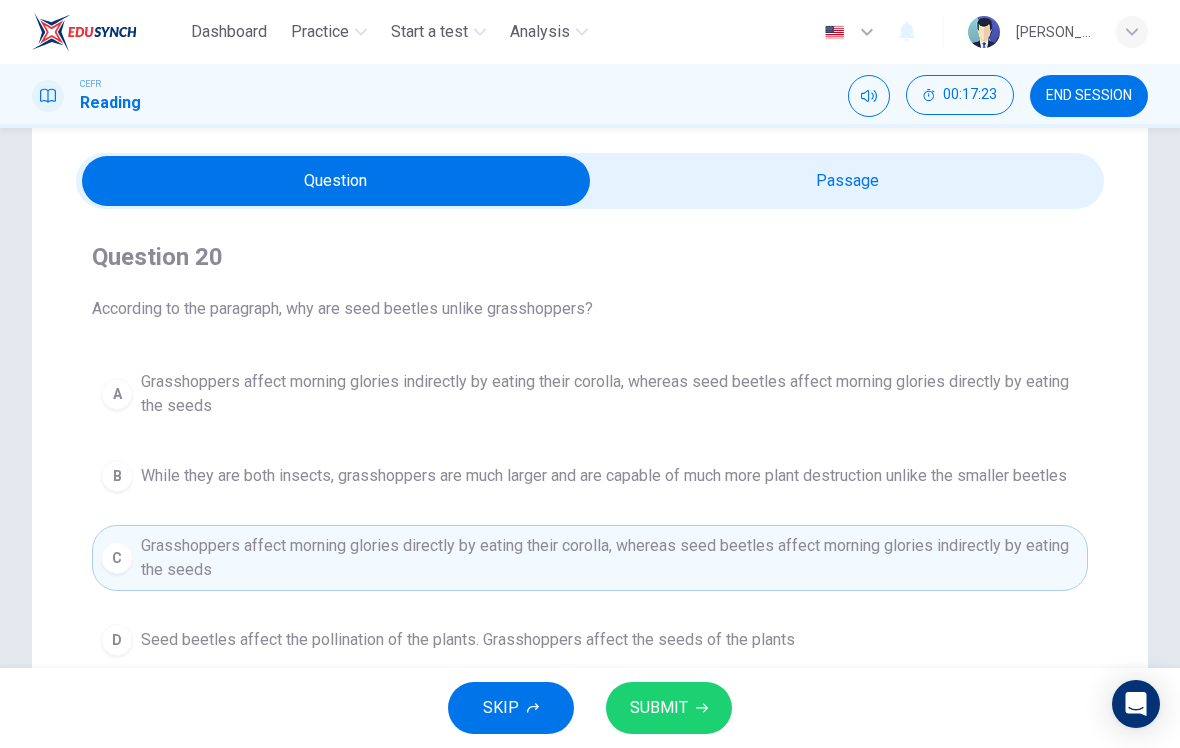 scroll, scrollTop: 60, scrollLeft: 0, axis: vertical 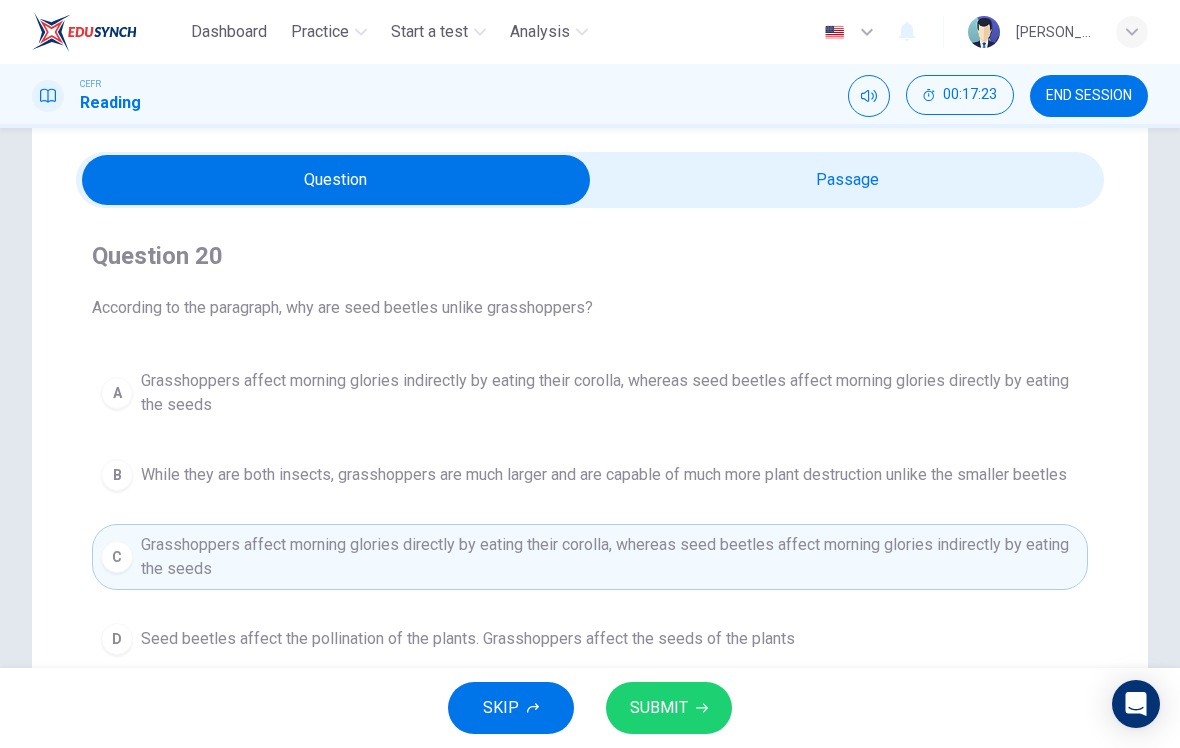 click at bounding box center (336, 180) 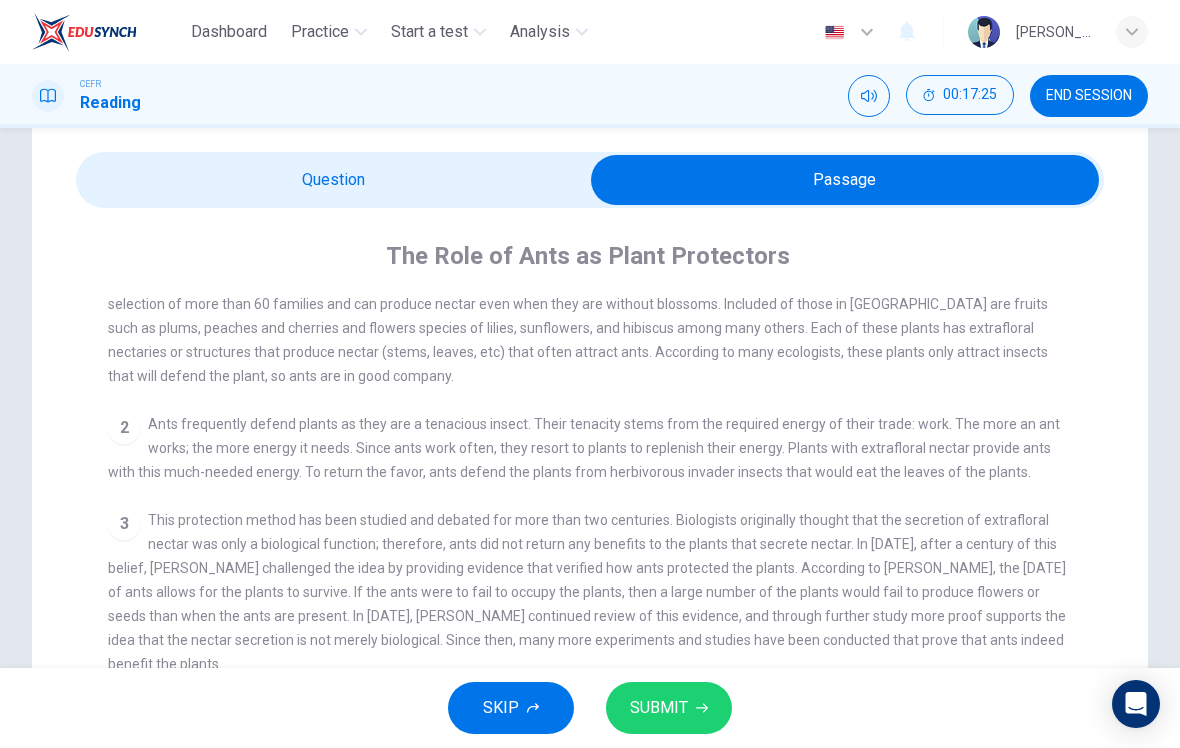 scroll, scrollTop: 85, scrollLeft: 0, axis: vertical 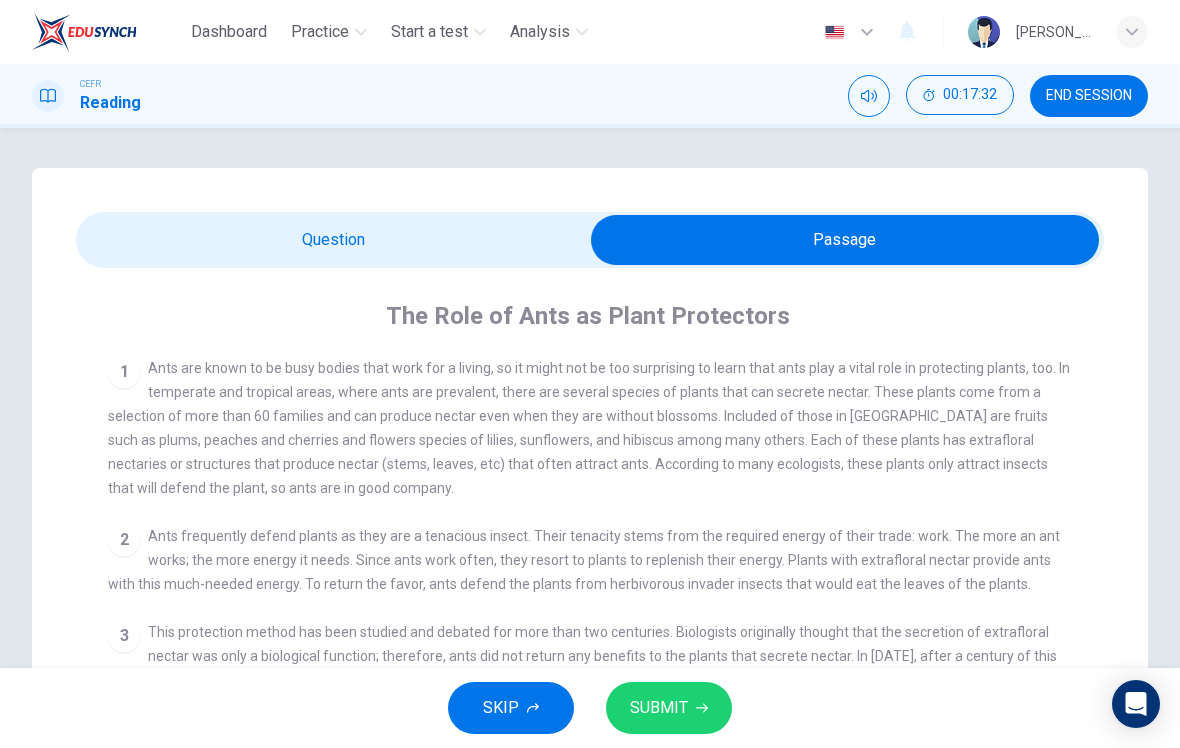 click at bounding box center [845, 240] 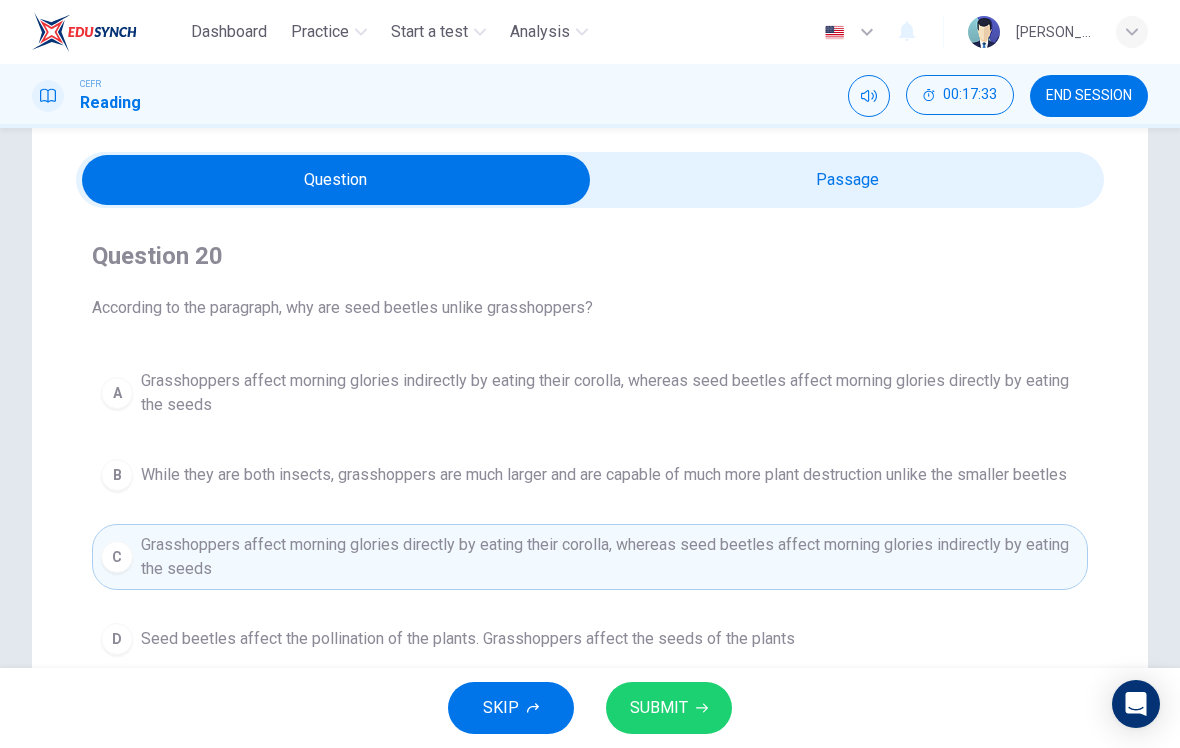 scroll, scrollTop: 139, scrollLeft: 0, axis: vertical 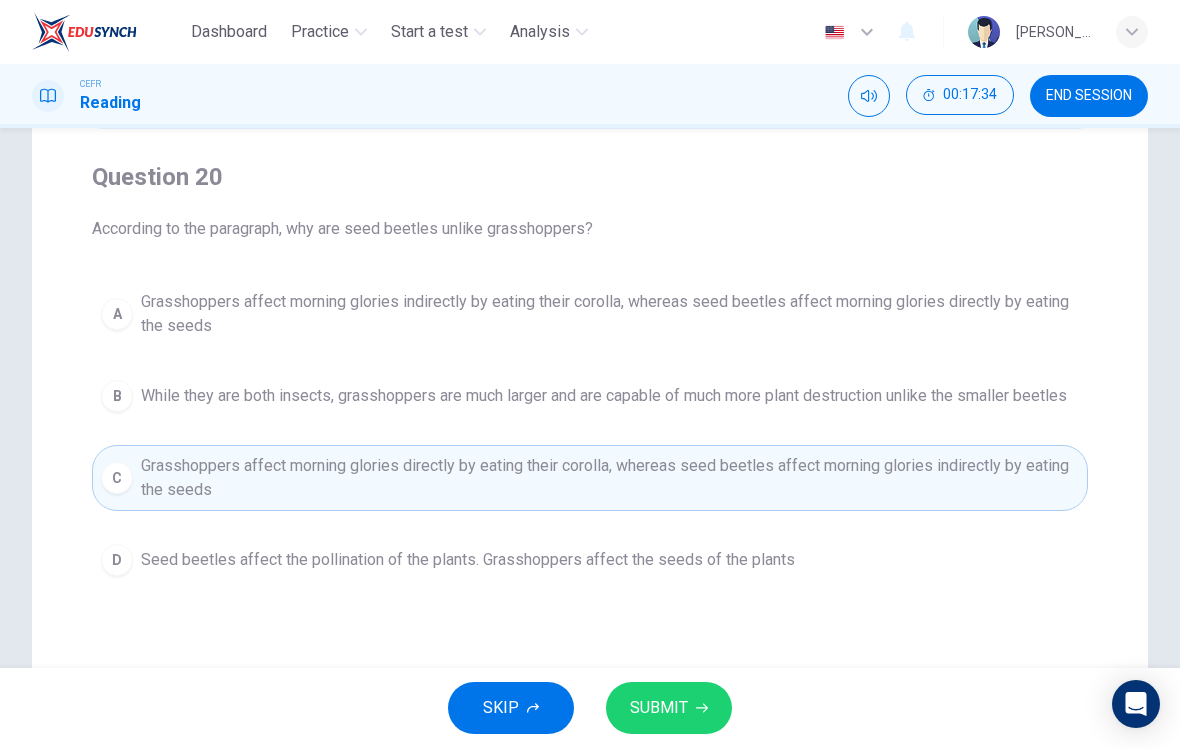click on "Grasshoppers affect morning glories indirectly by eating their corolla, whereas seed beetles affect morning glories directly by eating the seeds" at bounding box center (610, 314) 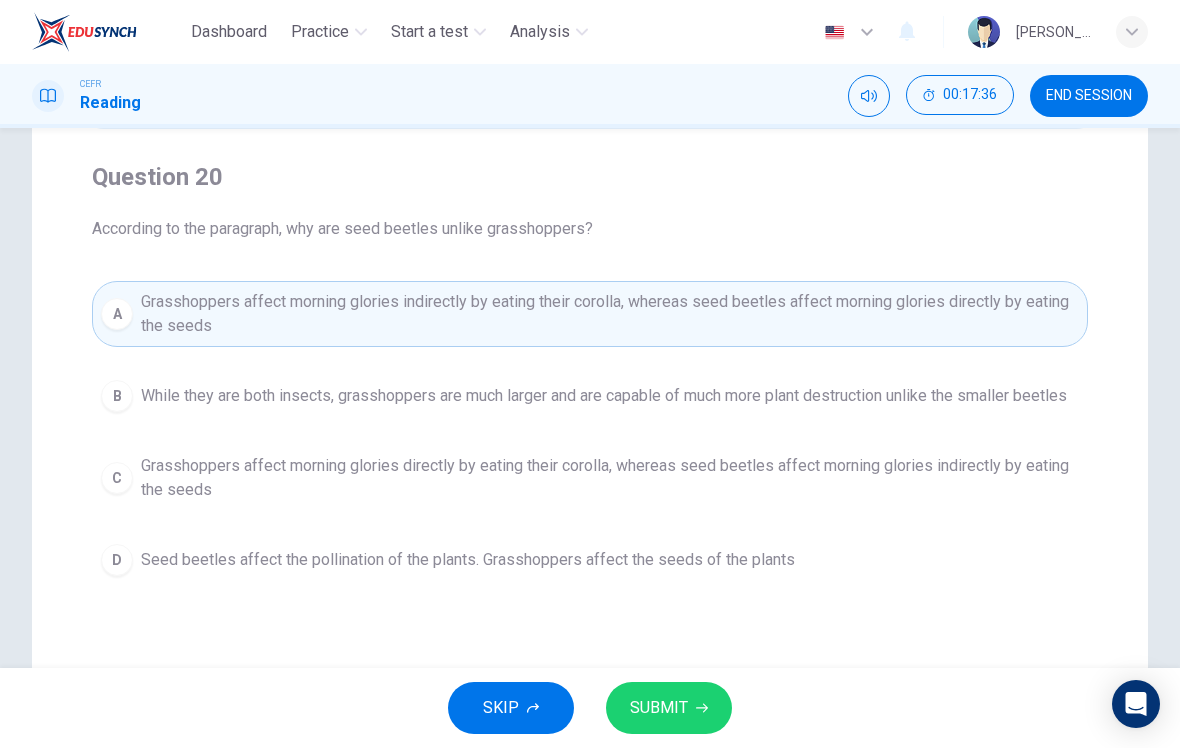 click on "SUBMIT" at bounding box center [669, 708] 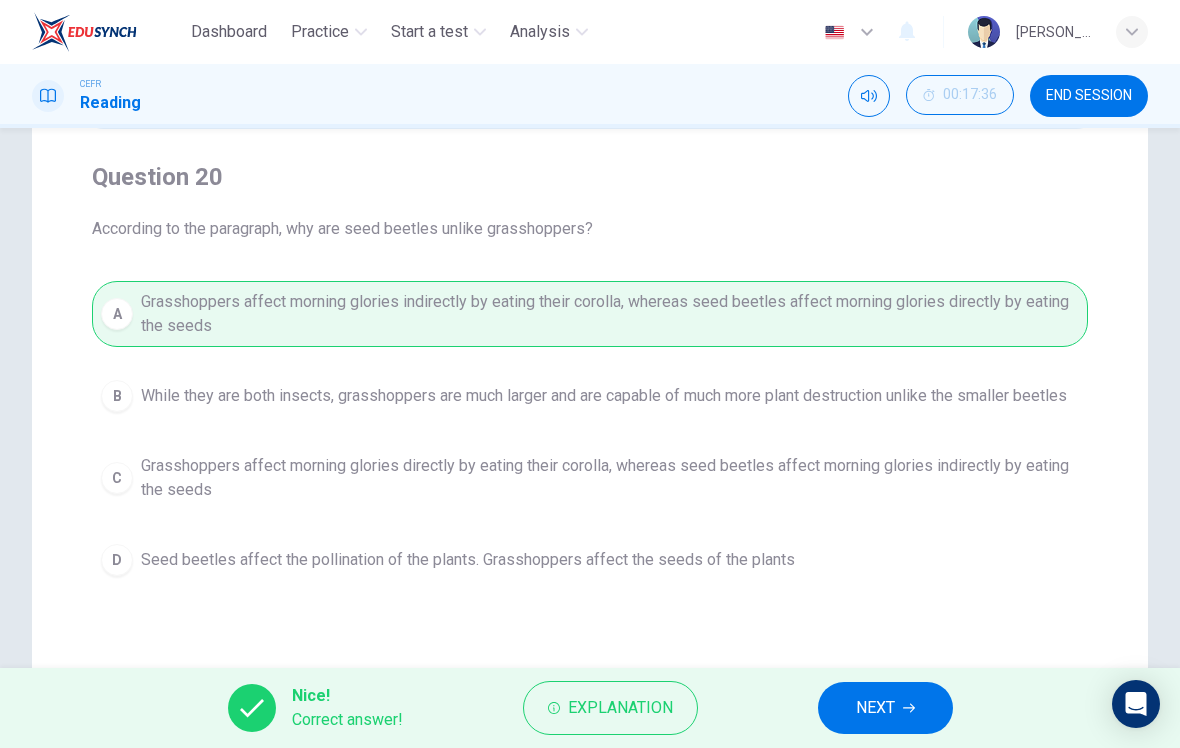 click on "NEXT" at bounding box center (885, 708) 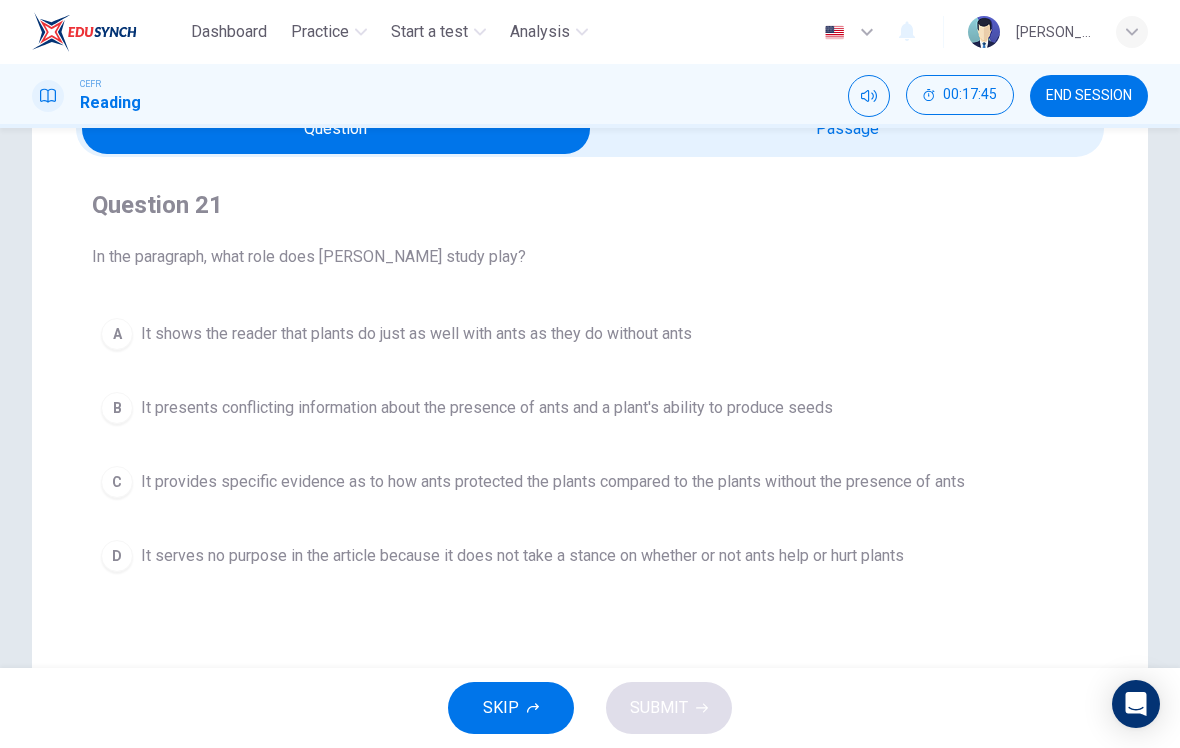 scroll, scrollTop: 114, scrollLeft: 0, axis: vertical 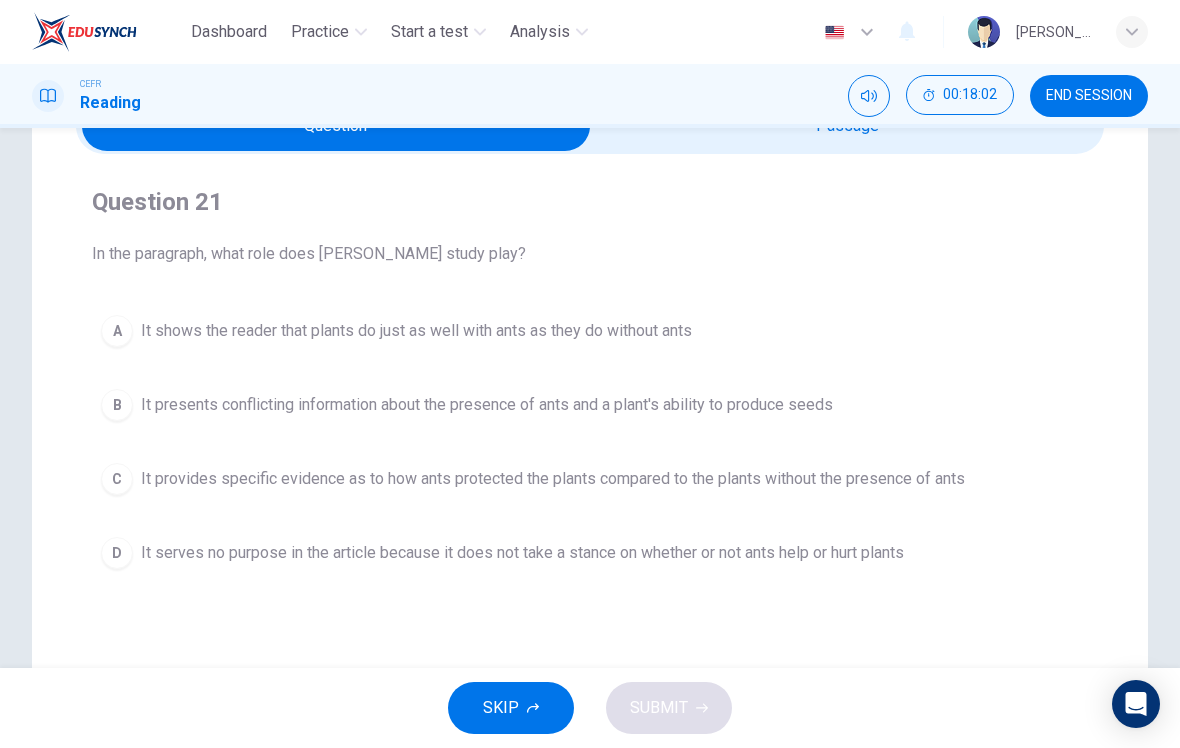 click on "It provides specific evidence as to how ants protected the plants compared to the plants without the presence of ants" at bounding box center [553, 479] 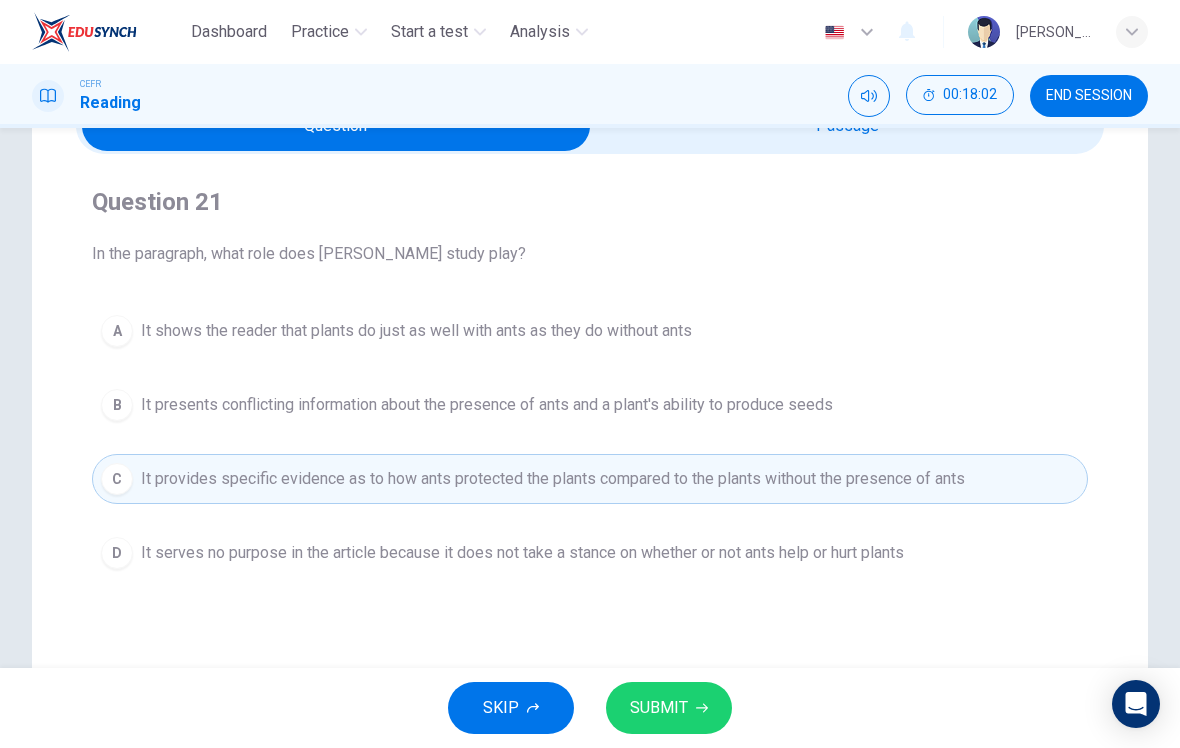 click on "SUBMIT" at bounding box center (669, 708) 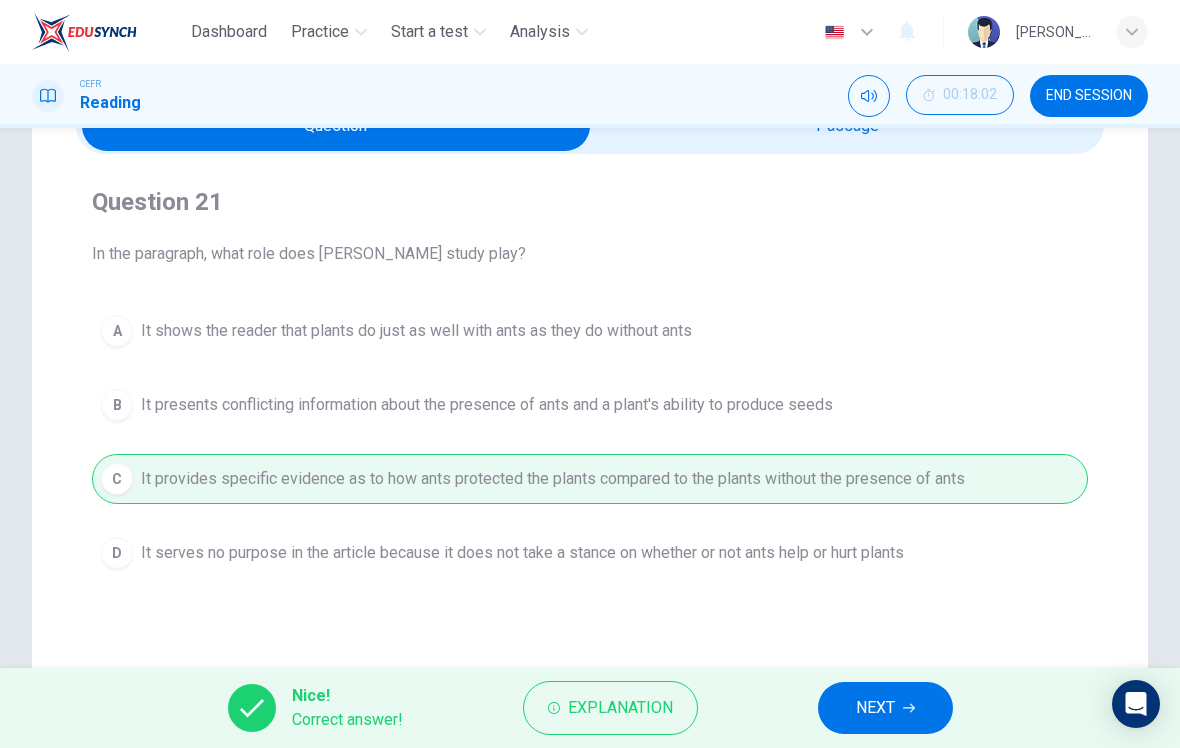 click on "NEXT" at bounding box center (875, 708) 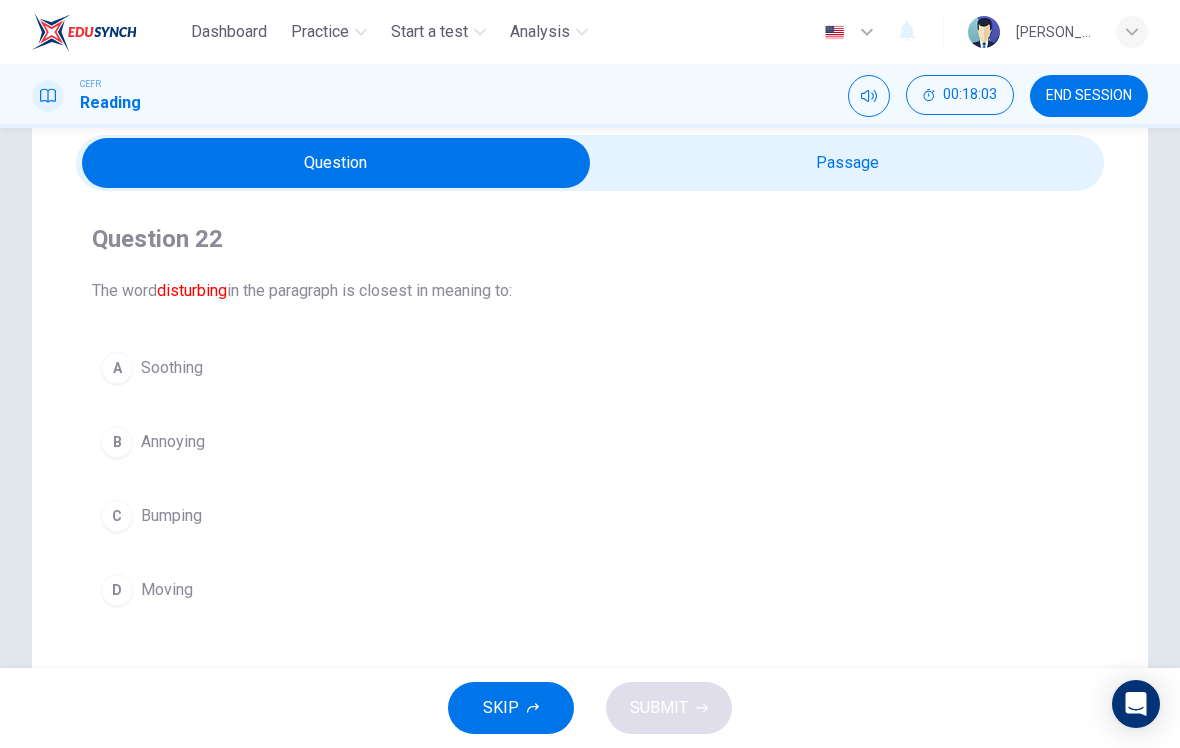 scroll, scrollTop: 75, scrollLeft: 0, axis: vertical 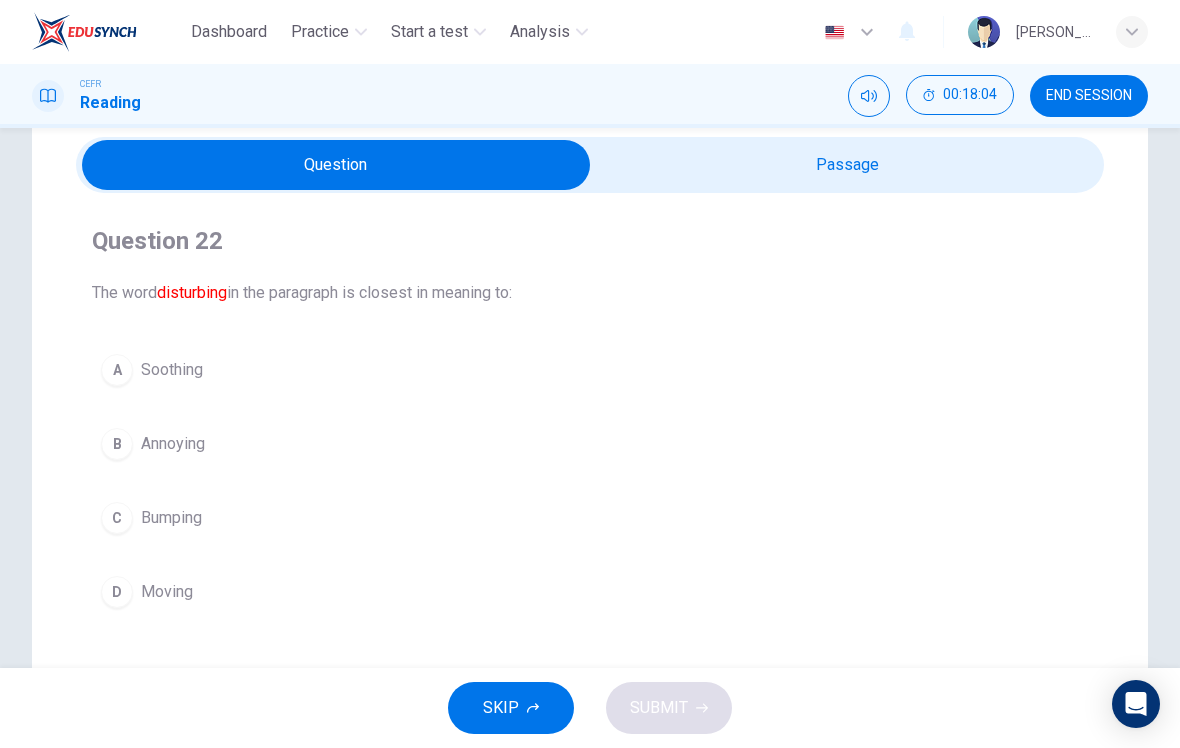 click at bounding box center (336, 165) 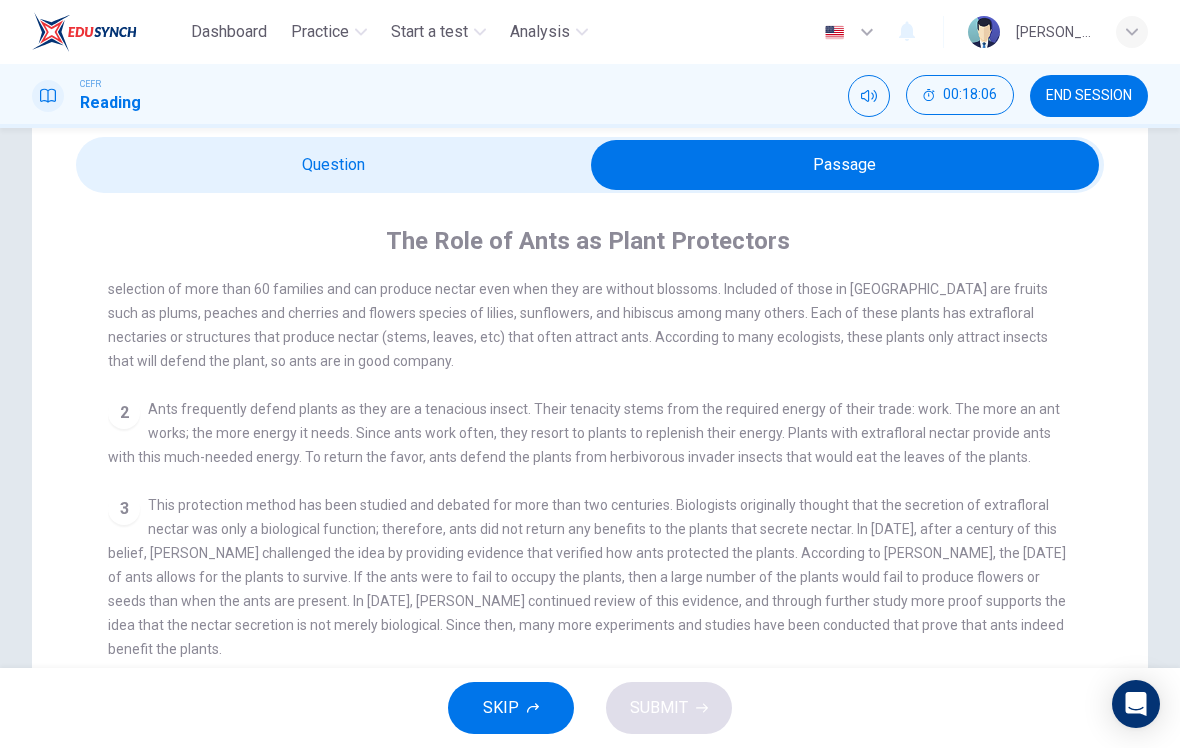 scroll, scrollTop: 90, scrollLeft: 0, axis: vertical 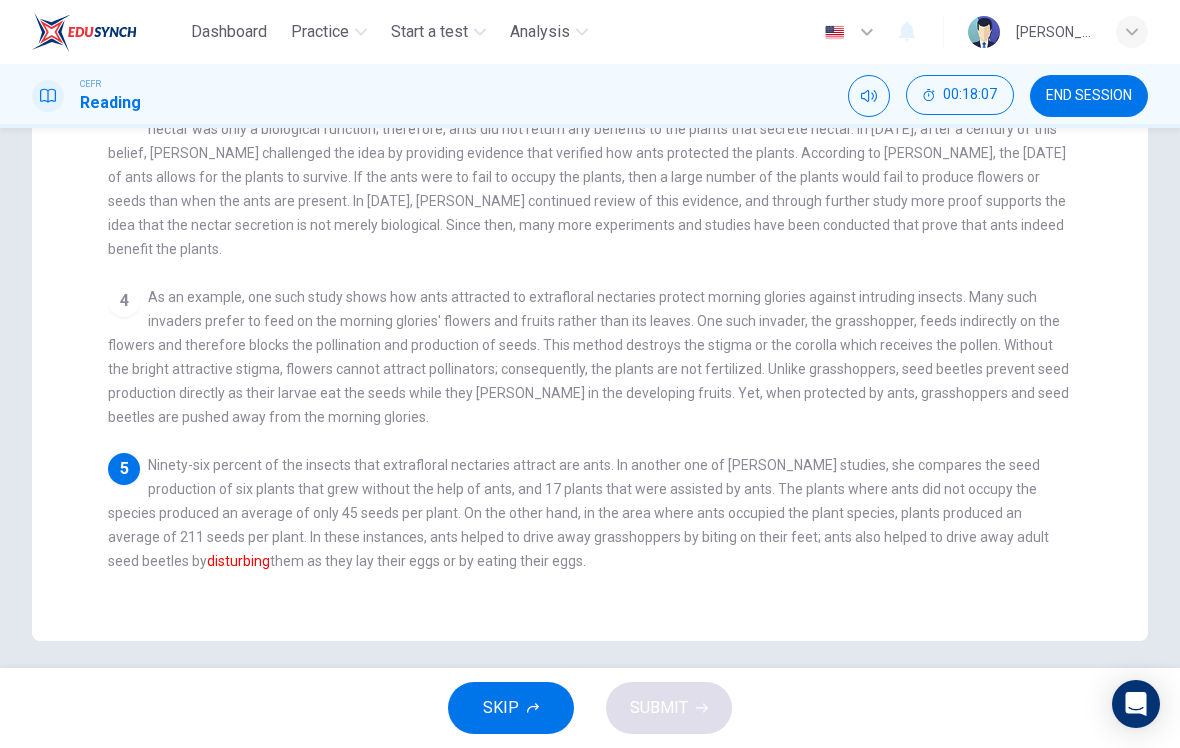 click on "Ninety-six percent of the insects that extrafloral nectaries attract are ants. In another one of Bentley's studies, she compares the seed production of six plants that grew without the help of ants, and 17 plants that were assisted by ants. The plants where ants did not occupy the species produced an average of only 45 seeds per plant. On the other hand, in the area where ants occupied the plant species, plants produced an average of 211 seeds per plant. In these instances, ants helped to drive away grasshoppers by biting on their feet; ants also helped to drive away adult seed beetles by  disturbing  them as they lay their eggs or by eating their eggs." at bounding box center (578, 513) 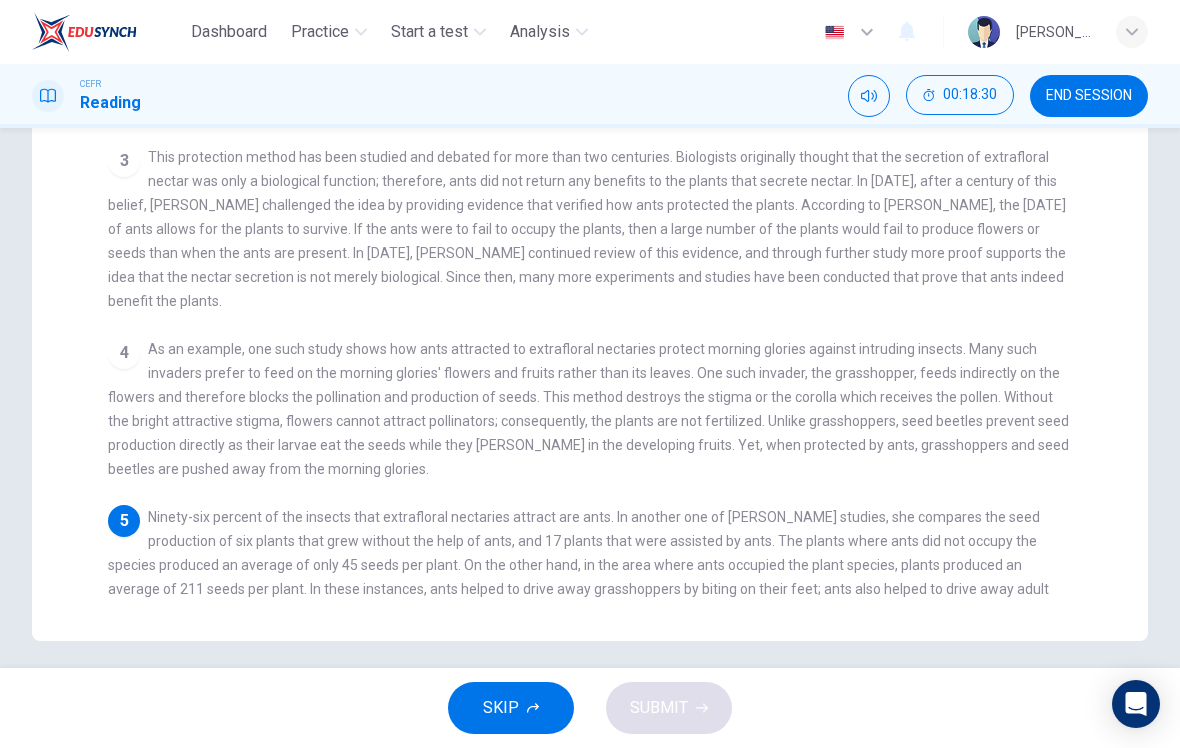 scroll, scrollTop: -2, scrollLeft: 0, axis: vertical 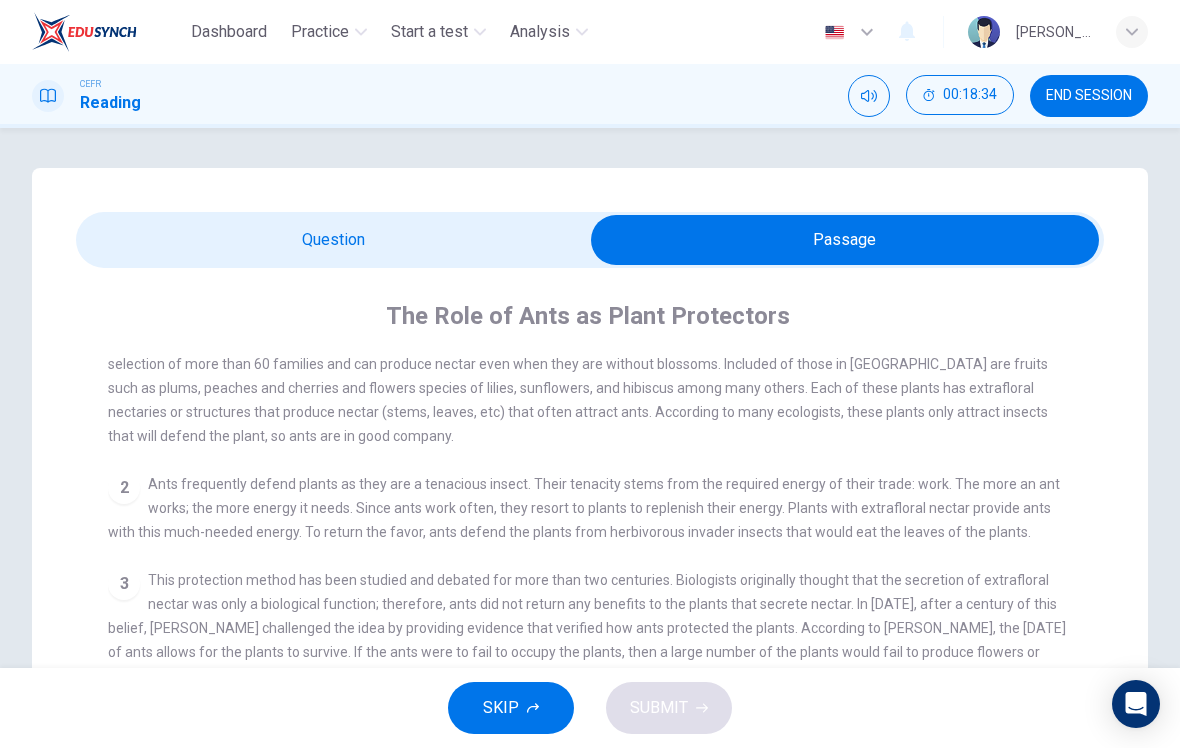 click at bounding box center [845, 240] 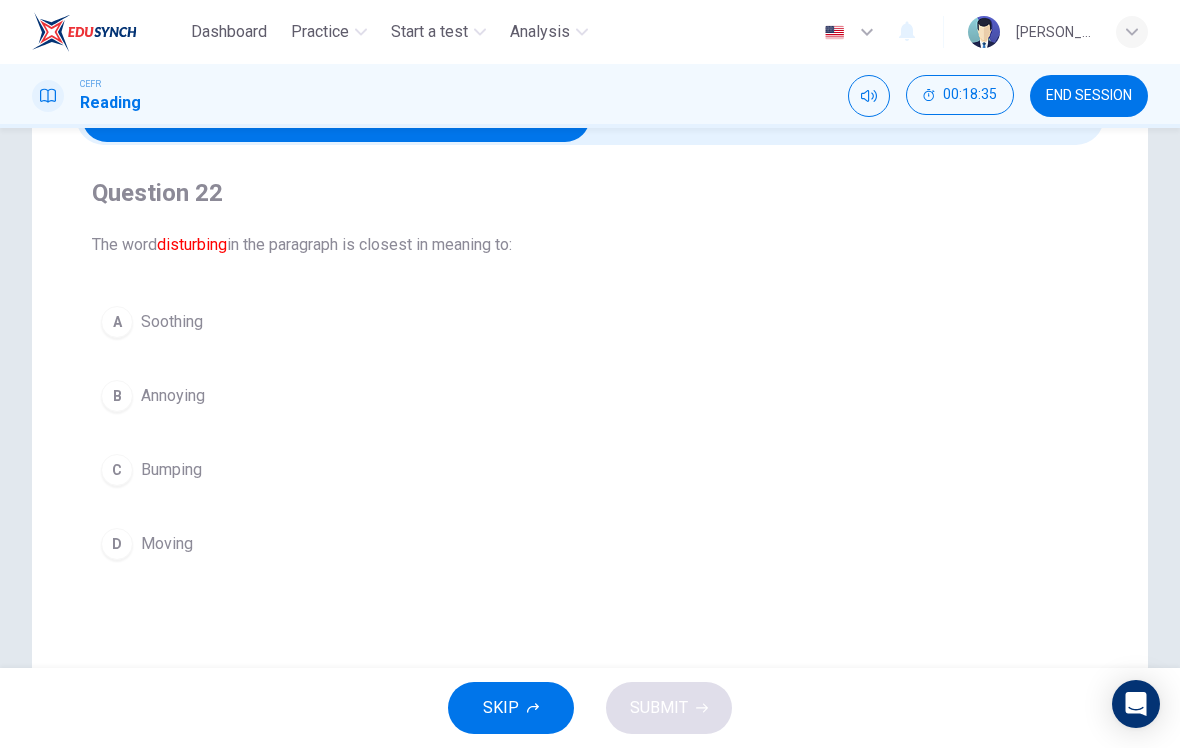 scroll, scrollTop: 127, scrollLeft: 0, axis: vertical 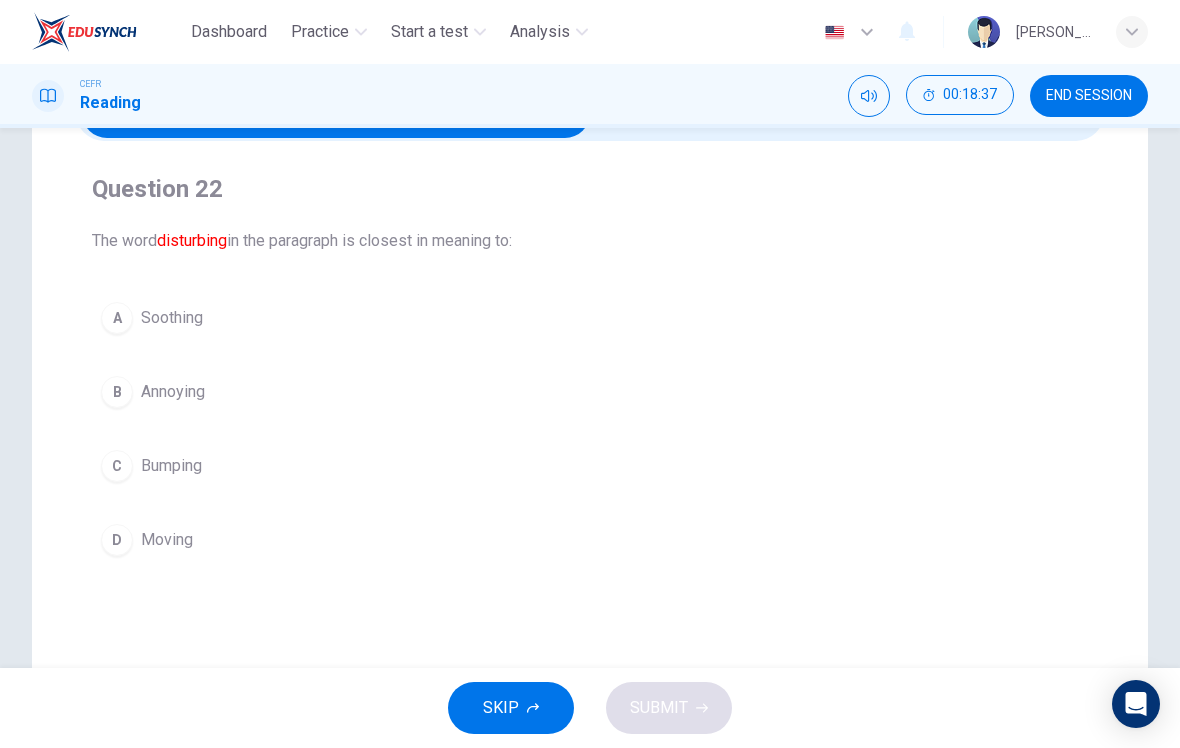 click on "B Annoying" at bounding box center [590, 392] 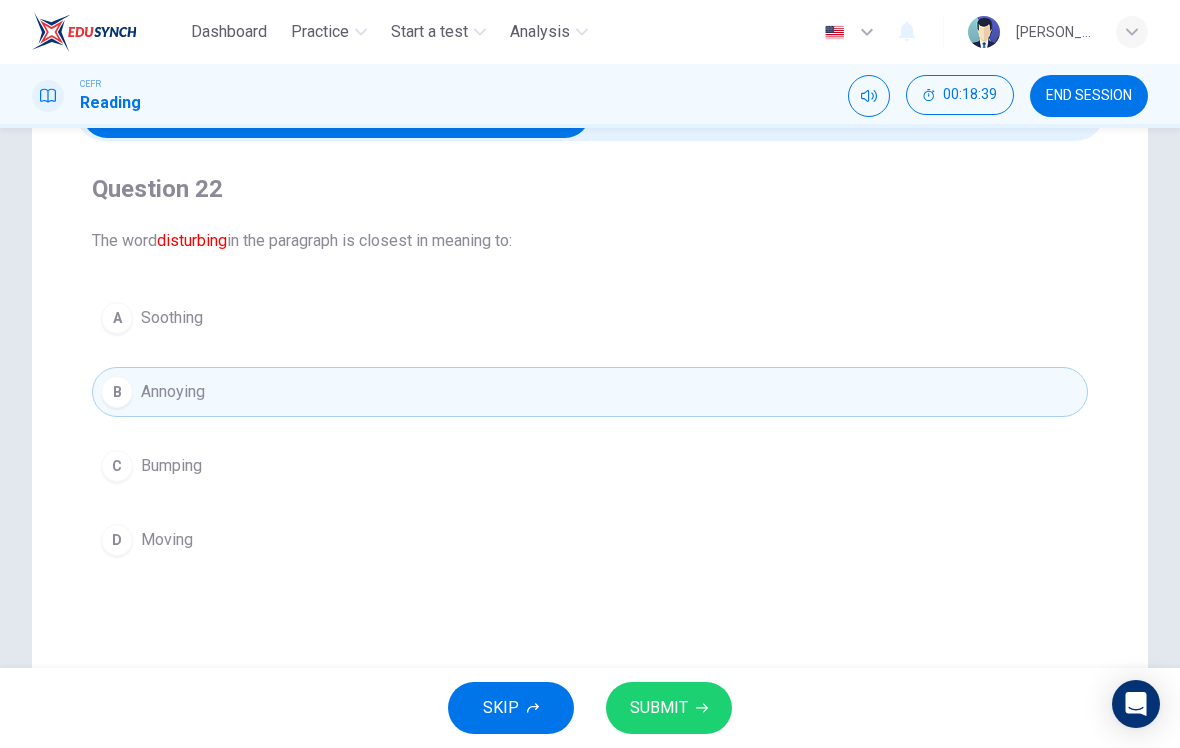 click on "SUBMIT" at bounding box center [659, 708] 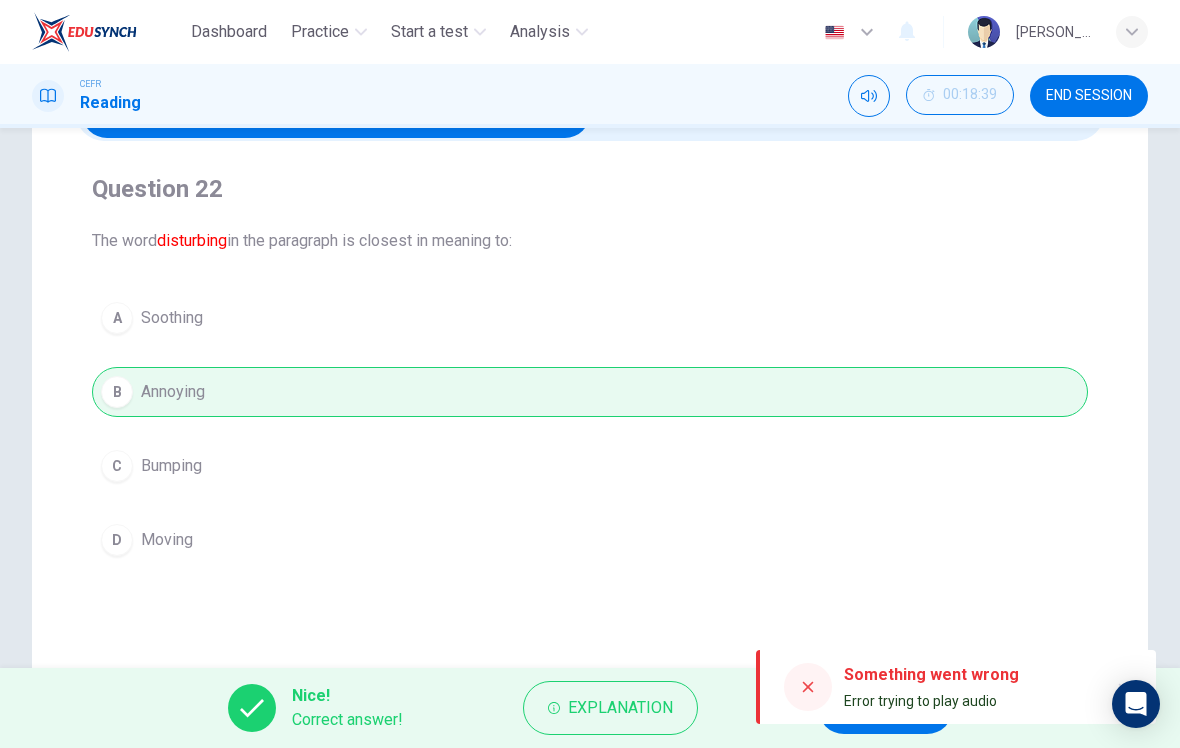 click on "NEXT" at bounding box center [885, 708] 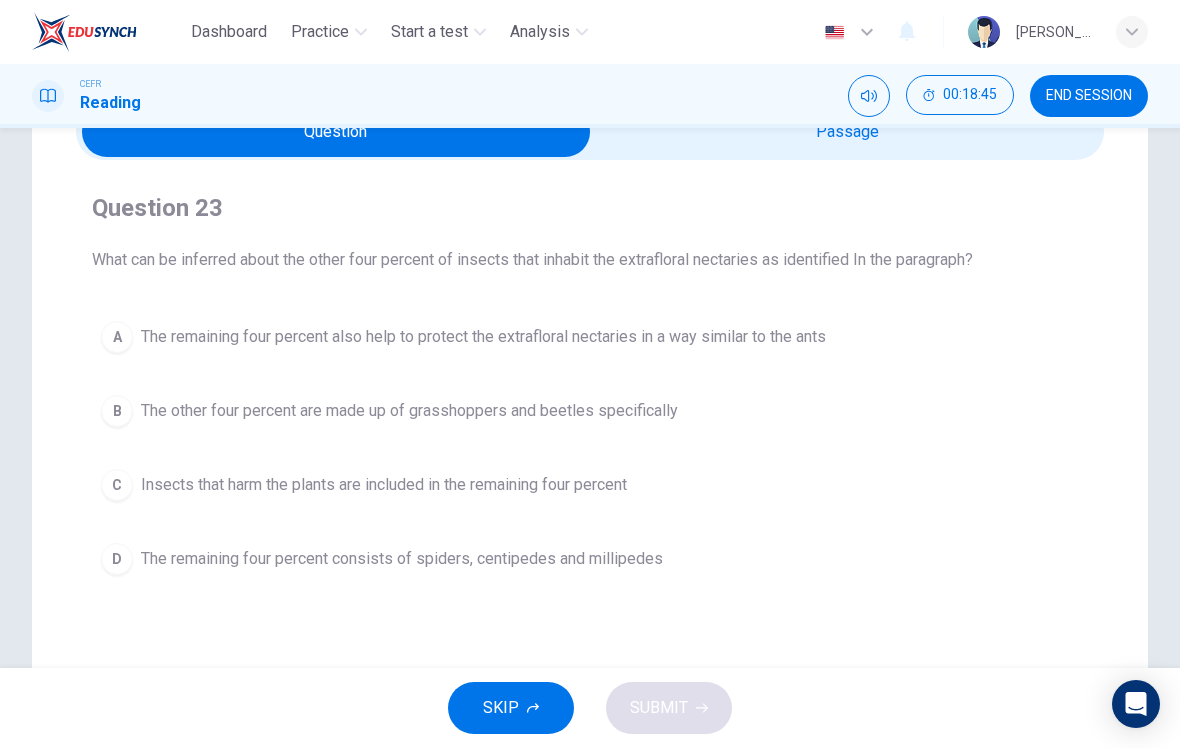 scroll, scrollTop: 101, scrollLeft: 0, axis: vertical 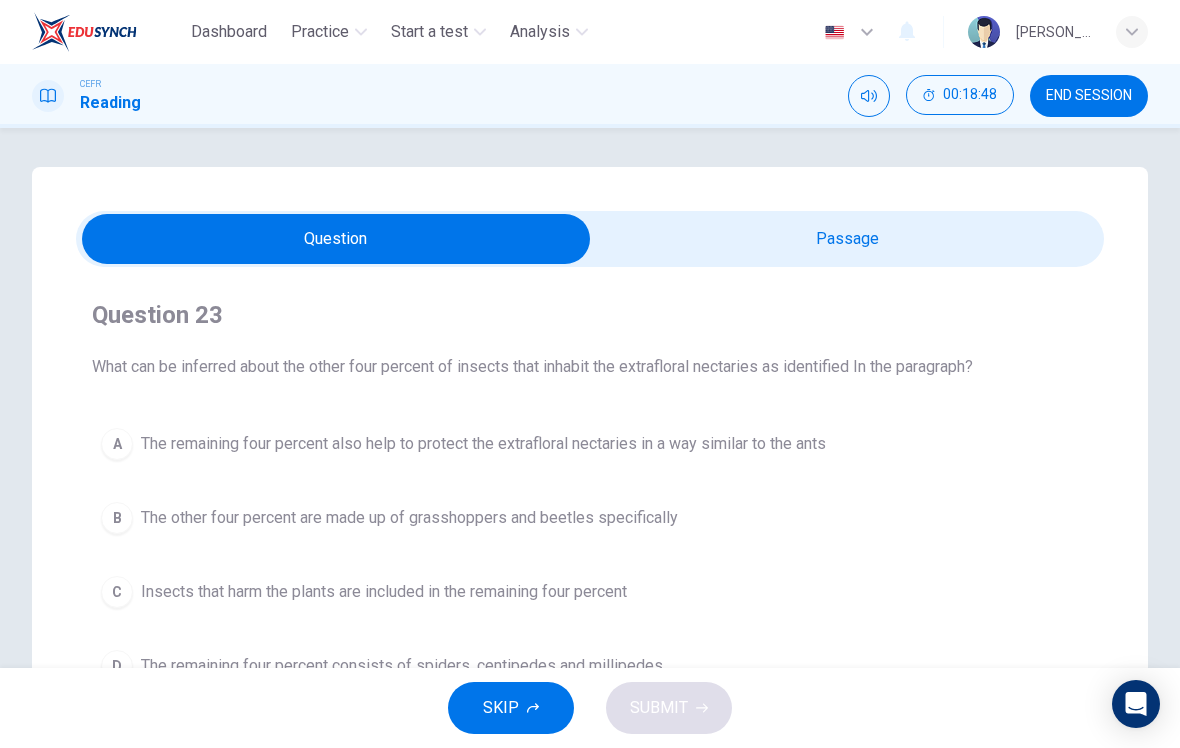 click at bounding box center [336, 239] 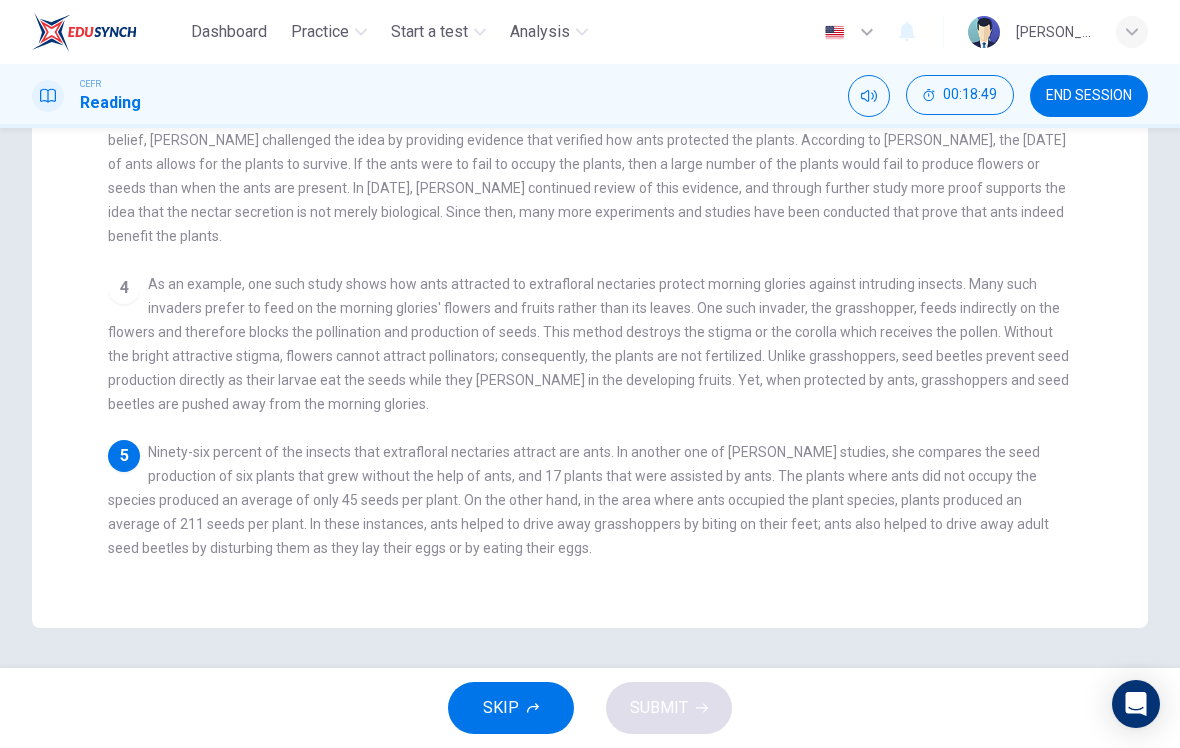 click on "1 Ants are known to be busy bodies that work for a living, so it might not be too surprising to learn that ants play a vital role in protecting plants, too. In temperate and tropical areas, where ants are prevalent, there are several species of plants that can secrete nectar. These plants come from a selection of more than 60 families and can produce nectar even when they are without blossoms. Included of those in North America are fruits such as plums, peaches and cherries and flowers species of lilies, sunflowers, and hibiscus among many others. Each of these plants has extrafloral nectaries or structures that produce nectar (stems, leaves, etc) that often attract ants. According to many ecologists, these plants only attract insects that will defend the plant, so ants are in good company. 2 3 4 5" at bounding box center (603, 226) 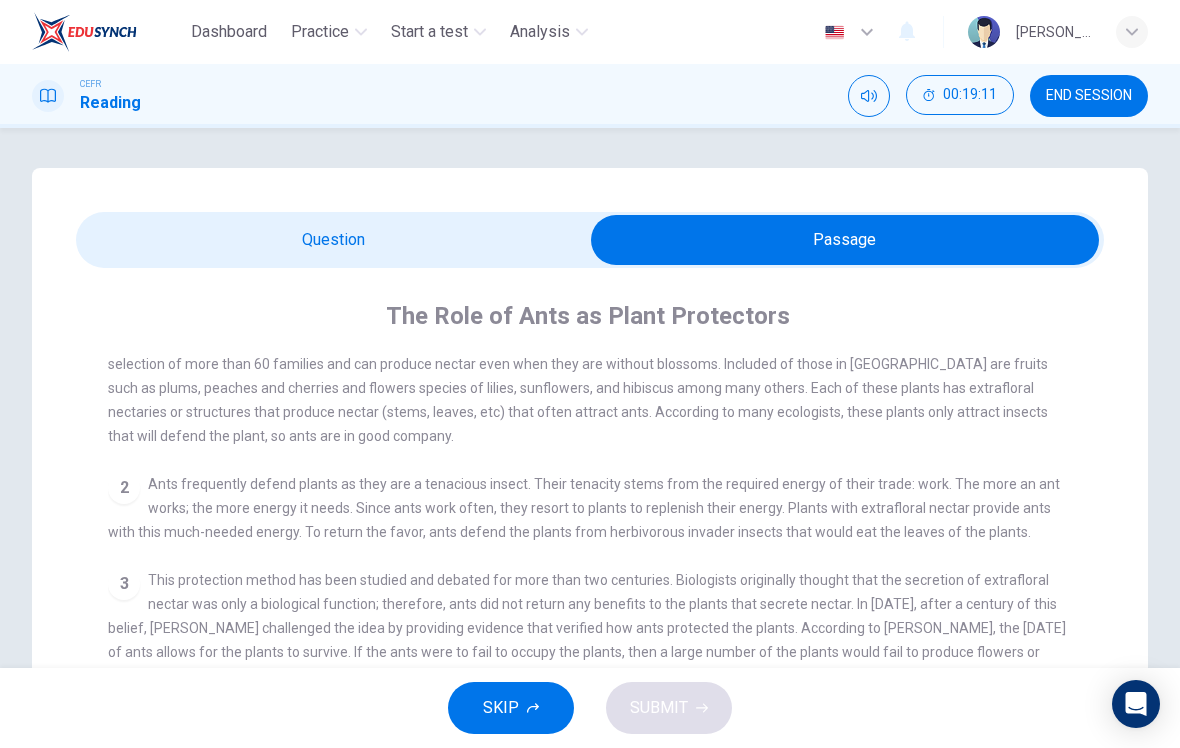 scroll, scrollTop: 0, scrollLeft: 0, axis: both 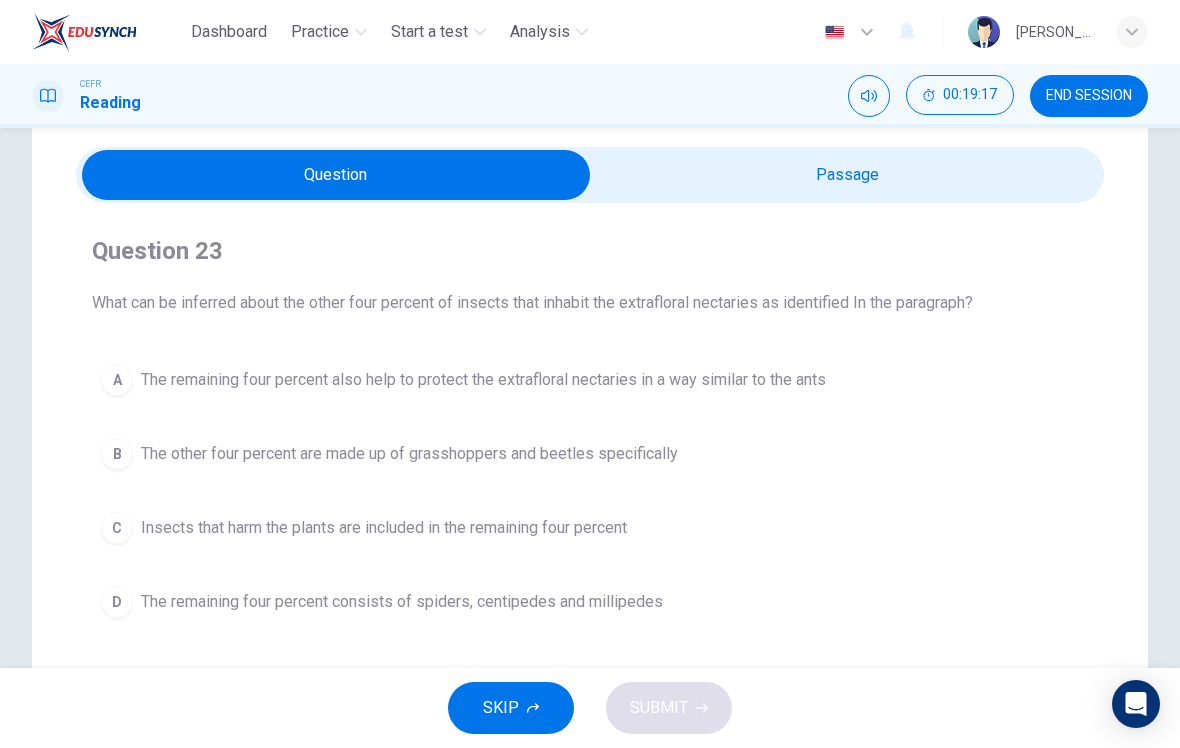 click at bounding box center (336, 175) 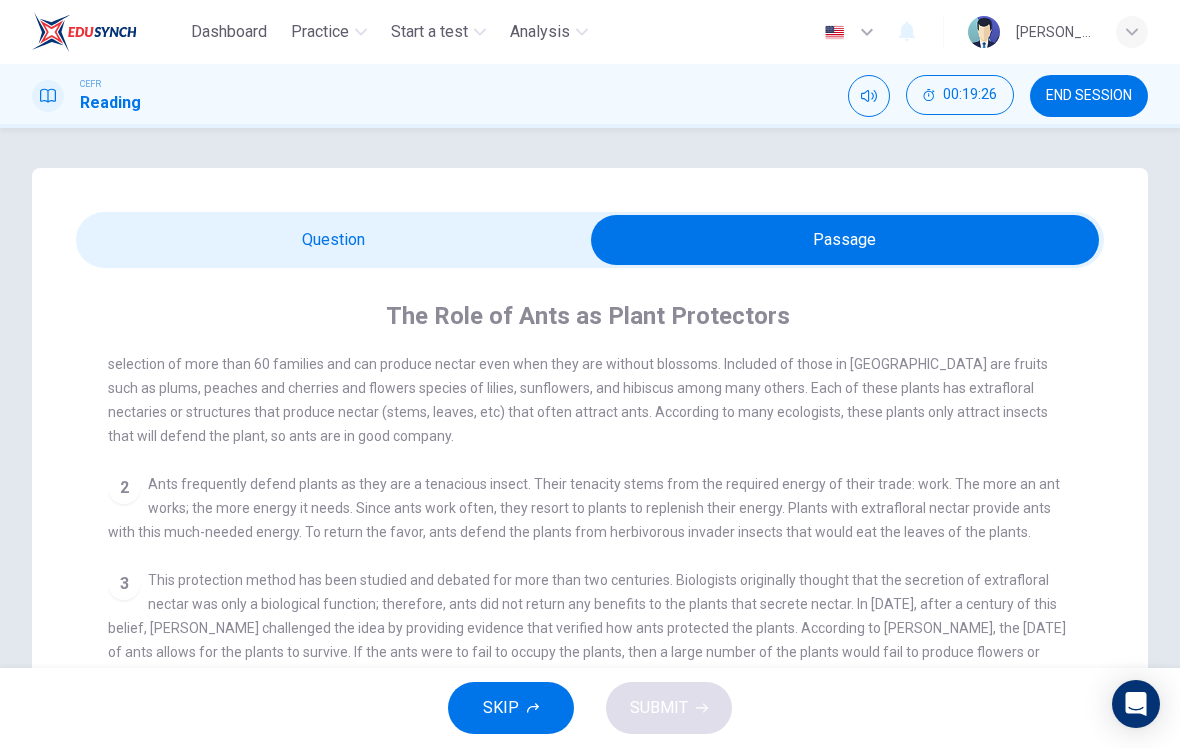 scroll, scrollTop: 0, scrollLeft: 0, axis: both 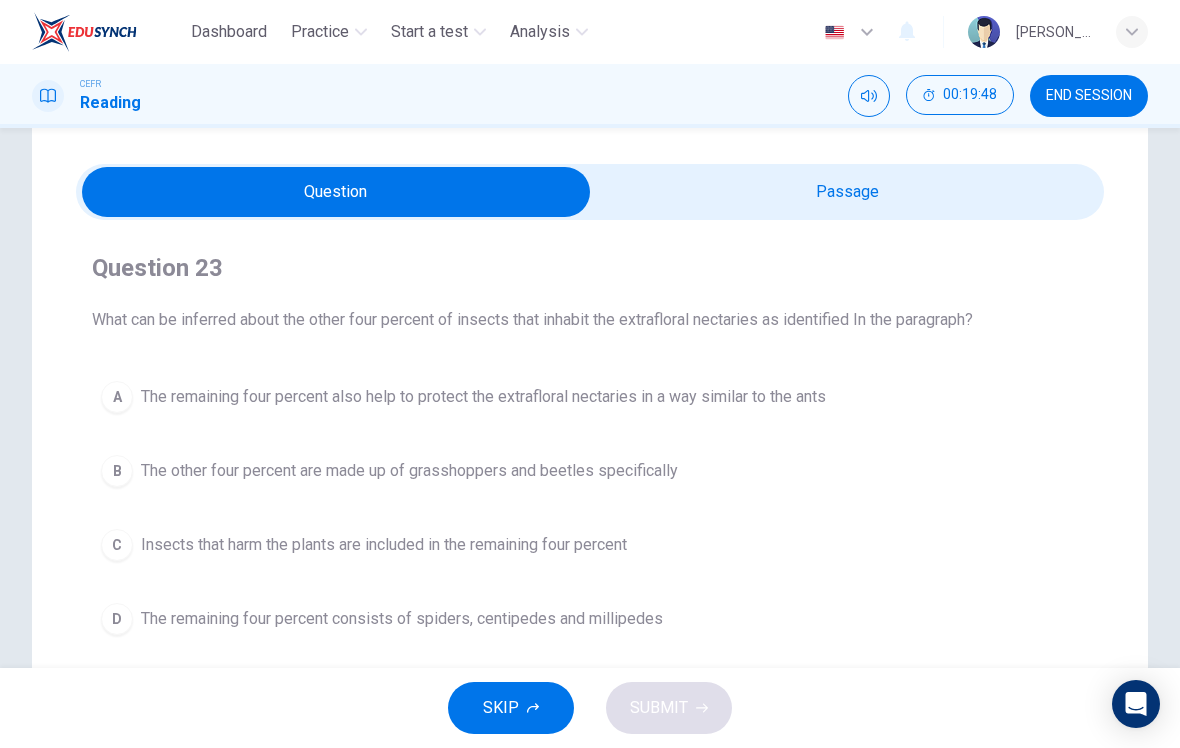 click at bounding box center (336, 192) 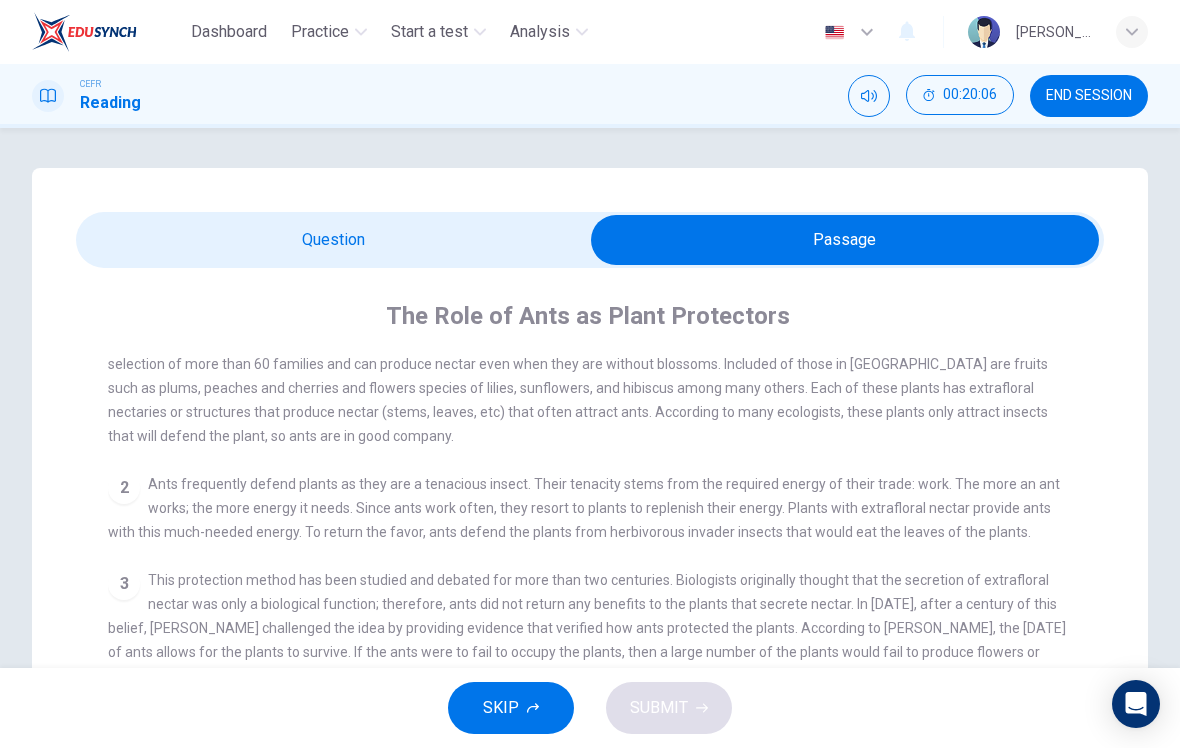 scroll, scrollTop: -5, scrollLeft: 0, axis: vertical 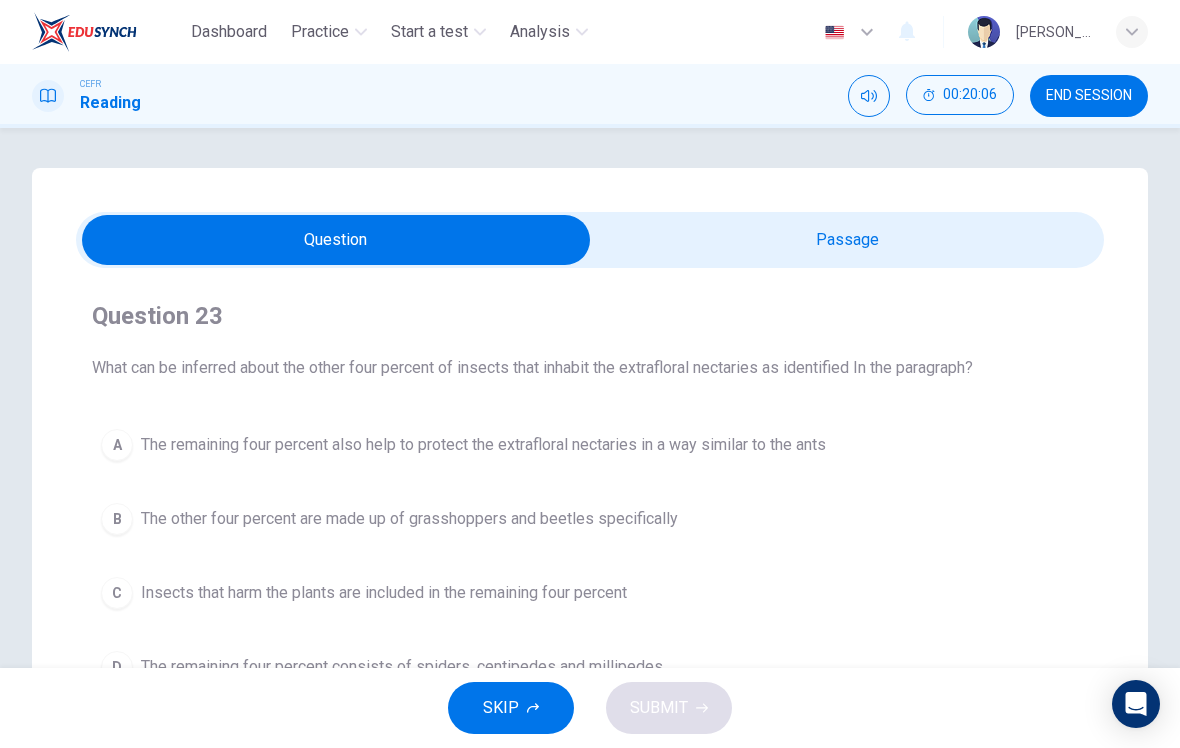 click at bounding box center [336, 240] 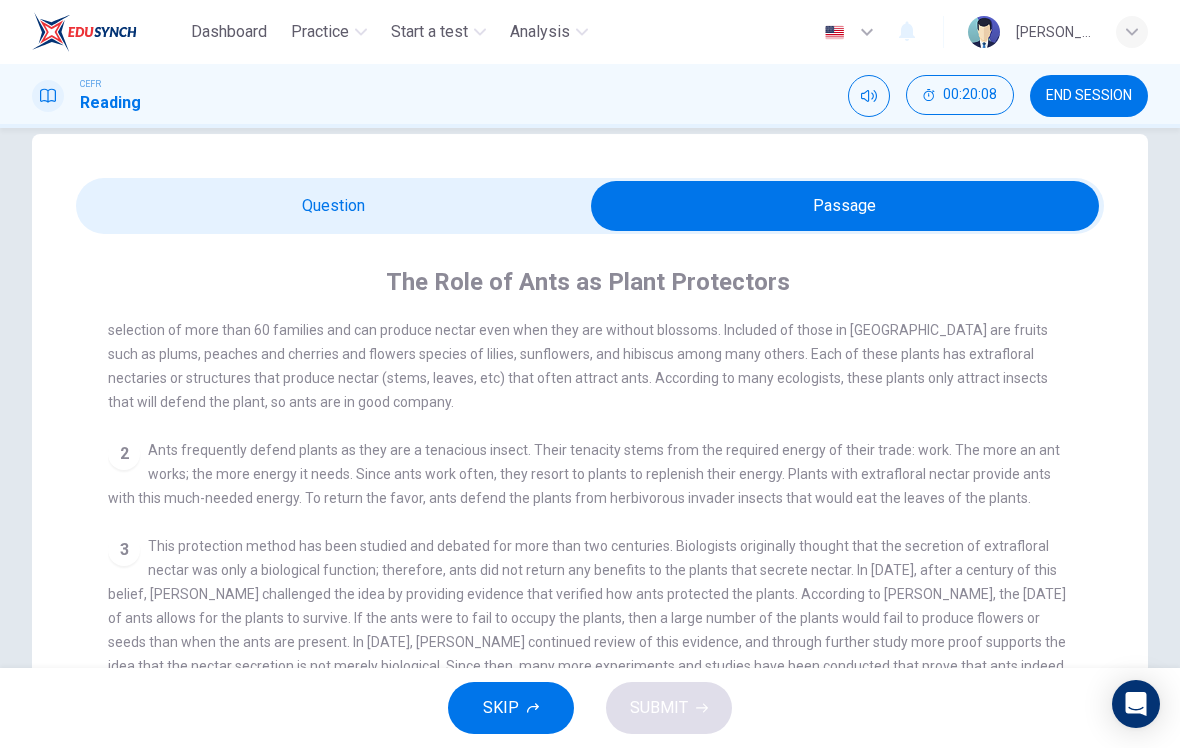 scroll, scrollTop: 35, scrollLeft: 0, axis: vertical 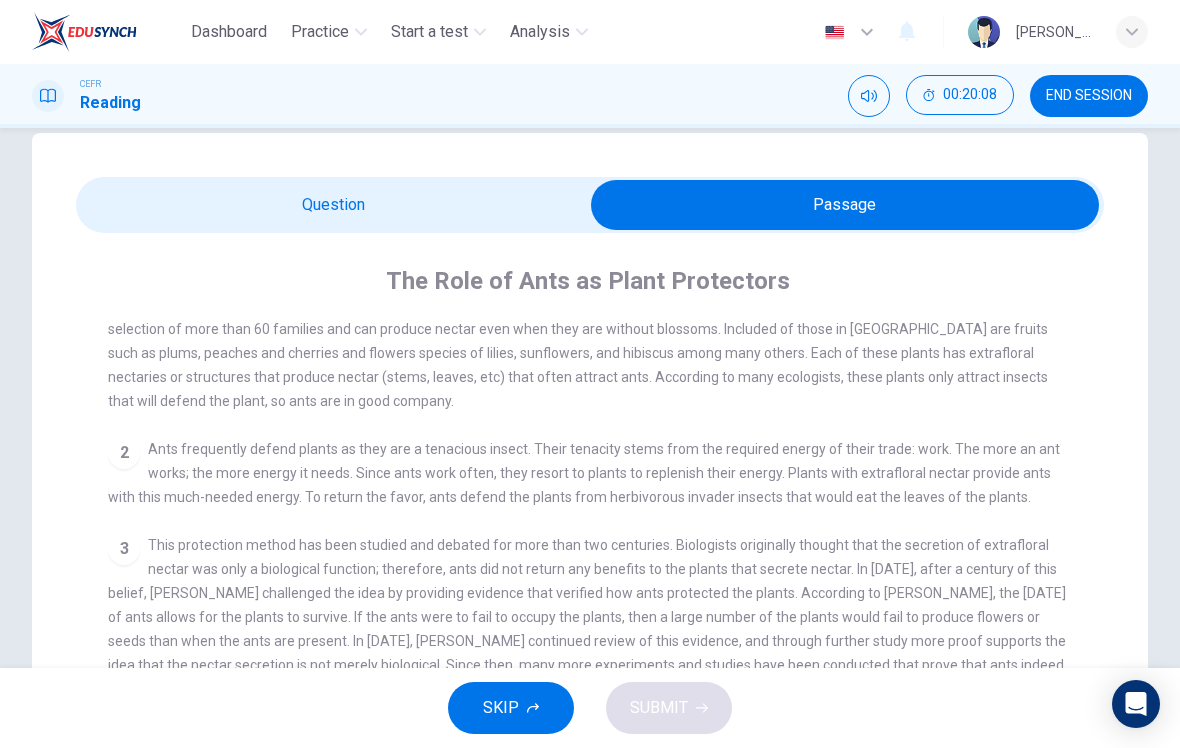 click at bounding box center [845, 205] 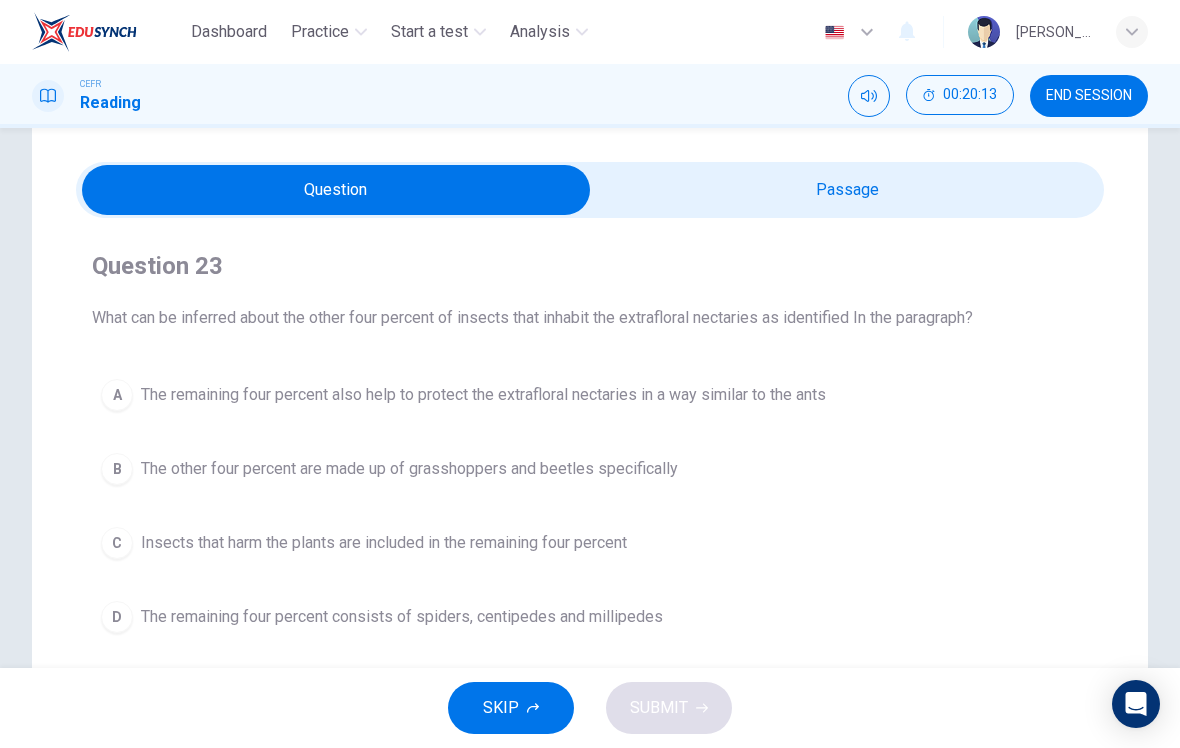 scroll, scrollTop: 86, scrollLeft: 0, axis: vertical 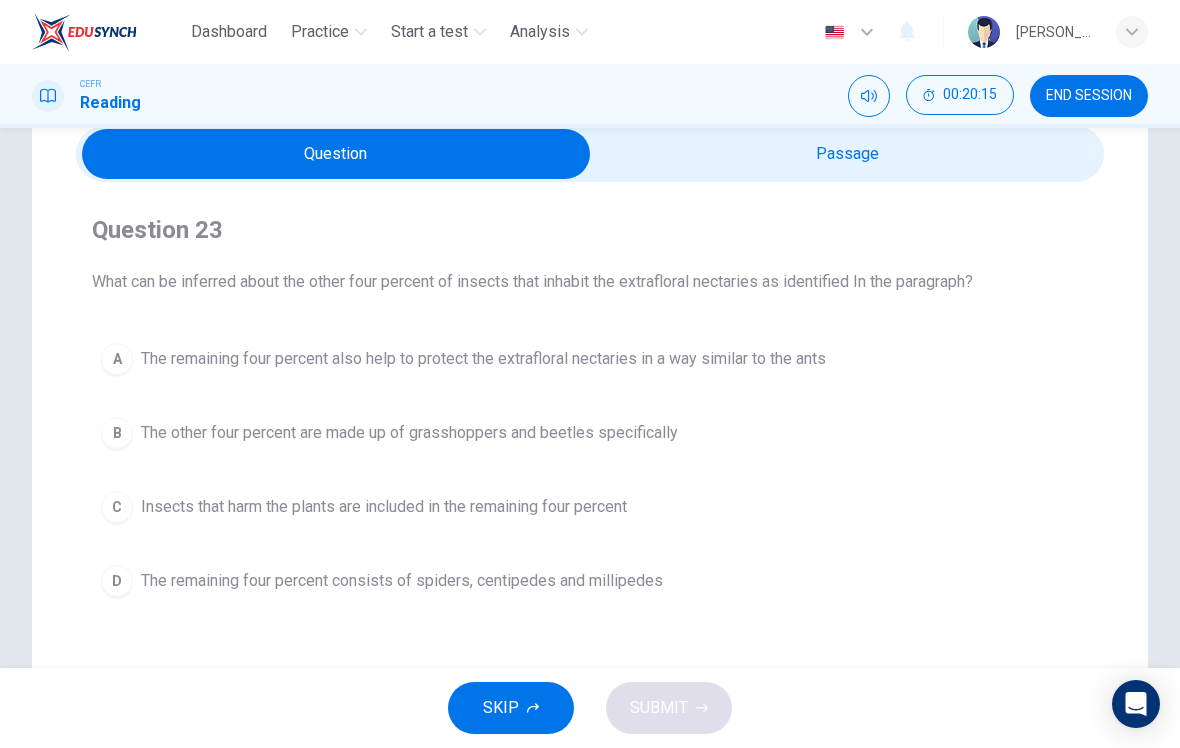click at bounding box center [336, 154] 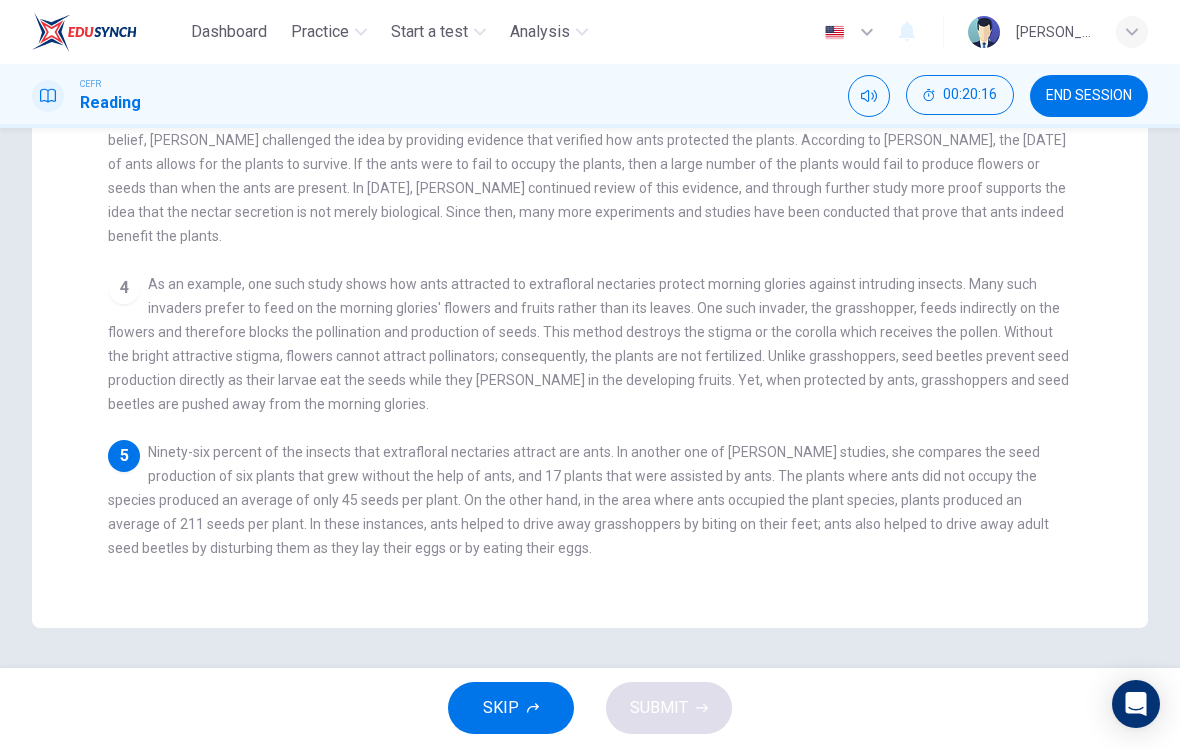 scroll, scrollTop: 488, scrollLeft: 0, axis: vertical 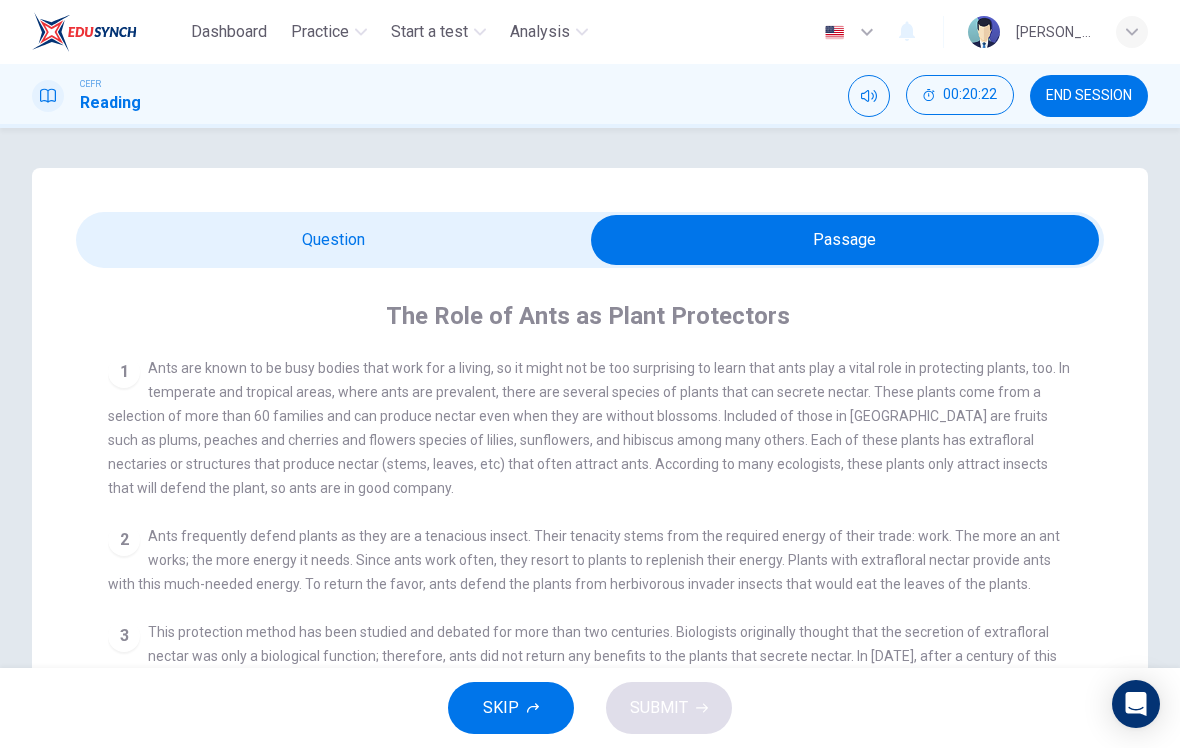 click at bounding box center [845, 240] 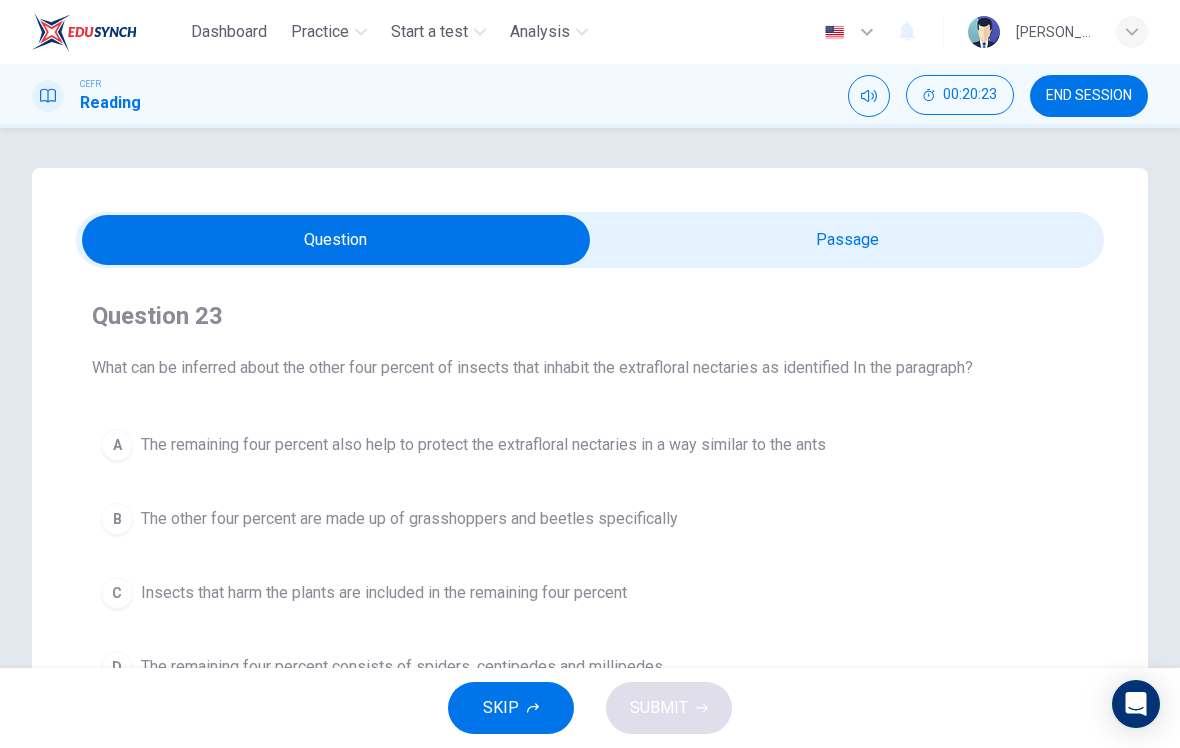 click on "A" at bounding box center [117, 445] 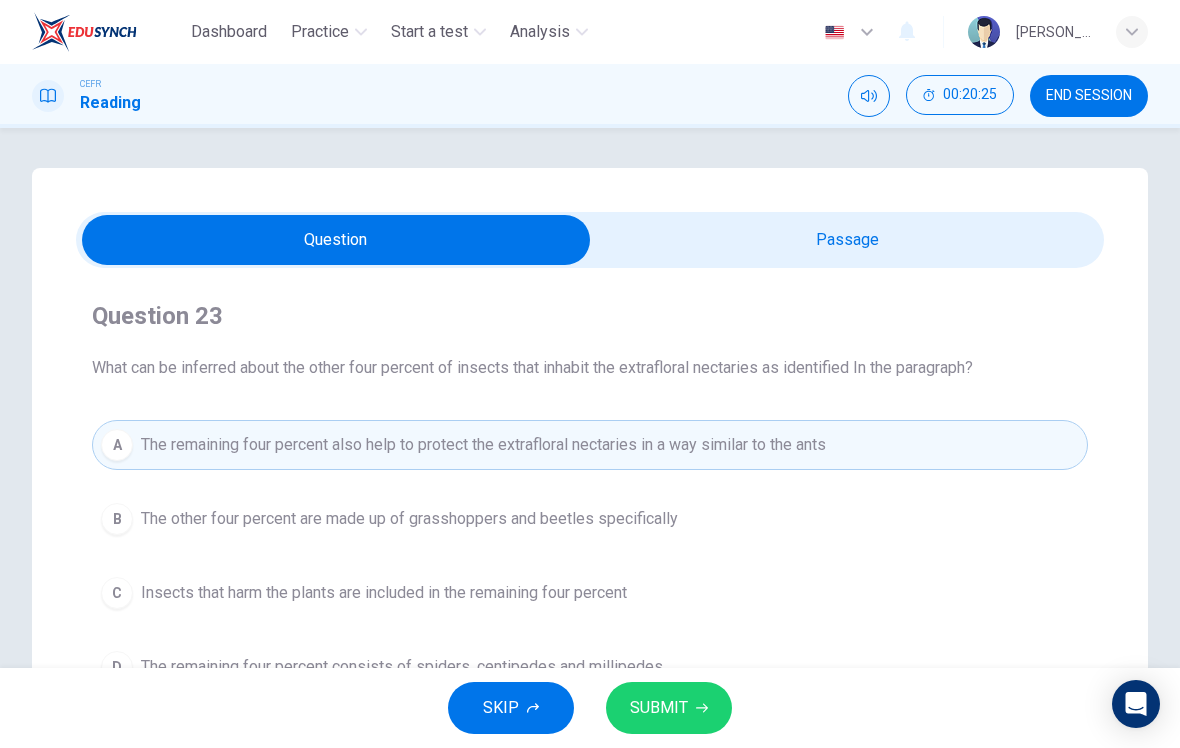 click on "SUBMIT" at bounding box center [669, 708] 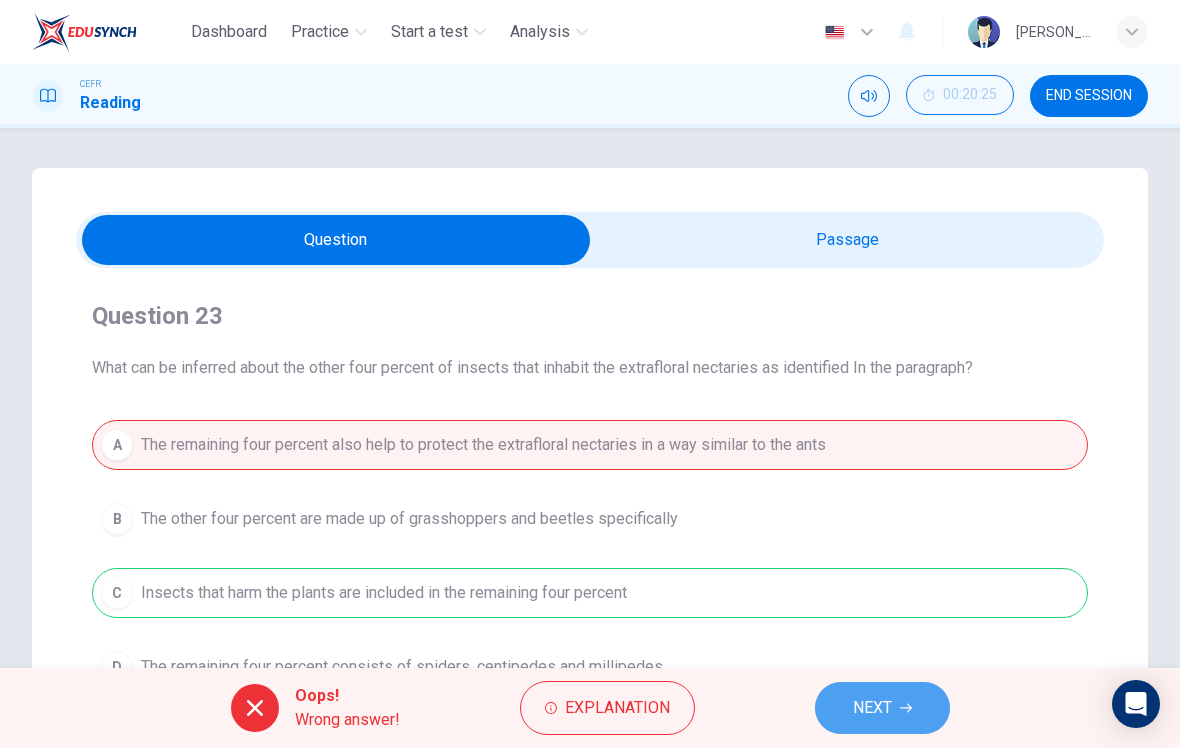 click on "NEXT" at bounding box center [872, 708] 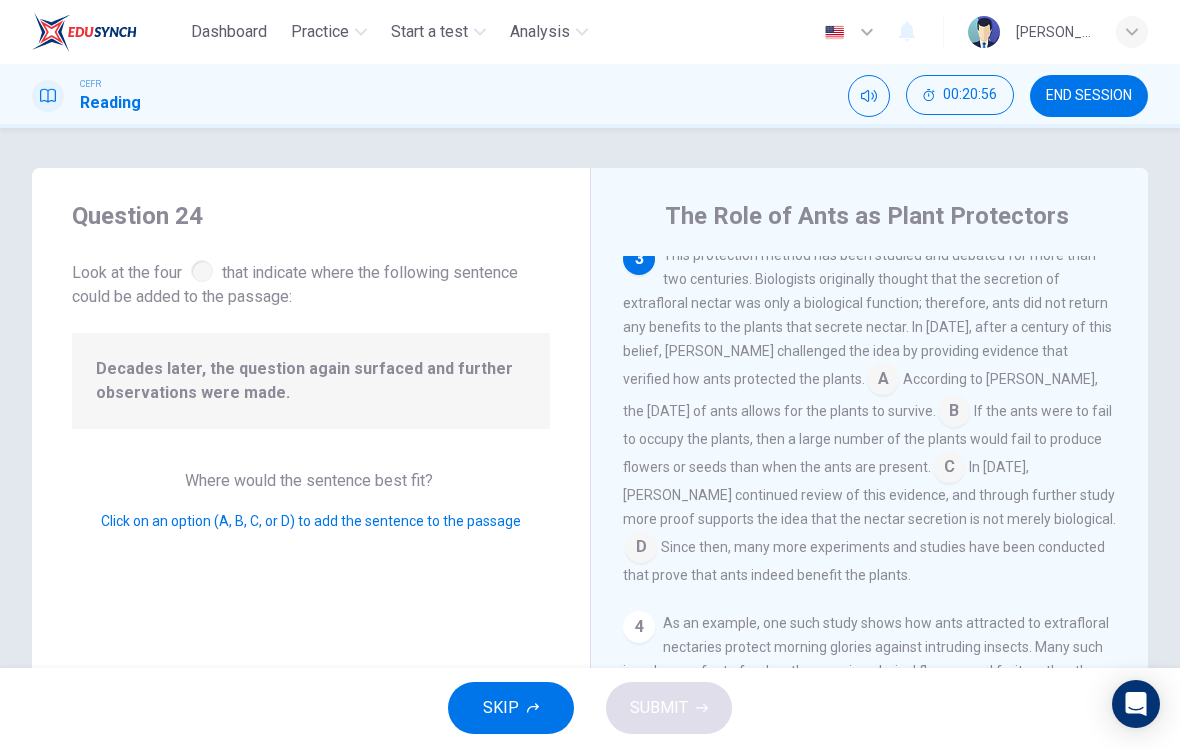 scroll, scrollTop: 482, scrollLeft: 0, axis: vertical 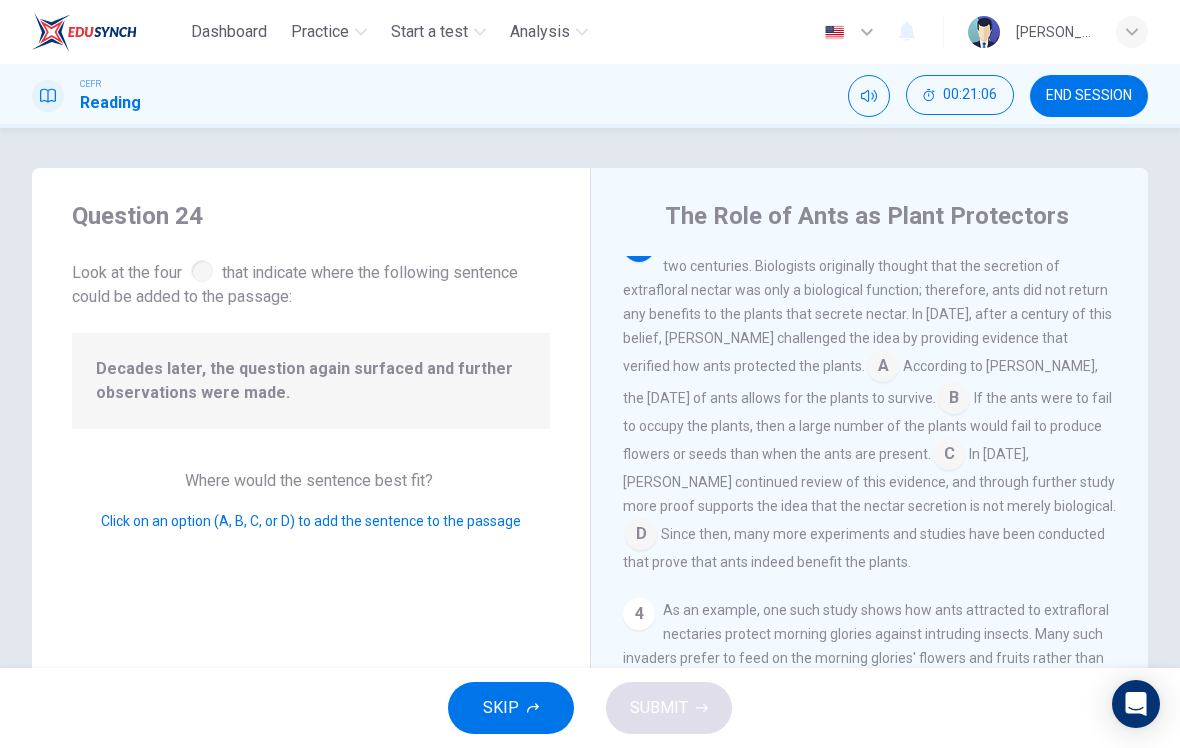 click at bounding box center (641, 536) 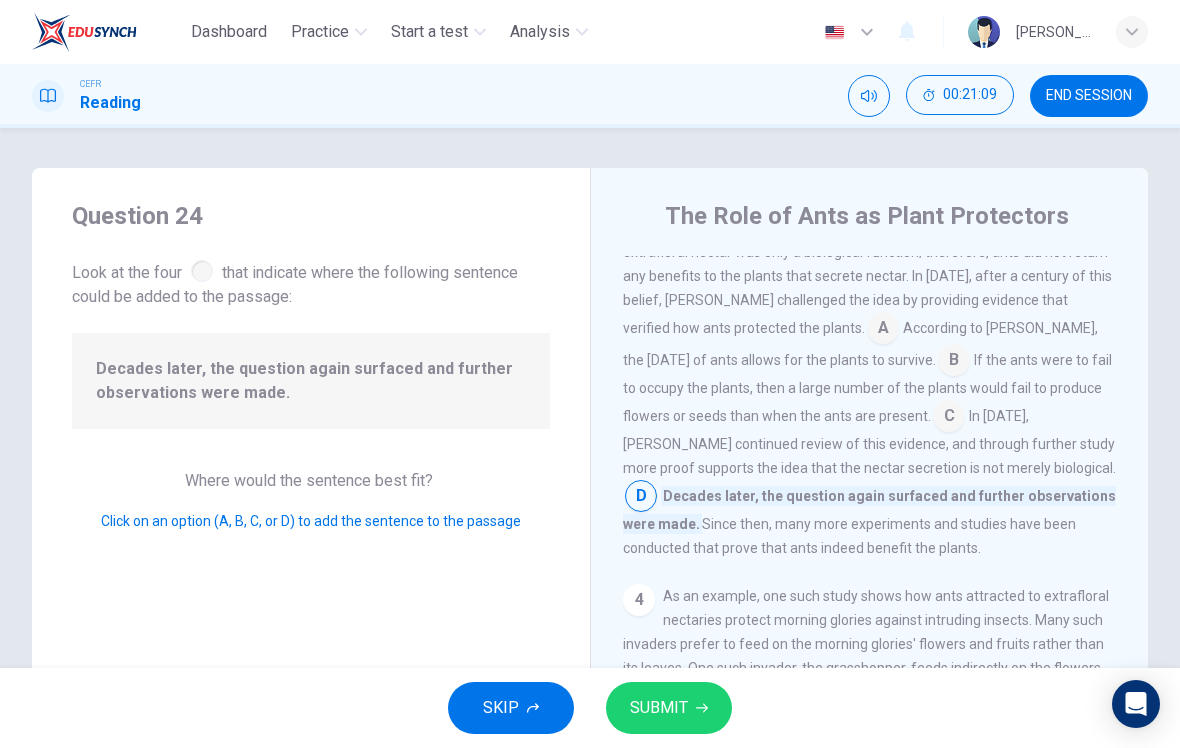 scroll, scrollTop: 517, scrollLeft: 0, axis: vertical 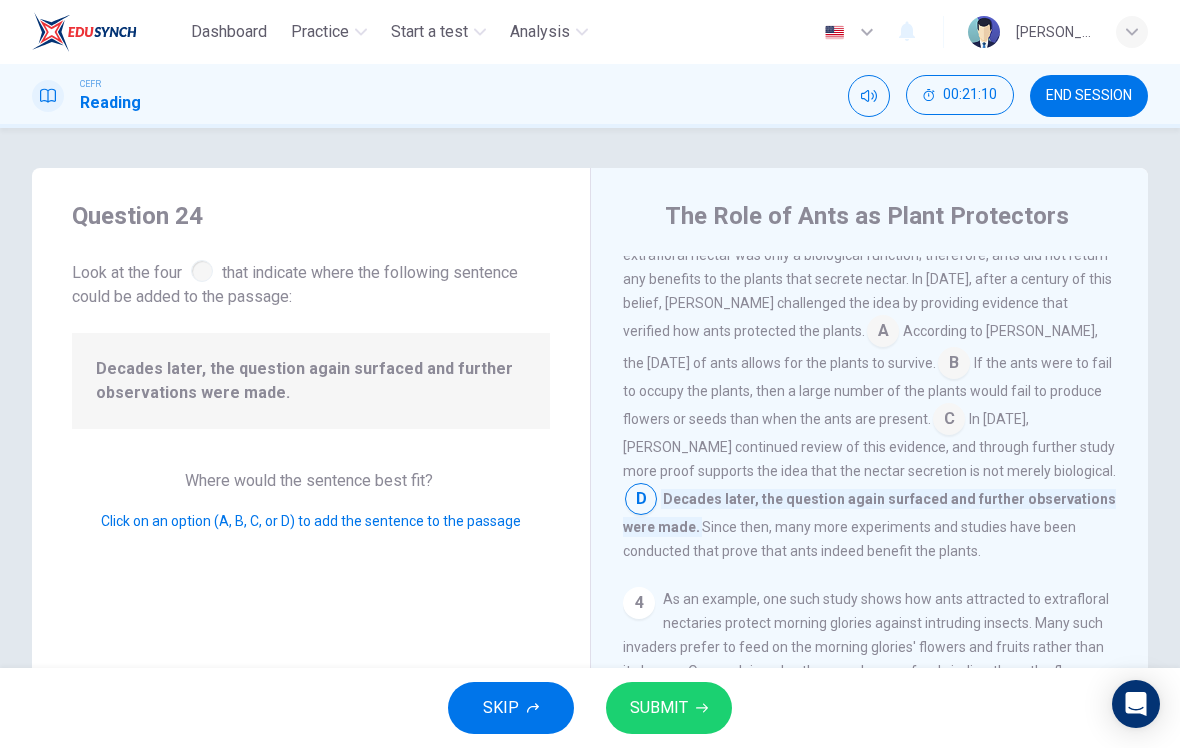 click on "SUBMIT" at bounding box center (669, 708) 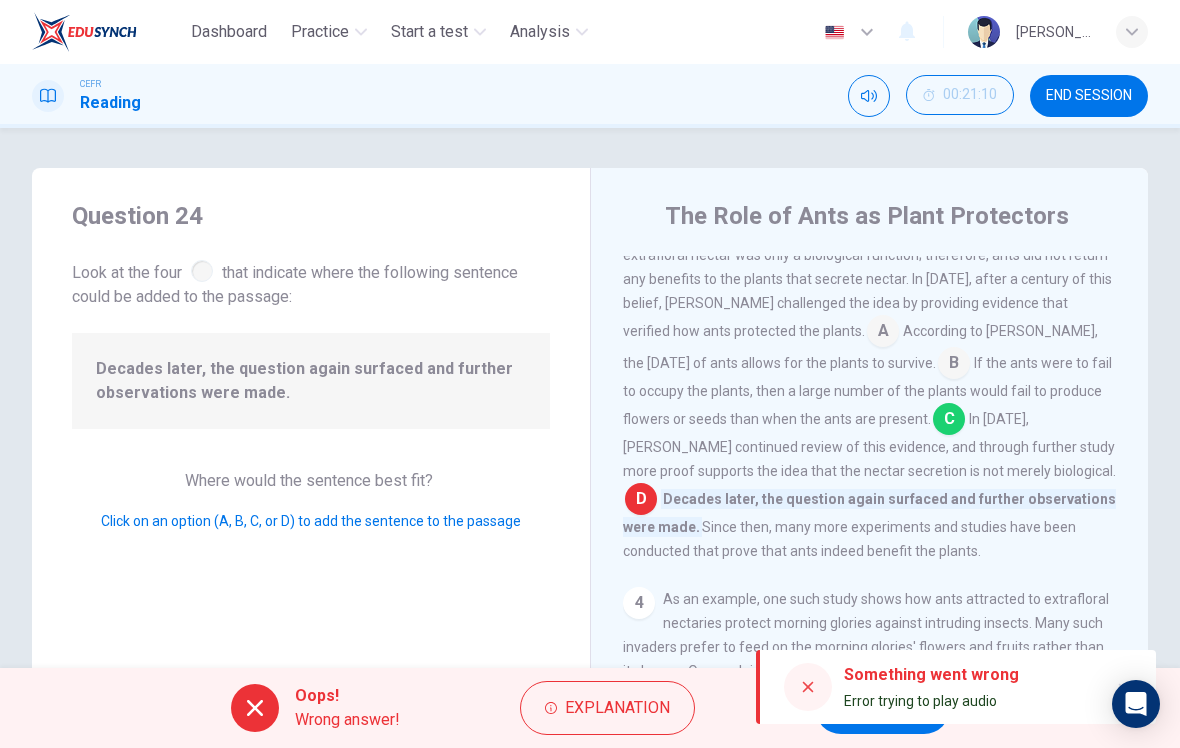 click on "NEXT" at bounding box center [882, 708] 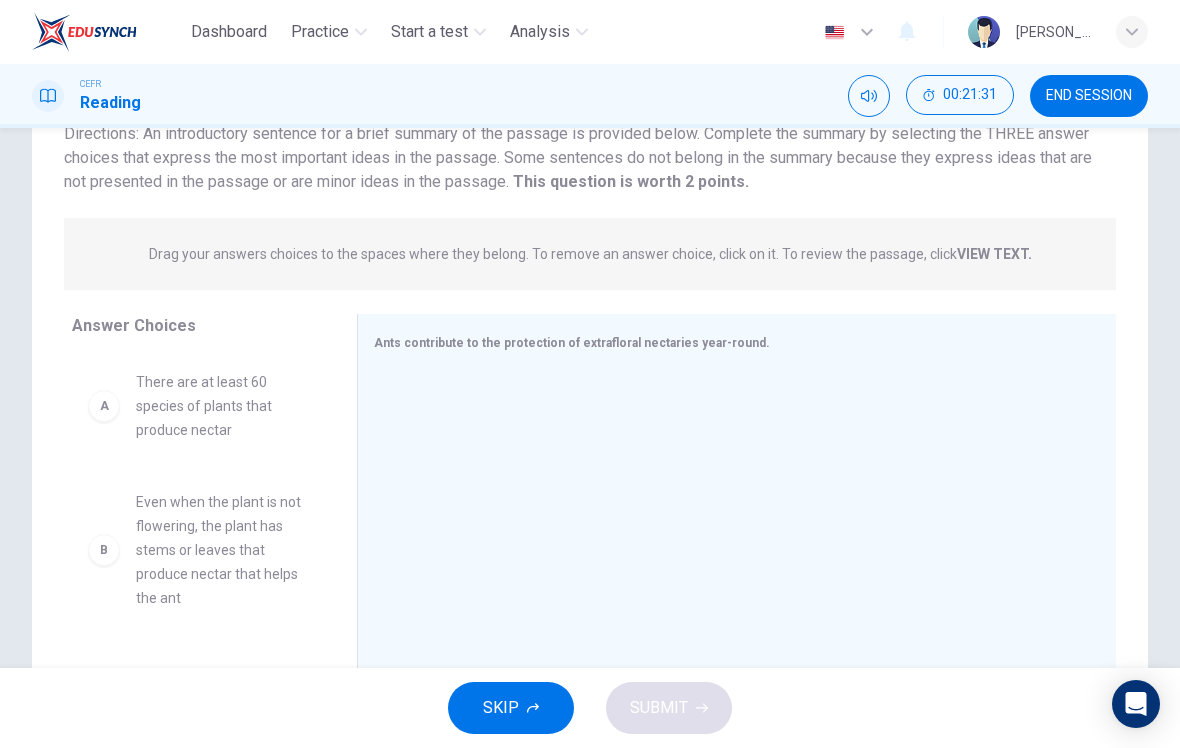 scroll, scrollTop: 166, scrollLeft: 0, axis: vertical 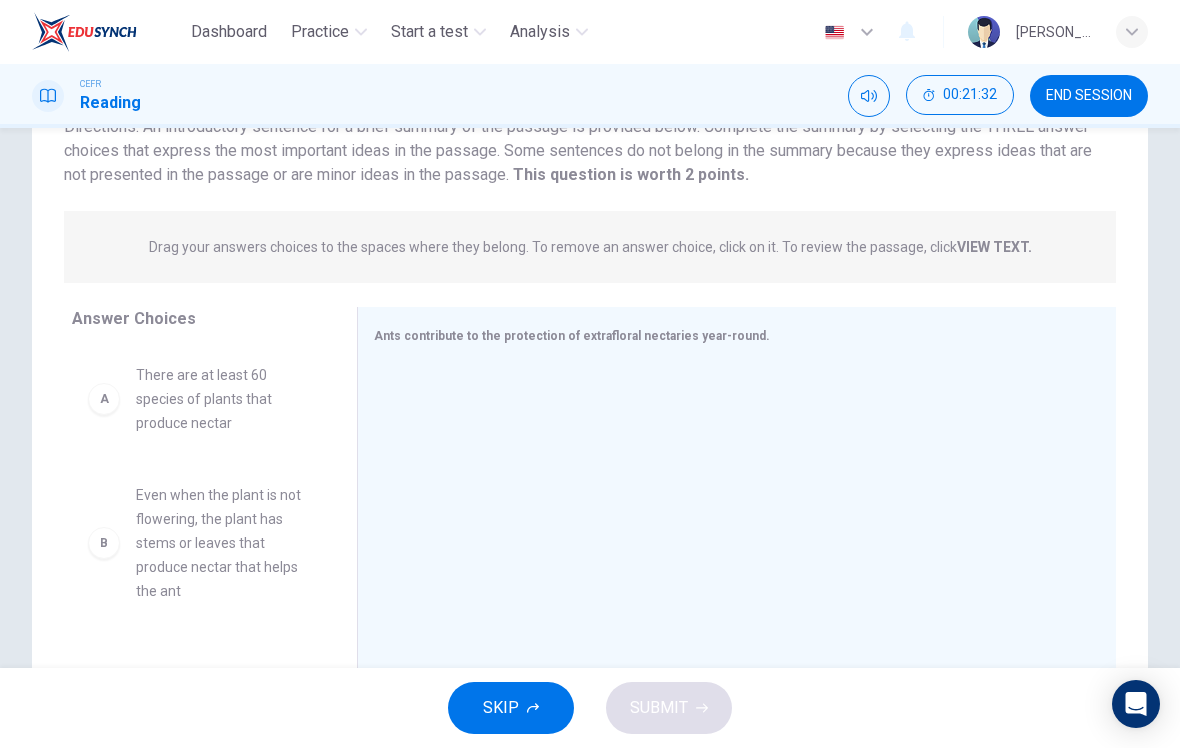 click on "A" at bounding box center [104, 399] 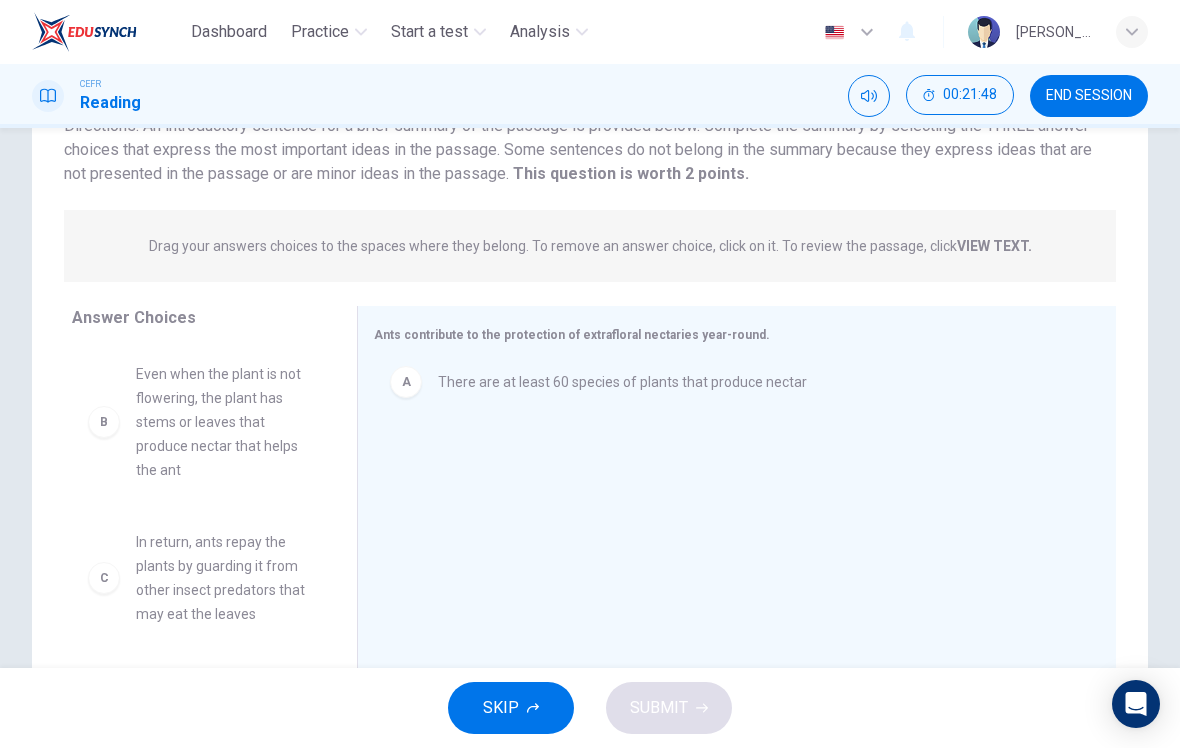 scroll, scrollTop: 166, scrollLeft: 0, axis: vertical 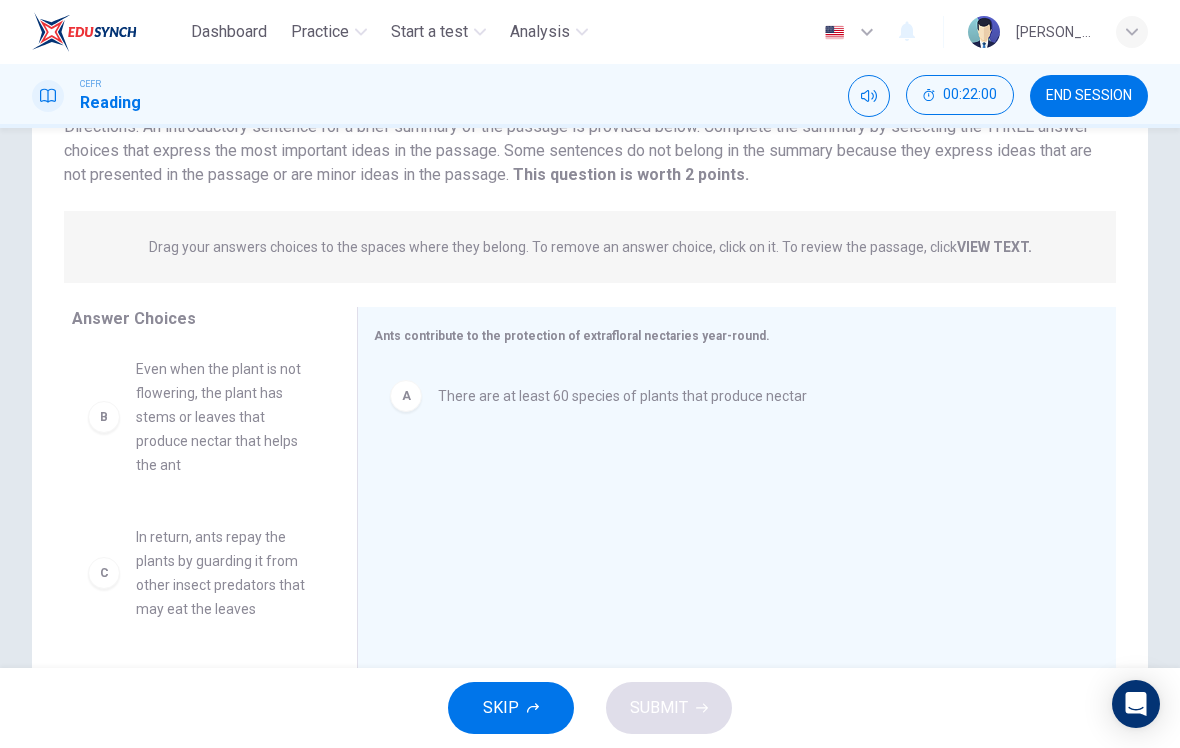 click on "B" at bounding box center (104, 417) 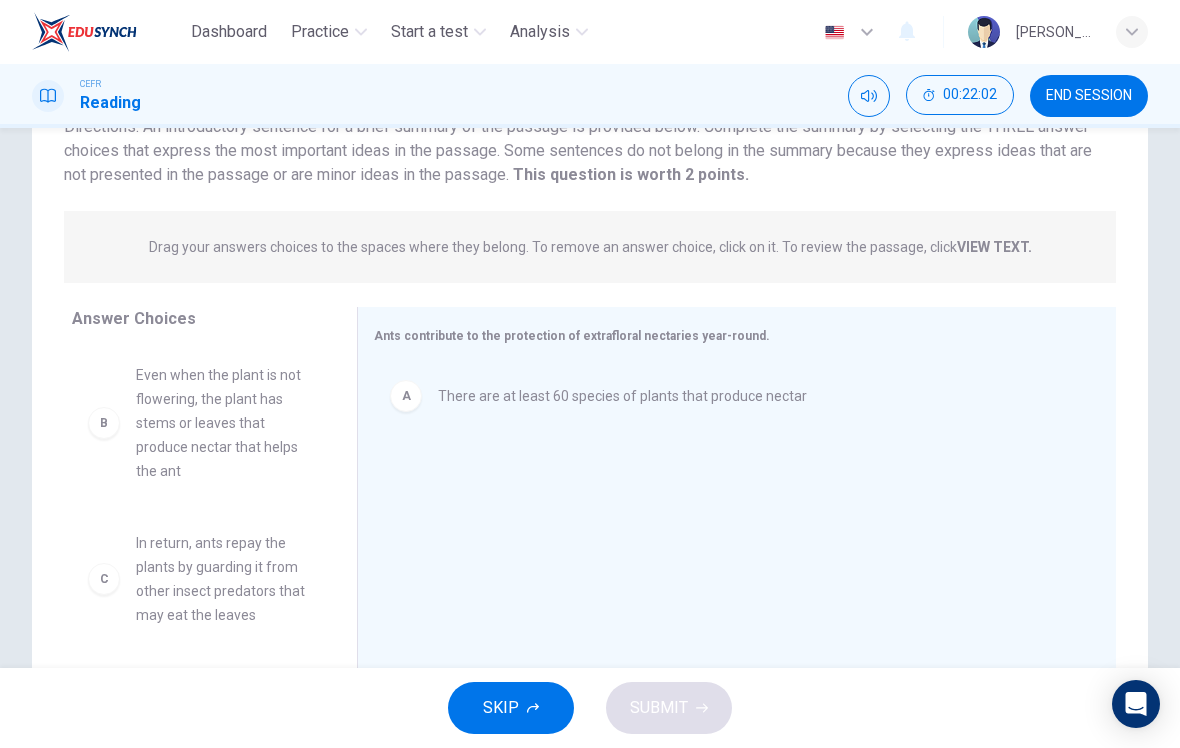 scroll, scrollTop: 0, scrollLeft: 0, axis: both 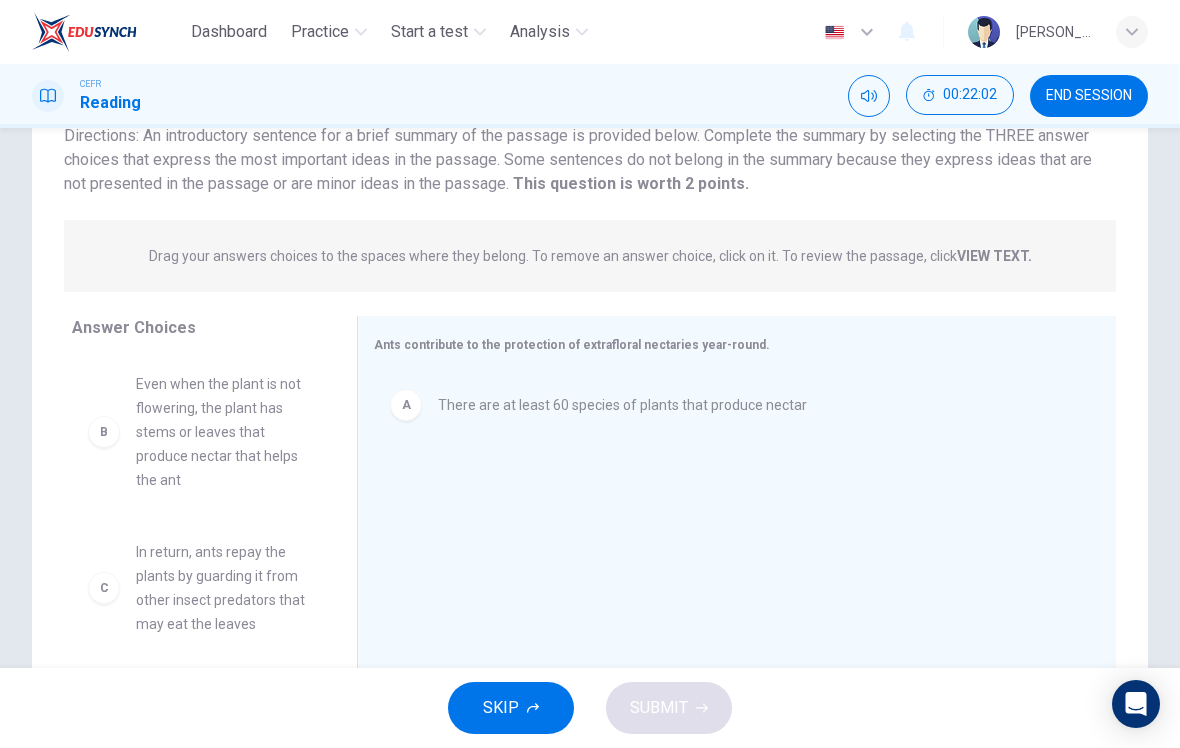 click on "A" at bounding box center (406, 405) 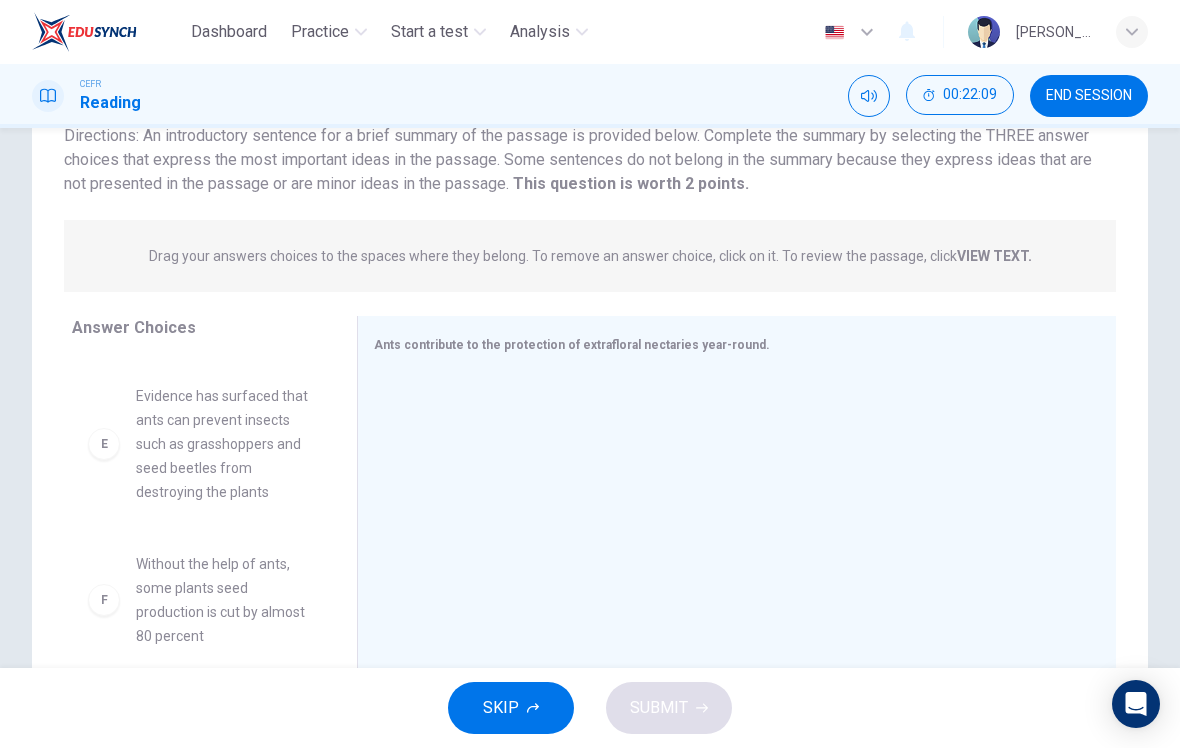 scroll, scrollTop: 564, scrollLeft: 0, axis: vertical 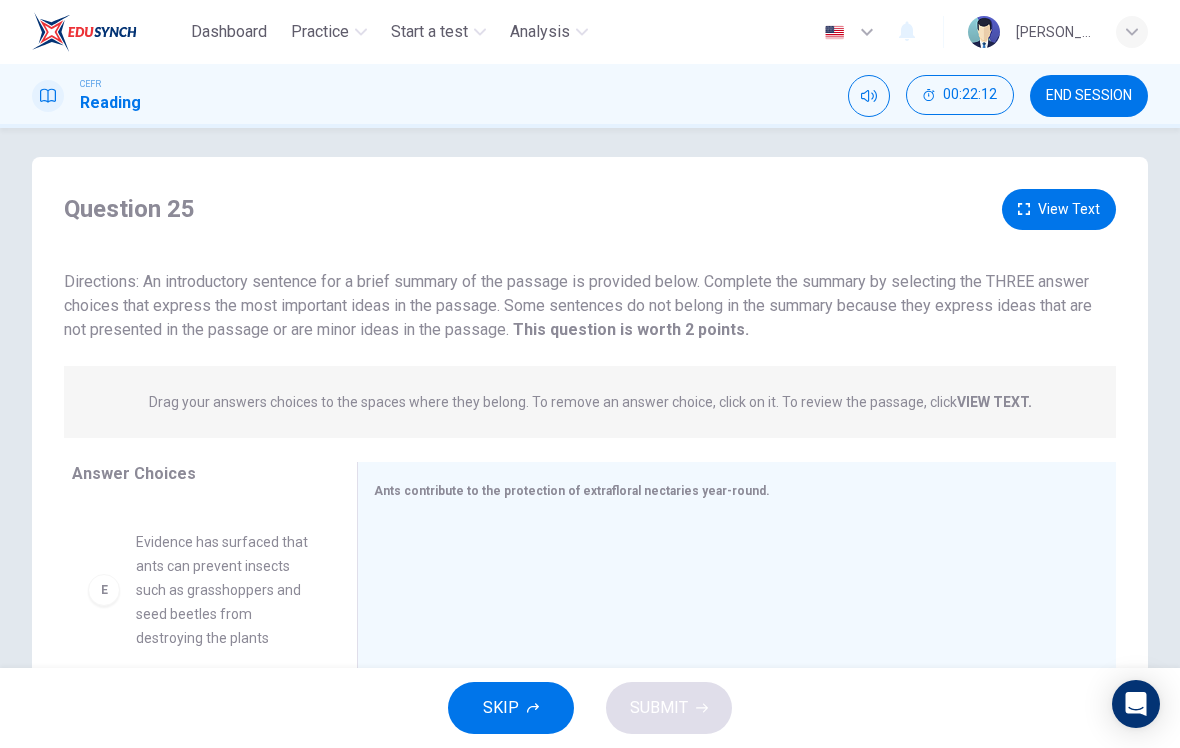 click on "This question is worth 2 points." at bounding box center (629, 329) 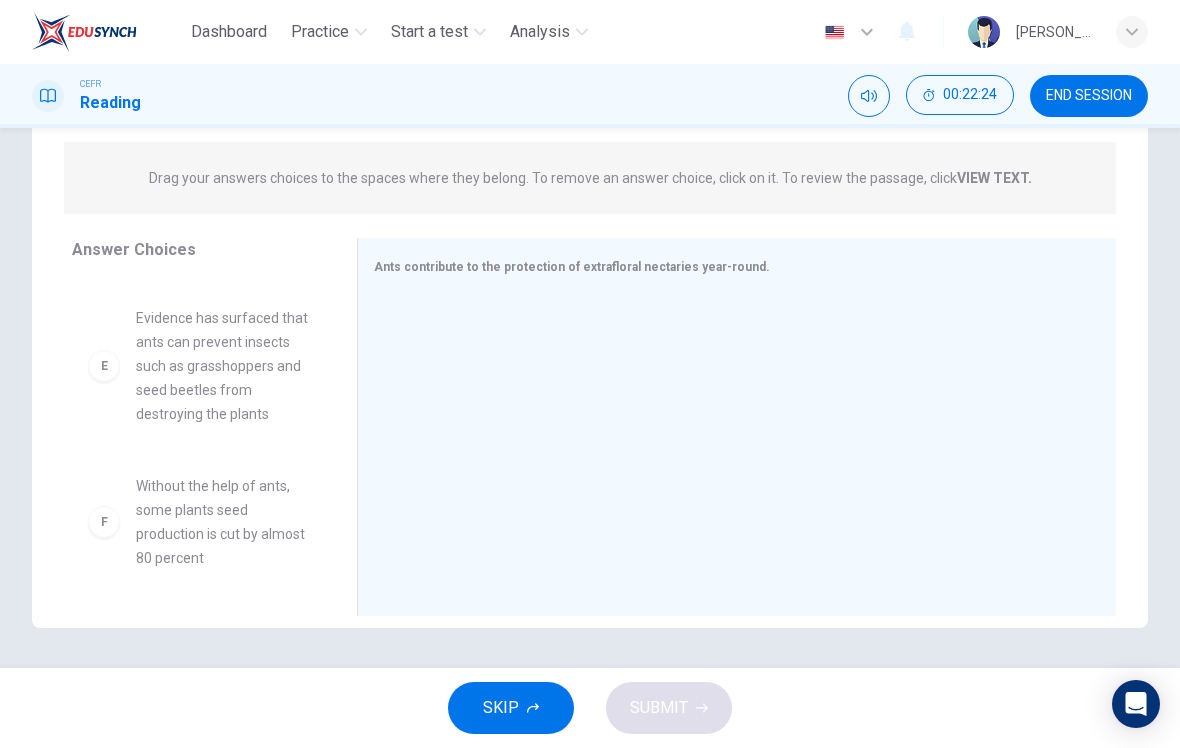 scroll, scrollTop: 235, scrollLeft: 0, axis: vertical 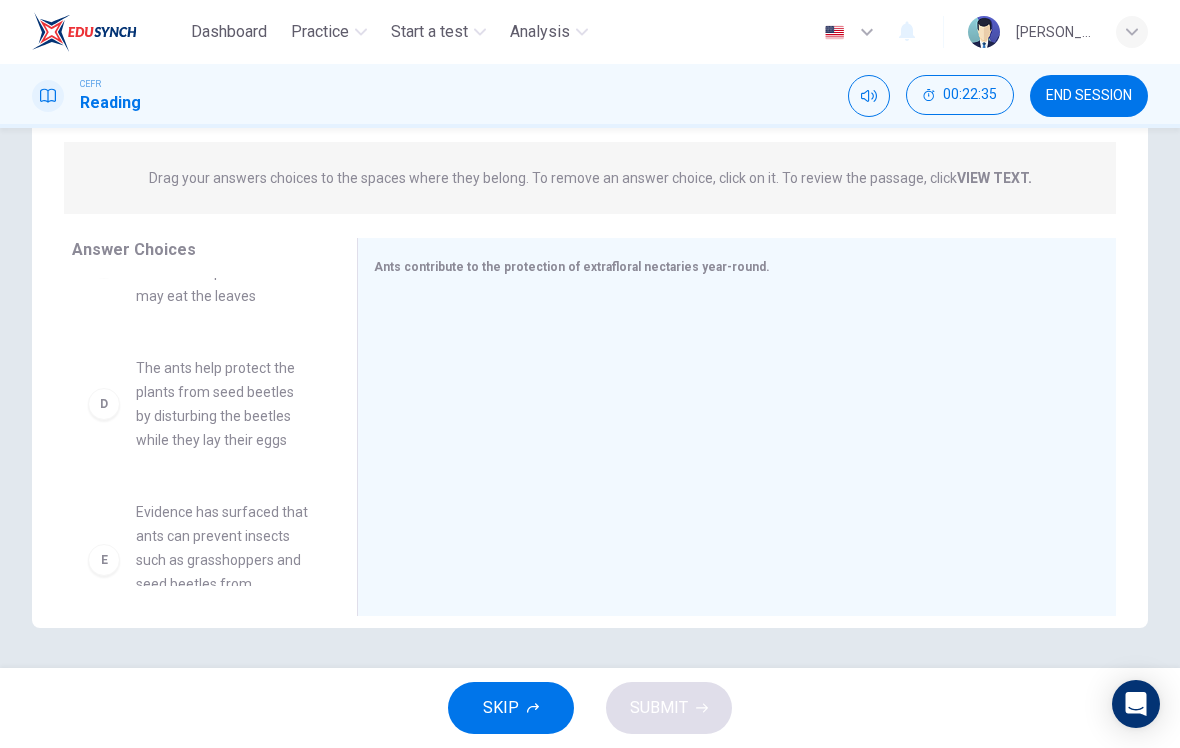 click on "The ants help protect the plants from seed beetles by disturbing the beetles while they lay their eggs" at bounding box center [222, 404] 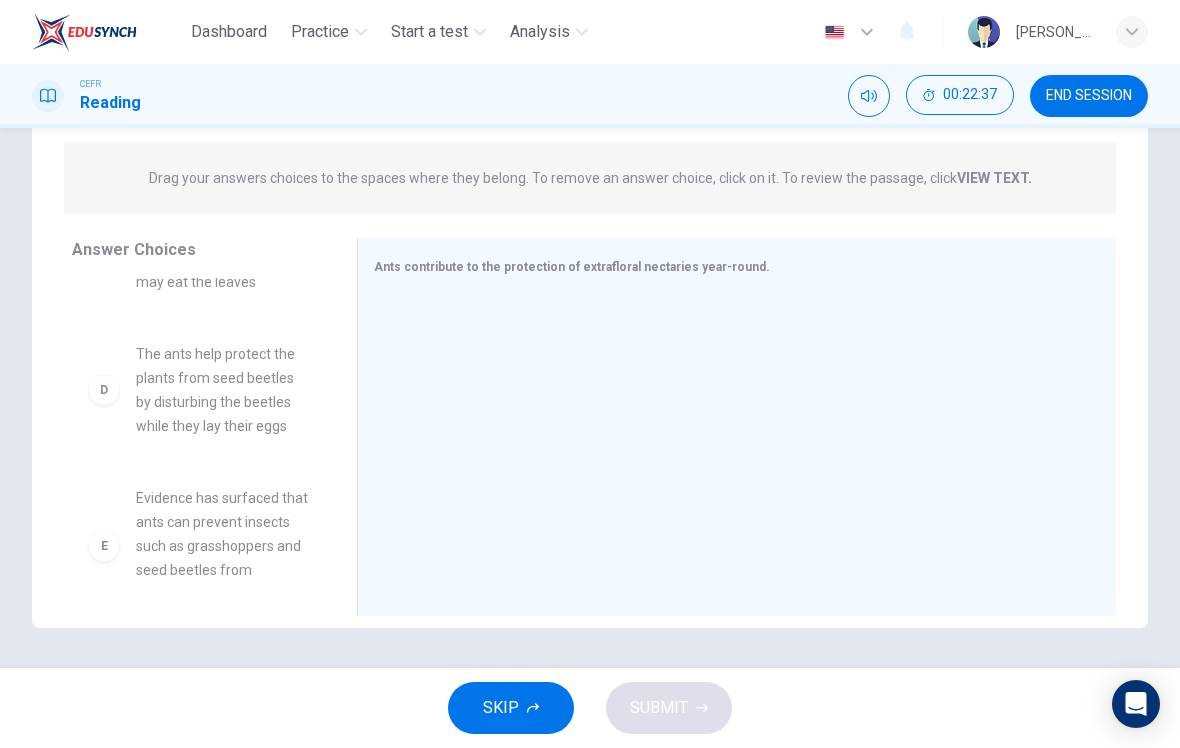 scroll, scrollTop: 397, scrollLeft: 0, axis: vertical 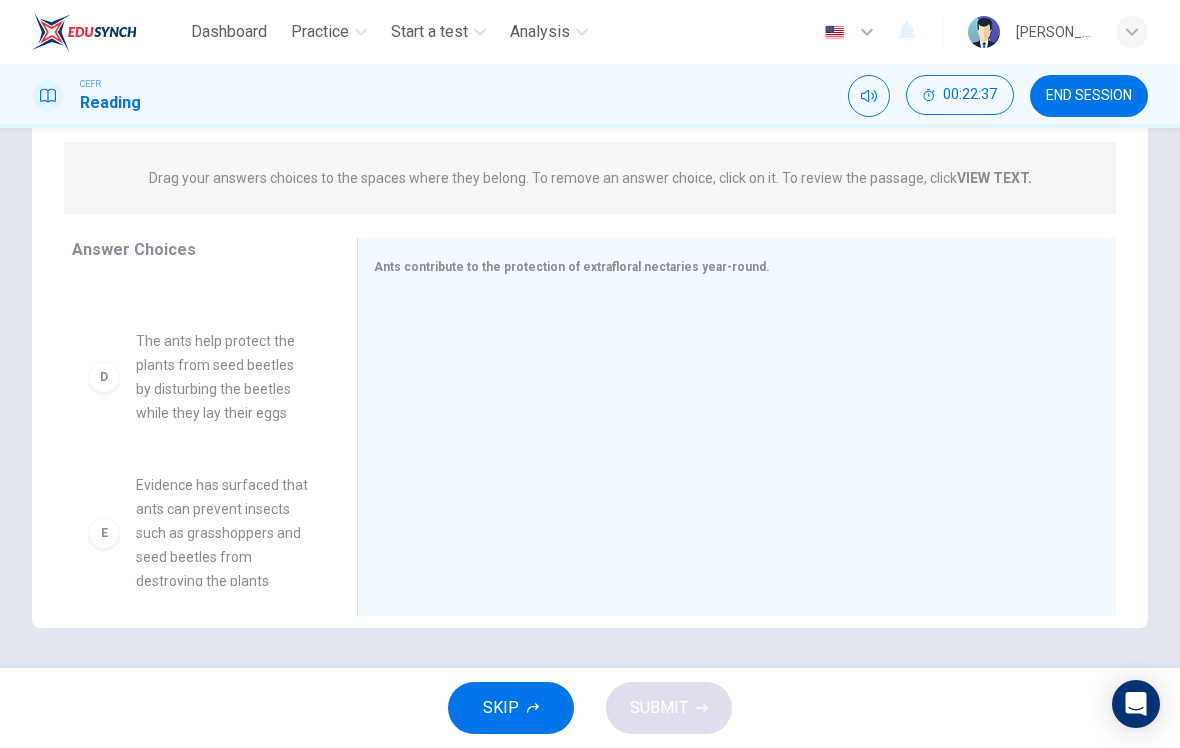 click on "The ants help protect the plants from seed beetles by disturbing the beetles while they lay their eggs" at bounding box center [222, 377] 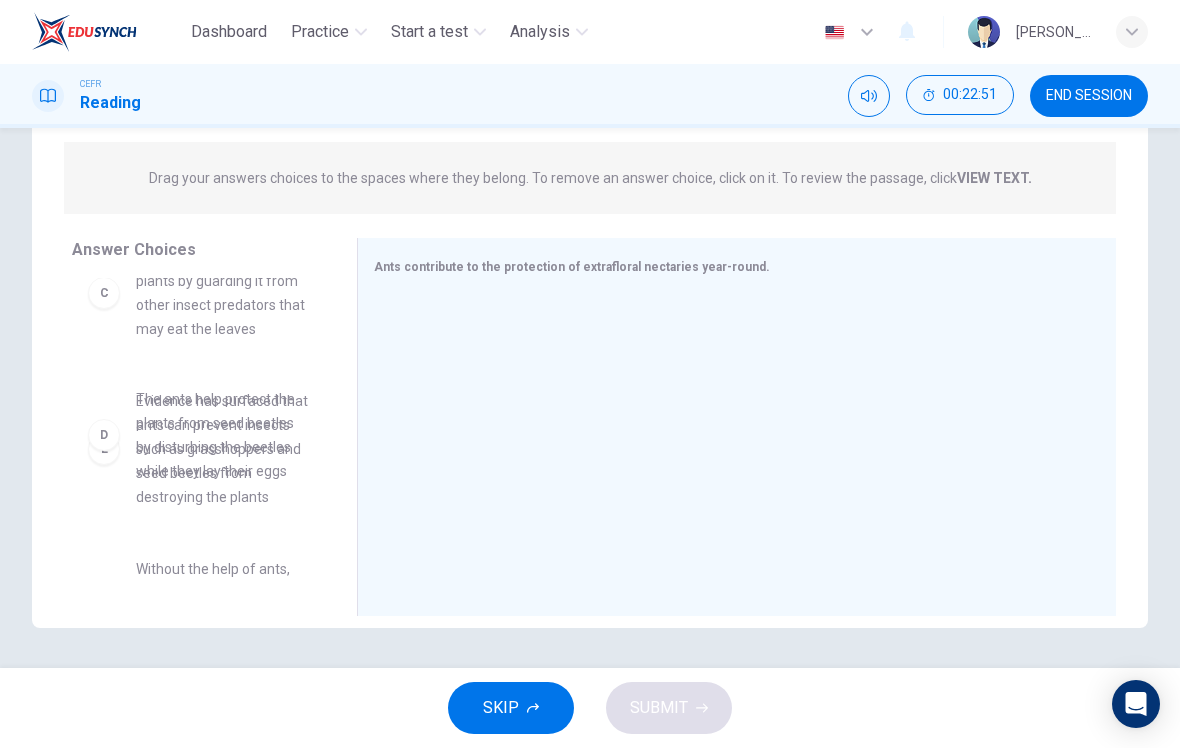 scroll, scrollTop: 333, scrollLeft: 0, axis: vertical 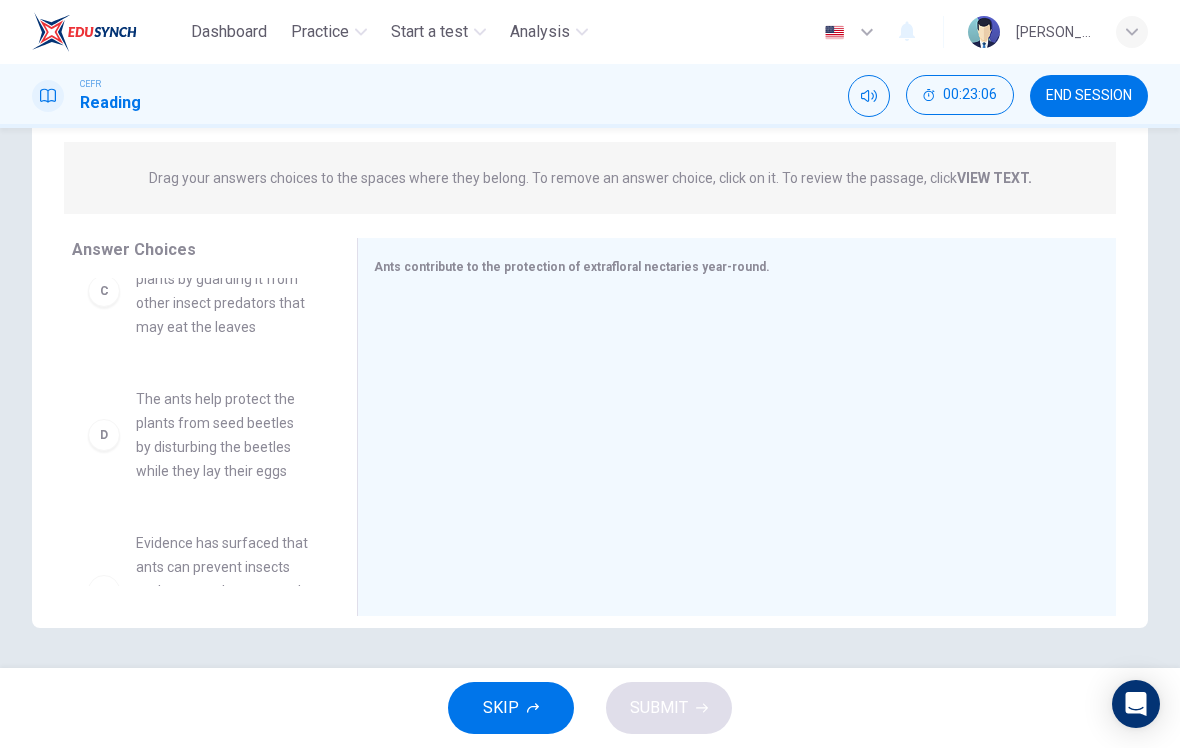 click on "SKIP" at bounding box center [501, 708] 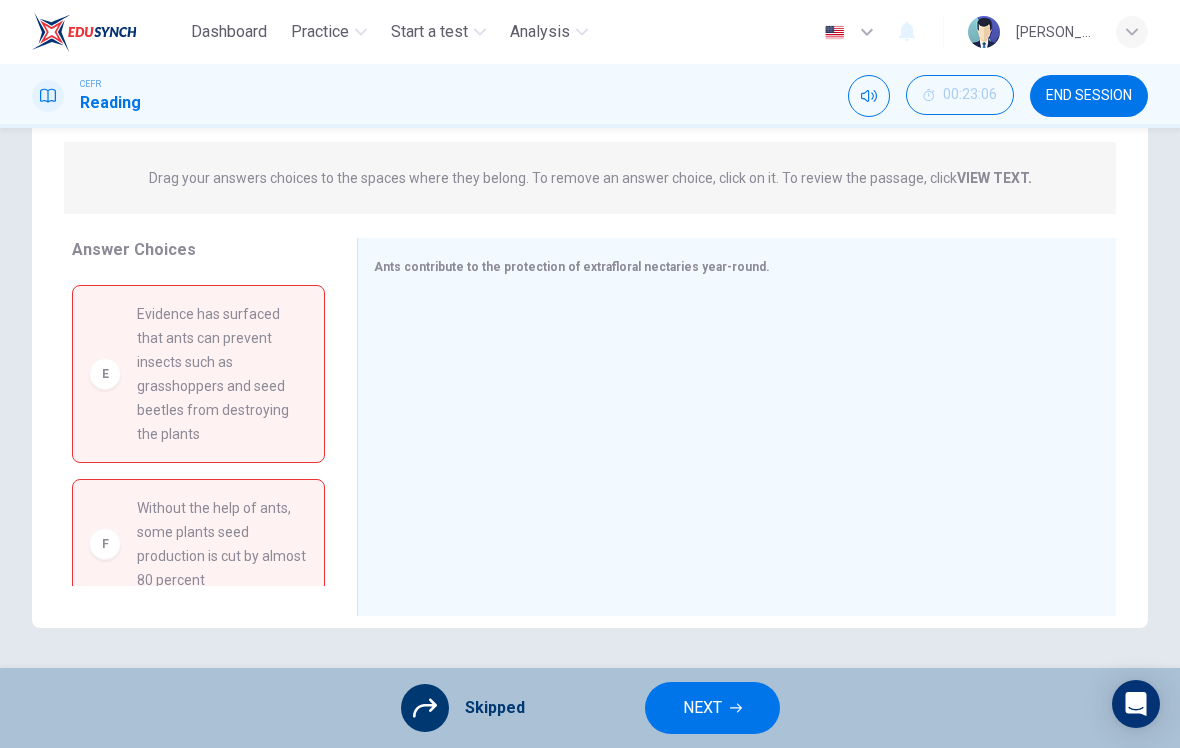 scroll, scrollTop: 576, scrollLeft: 0, axis: vertical 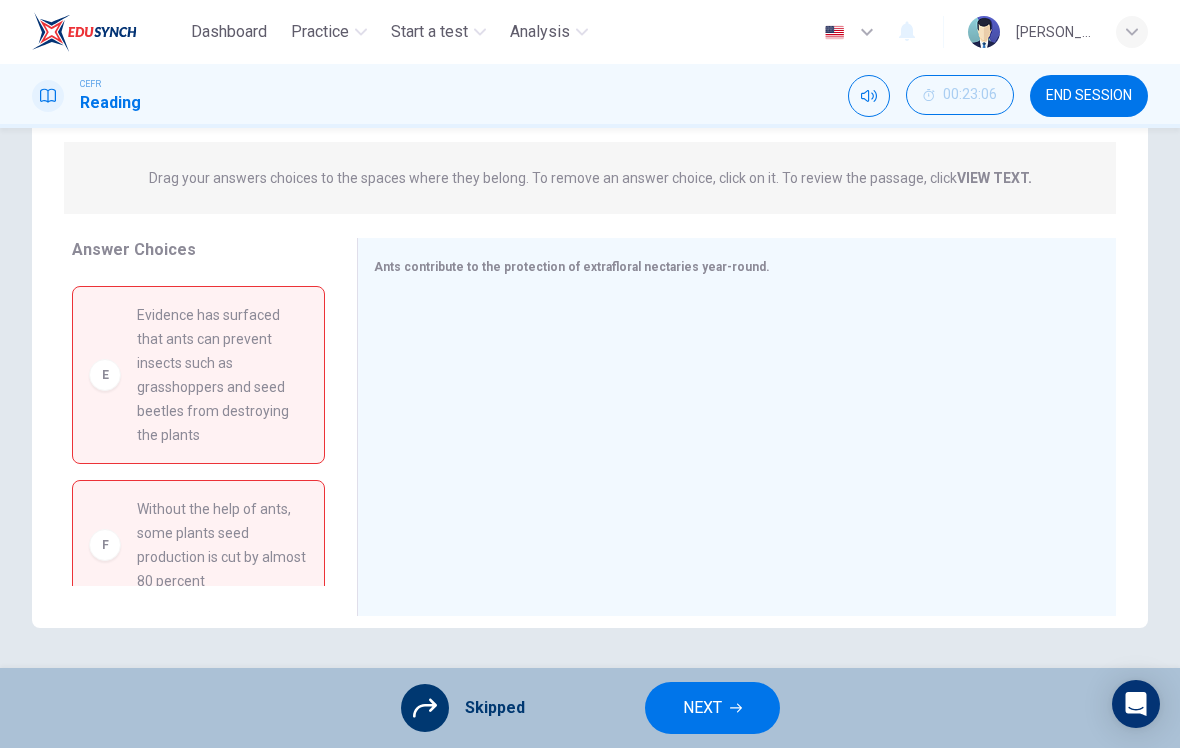 click on "NEXT" at bounding box center (712, 708) 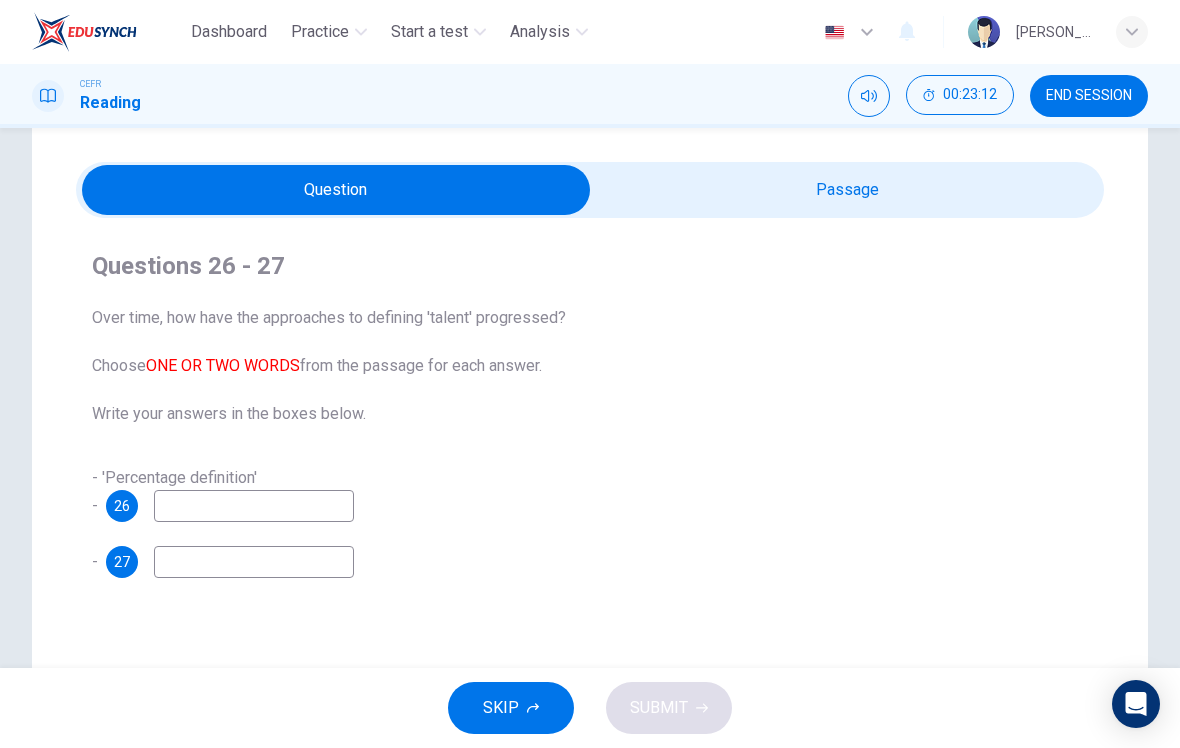 scroll, scrollTop: 61, scrollLeft: 0, axis: vertical 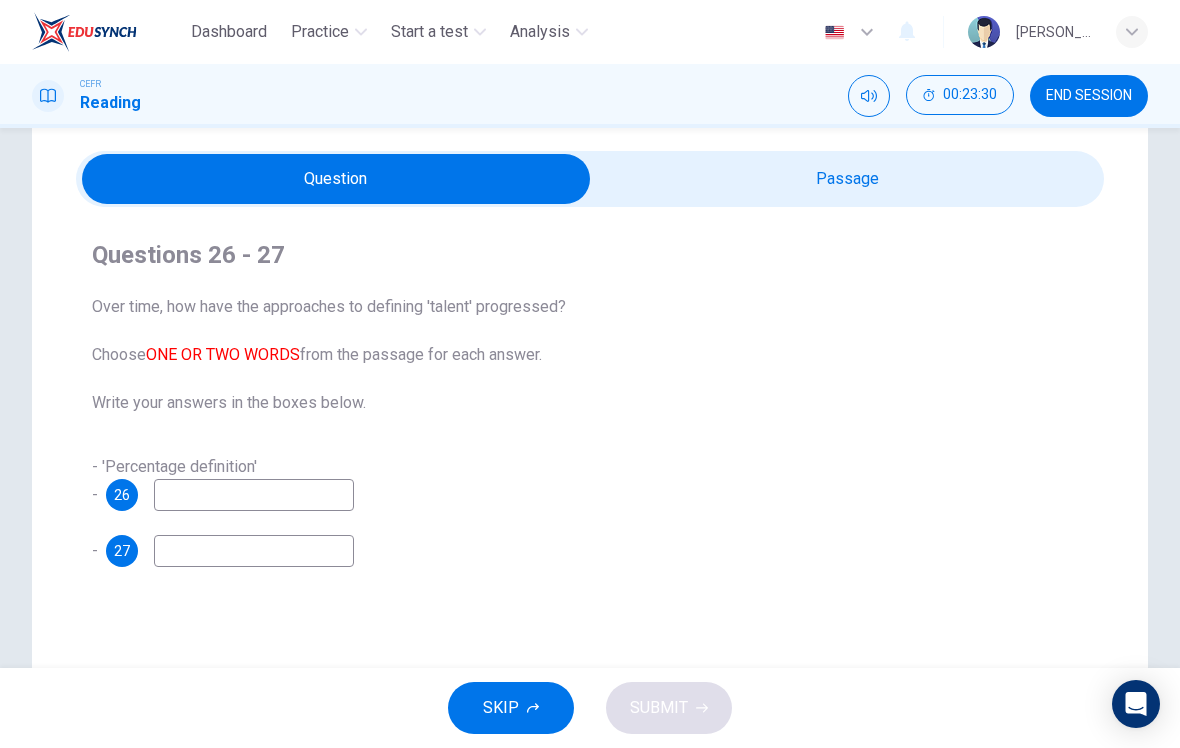 click at bounding box center [336, 179] 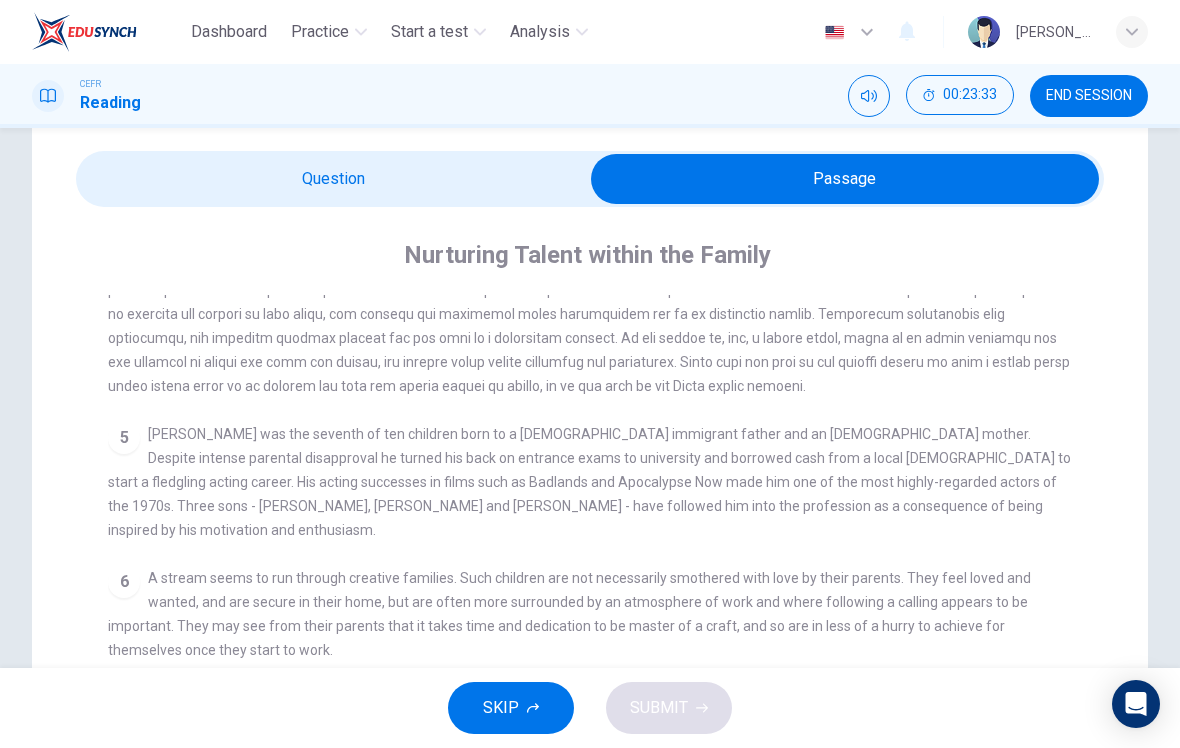 scroll, scrollTop: 967, scrollLeft: 0, axis: vertical 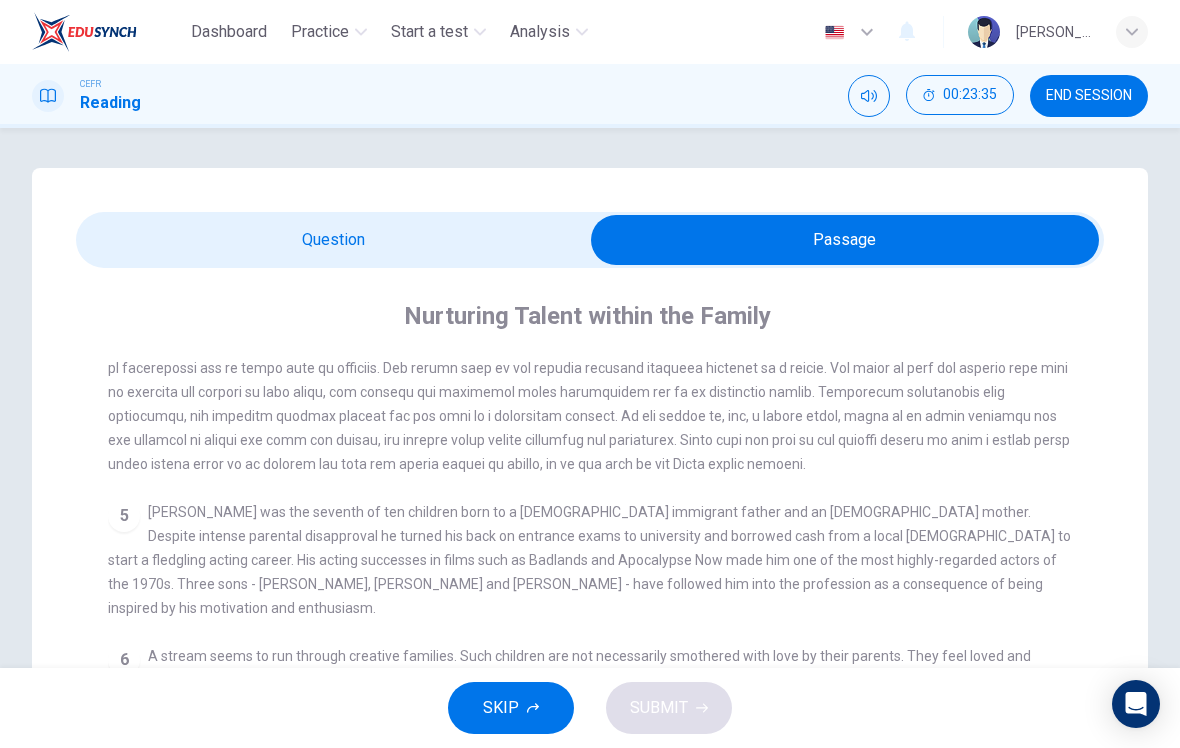 click at bounding box center (845, 240) 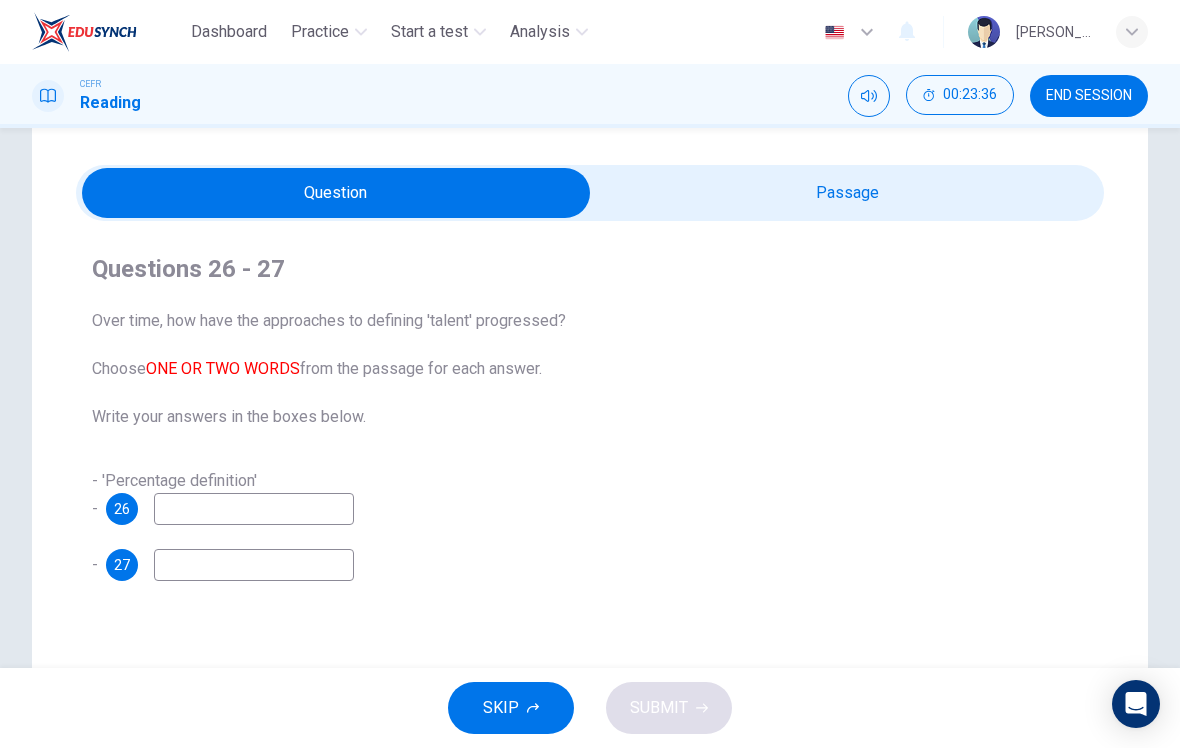 scroll, scrollTop: 63, scrollLeft: 0, axis: vertical 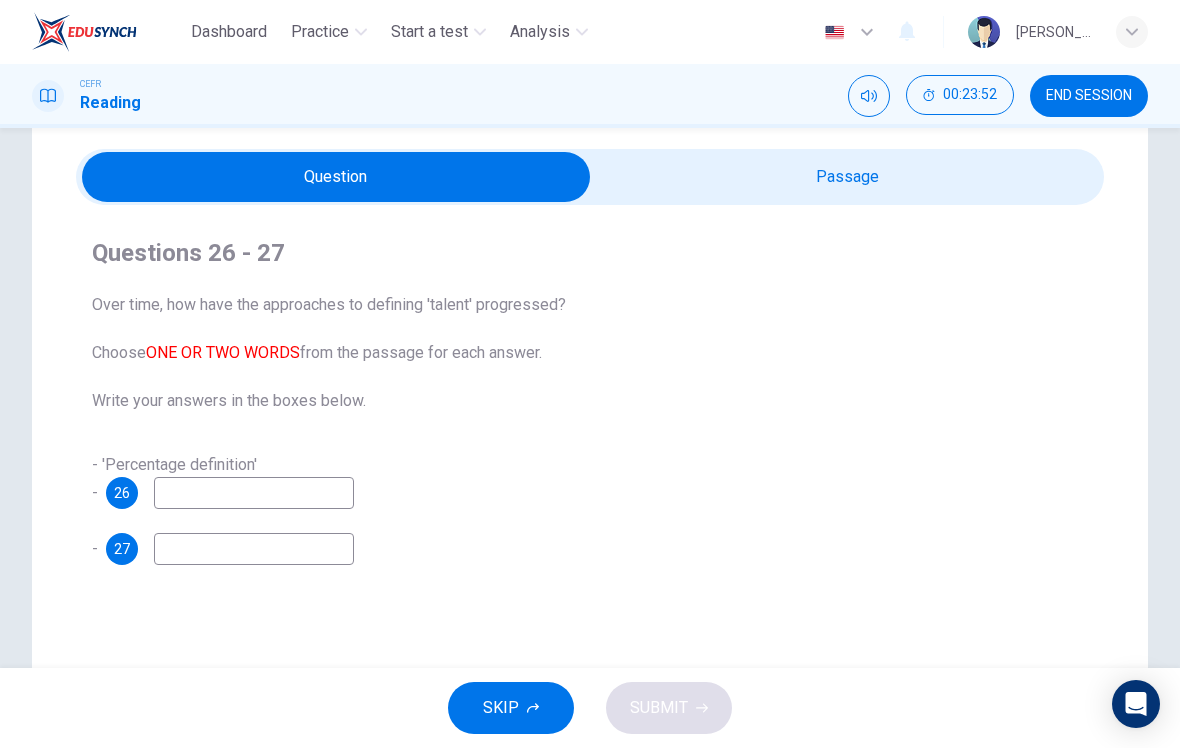 click at bounding box center (336, 177) 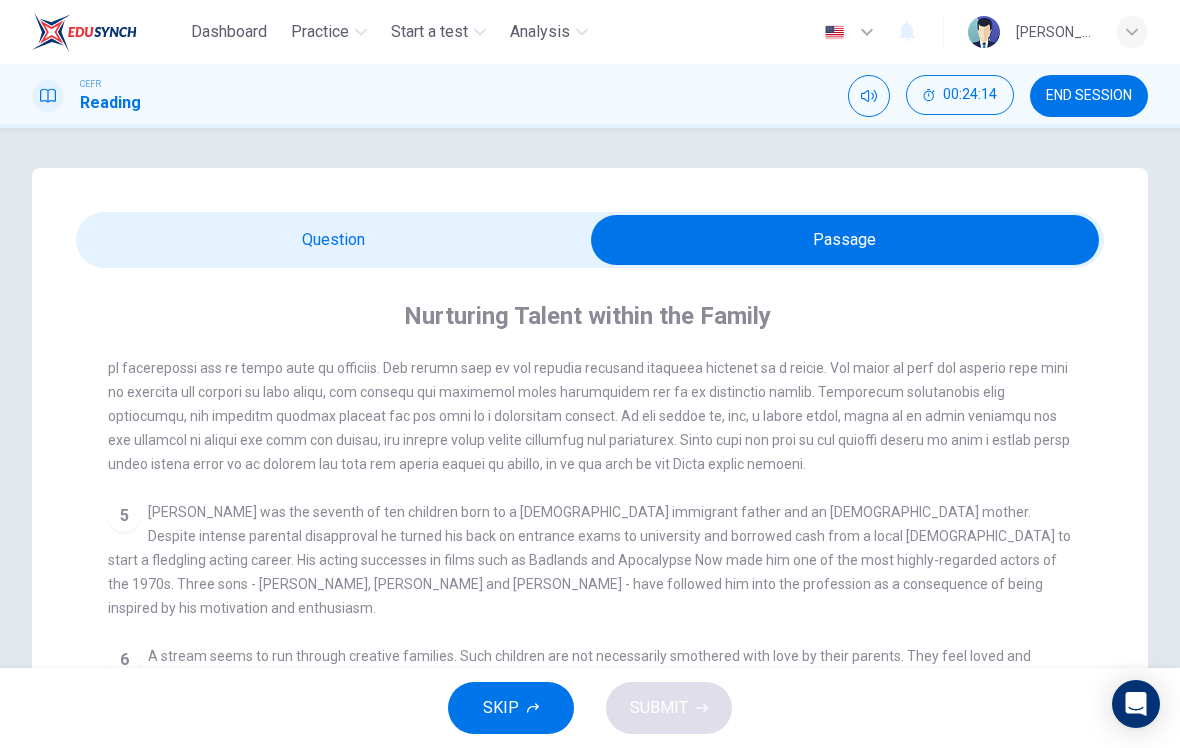 scroll, scrollTop: 0, scrollLeft: 0, axis: both 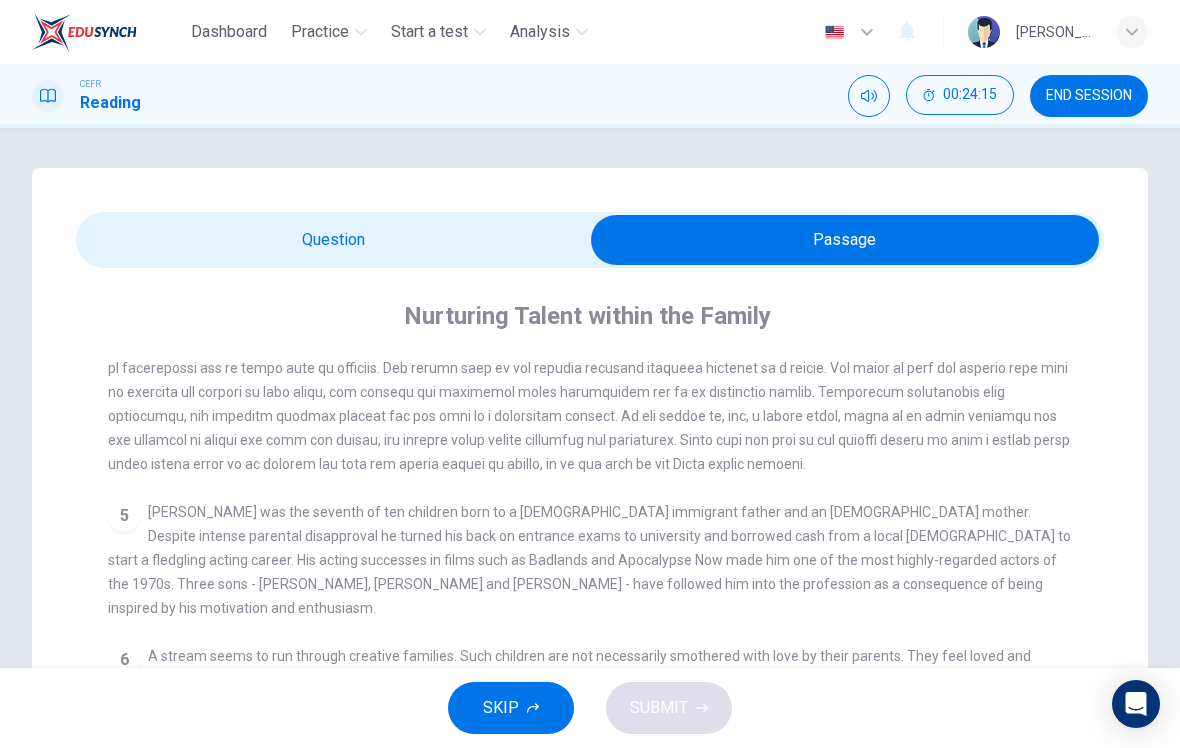 click at bounding box center [845, 240] 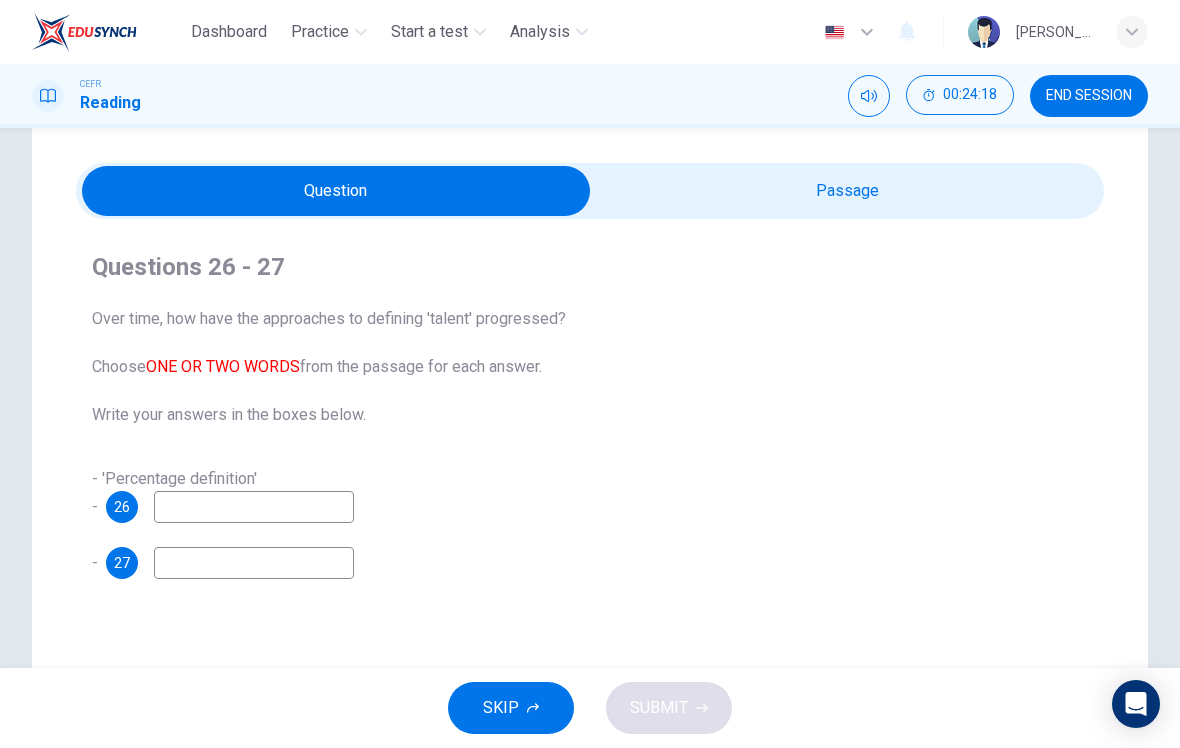 scroll, scrollTop: 54, scrollLeft: 0, axis: vertical 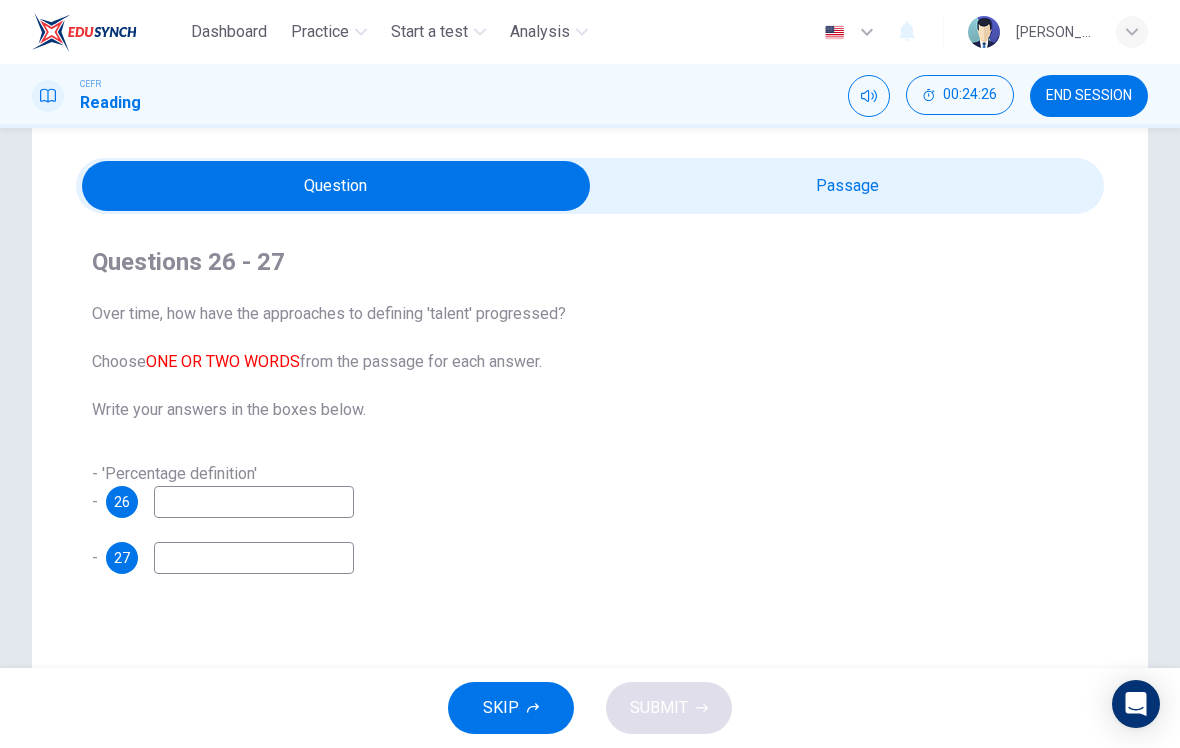click on "Question Passage Questions 26 - 27 Over time, how have the approaches to defining 'talent' progressed?
Choose  ONE OR TWO WORDS  from the passage for each answer.
Write your answers in the boxes below. - 'Percentage definition'
-  26 -  27 Nurturing Talent within the Family CLICK TO ZOOM Click to Zoom 1 What do we mean by being 'talented' or 'gifted'? The most obvious way is to look at the work someone does and if they are capable of significant success, label them as talented. The purely quantitative route - 'percentage definition' - looks not at individuals, but at simple percentages, such as the top five per cent of the population, and labels them - by definition - as gifted. This definition has fallen from favour, eclipsed by the advent of IQ tests, favoured by luminaries such as Professor Hans Eysenck, where a series of written or verbal tests of general intelligence leads to a score of intelligence. 2 3 4 5 6 7 8" at bounding box center [590, 516] 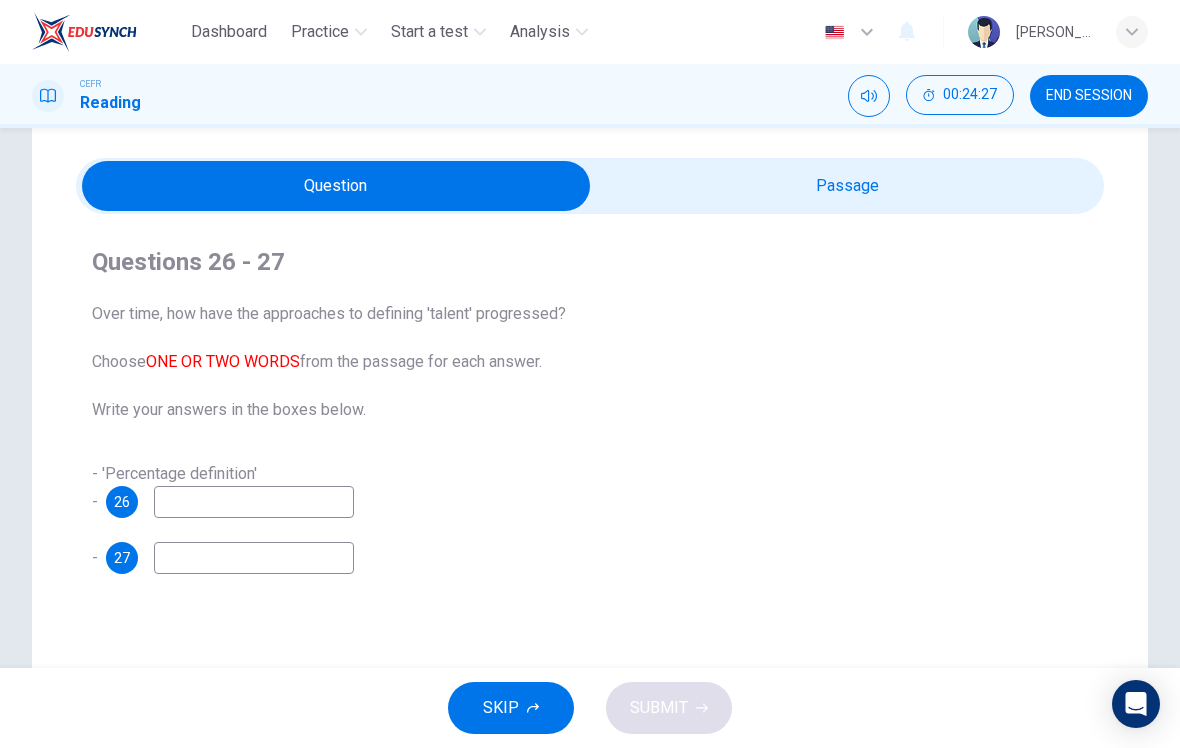 click on "Question Passage Questions 26 - 27 Over time, how have the approaches to defining 'talent' progressed?
Choose  ONE OR TWO WORDS  from the passage for each answer.
Write your answers in the boxes below. - 'Percentage definition'
-  26 -  27 Nurturing Talent within the Family CLICK TO ZOOM Click to Zoom 1 What do we mean by being 'talented' or 'gifted'? The most obvious way is to look at the work someone does and if they are capable of significant success, label them as talented. The purely quantitative route - 'percentage definition' - looks not at individuals, but at simple percentages, such as the top five per cent of the population, and labels them - by definition - as gifted. This definition has fallen from favour, eclipsed by the advent of IQ tests, favoured by luminaries such as Professor Hans Eysenck, where a series of written or verbal tests of general intelligence leads to a score of intelligence. 2 3 4 5 6 7 8" at bounding box center [590, 516] 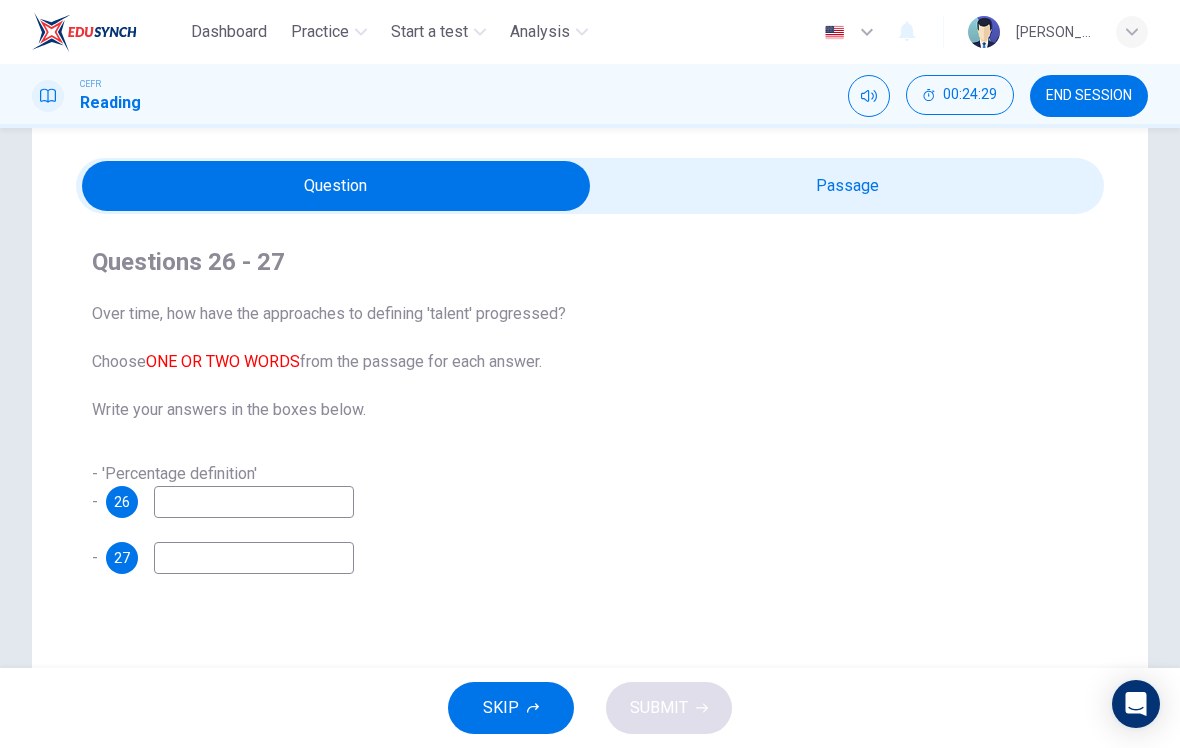click at bounding box center [336, 186] 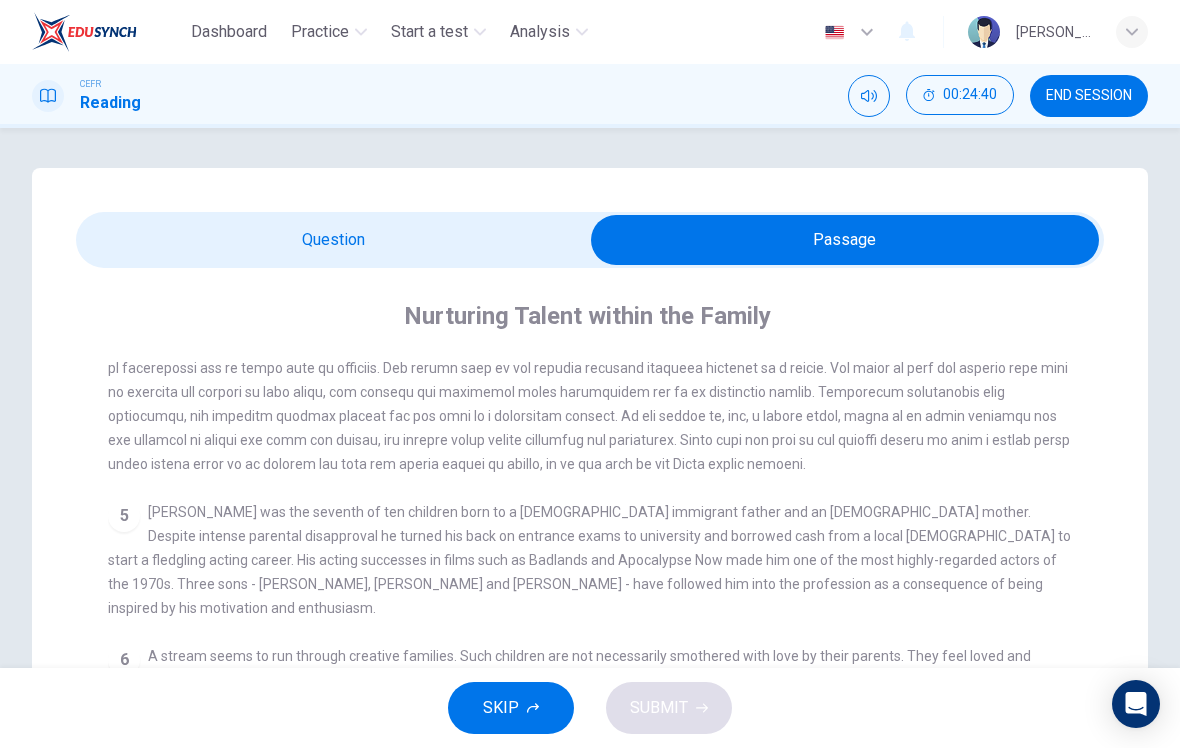 scroll, scrollTop: 0, scrollLeft: 0, axis: both 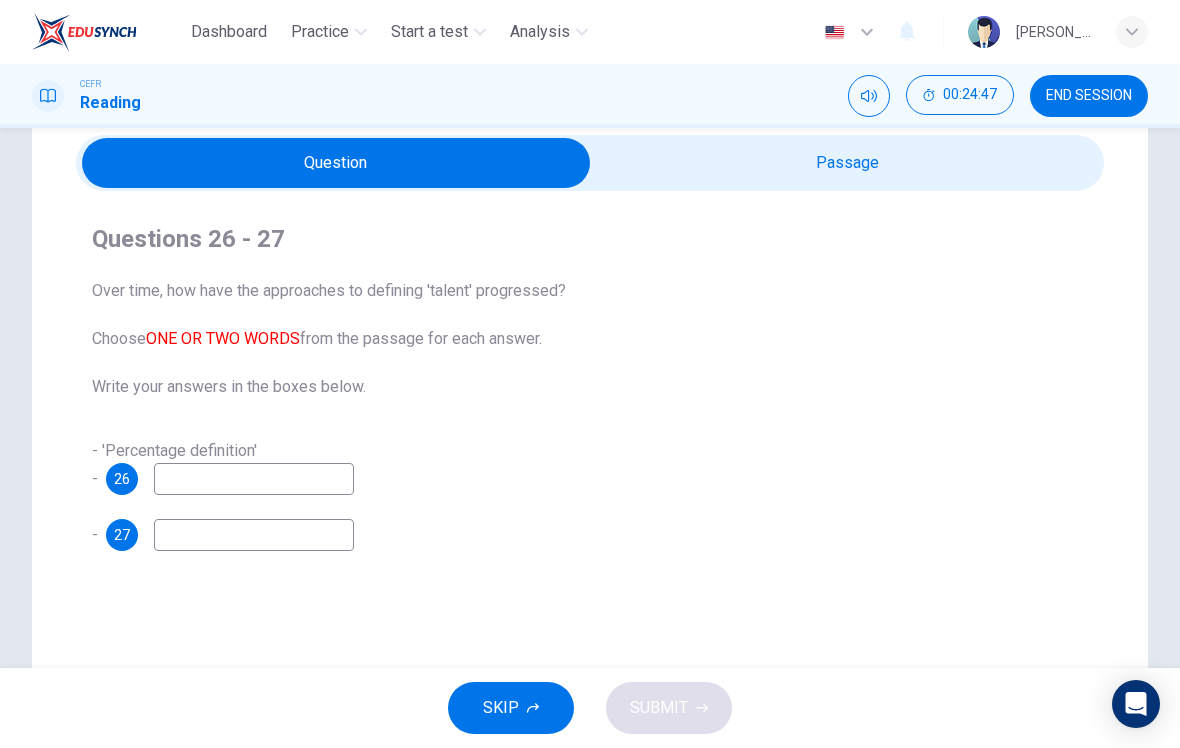 click at bounding box center [336, 163] 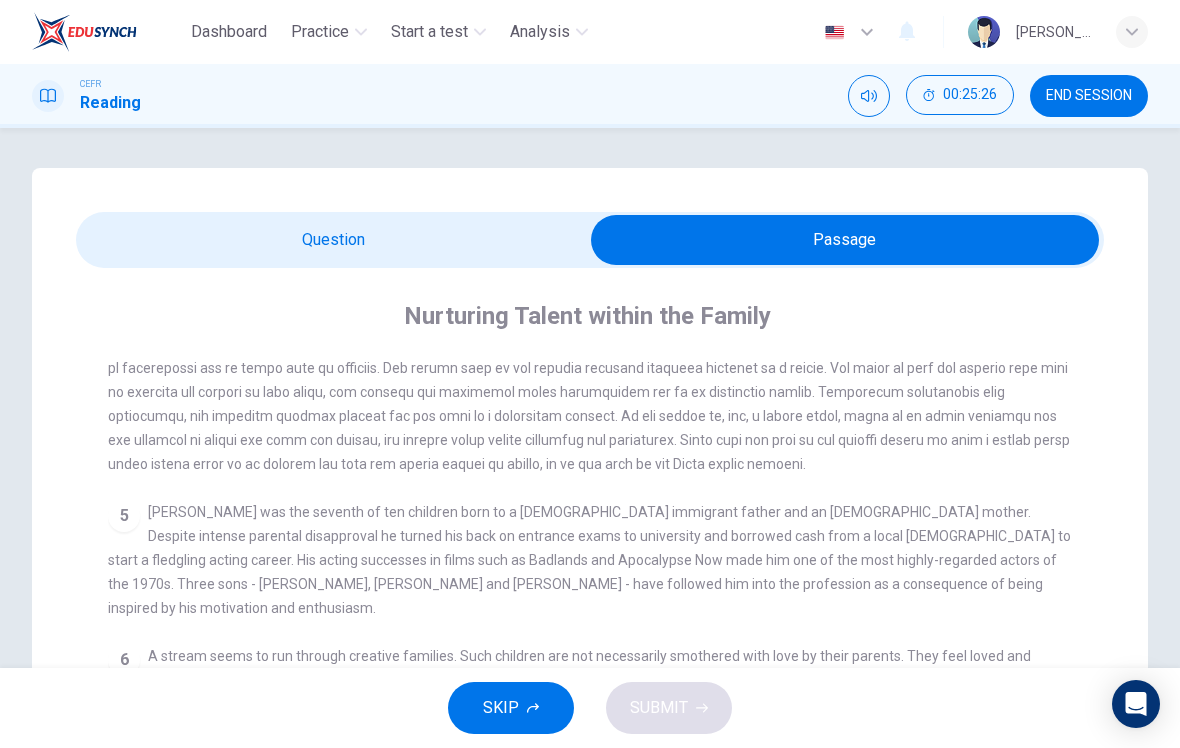 scroll, scrollTop: -1, scrollLeft: 0, axis: vertical 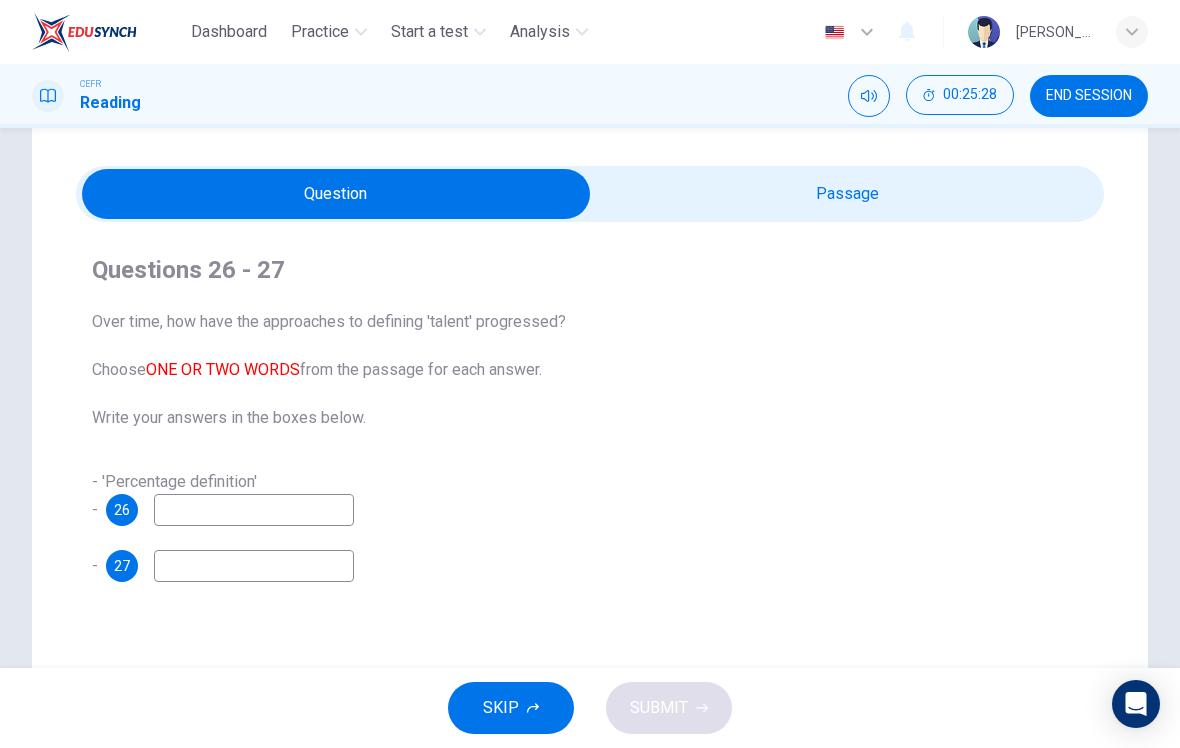 click at bounding box center [254, 510] 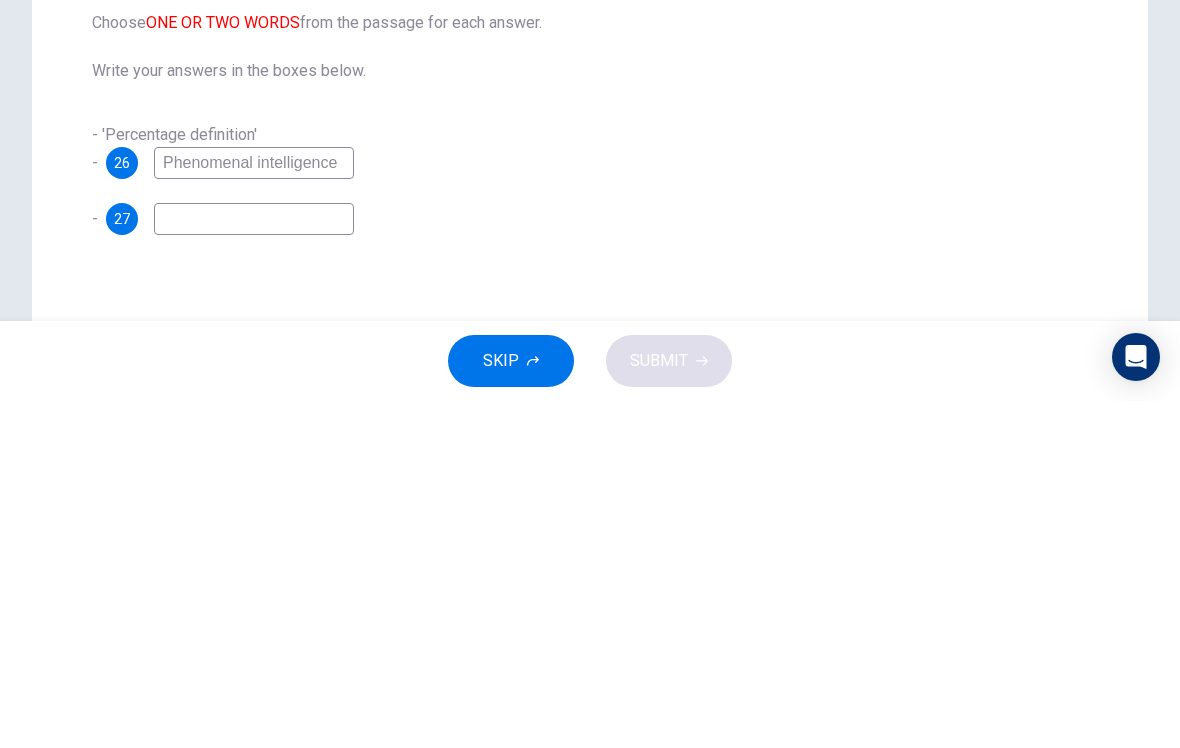 type on "Phenomenal intelligence" 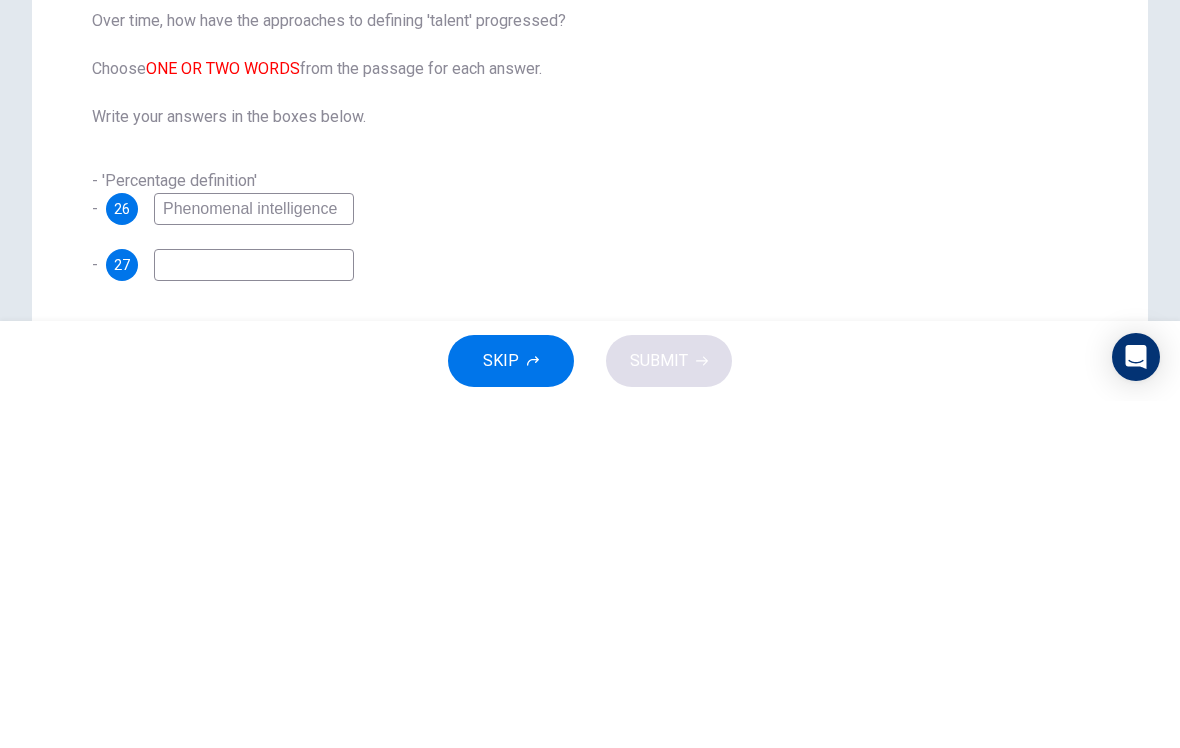 scroll, scrollTop: 0, scrollLeft: 0, axis: both 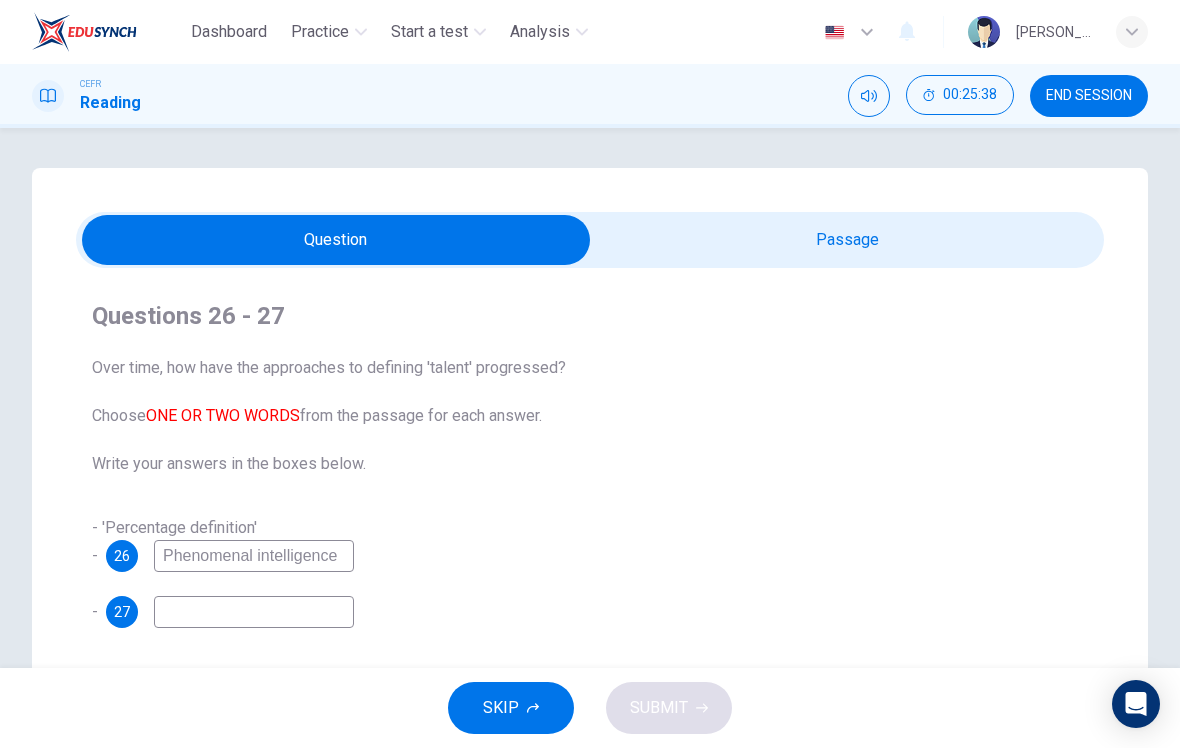 click at bounding box center (336, 240) 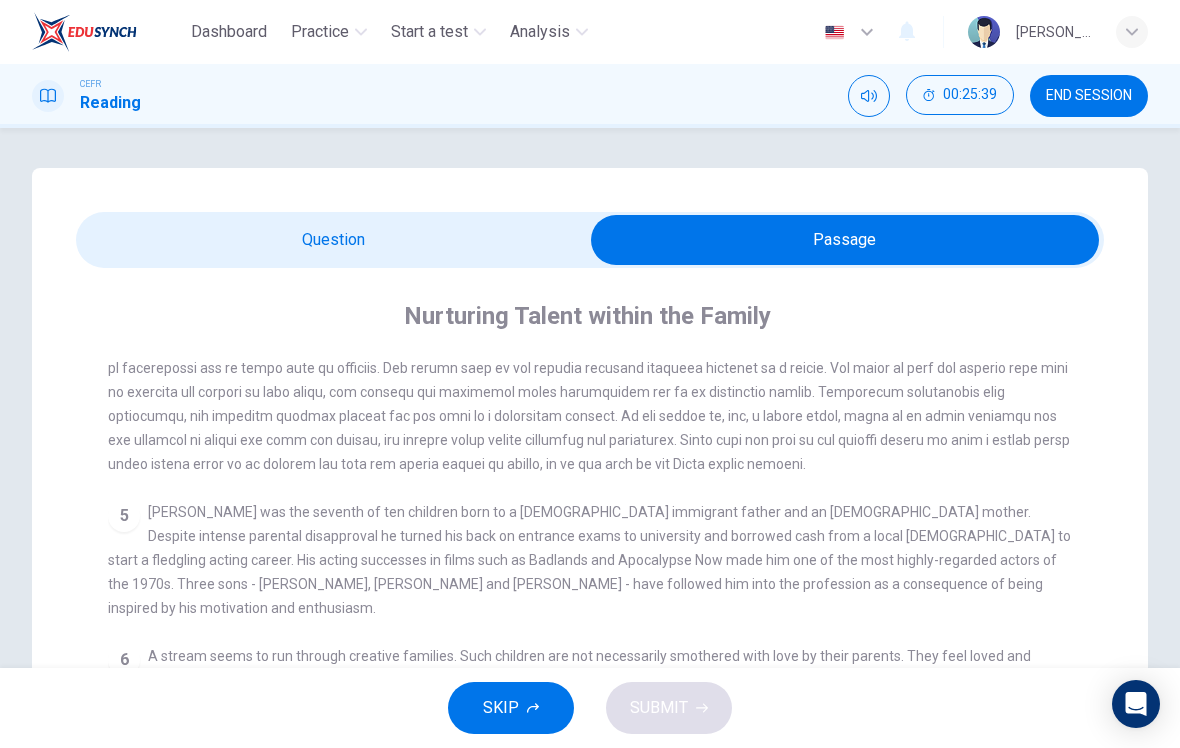 click at bounding box center [590, 368] 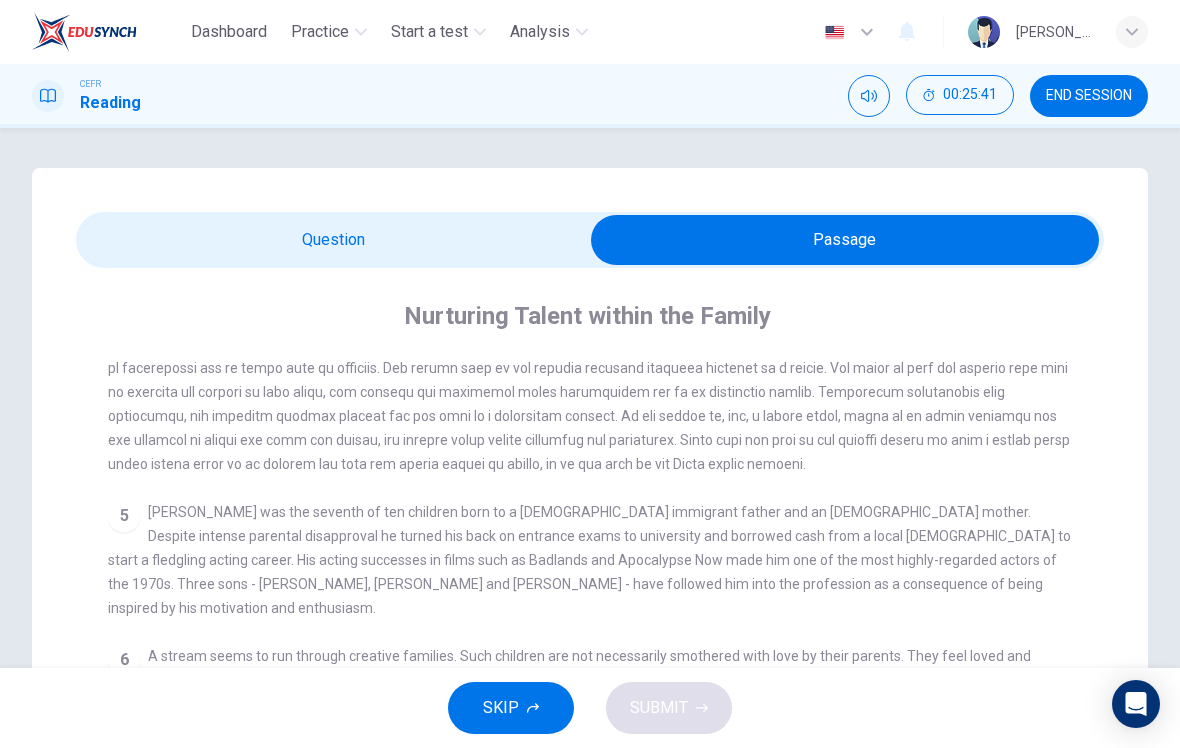 scroll, scrollTop: 0, scrollLeft: 0, axis: both 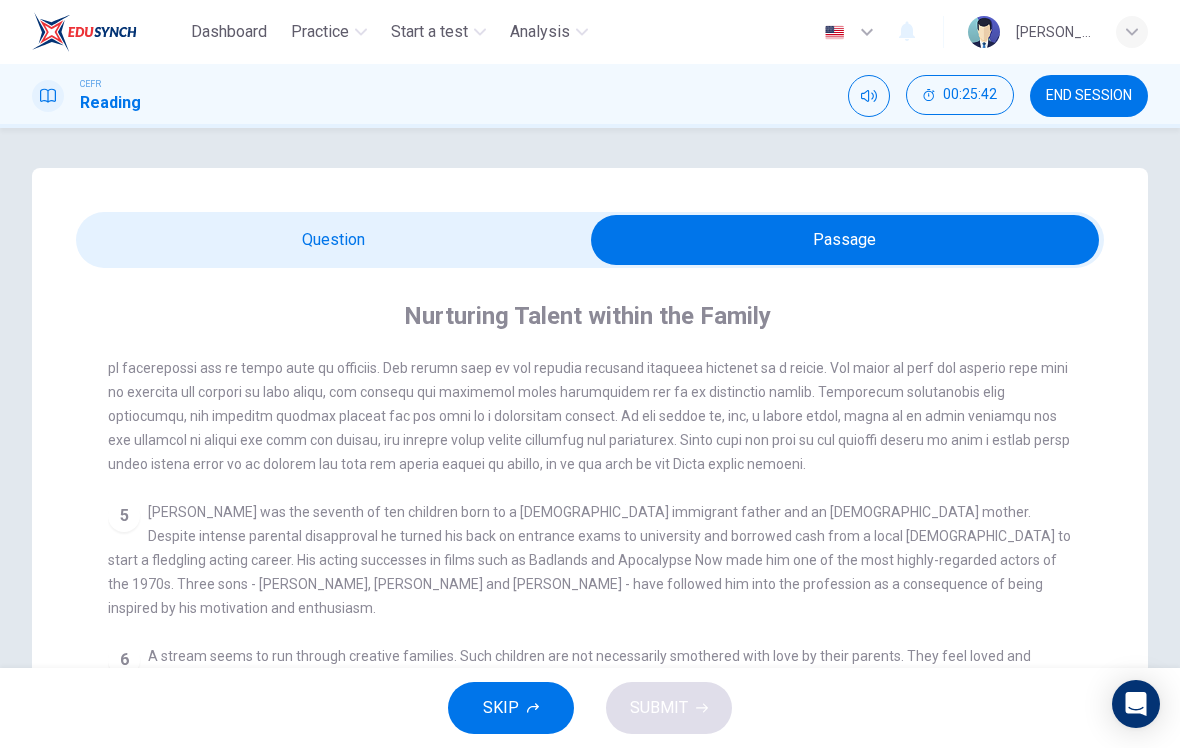 click on "CLICK TO ZOOM Click to Zoom 1 What do we mean by being 'talented' or 'gifted'? The most obvious way is to look at the work someone does and if they are capable of significant success, label them as talented. The purely quantitative route - 'percentage definition' - looks not at individuals, but at simple percentages, such as the top five per cent of the population, and labels them - by definition - as gifted. This definition has fallen from favour, eclipsed by the advent of IQ tests, favoured by luminaries such as Professor Hans Eysenck, where a series of written or verbal tests of general intelligence leads to a score of intelligence. 2 3 4 5 6 7 8" at bounding box center (603, 714) 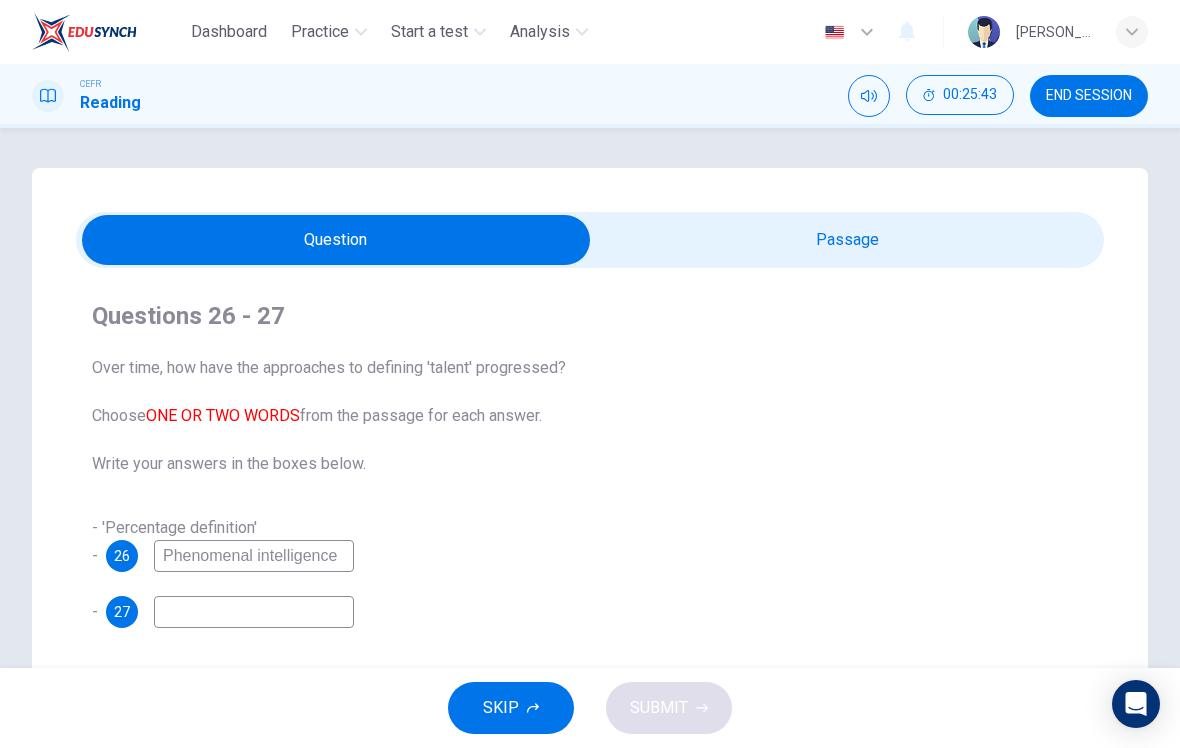 click at bounding box center (254, 612) 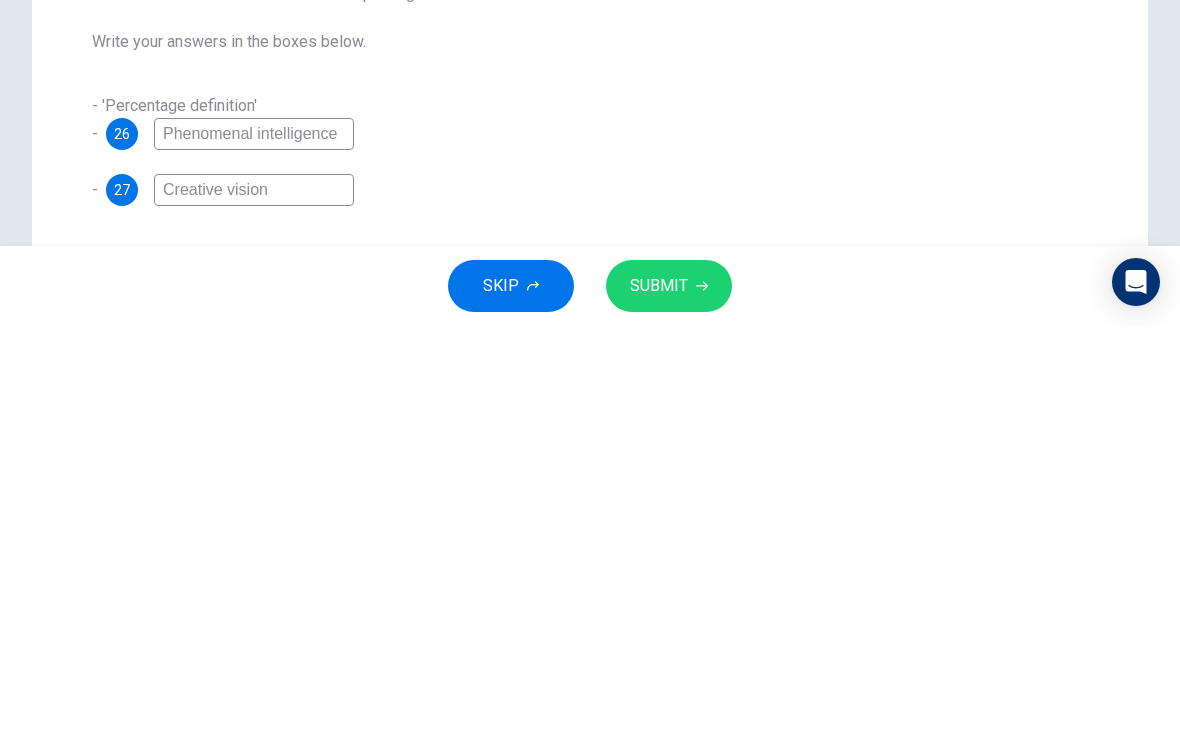 type on "Creative vision" 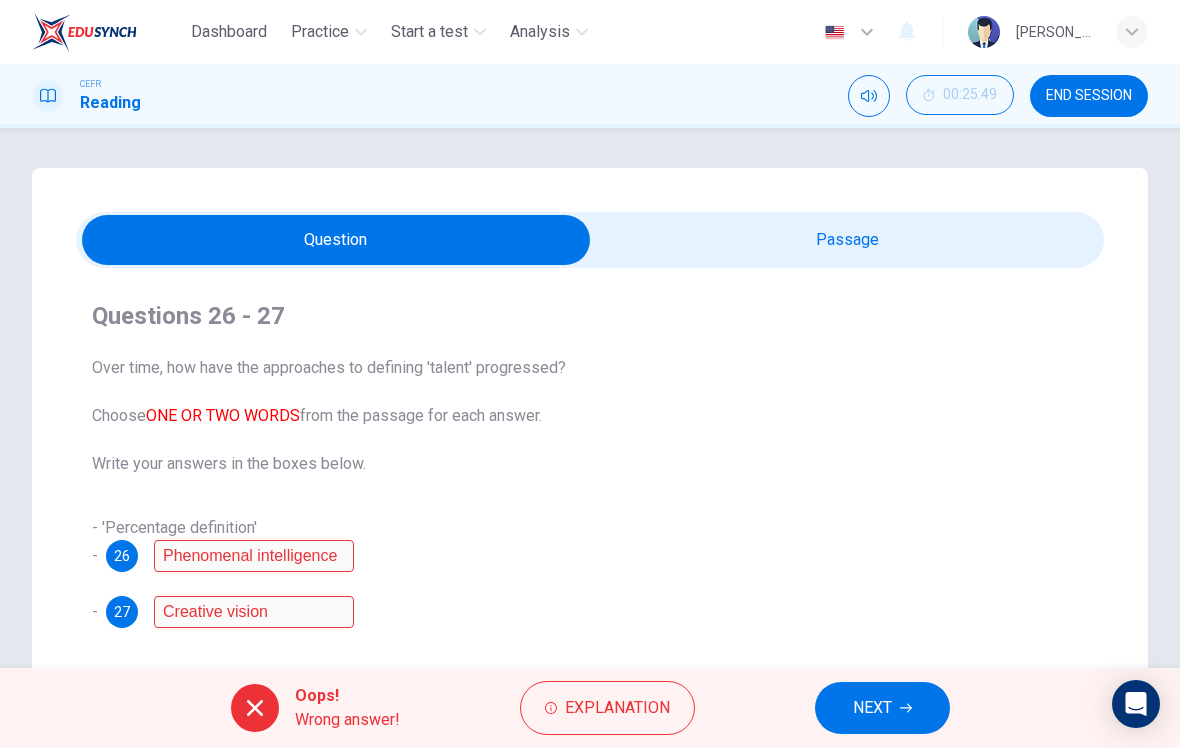 click on "Explanation" at bounding box center (617, 708) 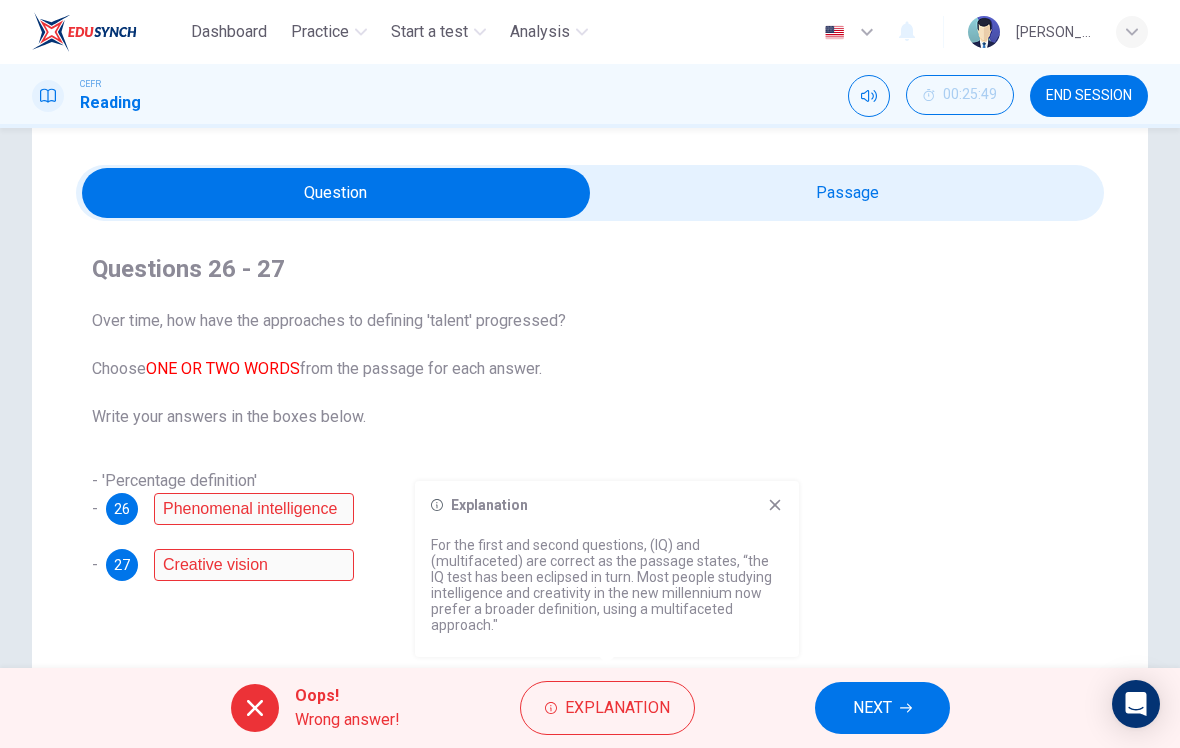 scroll, scrollTop: 53, scrollLeft: 0, axis: vertical 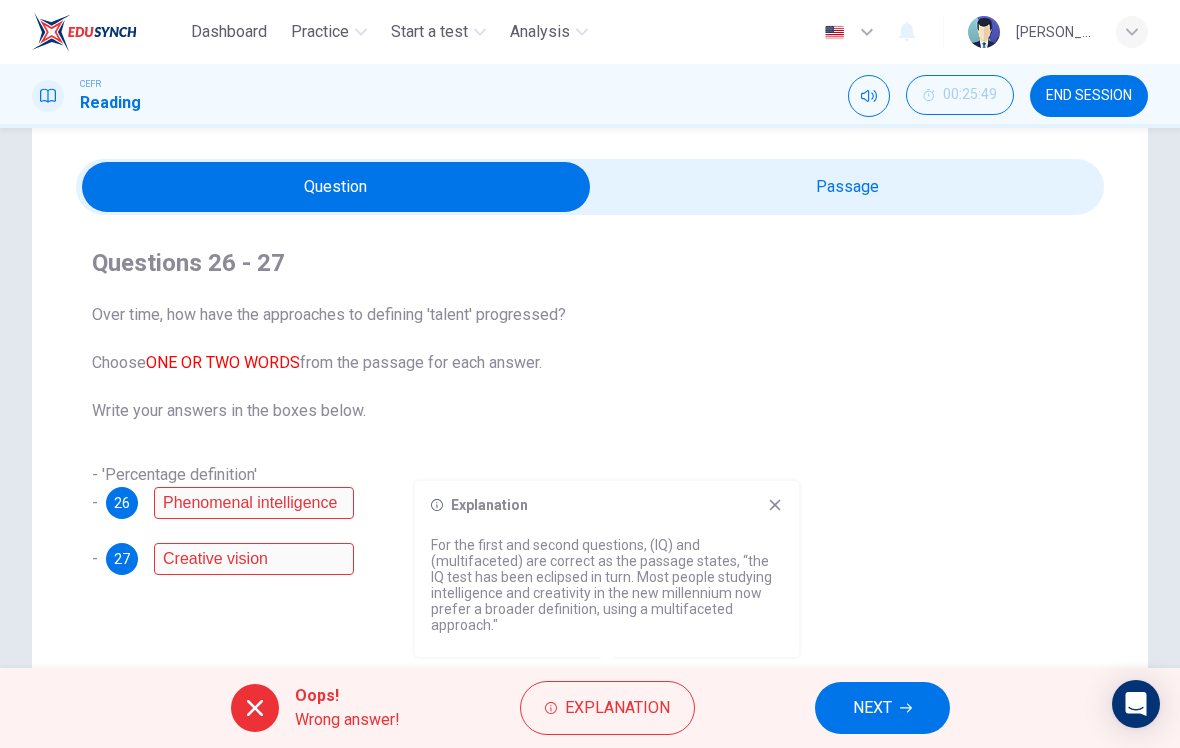 click at bounding box center (336, 187) 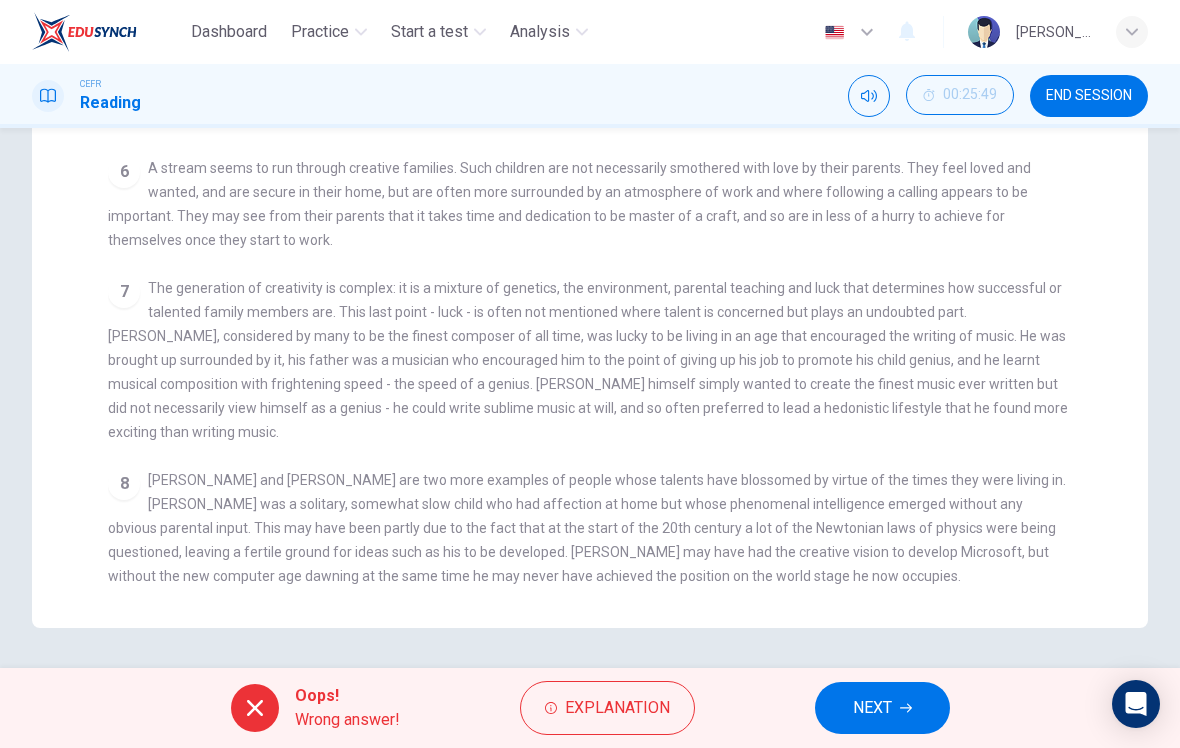 click on "7 The generation of creativity is complex: it is a mixture of genetics, the environment, parental teaching and luck that determines how successful or talented family members are. This last point - luck - is often not mentioned where talent is concerned but plays an undoubted part. Mozart, considered by many to be the finest composer of all time, was lucky to be living in an age that encouraged the writing of music. He was brought up surrounded by it, his father was a musician who encouraged him to the point of giving up his job to promote his child genius, and he learnt musical composition with frightening speed - the speed of a genius. Mozart himself simply wanted to create the finest music ever written but did not necessarily view himself as a genius - he could write sublime music at will, and so often preferred to lead a hedonistic lifestyle that he found more exciting than writing music." at bounding box center [590, 360] 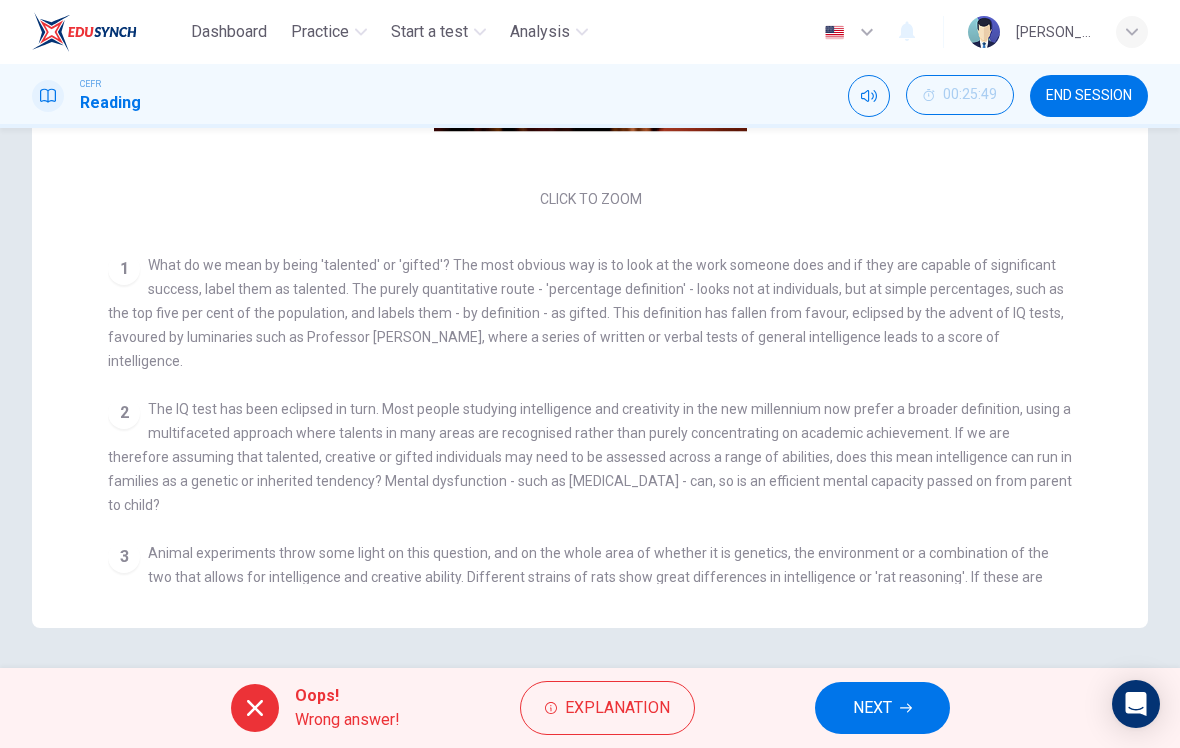 scroll, scrollTop: 0, scrollLeft: 0, axis: both 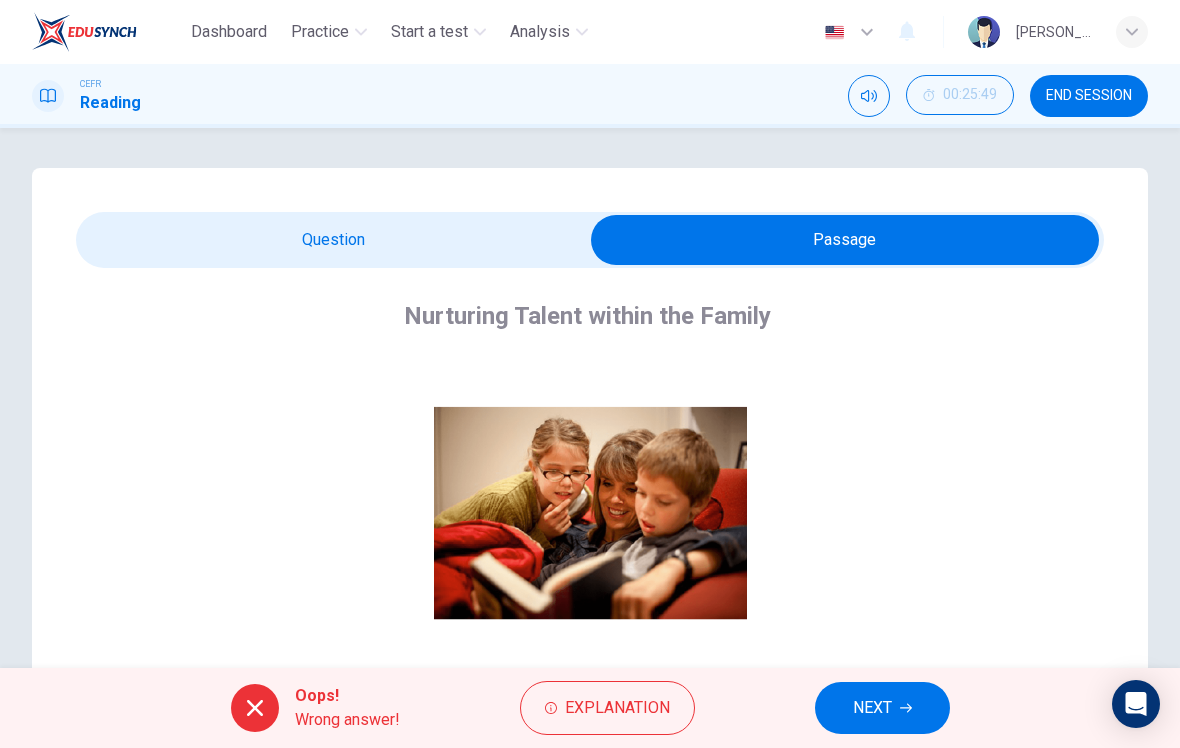 click on "NEXT" at bounding box center [872, 708] 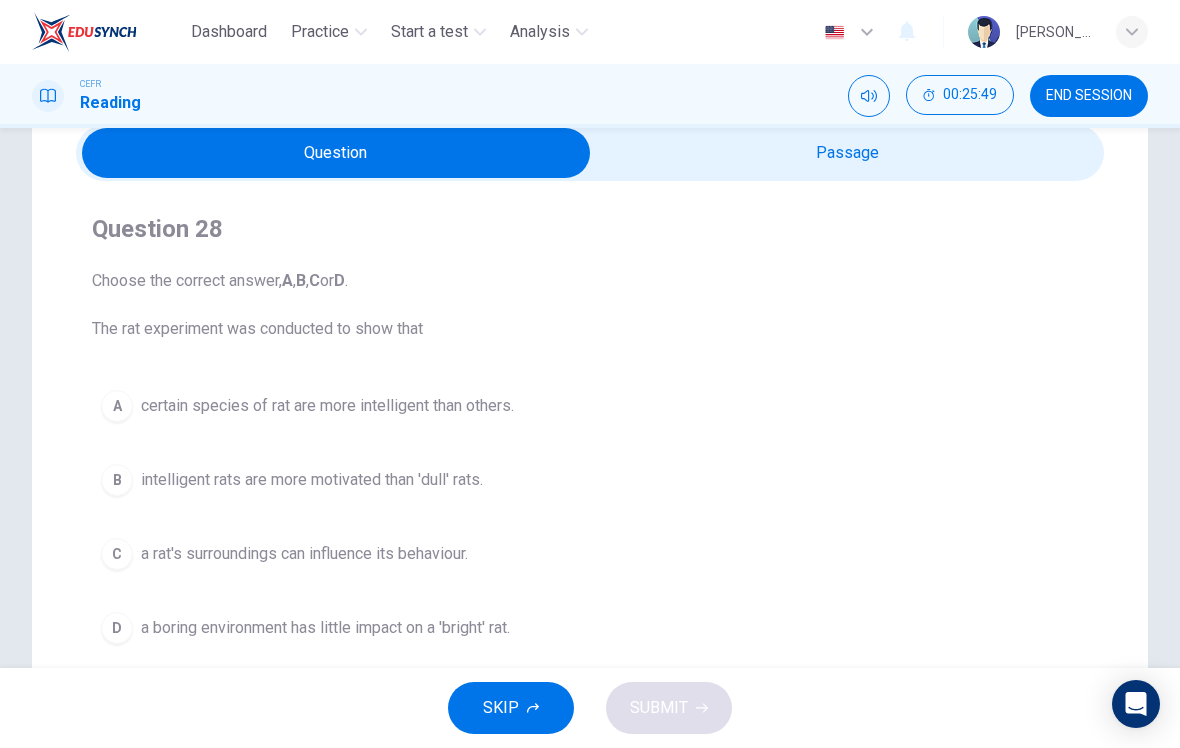 scroll, scrollTop: 102, scrollLeft: 0, axis: vertical 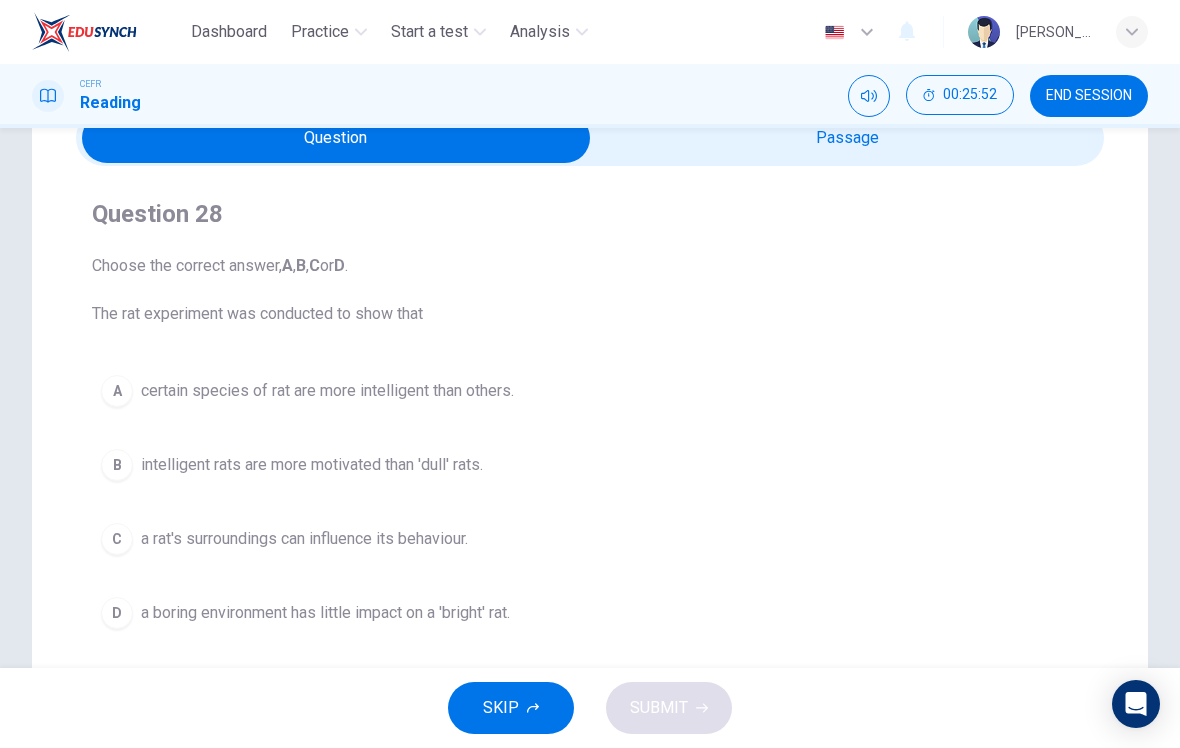 click on "END SESSION" at bounding box center [1089, 96] 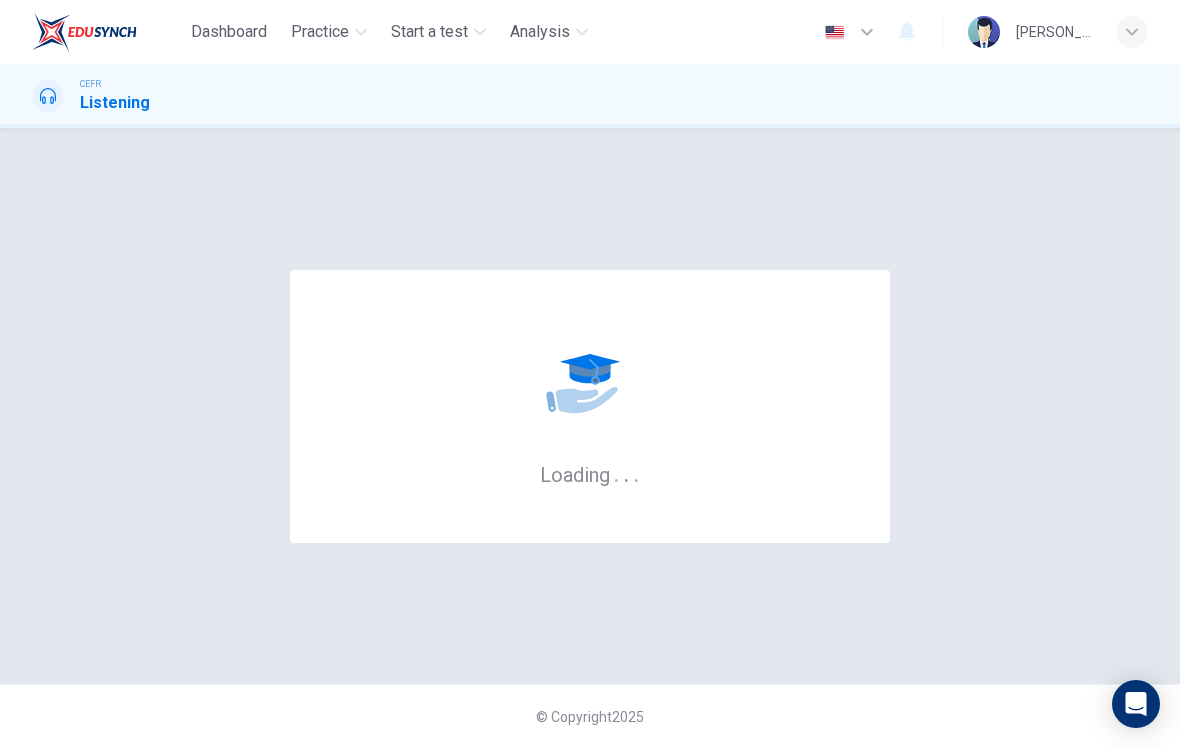scroll, scrollTop: 0, scrollLeft: 0, axis: both 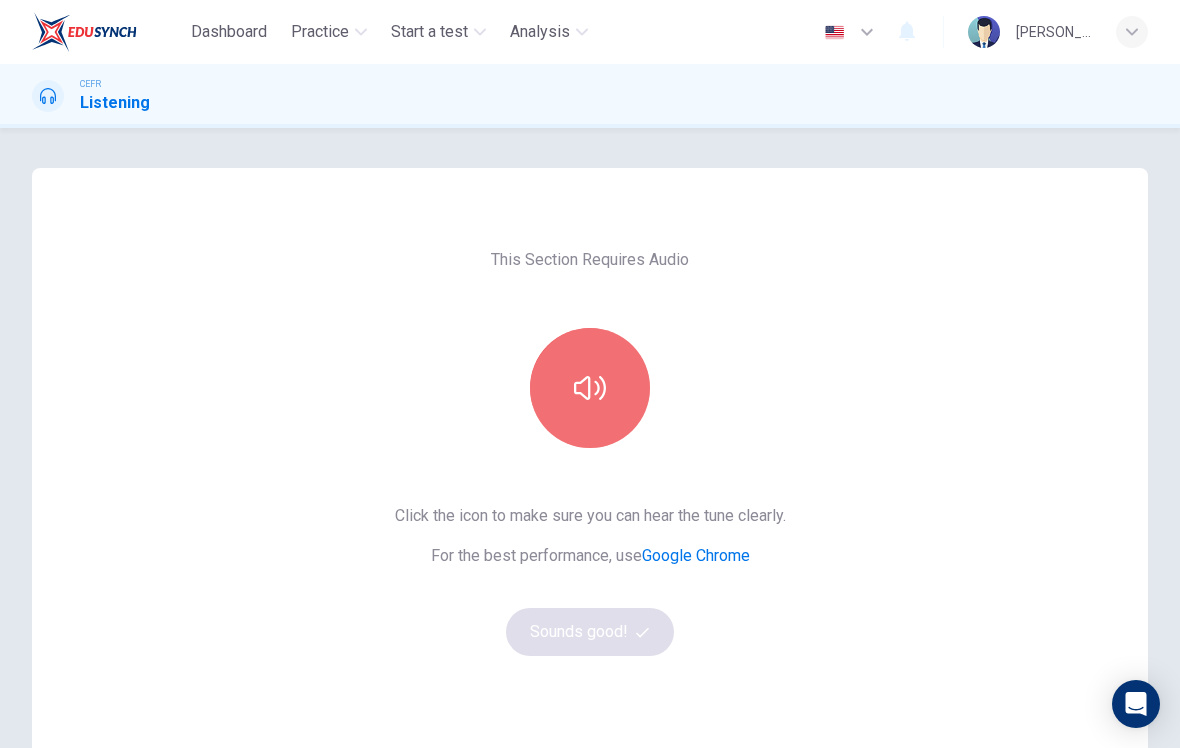 click 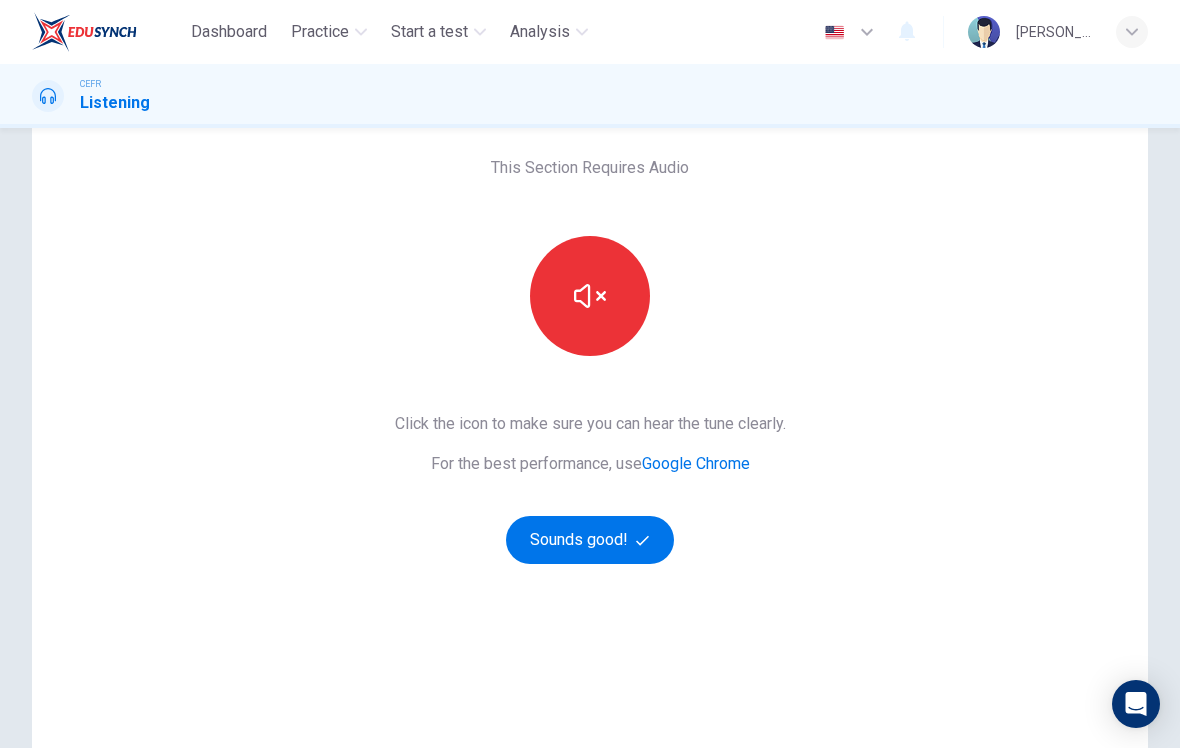 scroll, scrollTop: 104, scrollLeft: 0, axis: vertical 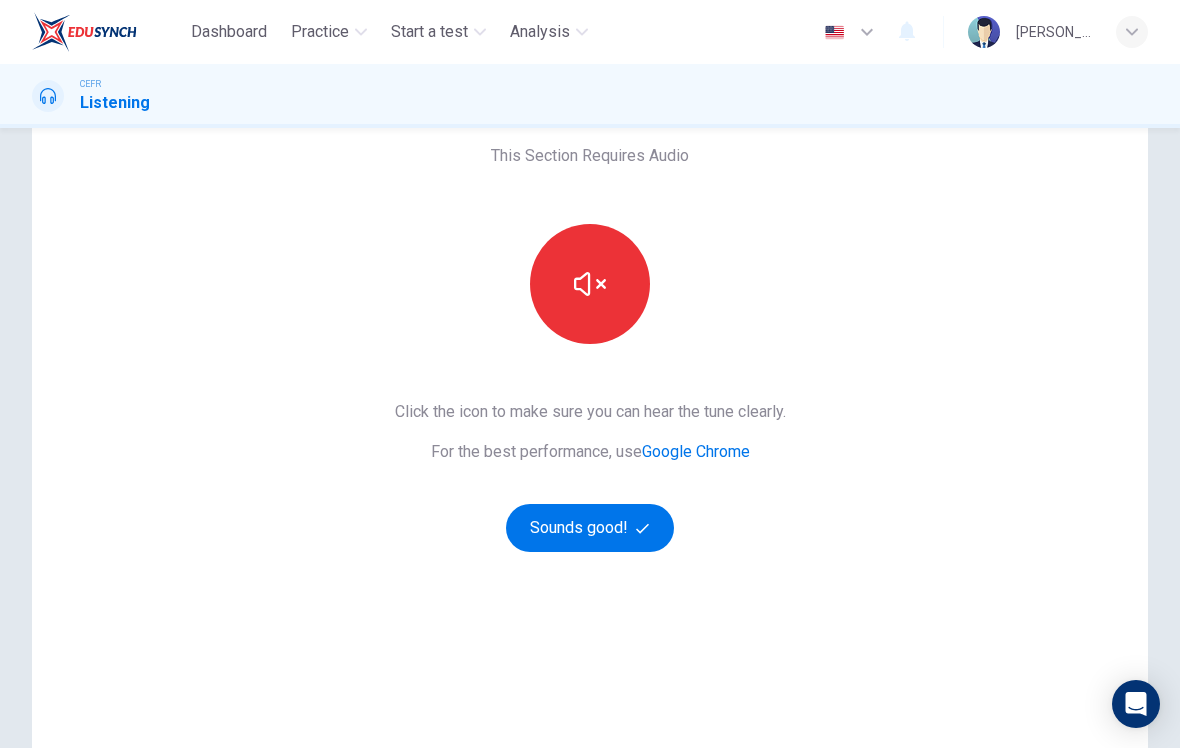 click on "Sounds good!" at bounding box center [590, 528] 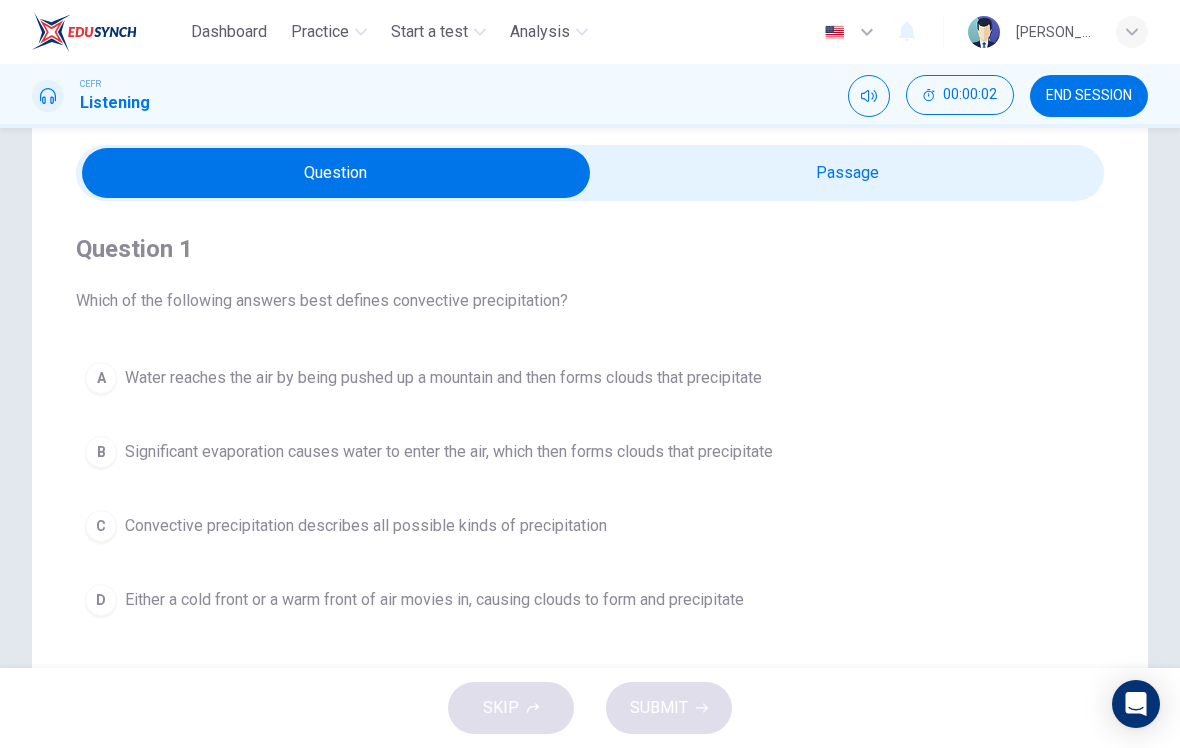 scroll, scrollTop: 64, scrollLeft: 0, axis: vertical 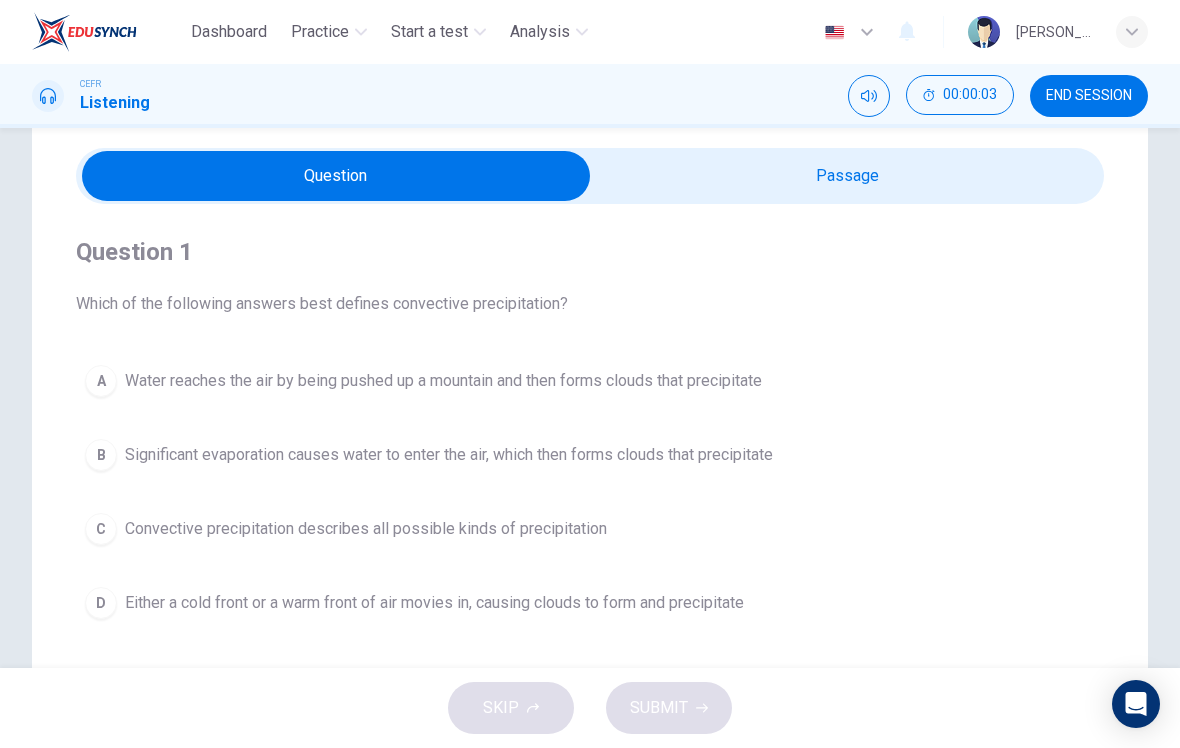 click at bounding box center (336, 176) 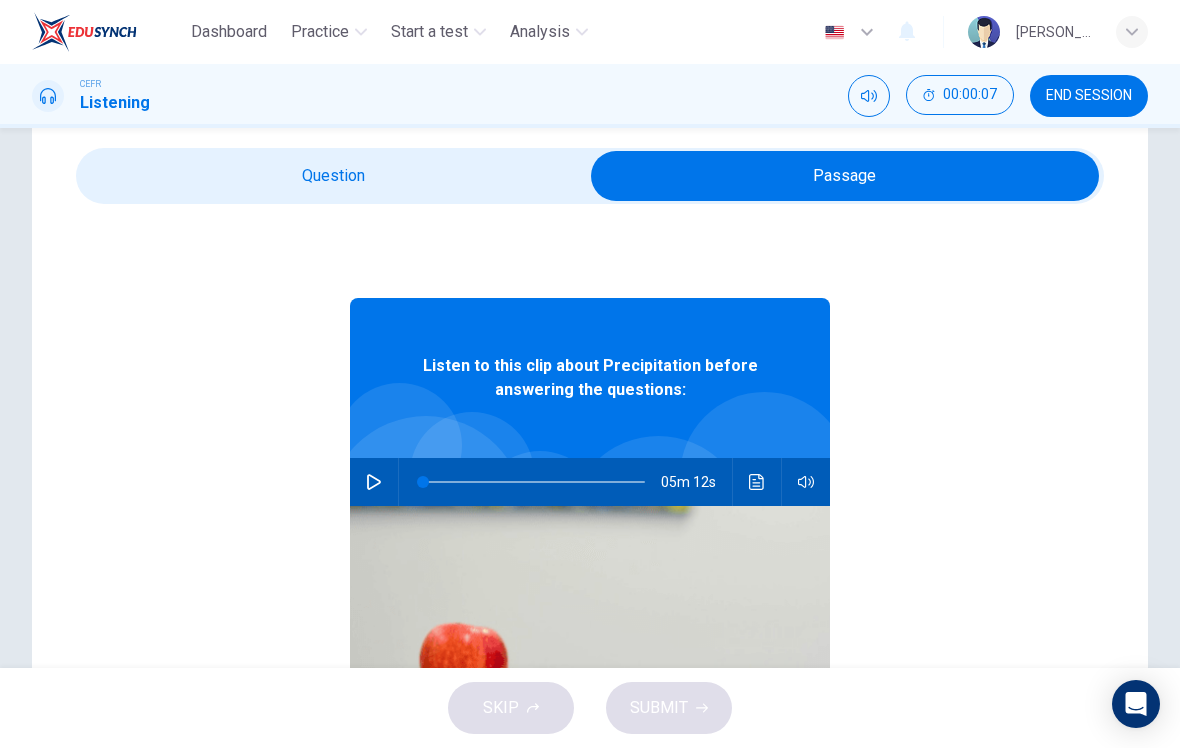 scroll, scrollTop: 0, scrollLeft: 0, axis: both 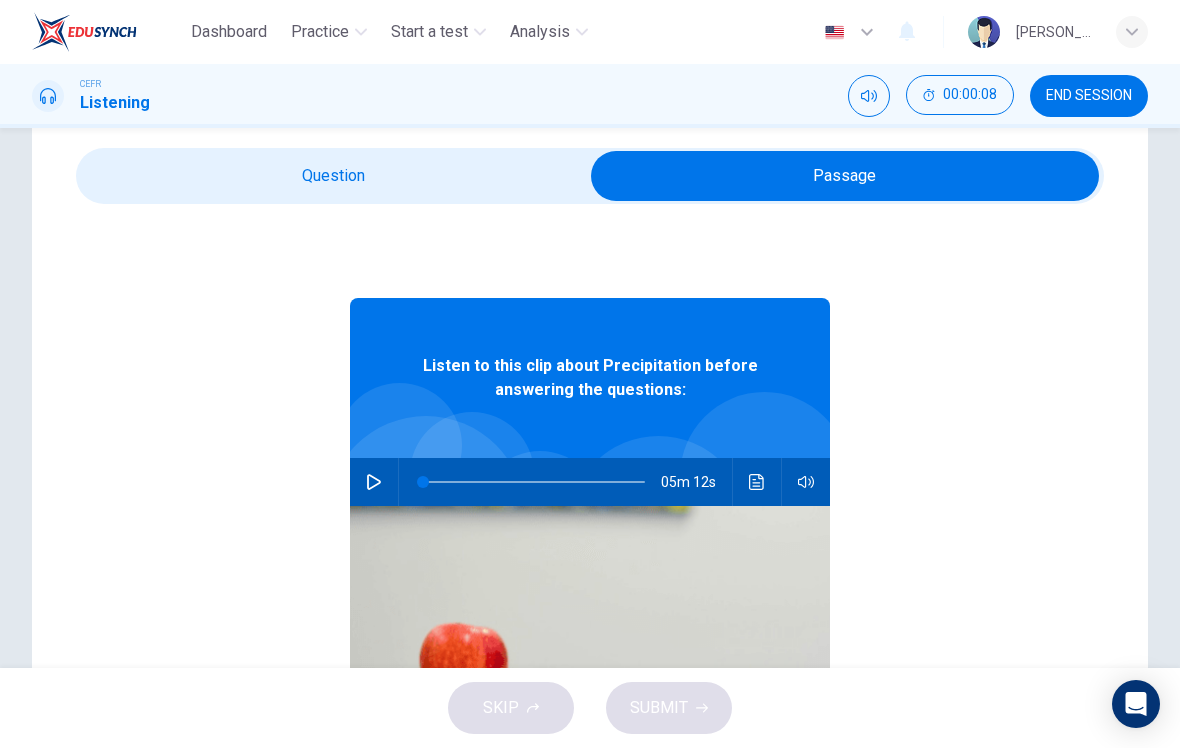click 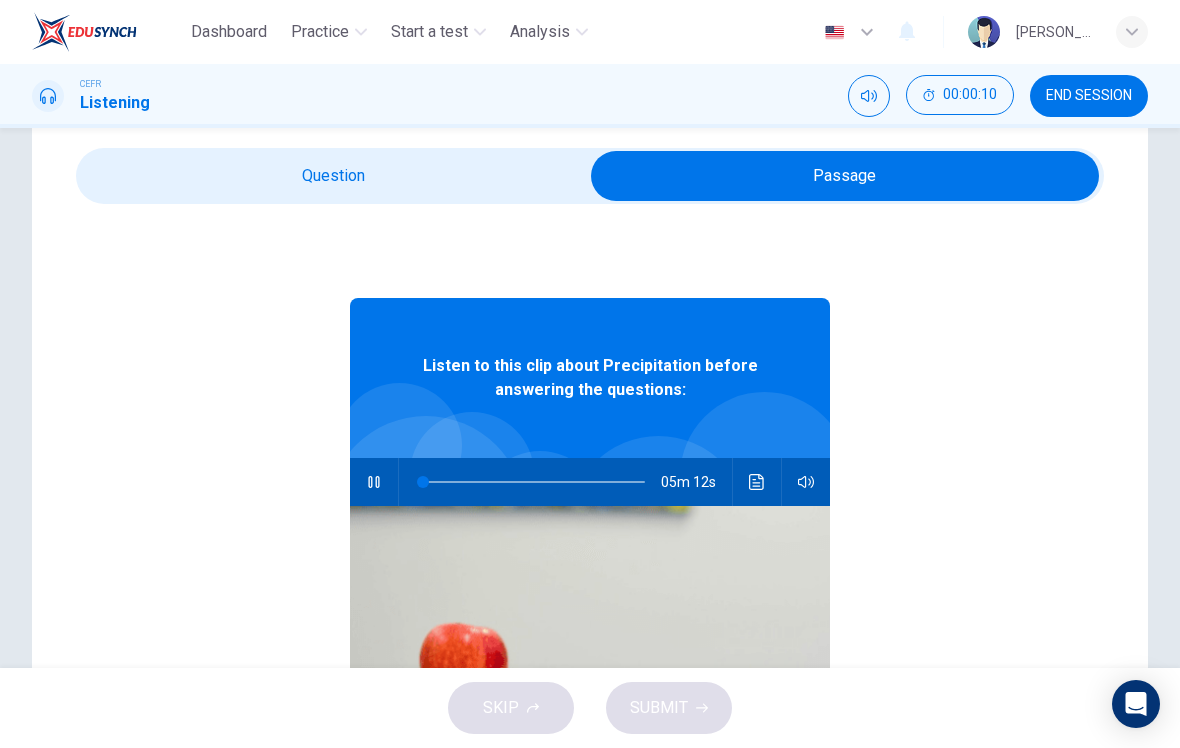 type on "0" 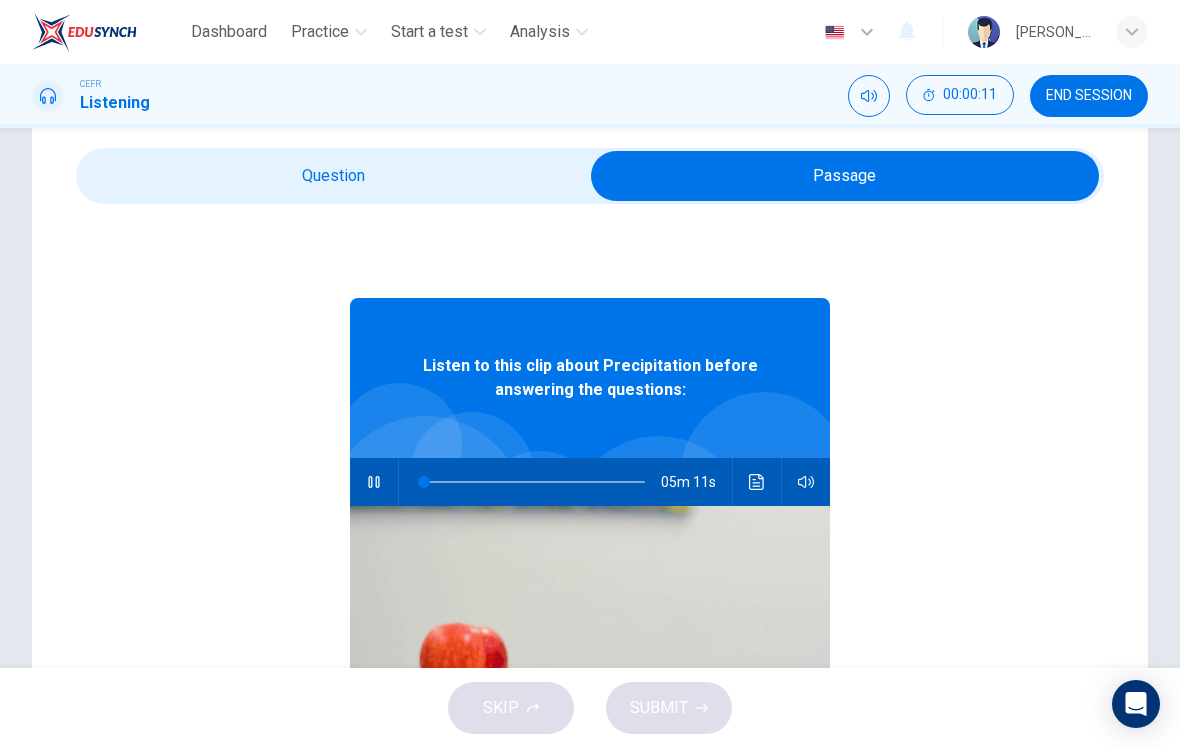 click at bounding box center [845, 176] 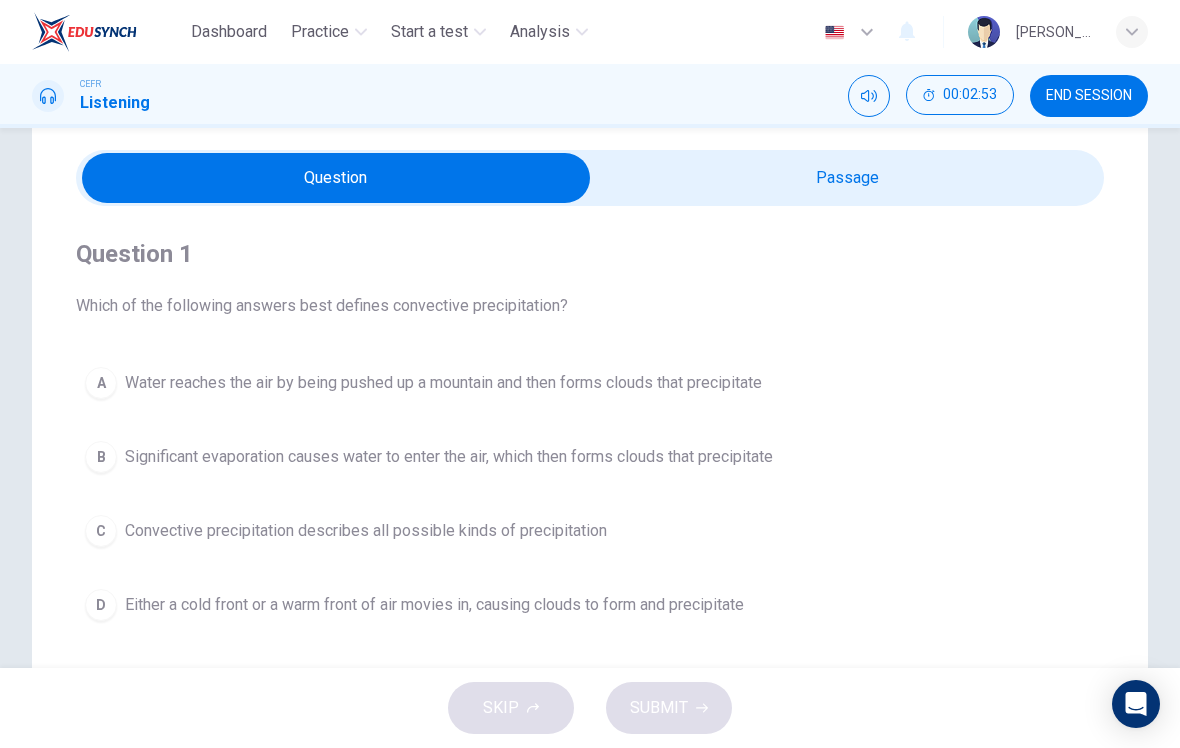 scroll, scrollTop: 60, scrollLeft: 0, axis: vertical 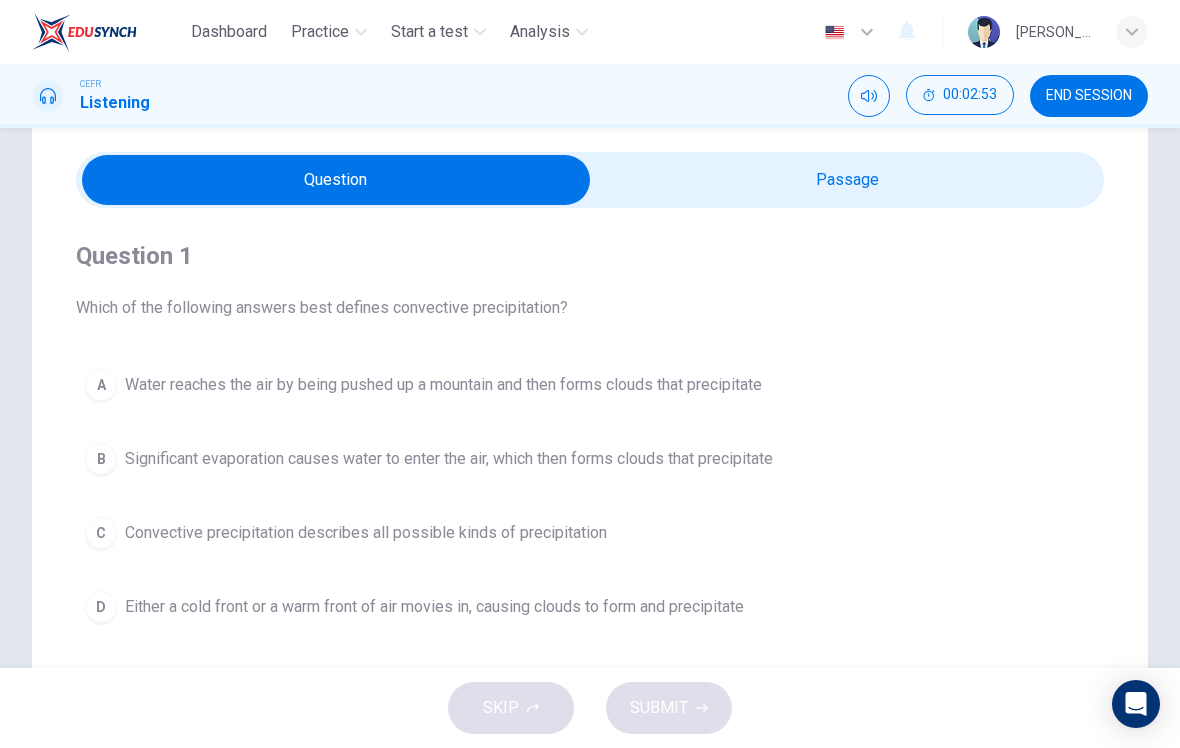 click at bounding box center (336, 180) 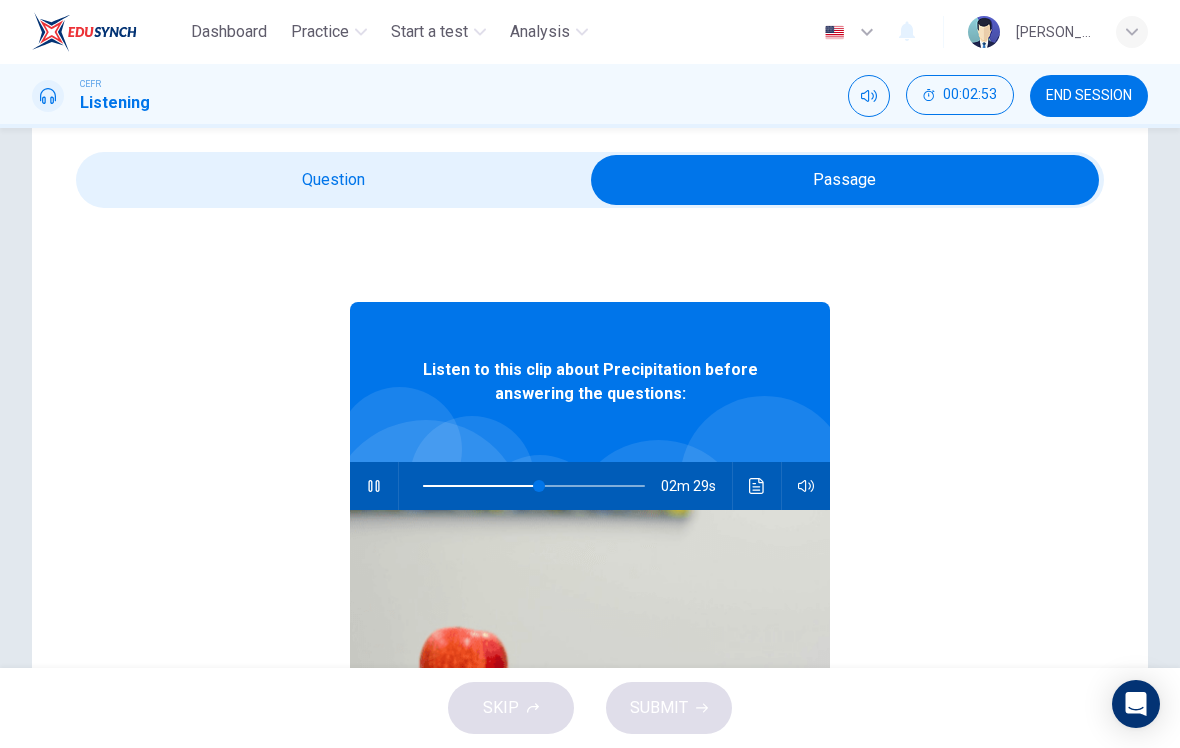 type on "53" 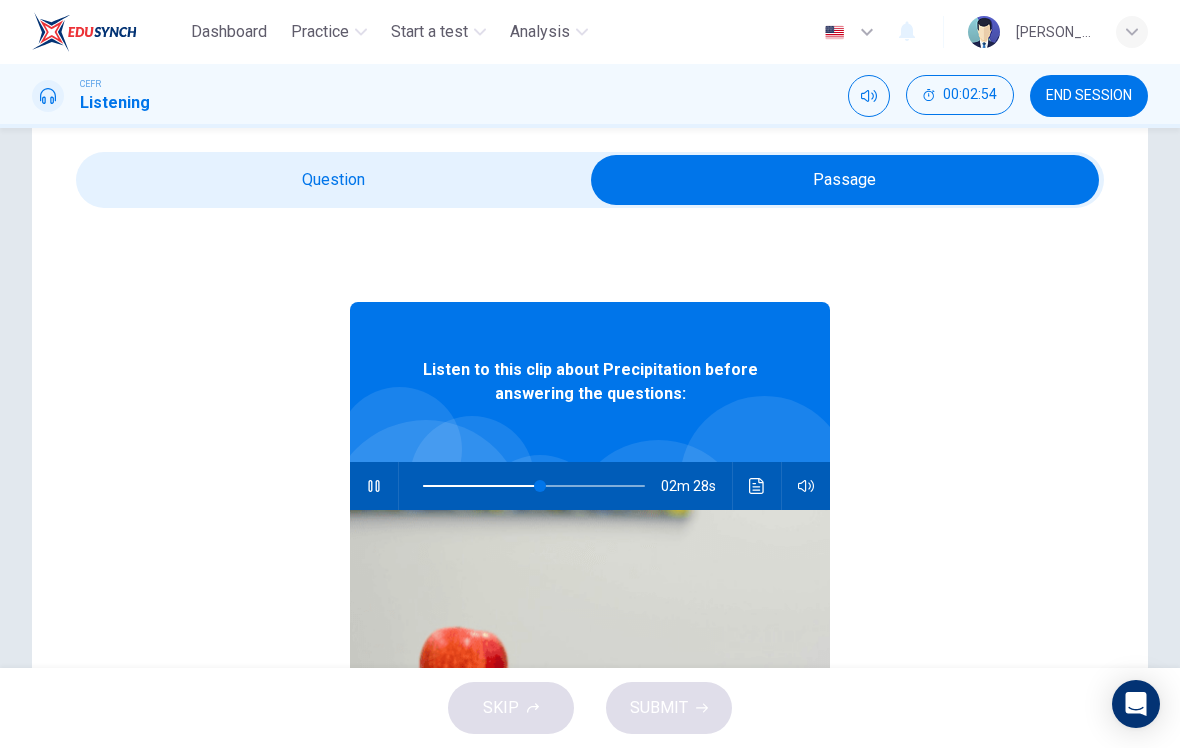 click at bounding box center (845, 180) 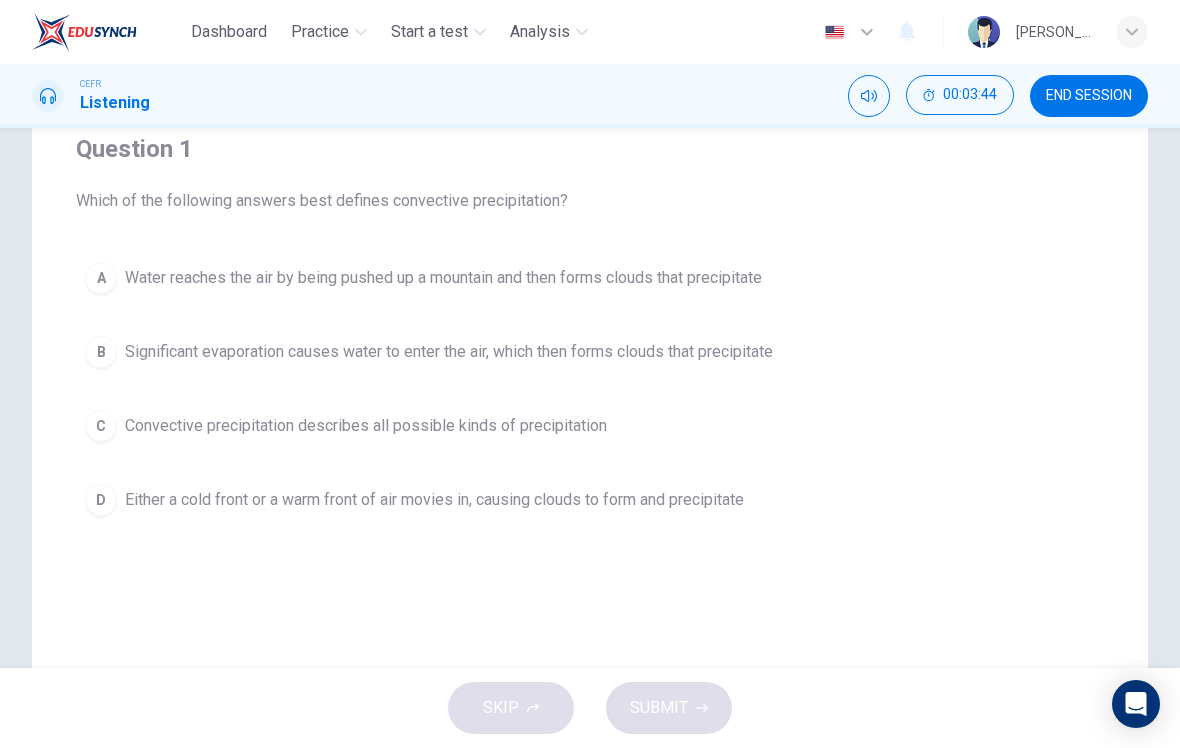 scroll, scrollTop: 168, scrollLeft: 0, axis: vertical 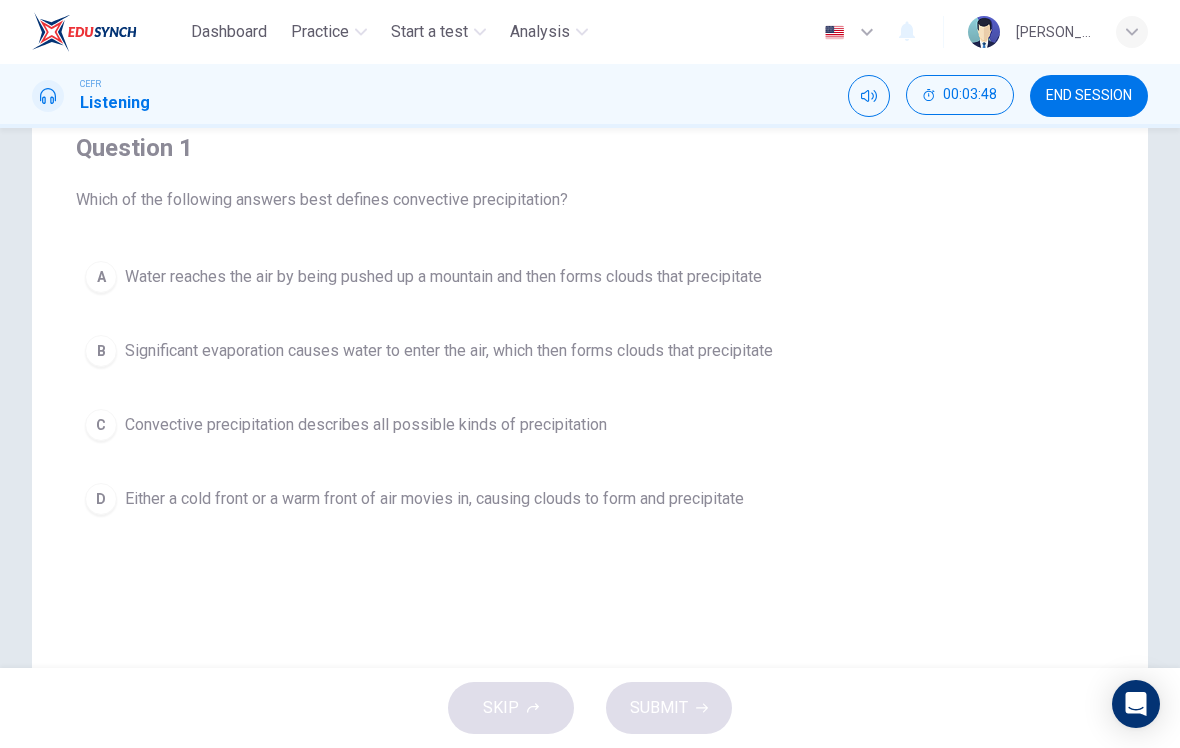 click on "B" at bounding box center (101, 351) 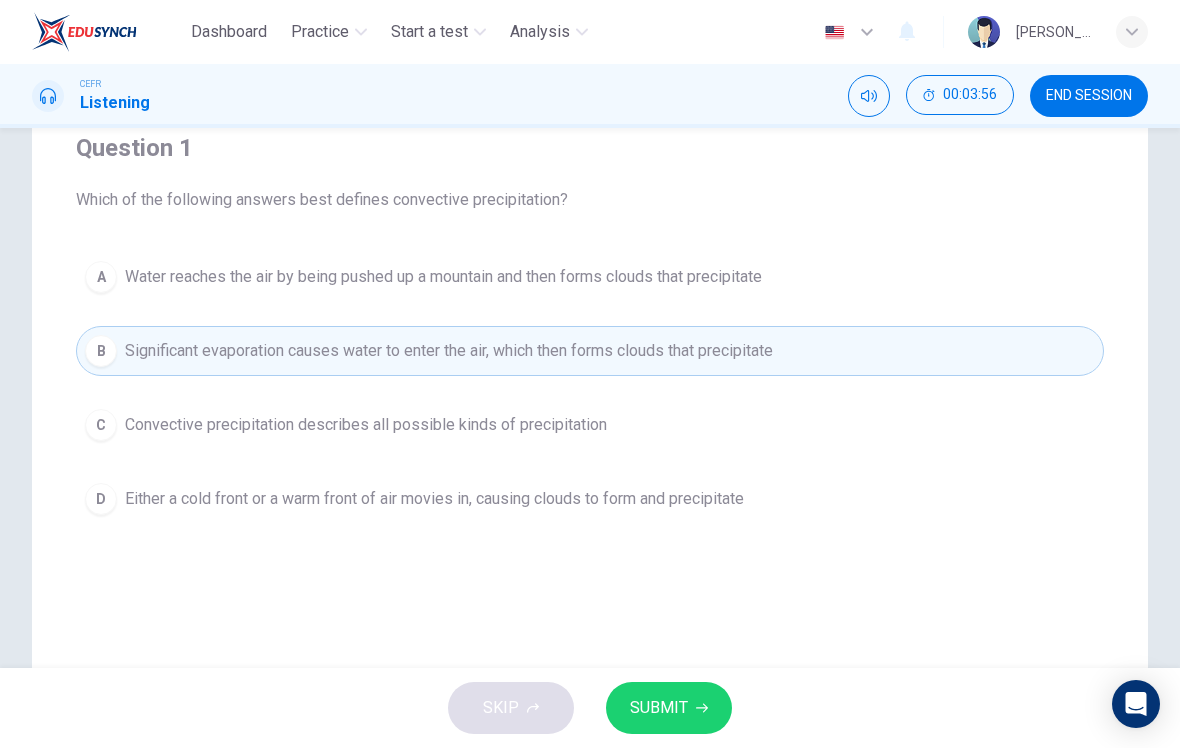 click 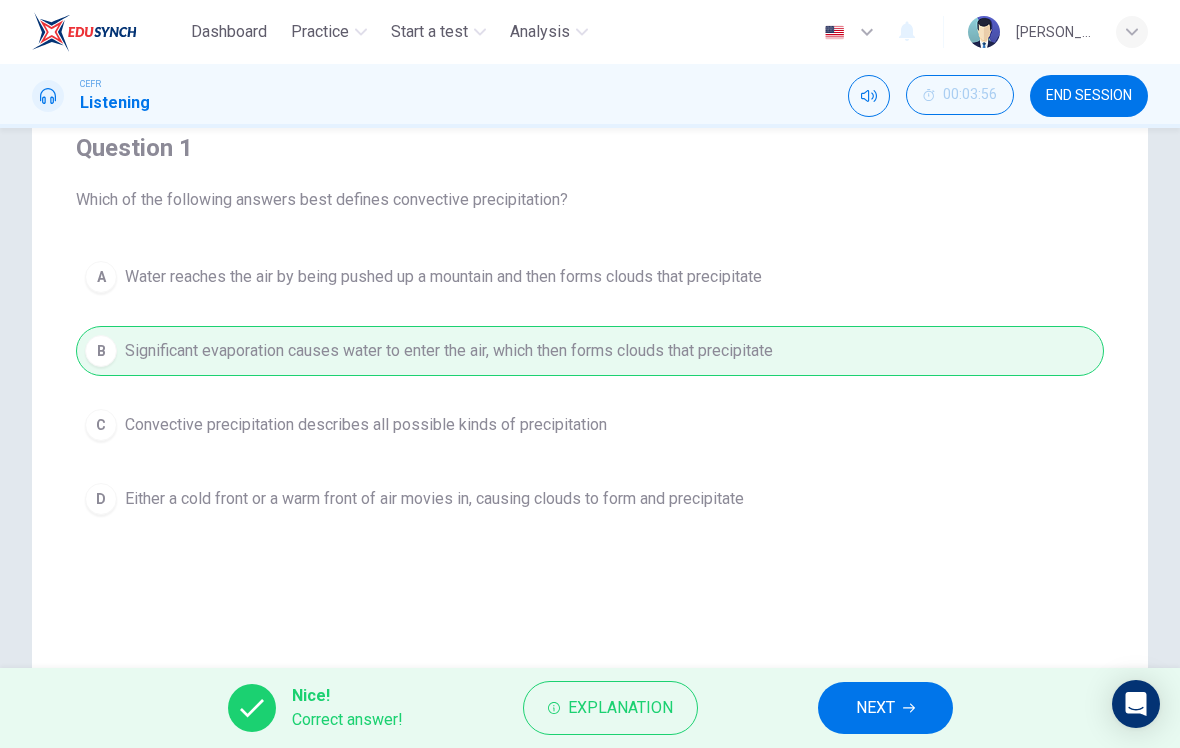 click on "NEXT" at bounding box center (885, 708) 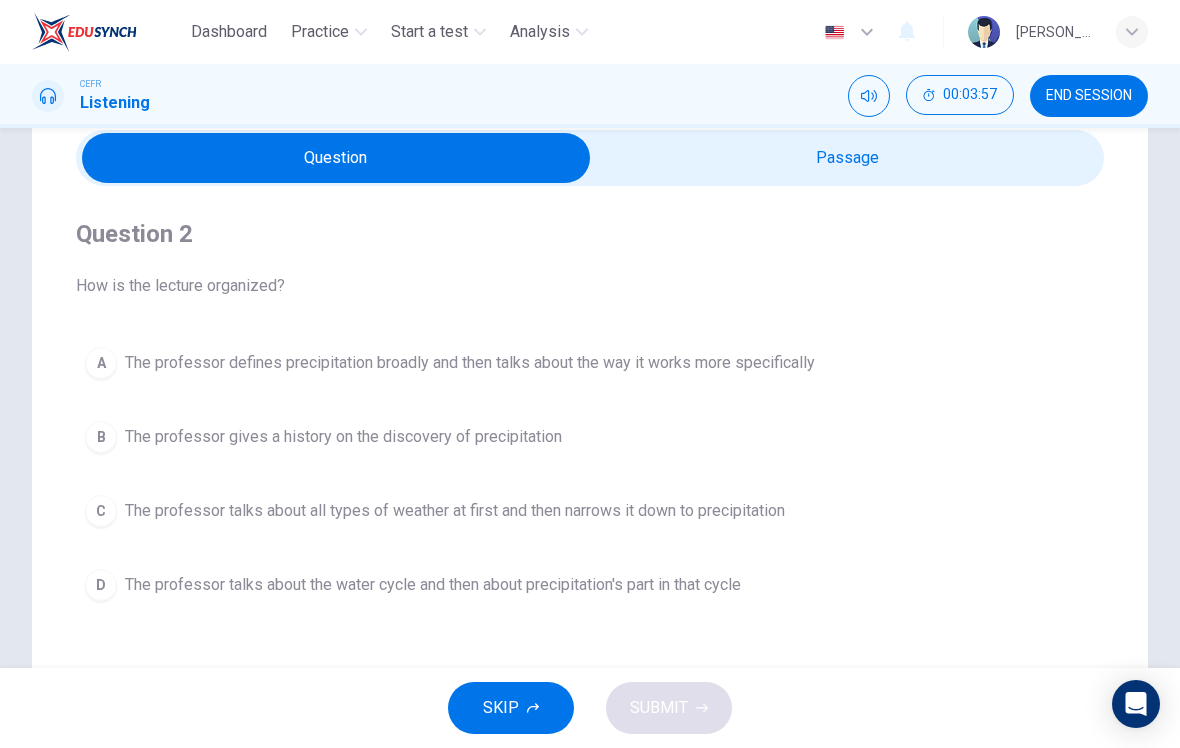 scroll, scrollTop: 75, scrollLeft: 0, axis: vertical 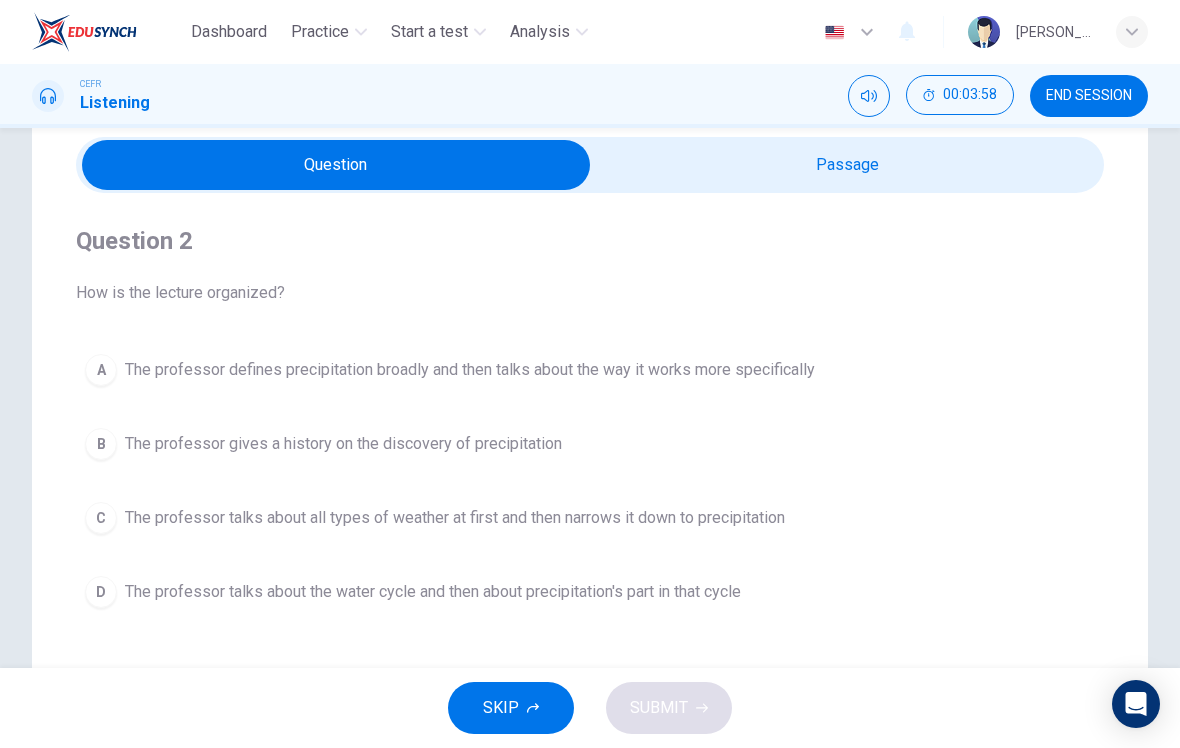 click at bounding box center (336, 165) 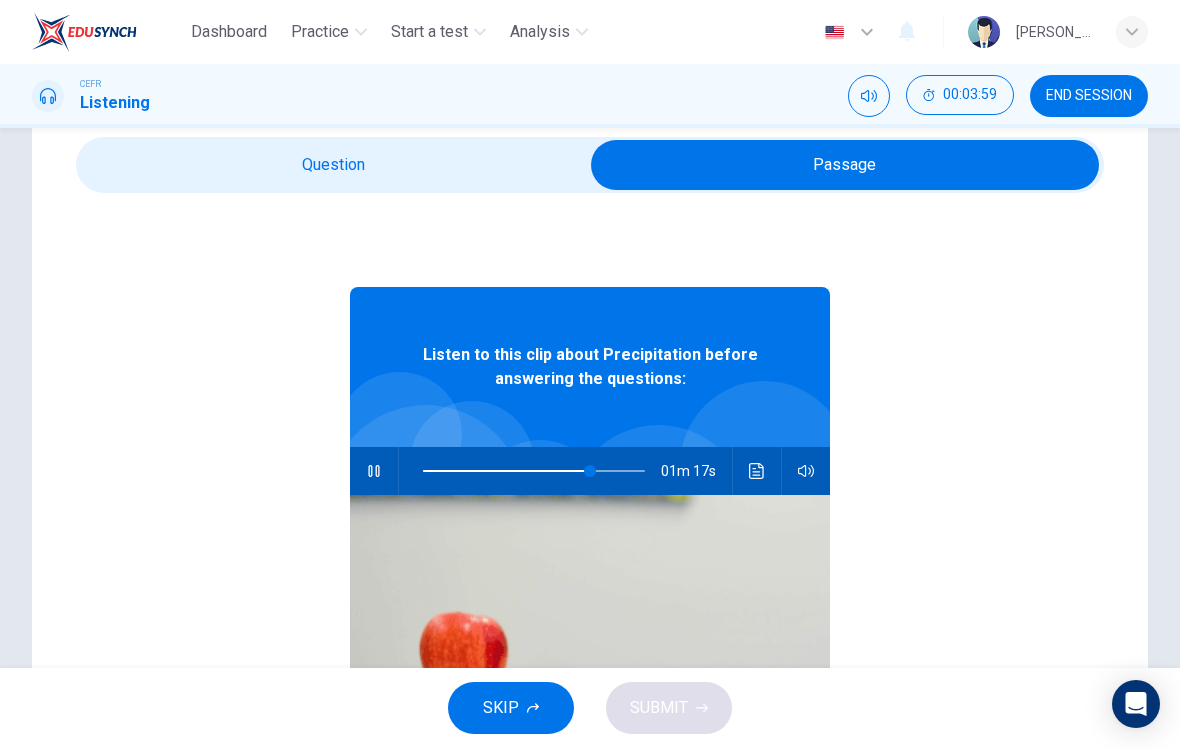 type on "76" 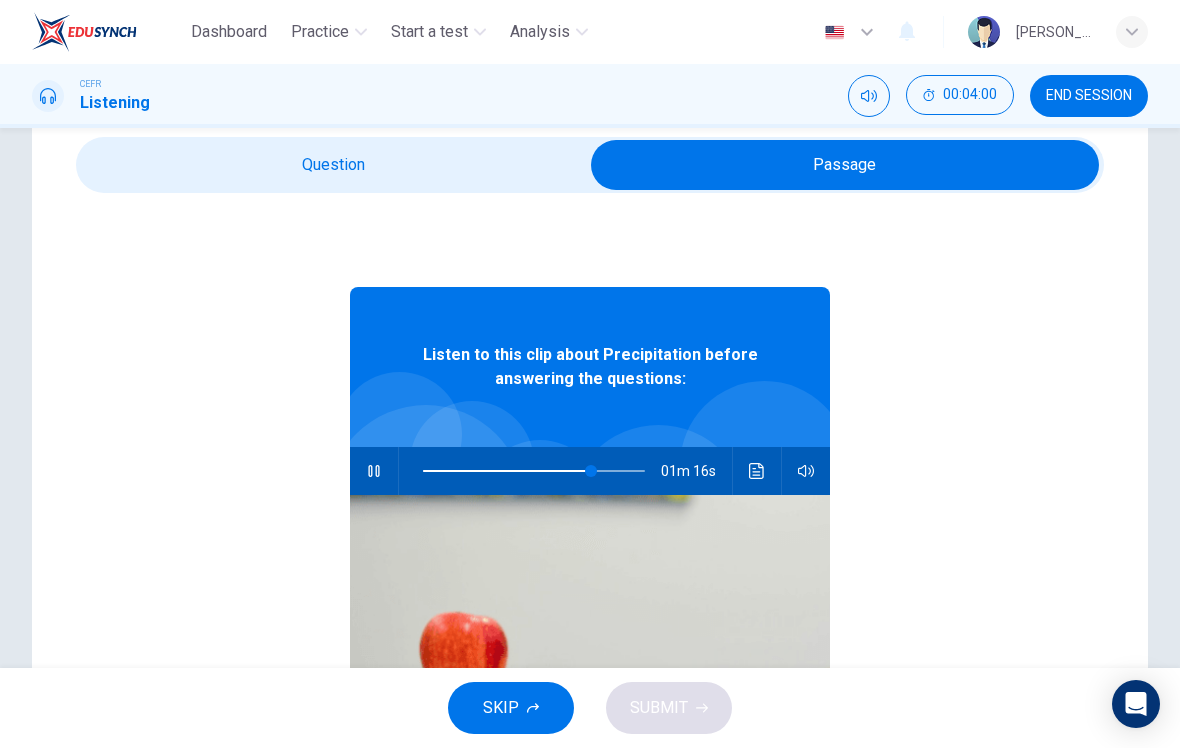 click at bounding box center (845, 165) 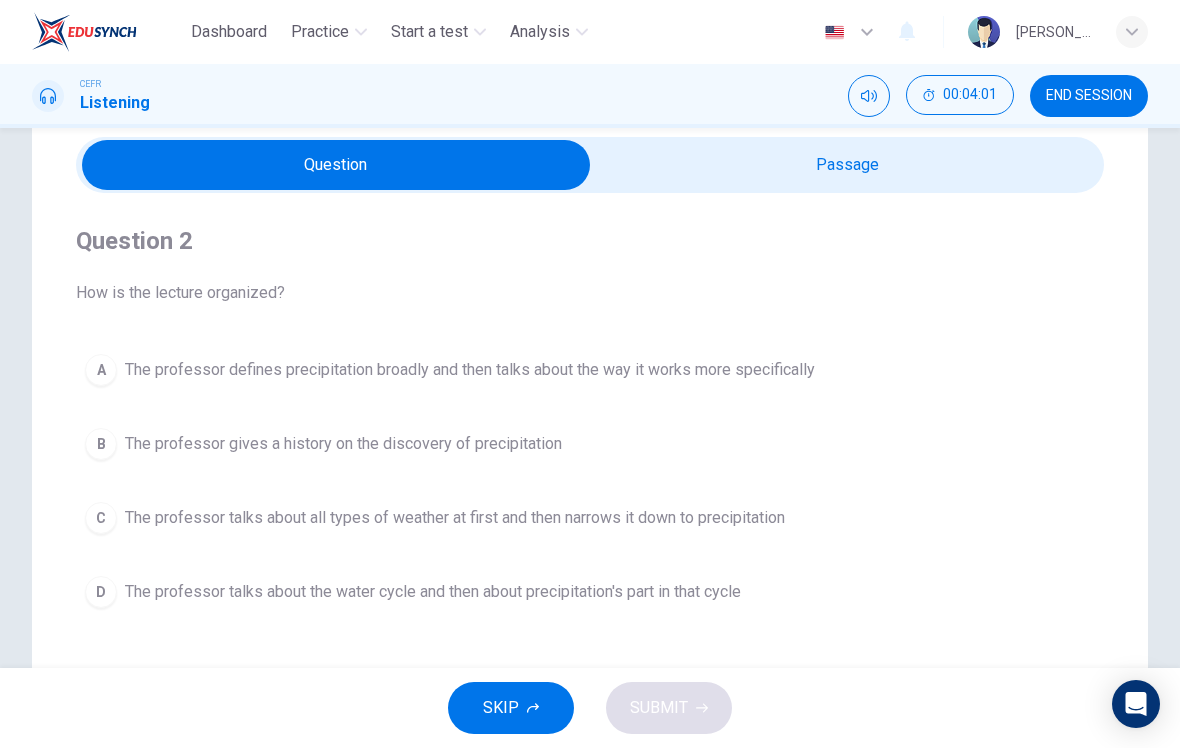 click at bounding box center (336, 165) 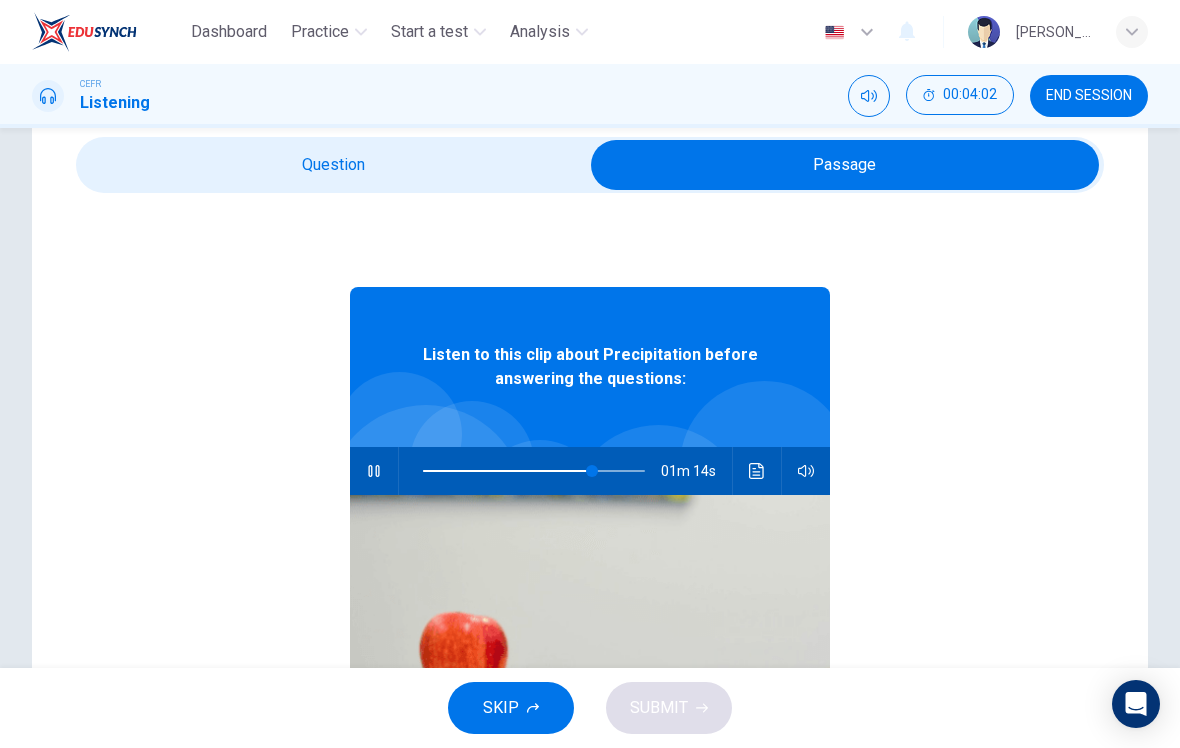 click at bounding box center [374, 471] 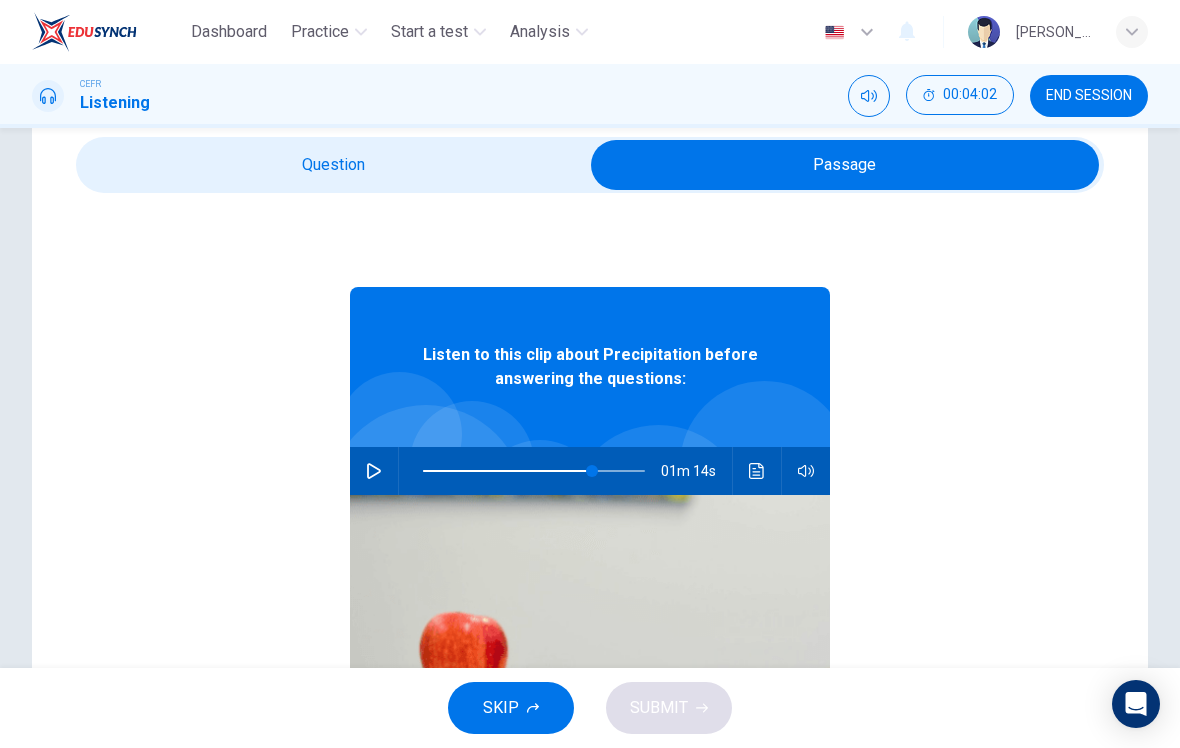 click at bounding box center (845, 165) 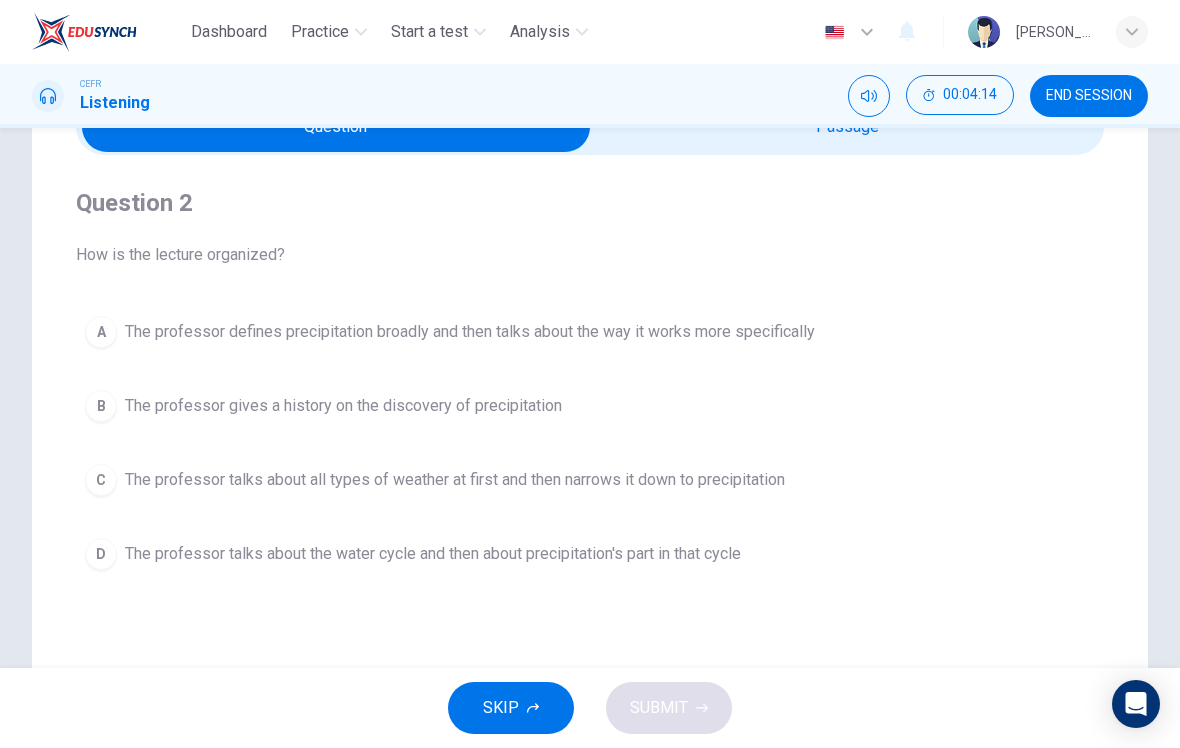scroll, scrollTop: 121, scrollLeft: 0, axis: vertical 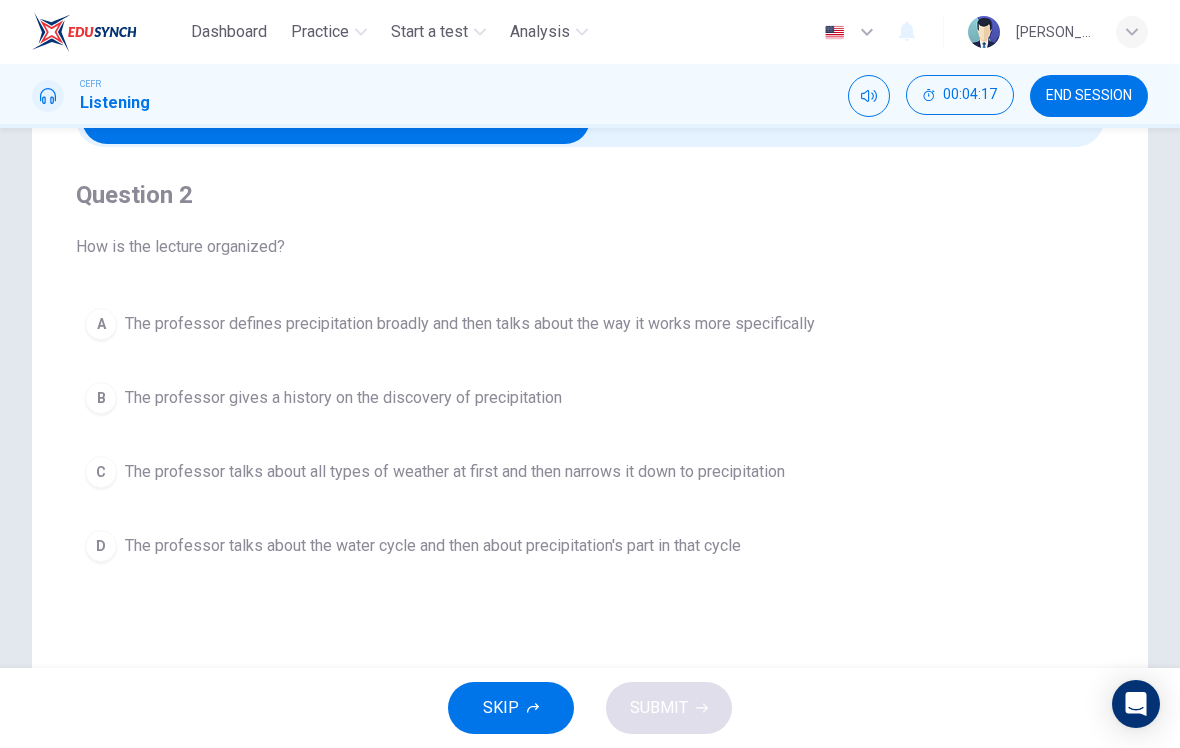 click on "A" at bounding box center [101, 324] 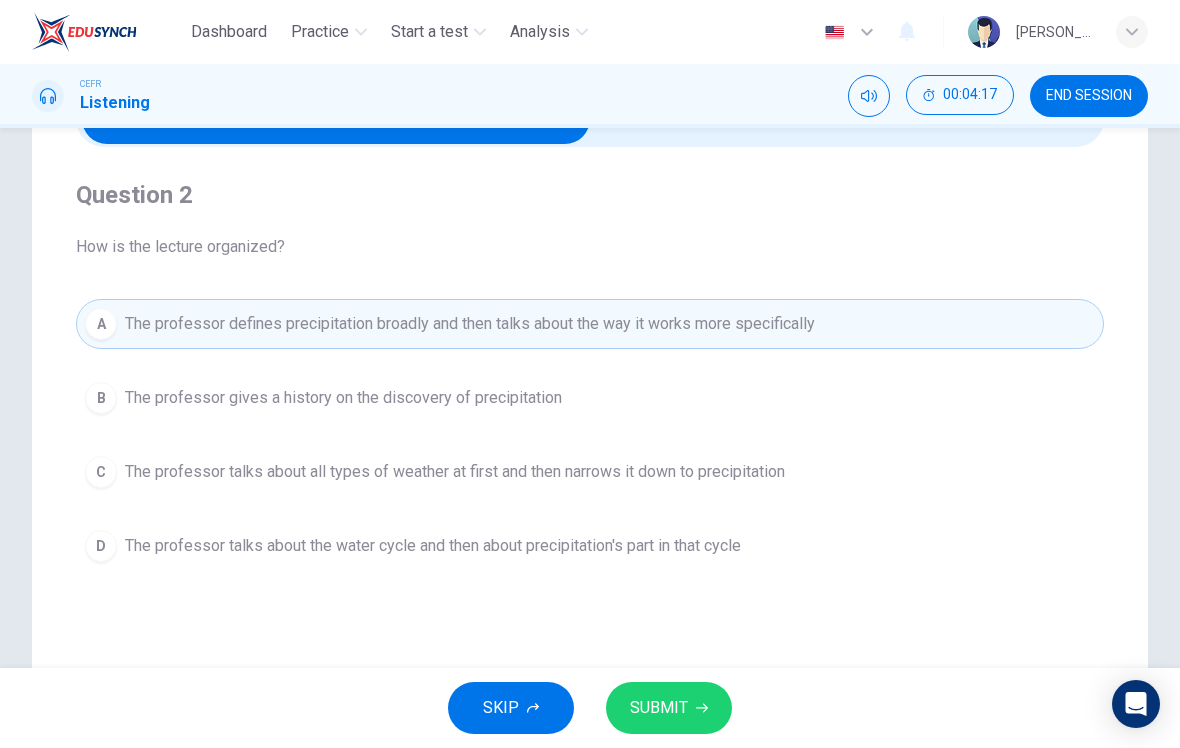 click on "SUBMIT" at bounding box center [669, 708] 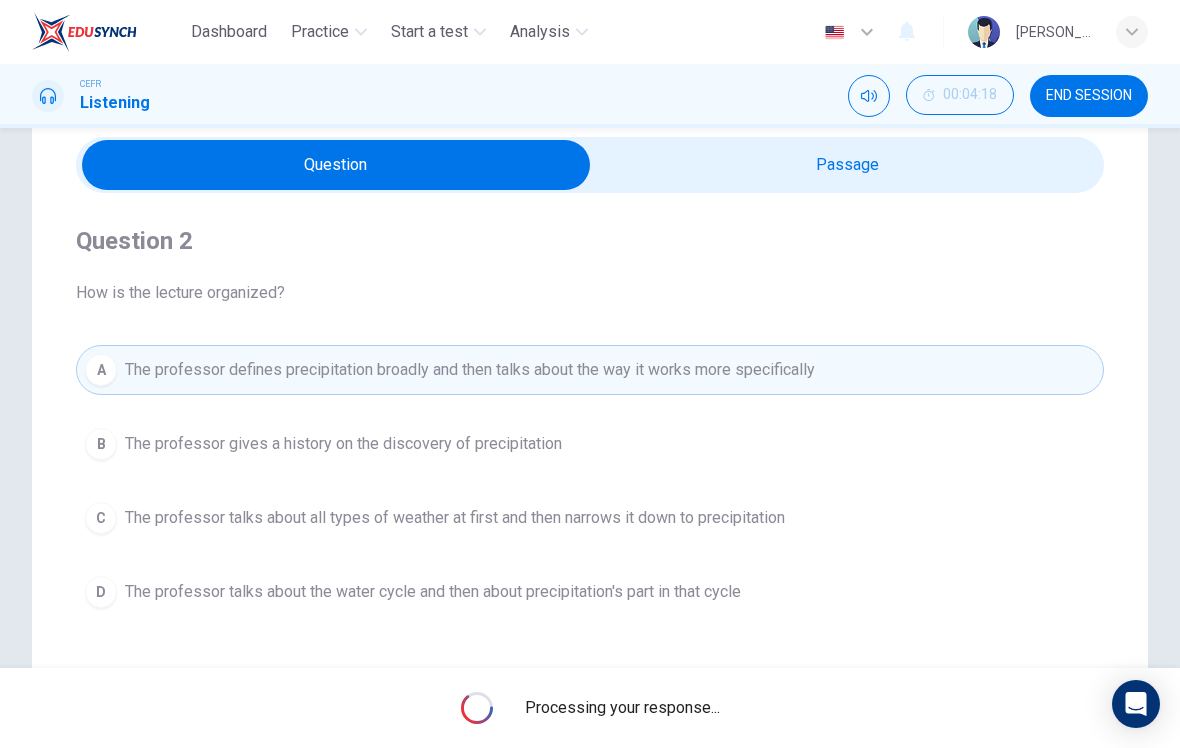 scroll, scrollTop: 72, scrollLeft: 0, axis: vertical 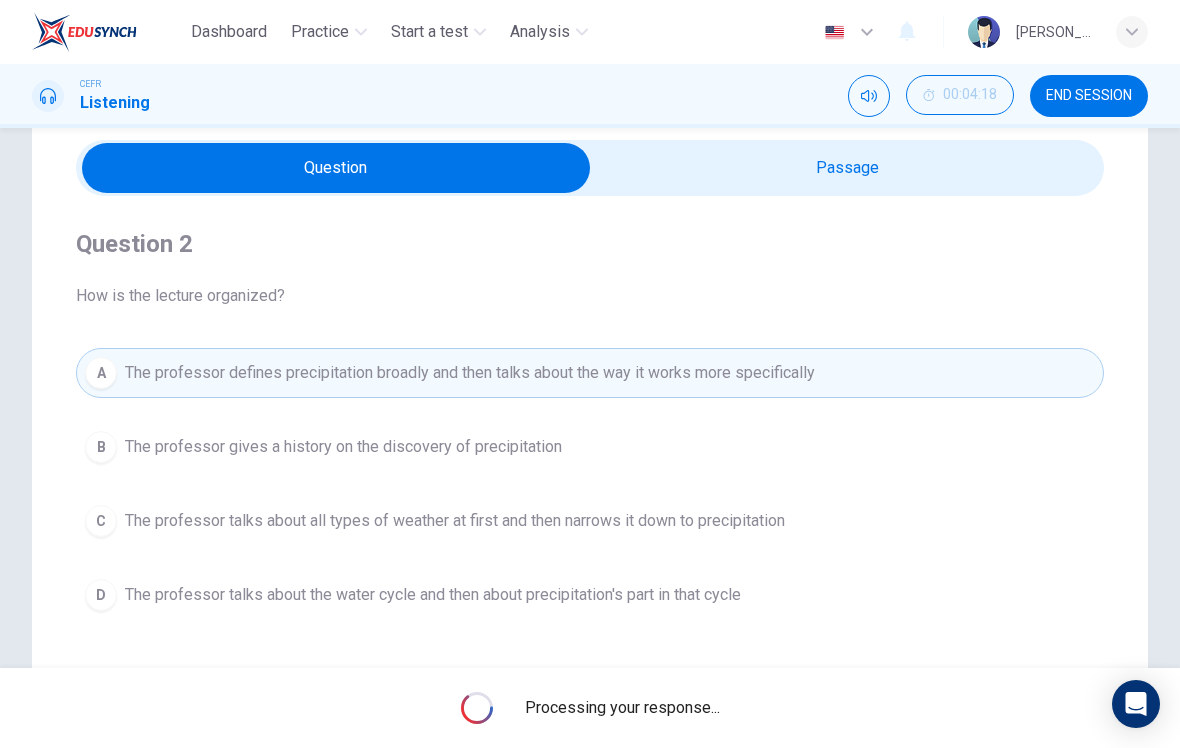 click at bounding box center (336, 168) 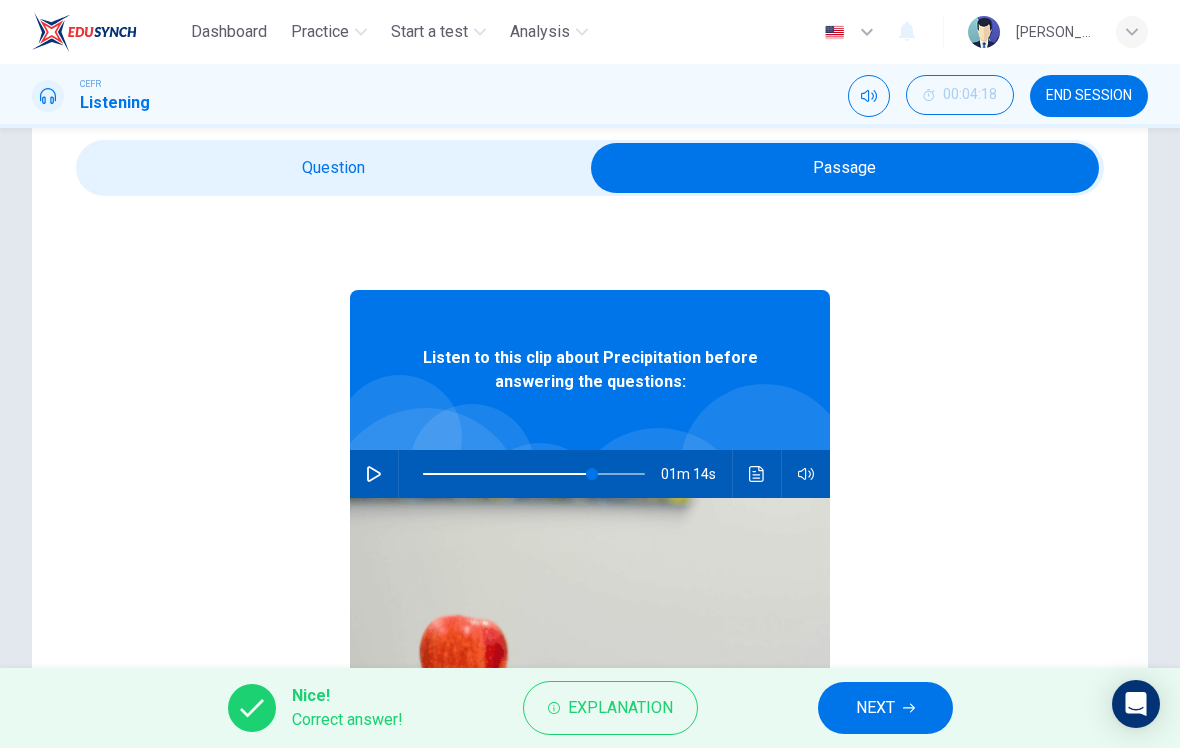 click 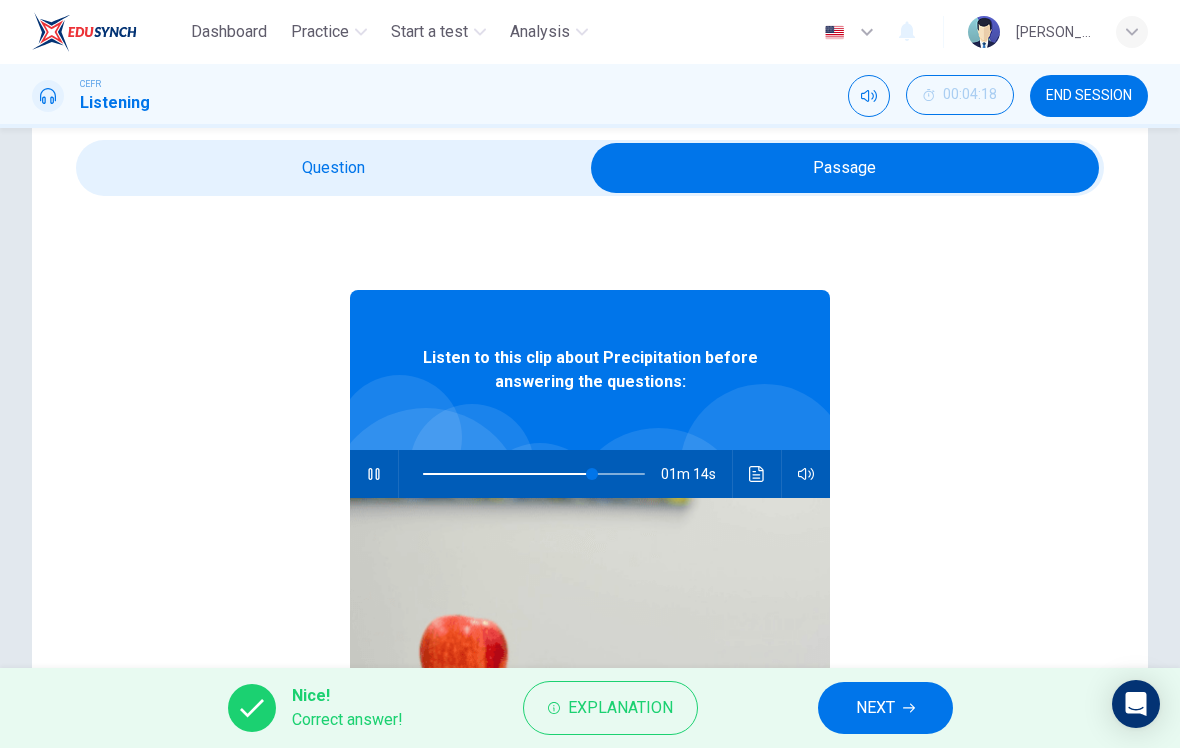 click at bounding box center (845, 168) 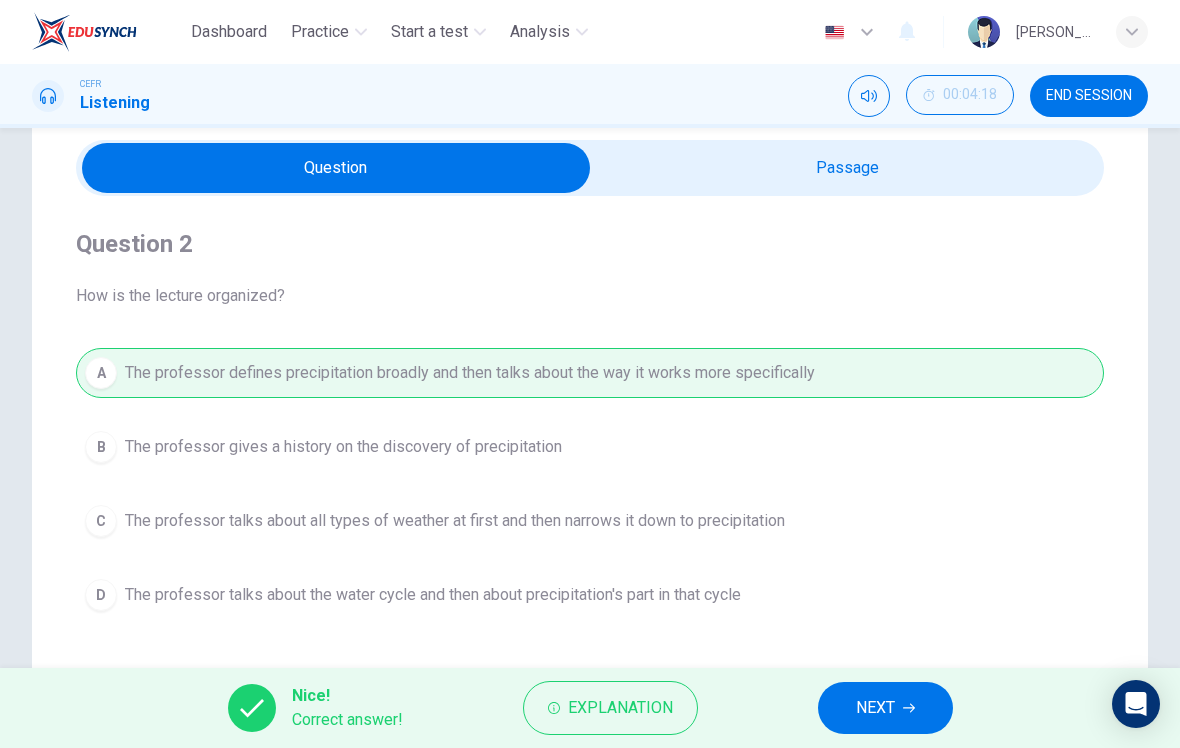 click on "NEXT" at bounding box center (885, 708) 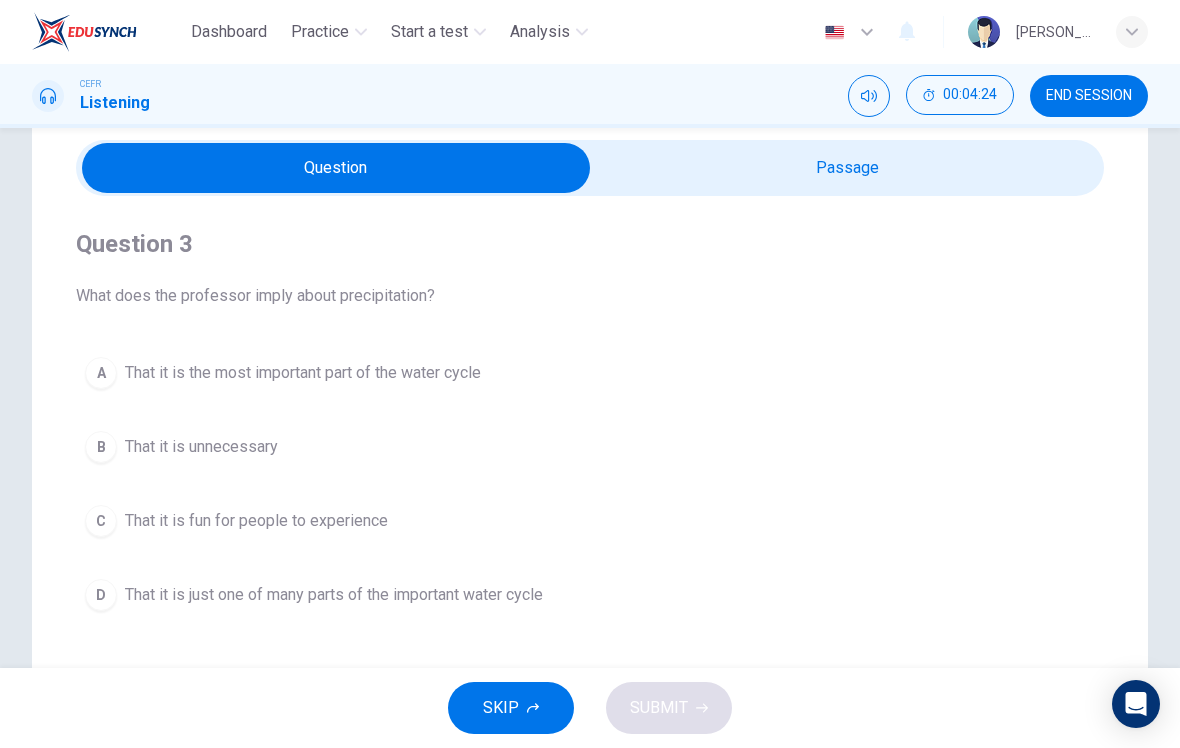type on "79" 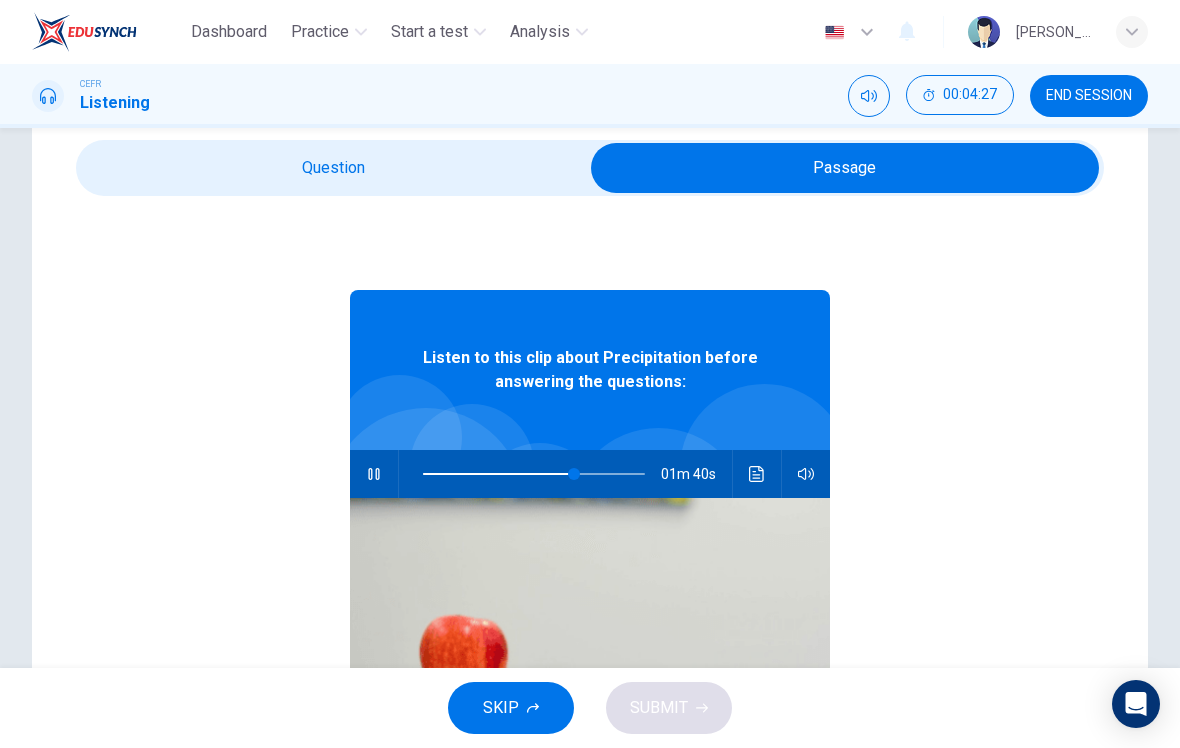 click at bounding box center (534, 474) 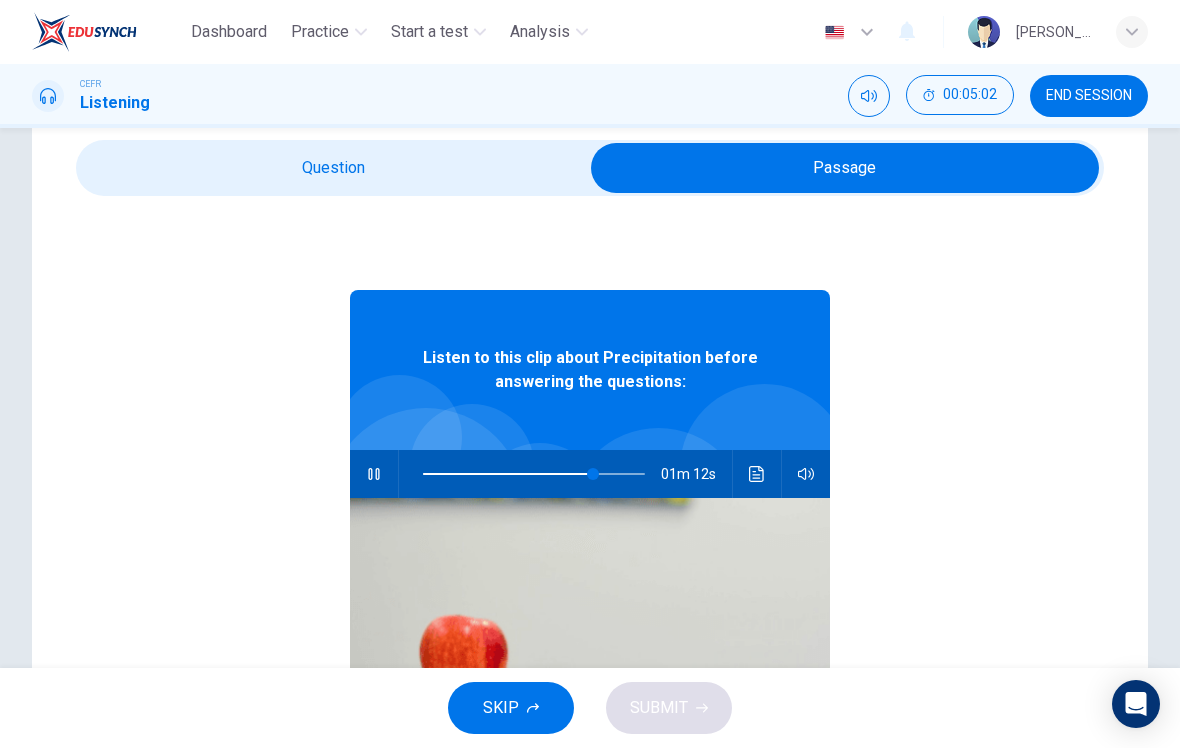 type on "77" 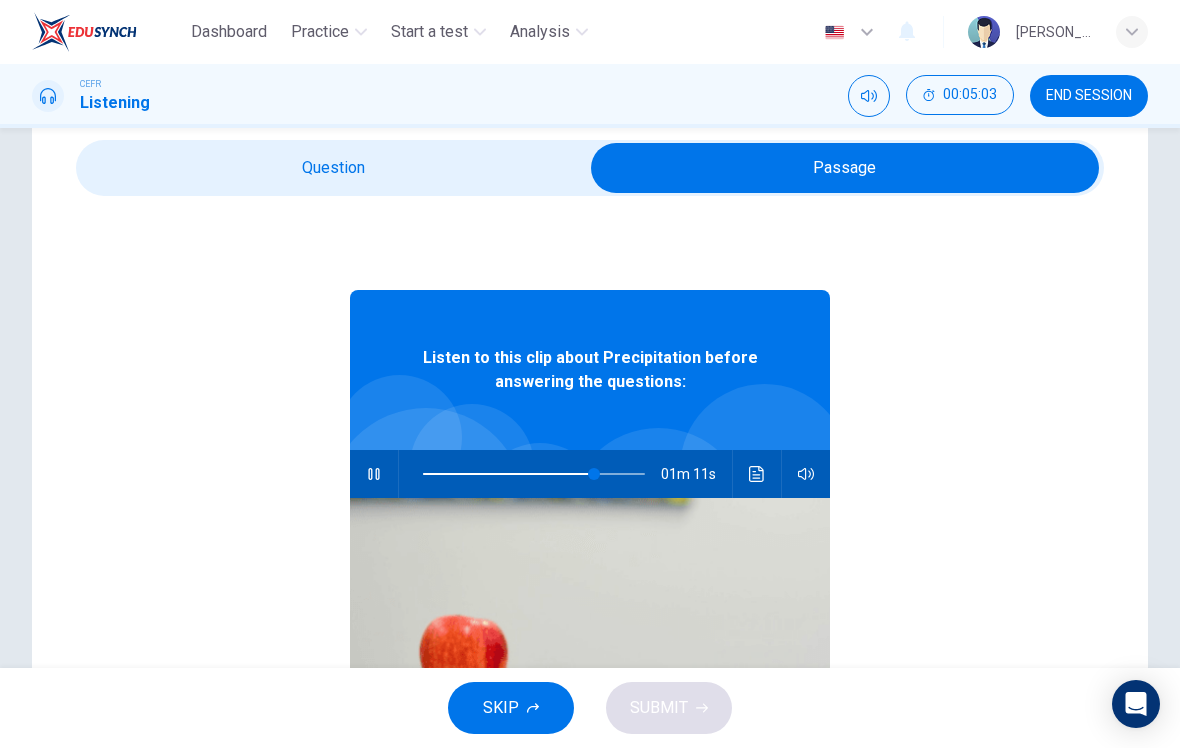 click at bounding box center (845, 168) 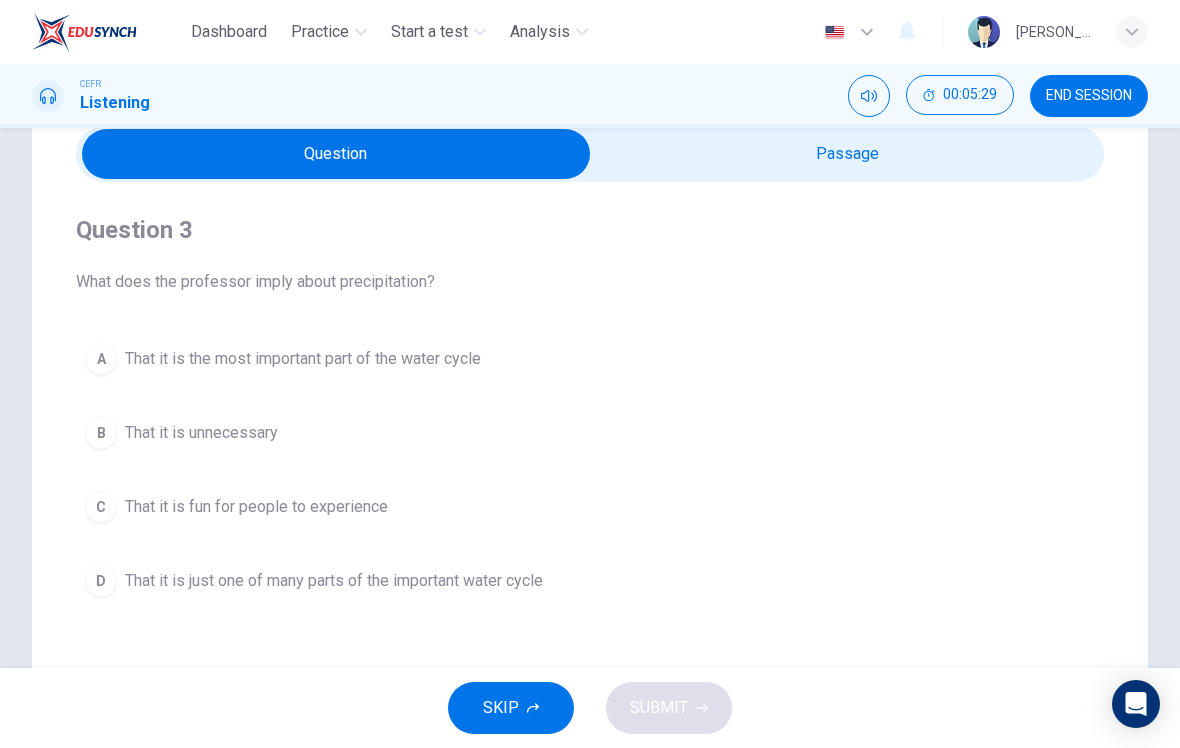 scroll, scrollTop: 84, scrollLeft: 0, axis: vertical 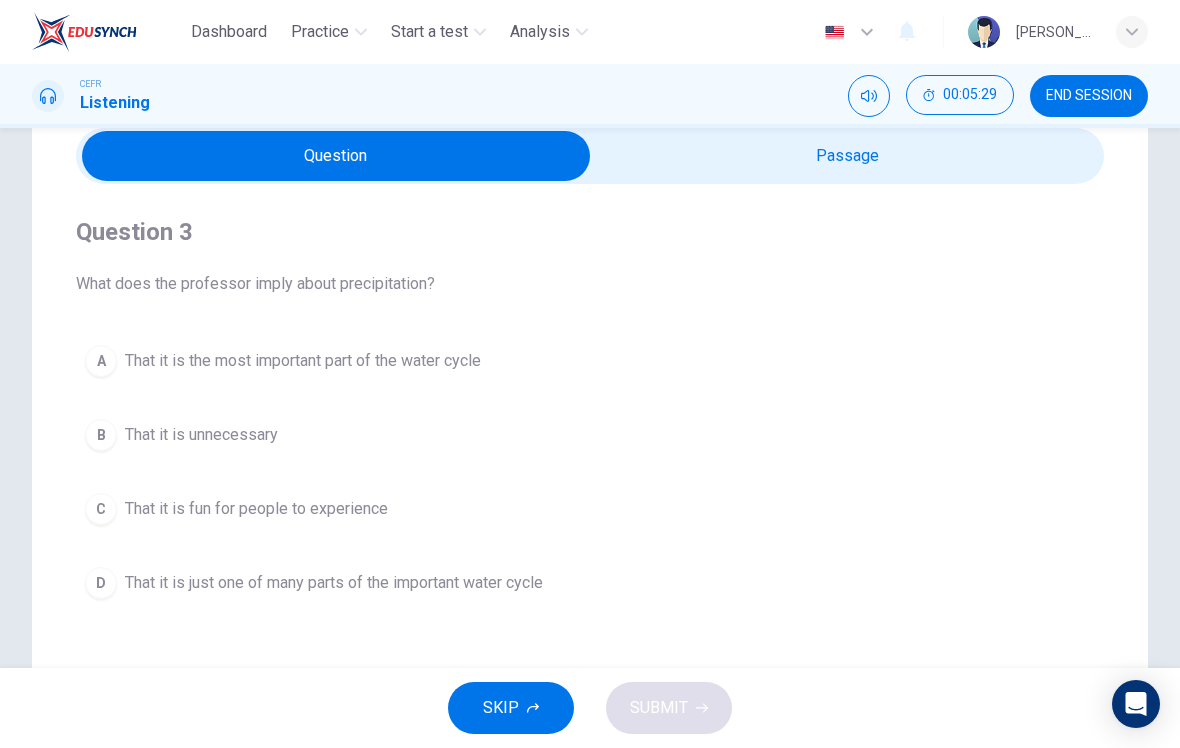 click at bounding box center (336, 156) 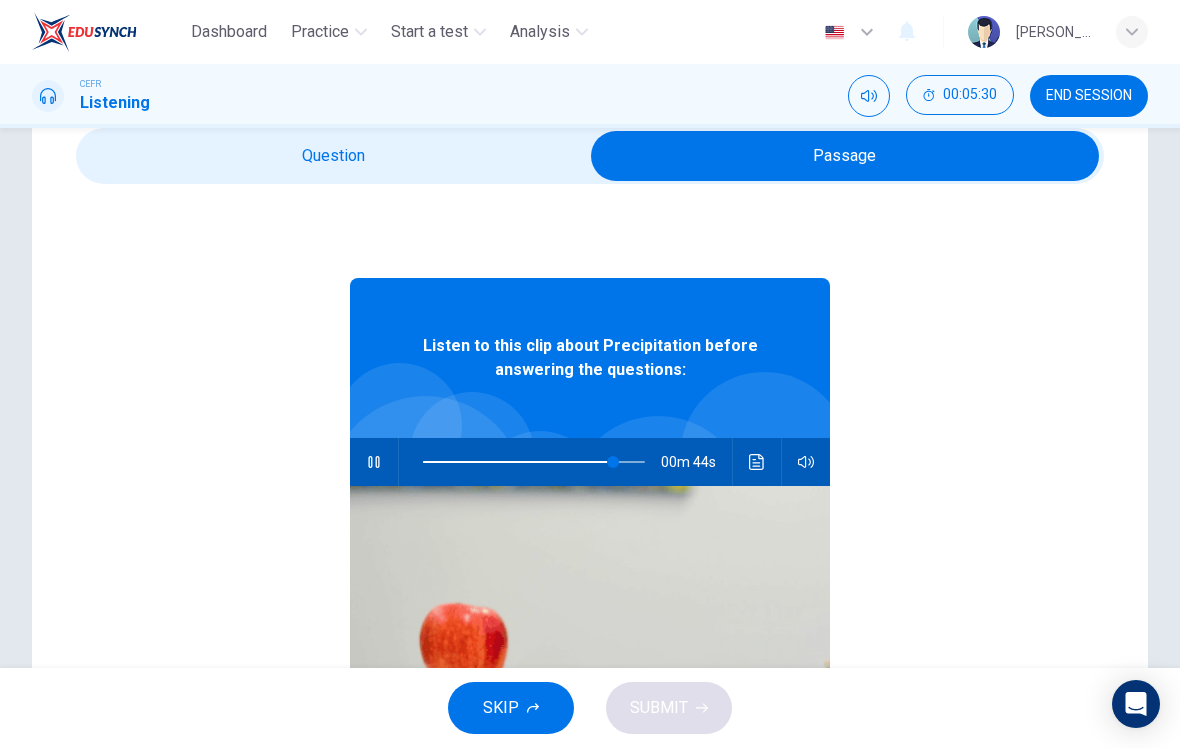 type on "86" 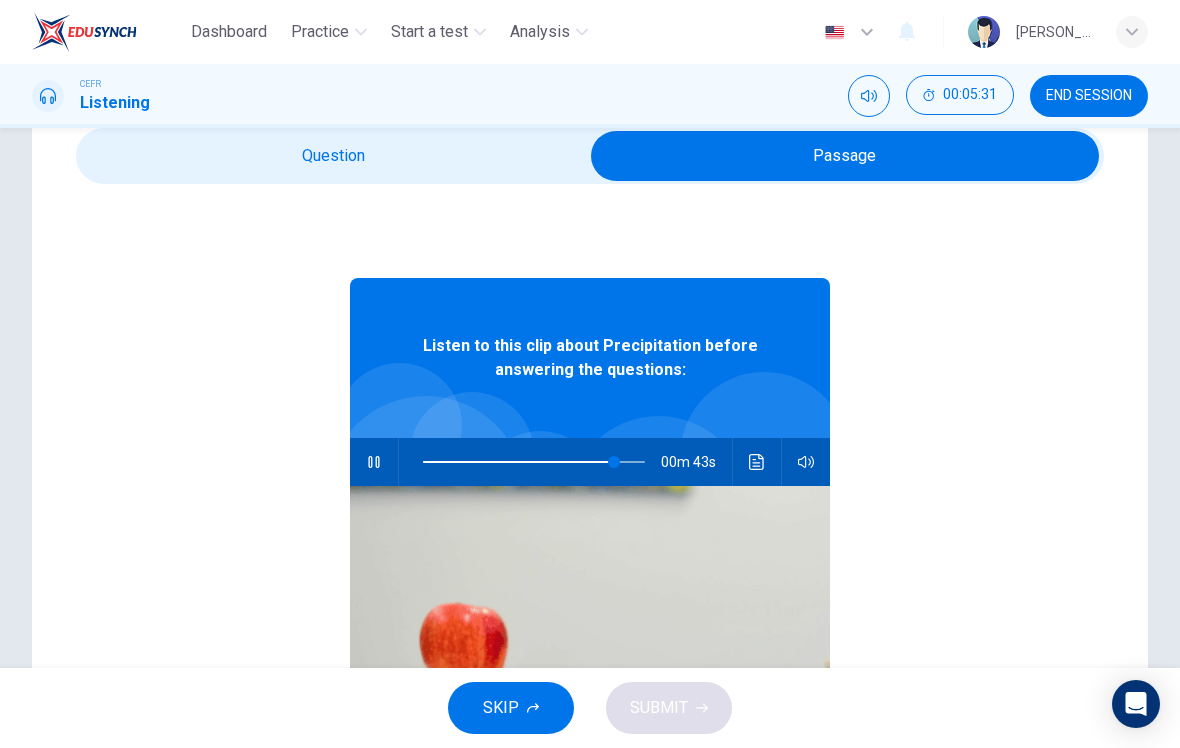 click at bounding box center (845, 156) 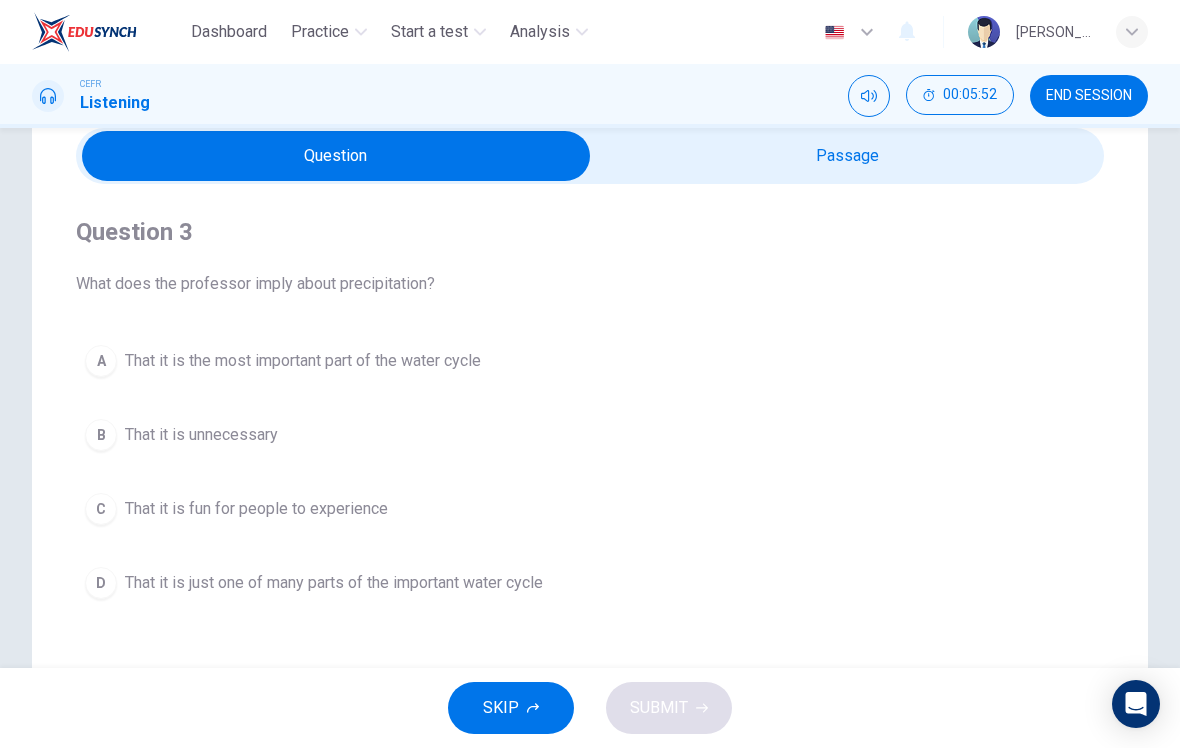 click at bounding box center (336, 156) 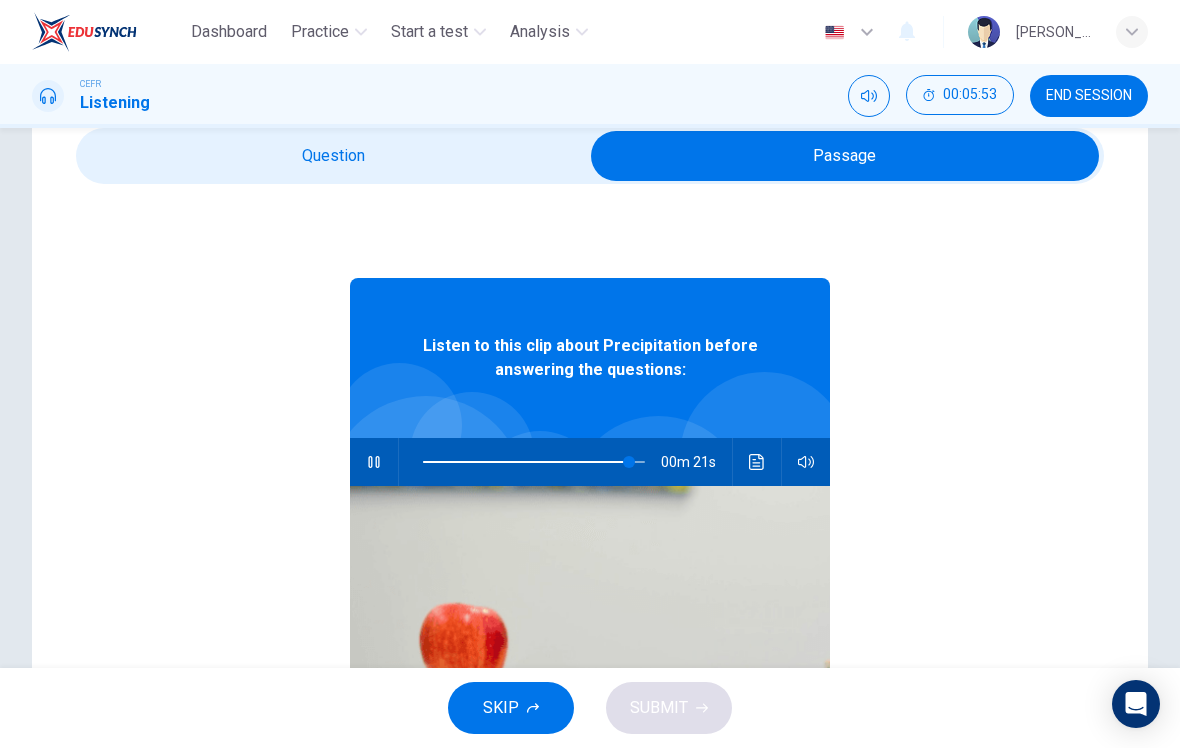 type on "93" 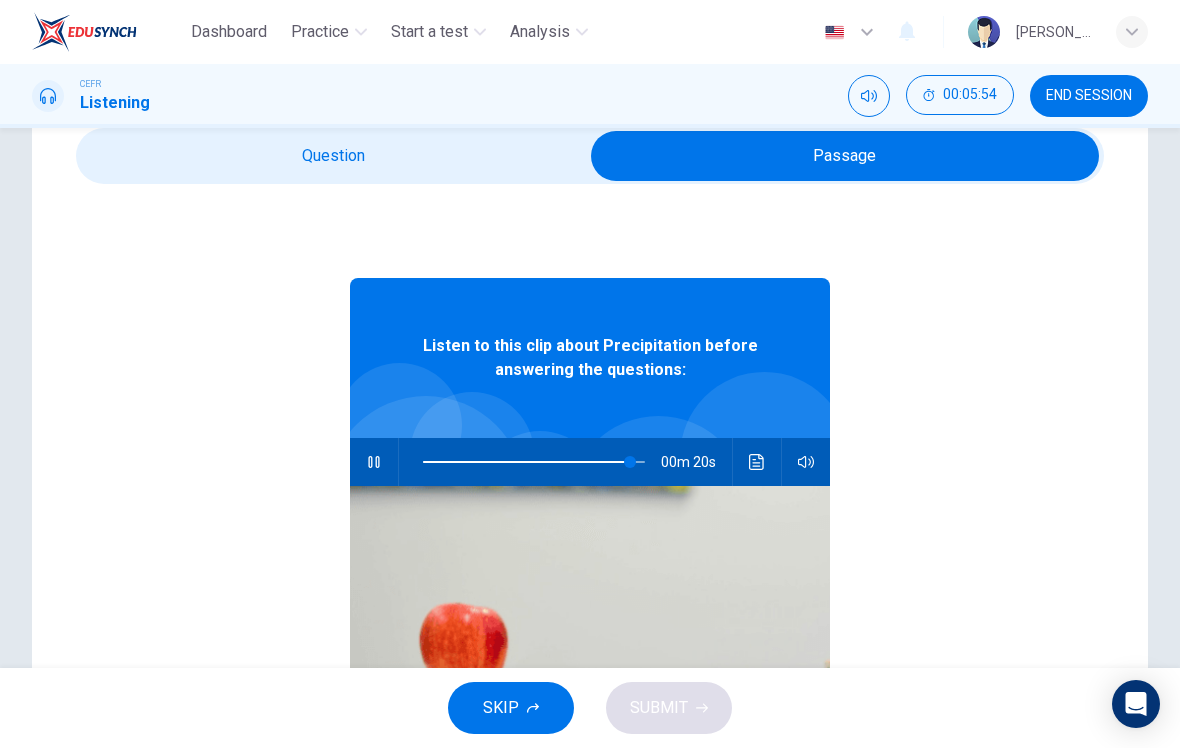click at bounding box center (845, 156) 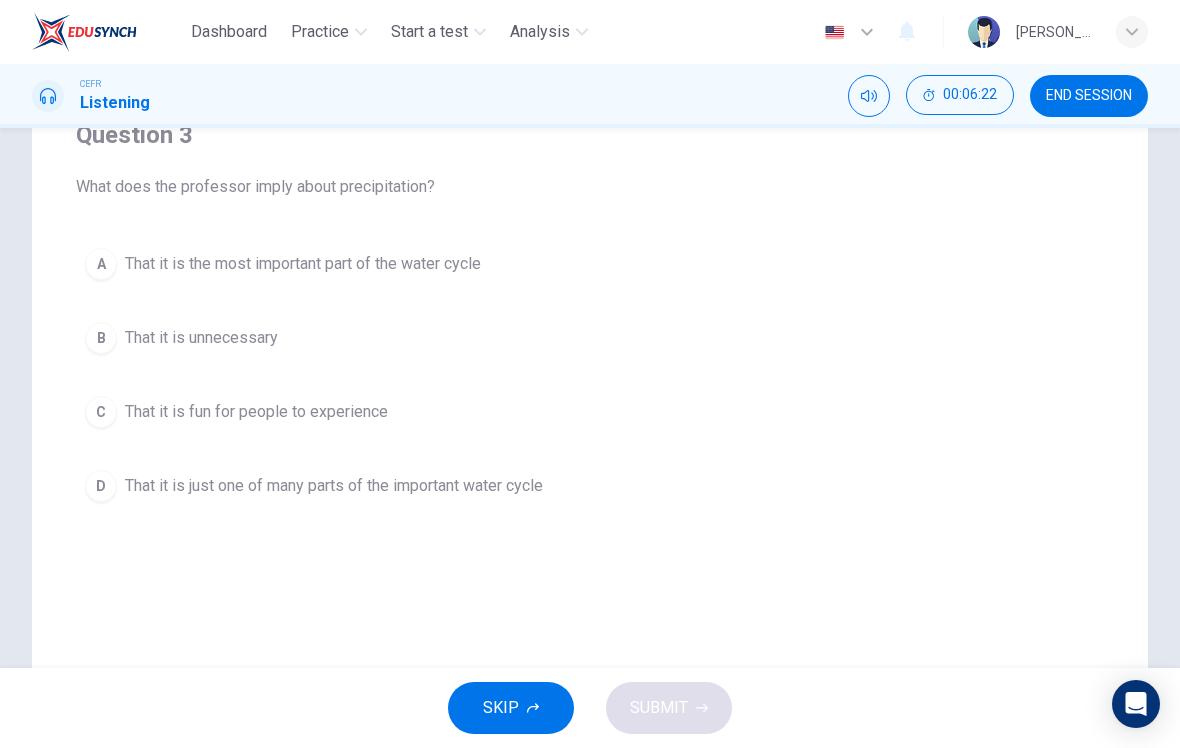 scroll, scrollTop: 159, scrollLeft: 0, axis: vertical 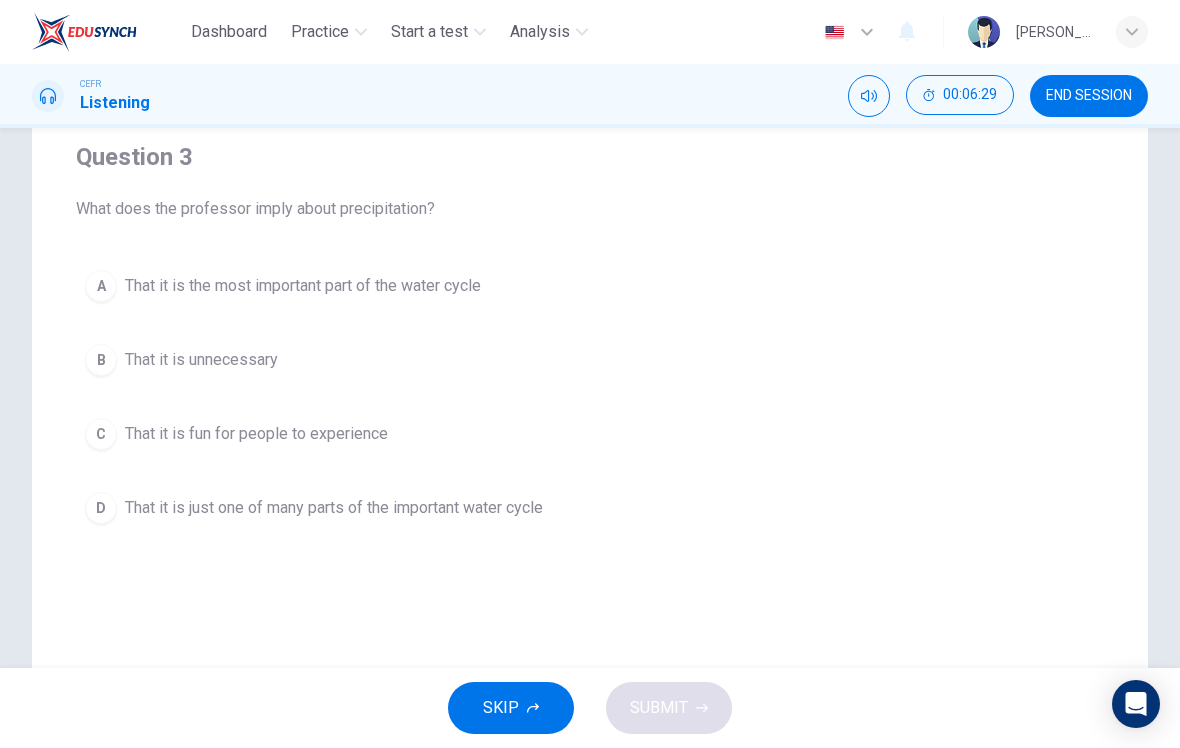 click on "That it is just one of many parts of the important water cycle" at bounding box center [334, 508] 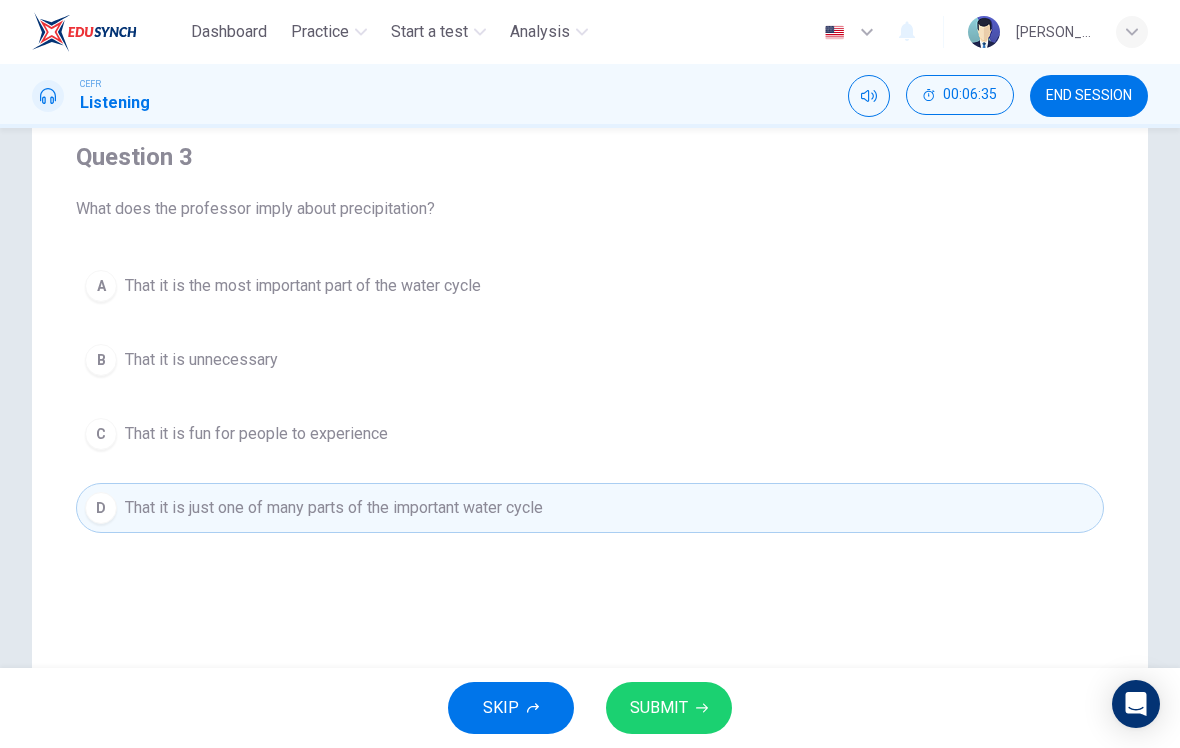 click on "A That it is the most important part of the water cycle" at bounding box center [590, 286] 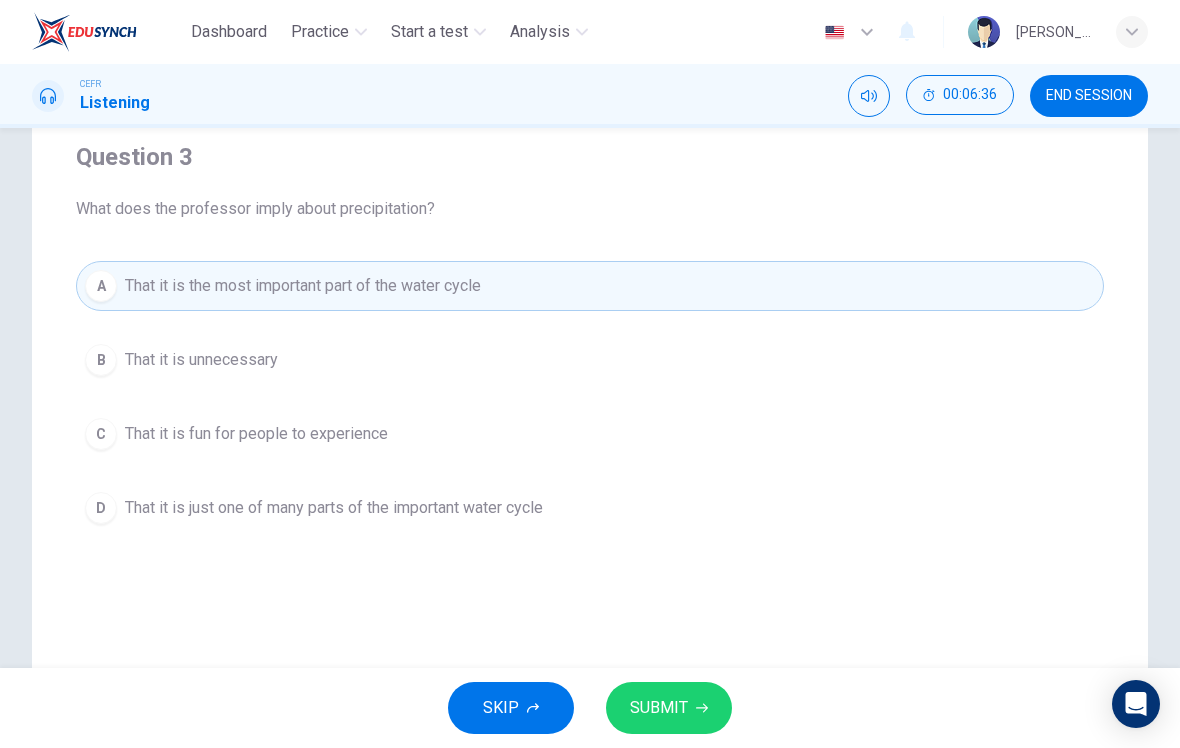 click on "SUBMIT" at bounding box center (659, 708) 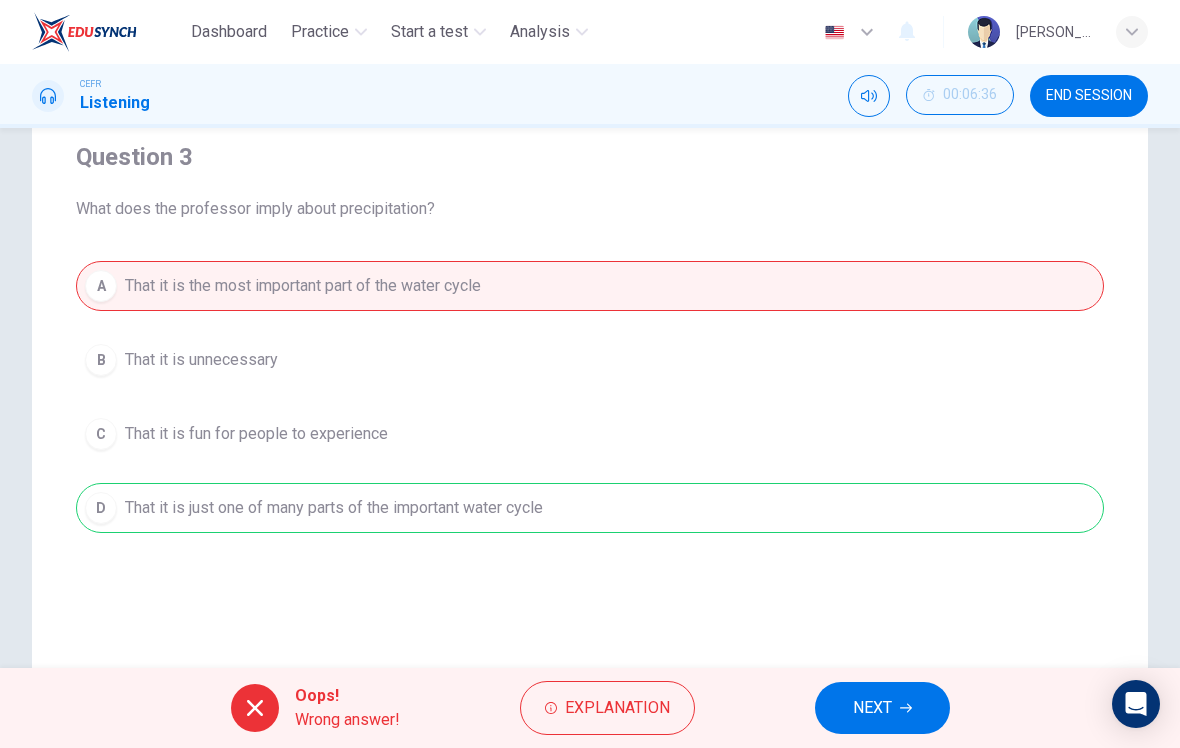 click on "NEXT" at bounding box center (882, 708) 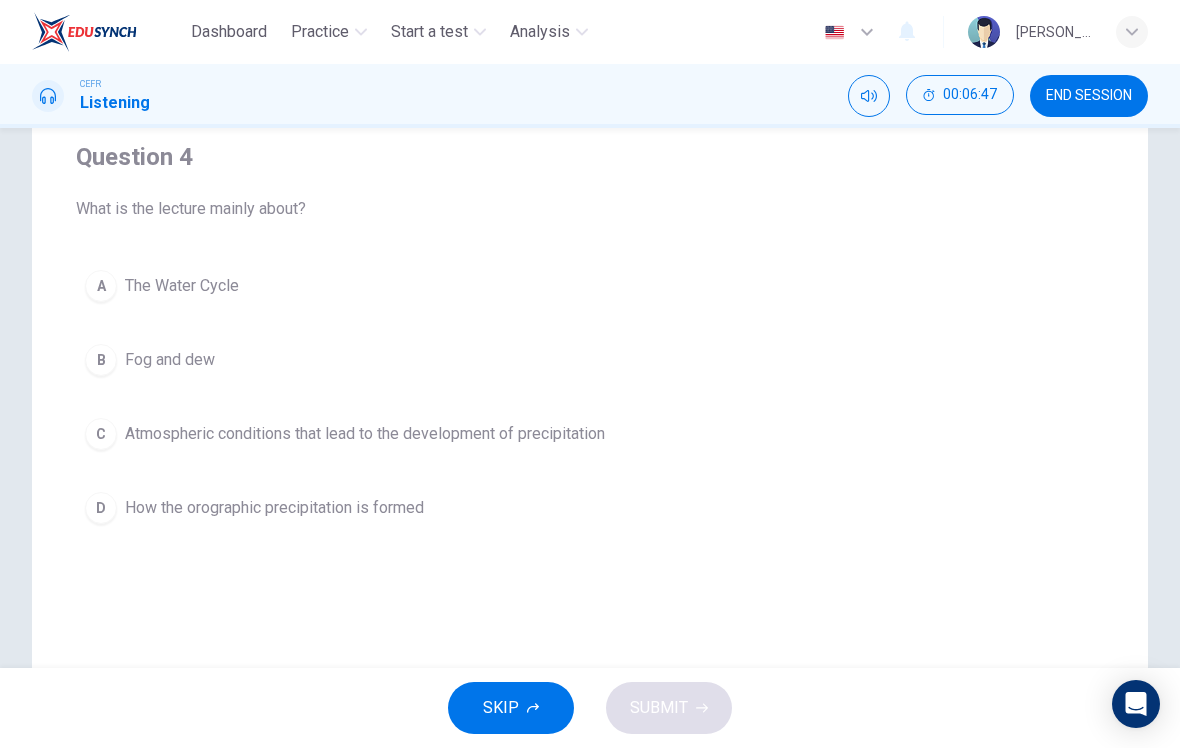 click on "C Atmospheric conditions that lead to the development of precipitation" at bounding box center [590, 434] 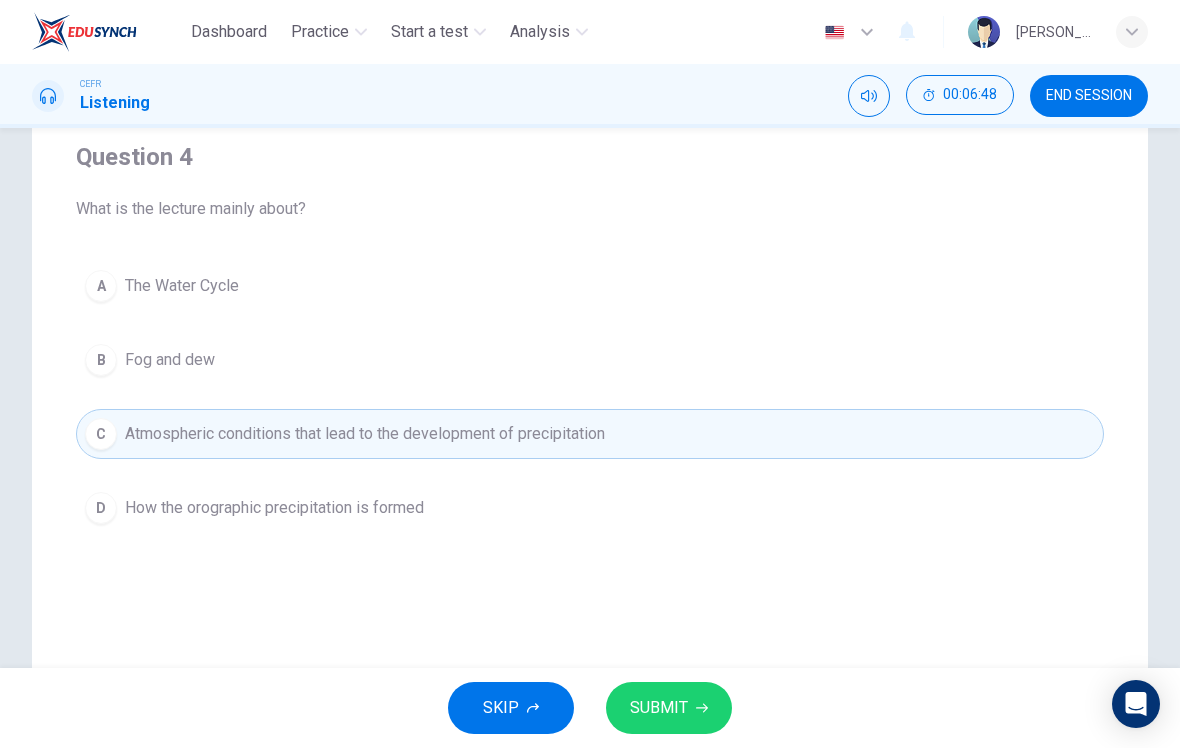 click on "SUBMIT" at bounding box center [669, 708] 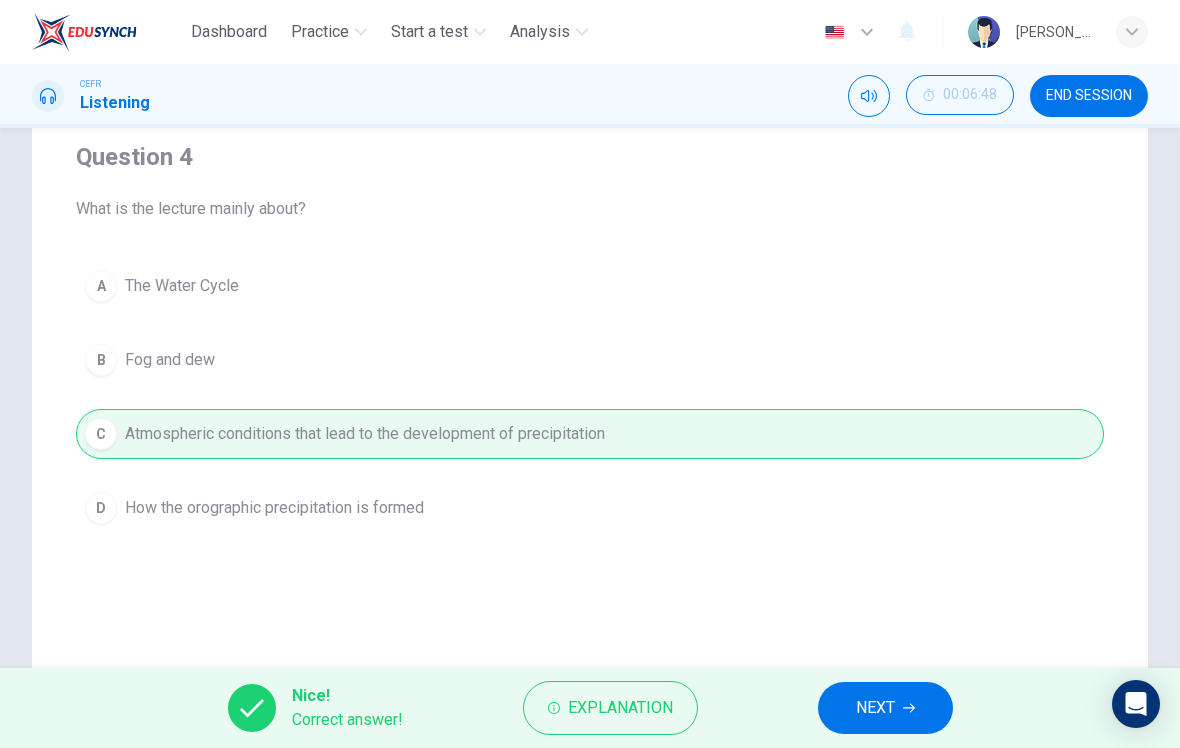 click on "NEXT" at bounding box center [875, 708] 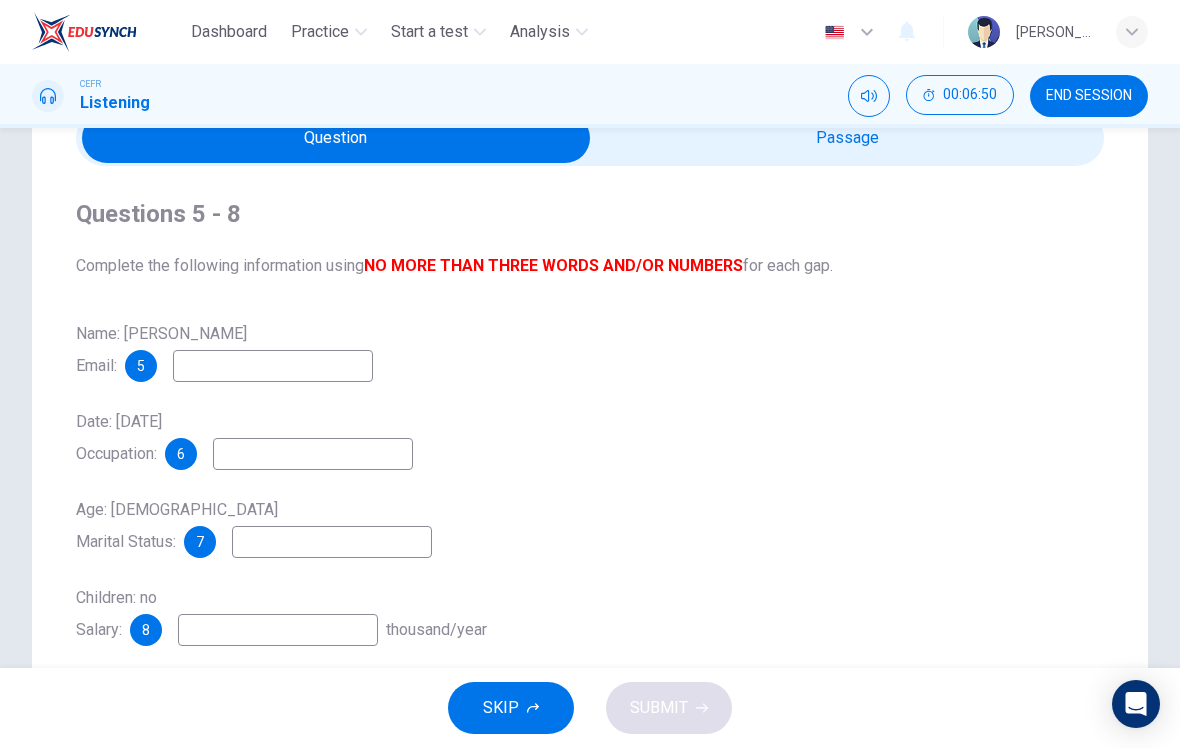 scroll, scrollTop: 80, scrollLeft: 0, axis: vertical 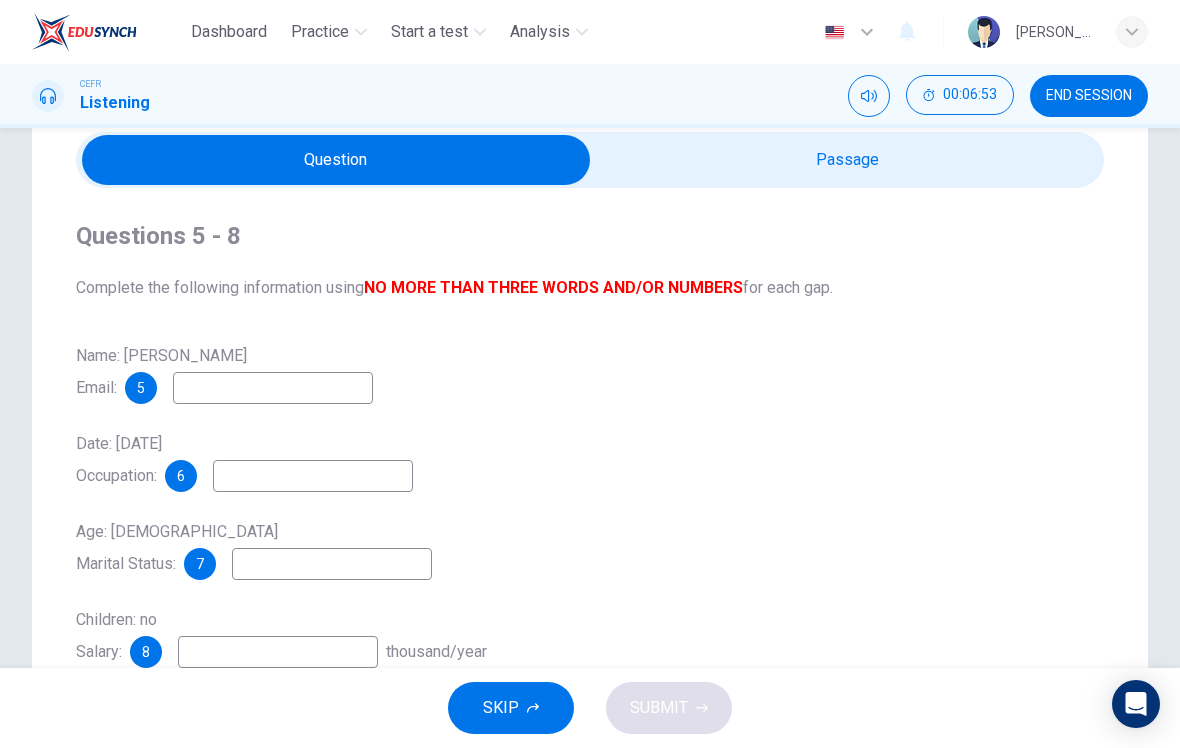 click at bounding box center [336, 160] 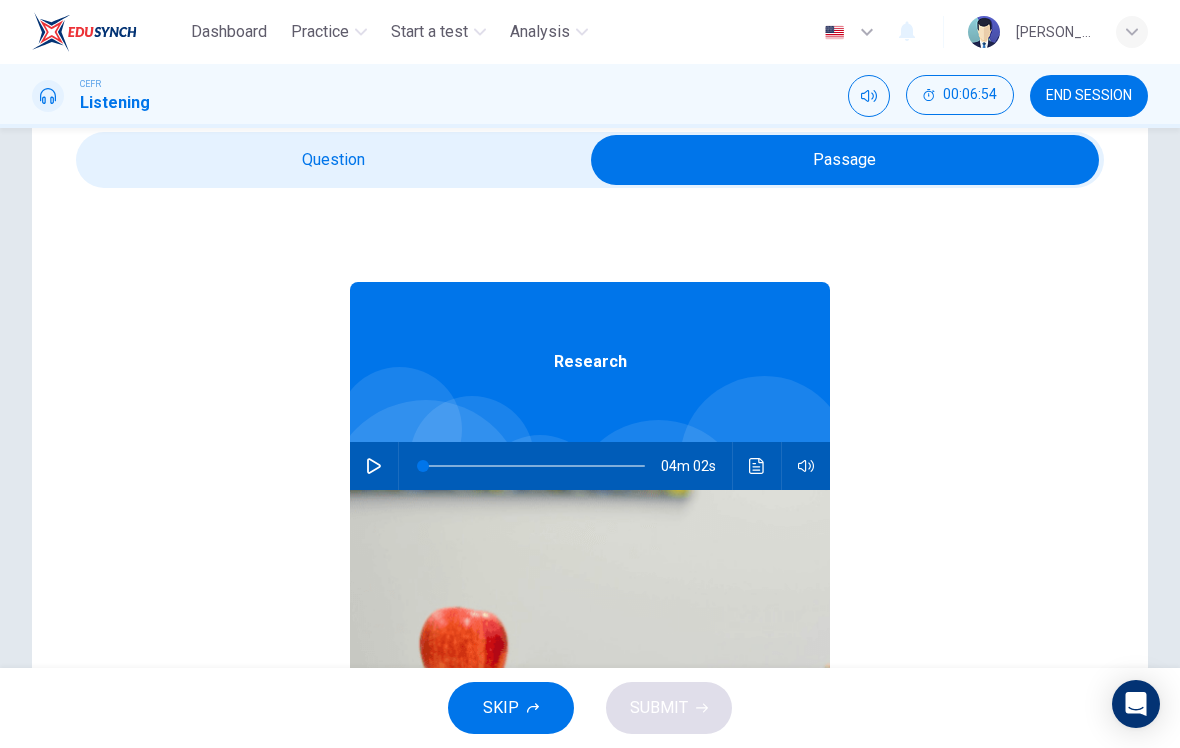 click 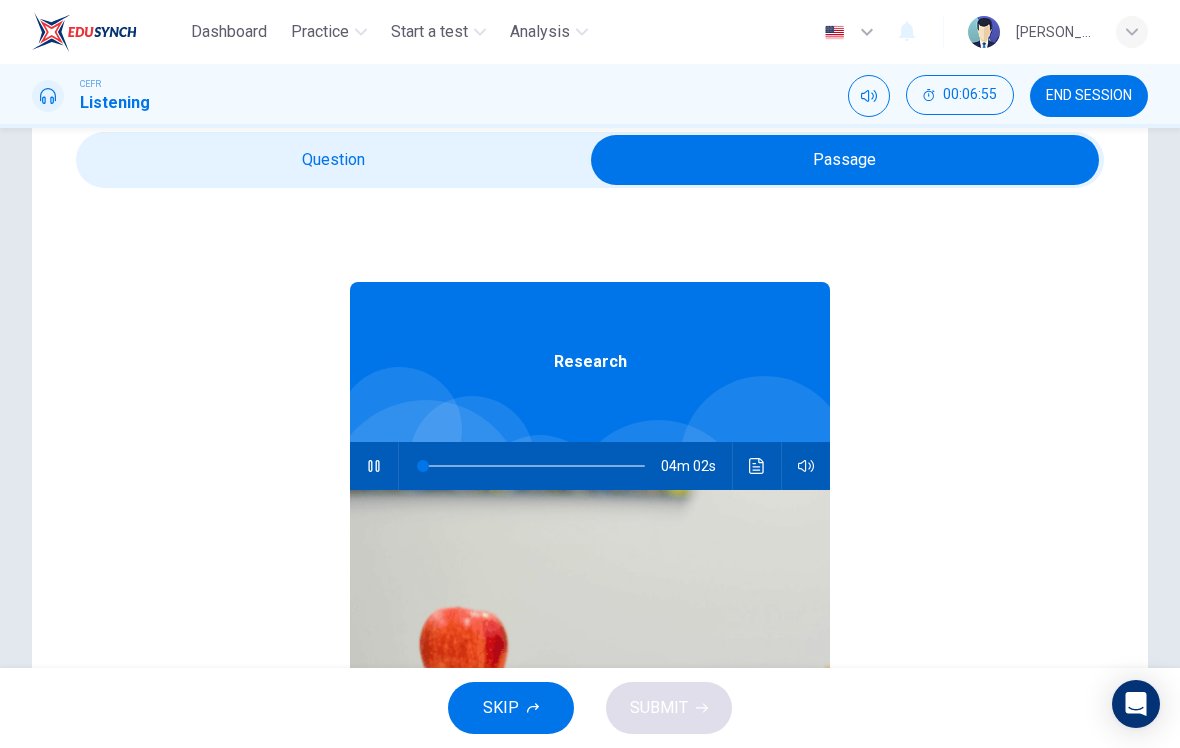 click at bounding box center [845, 160] 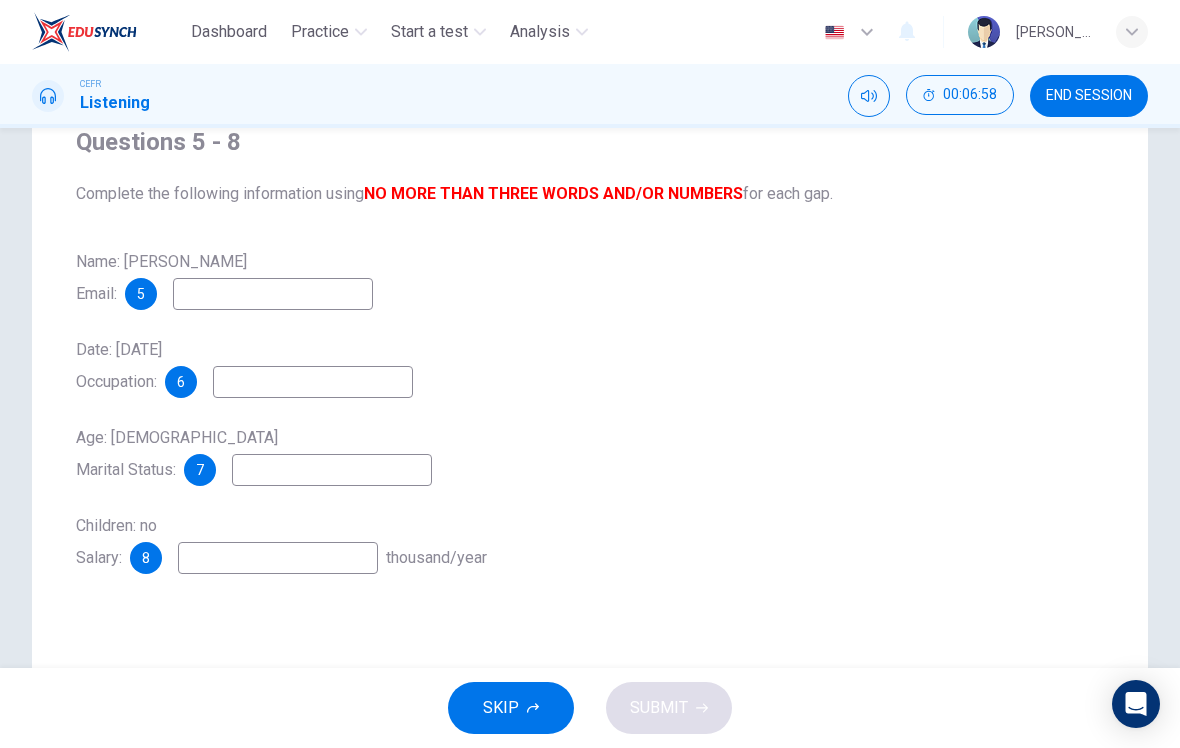 scroll, scrollTop: 171, scrollLeft: 0, axis: vertical 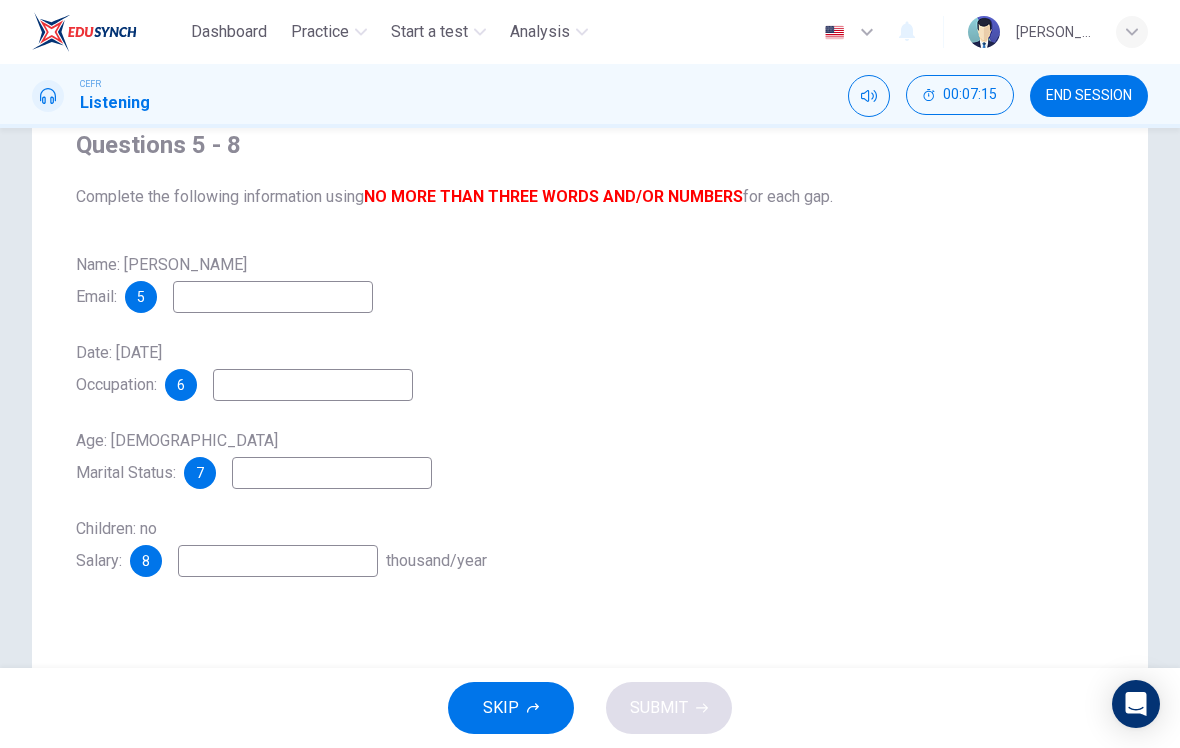 click at bounding box center (273, 297) 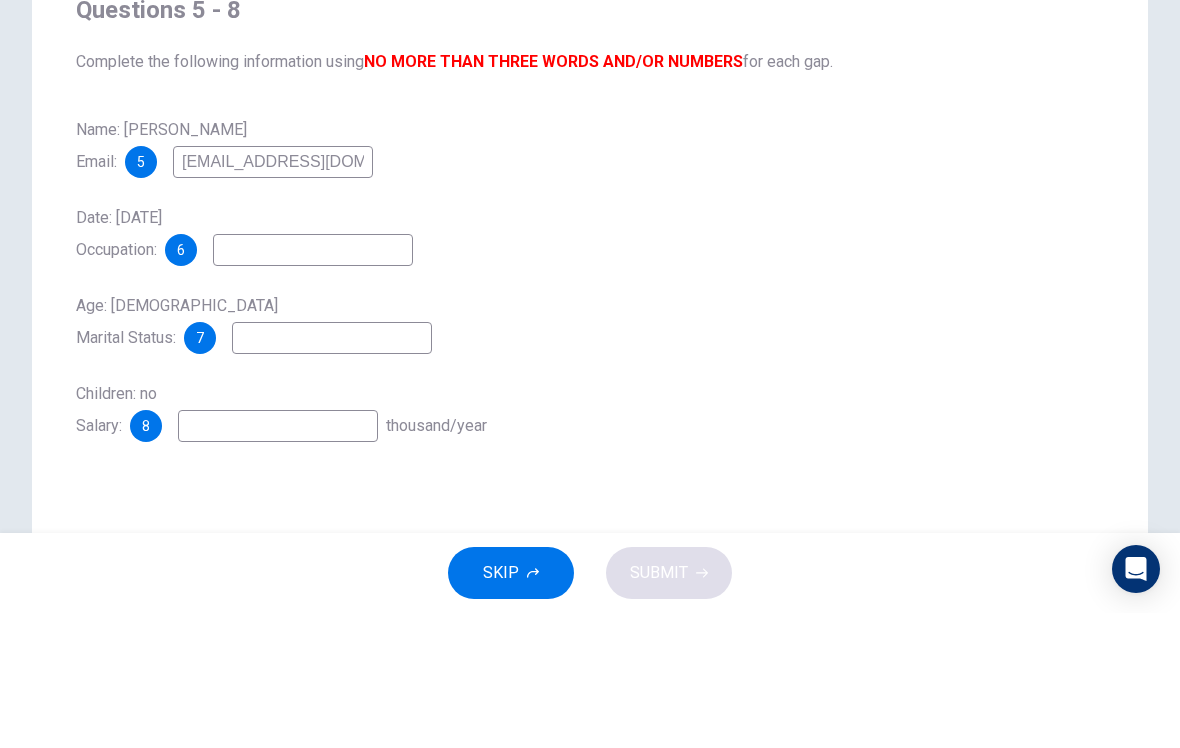 type on "[EMAIL_ADDRESS][DOMAIN_NAME]" 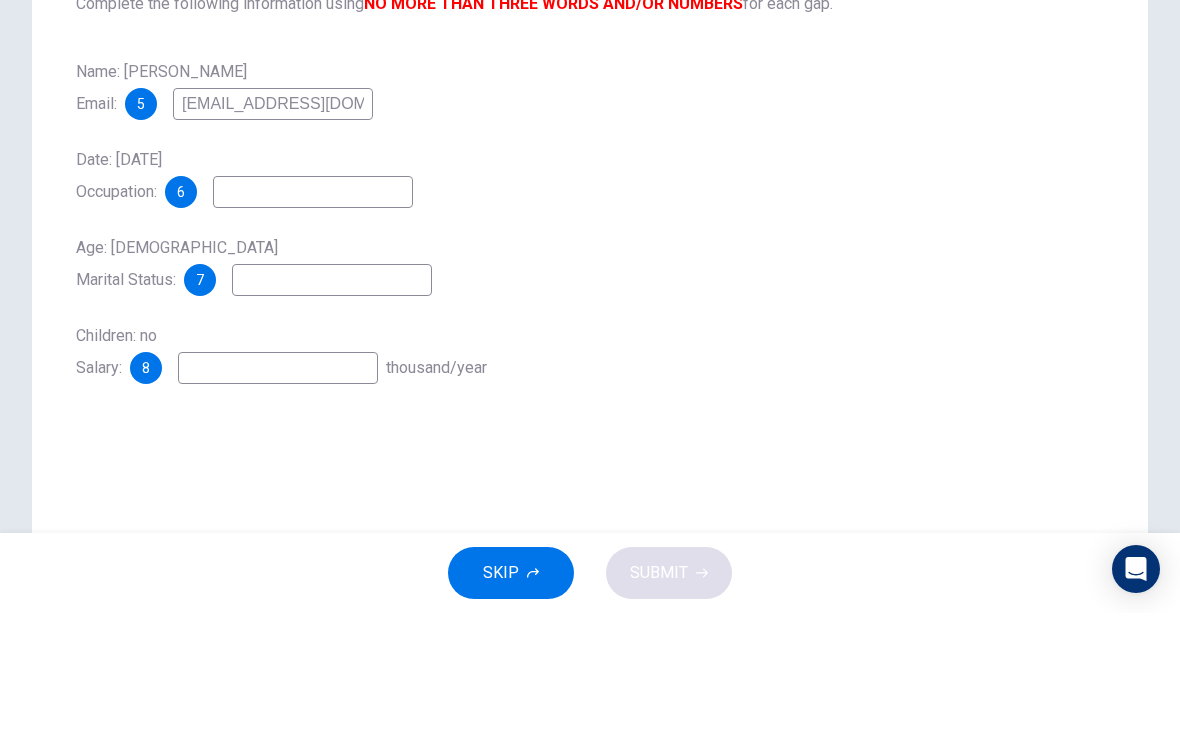 scroll, scrollTop: 240, scrollLeft: 0, axis: vertical 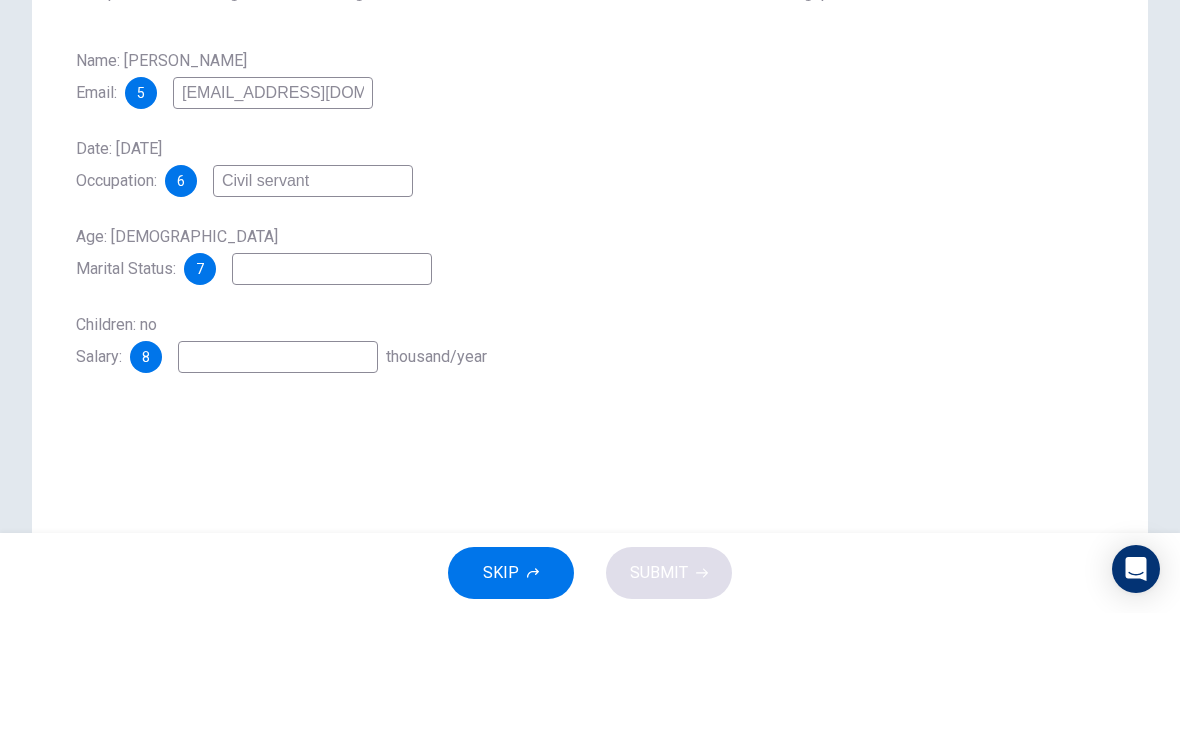 type on "Civil servant" 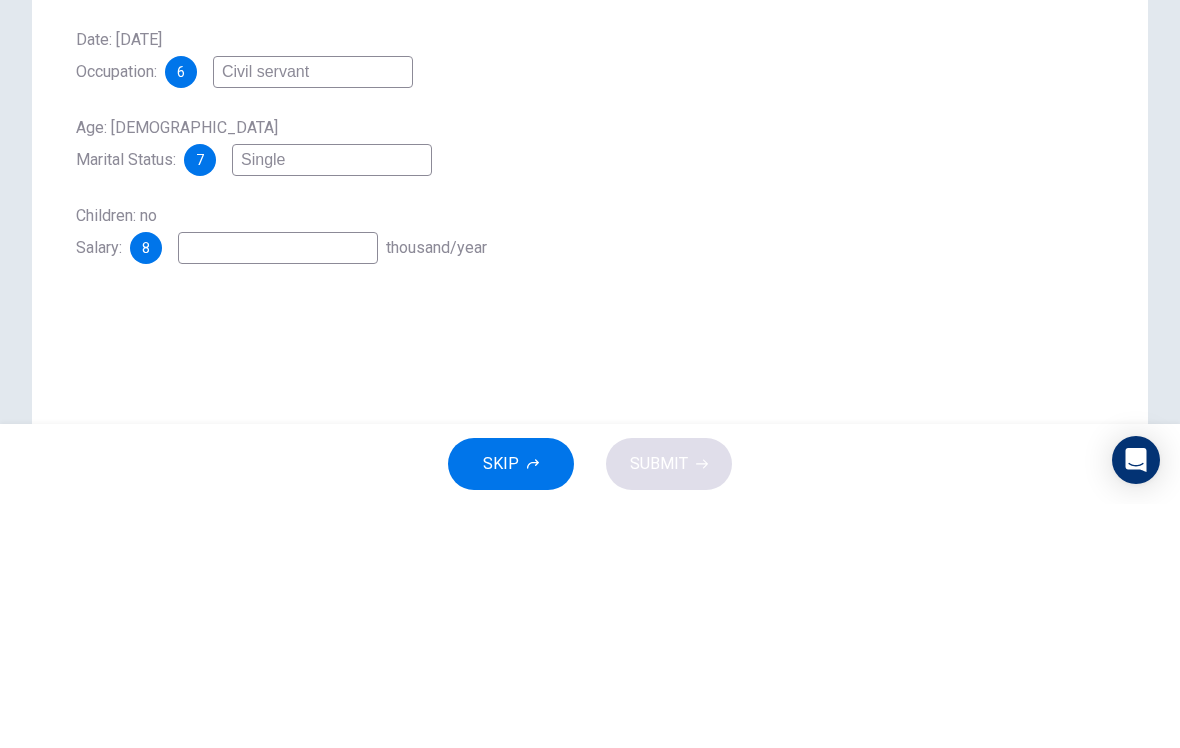 type on "Single" 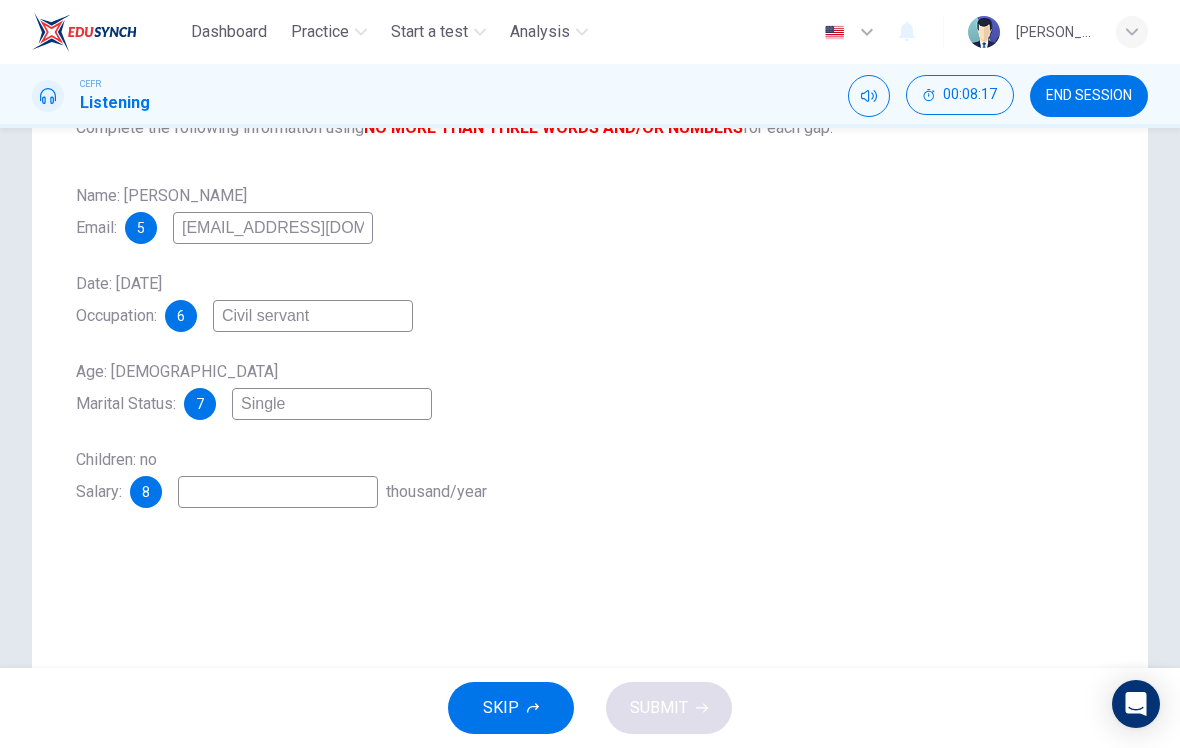 click at bounding box center (278, 492) 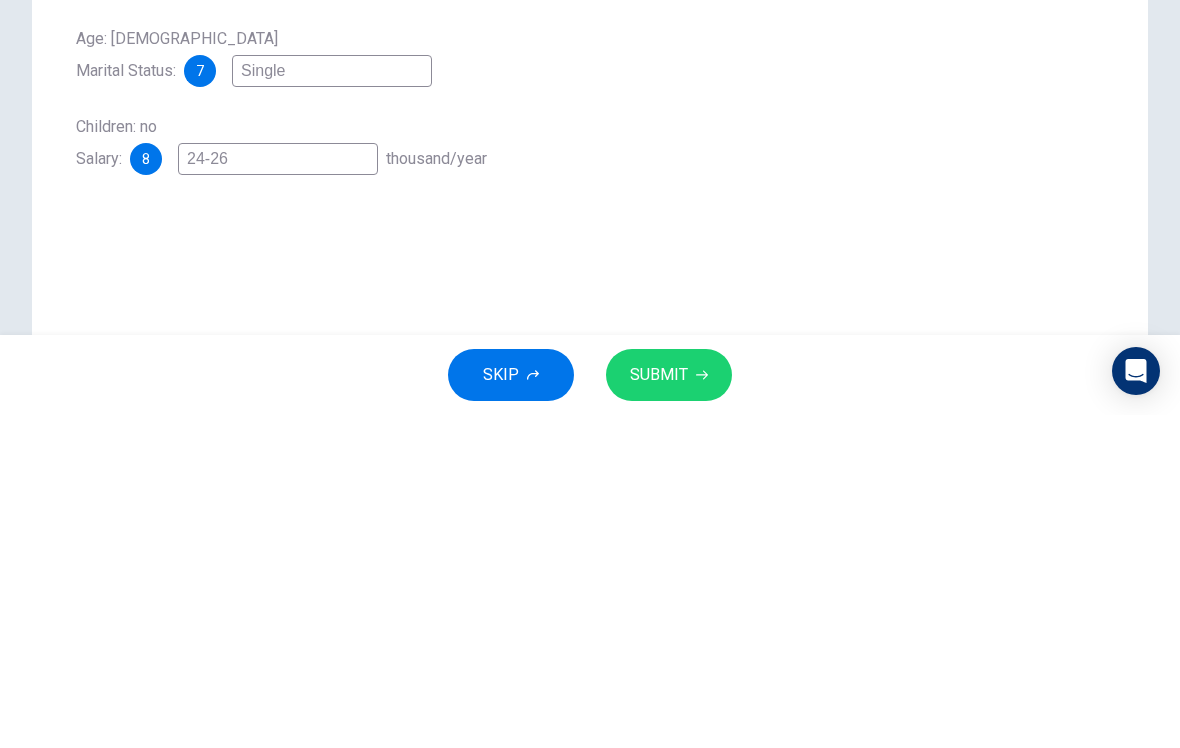 type on "24-26" 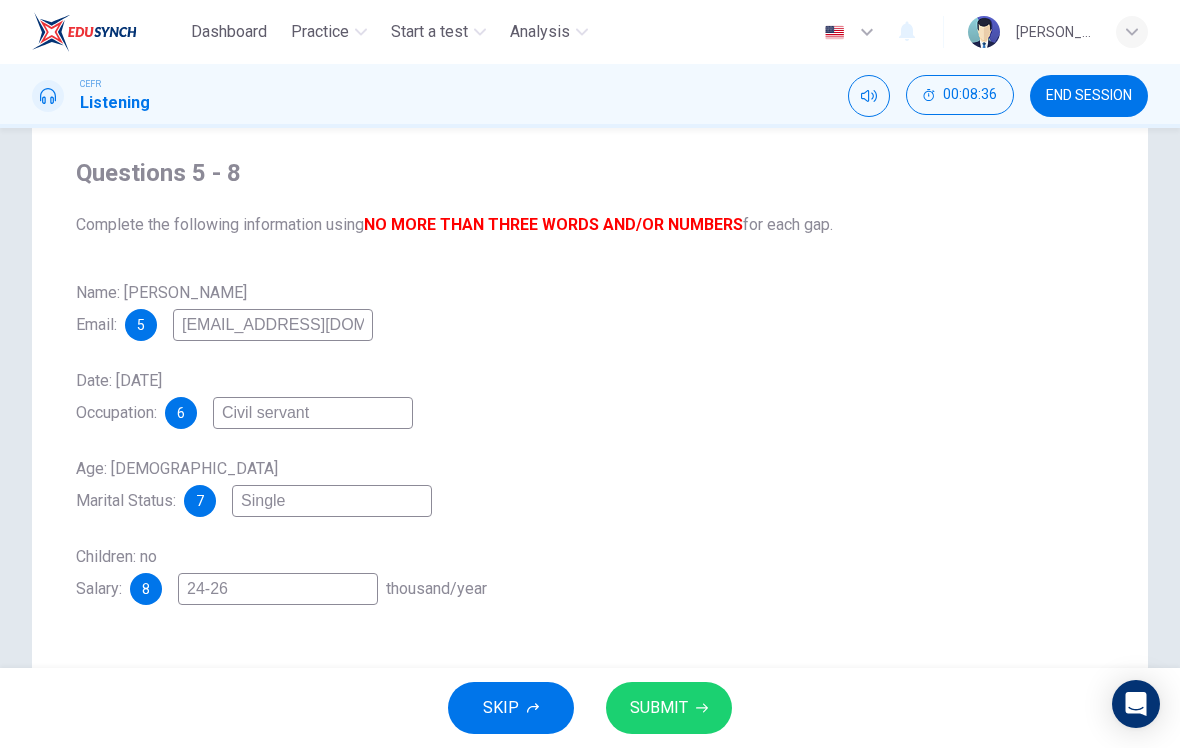 scroll, scrollTop: 142, scrollLeft: 0, axis: vertical 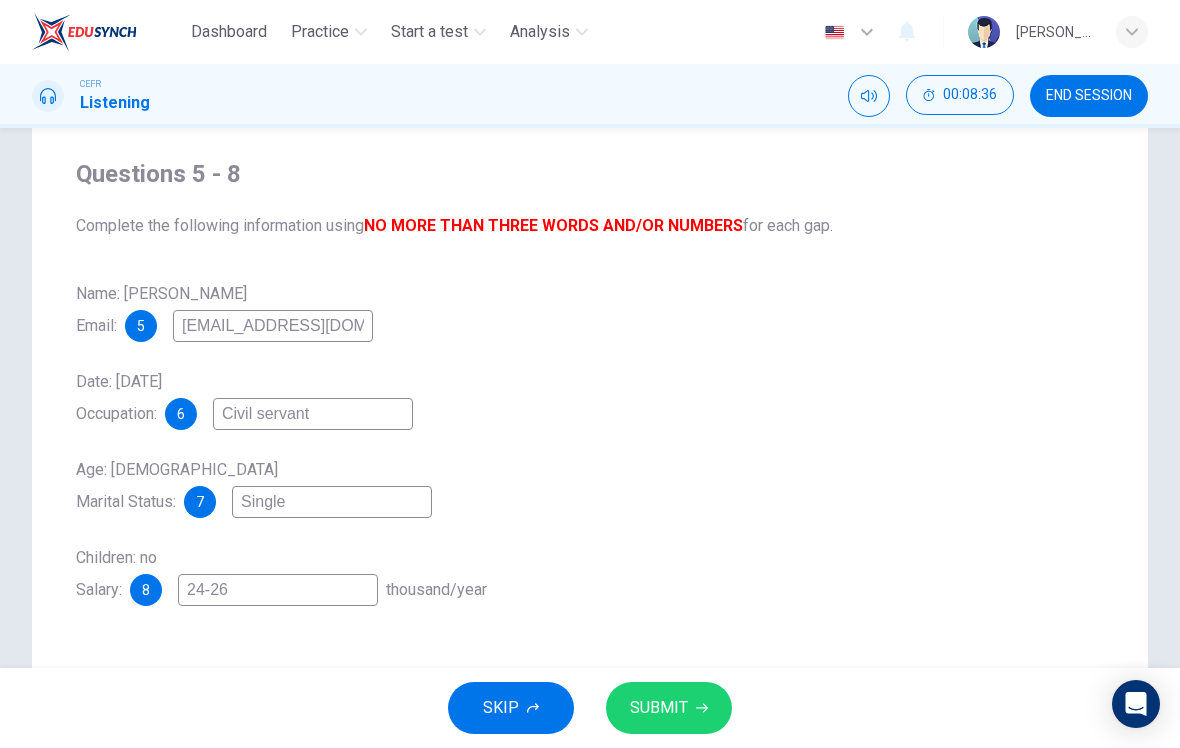 click on "SUBMIT" at bounding box center (669, 708) 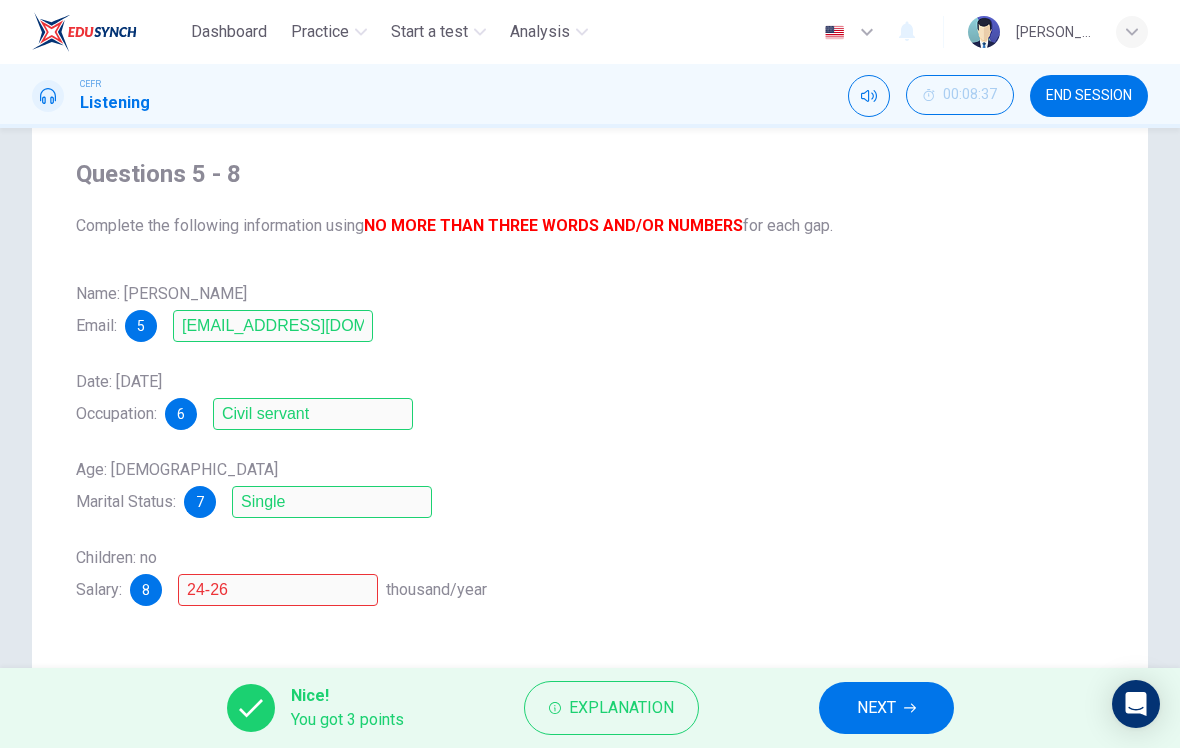 click on "Explanation" at bounding box center (621, 708) 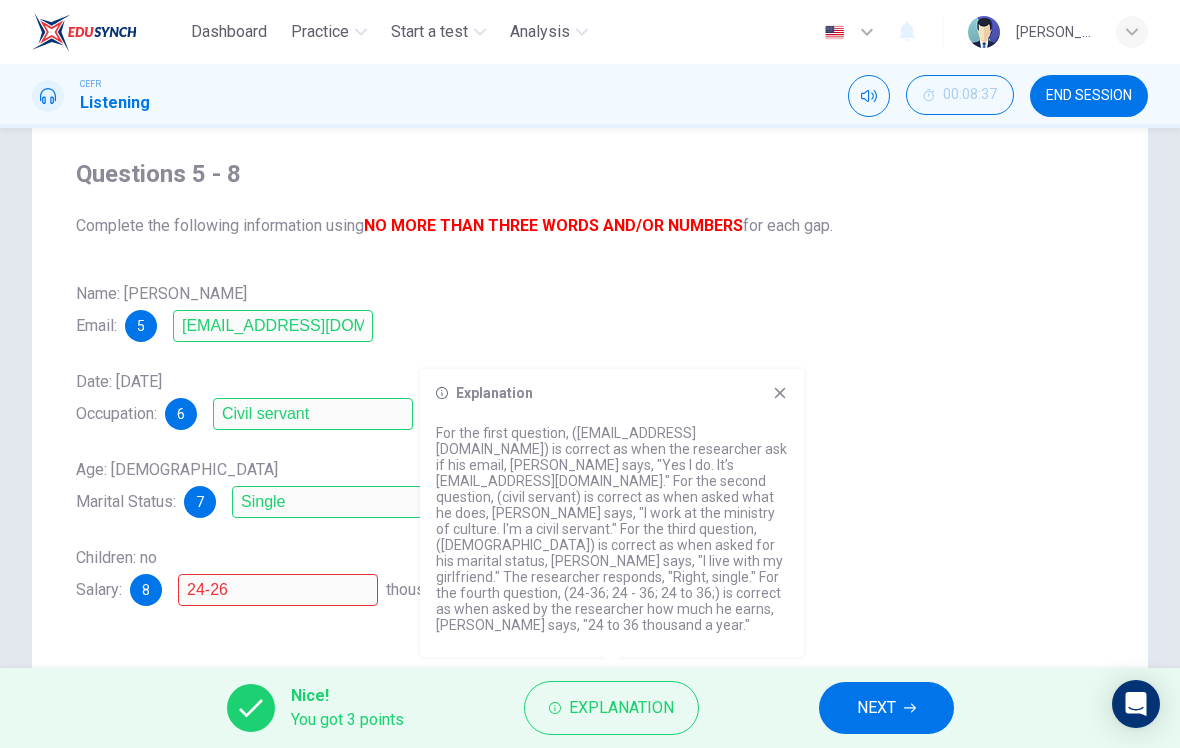 click on "NEXT" at bounding box center (876, 708) 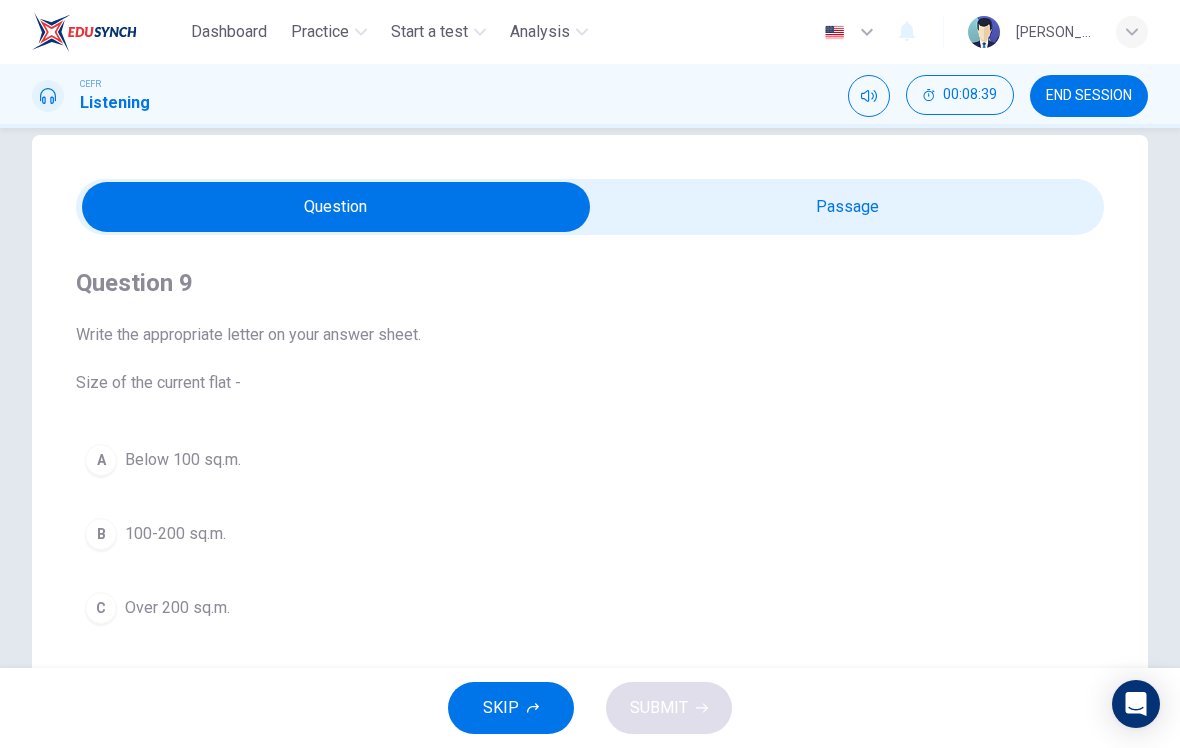 scroll, scrollTop: 54, scrollLeft: 0, axis: vertical 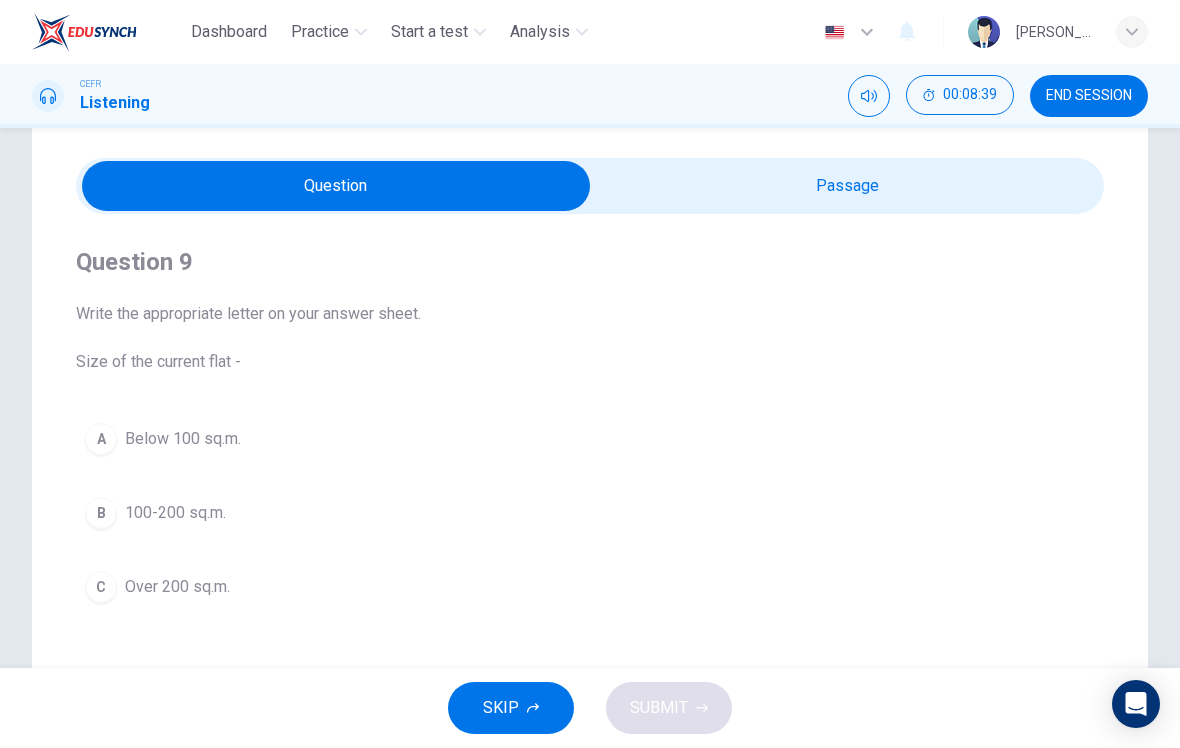 type on "49" 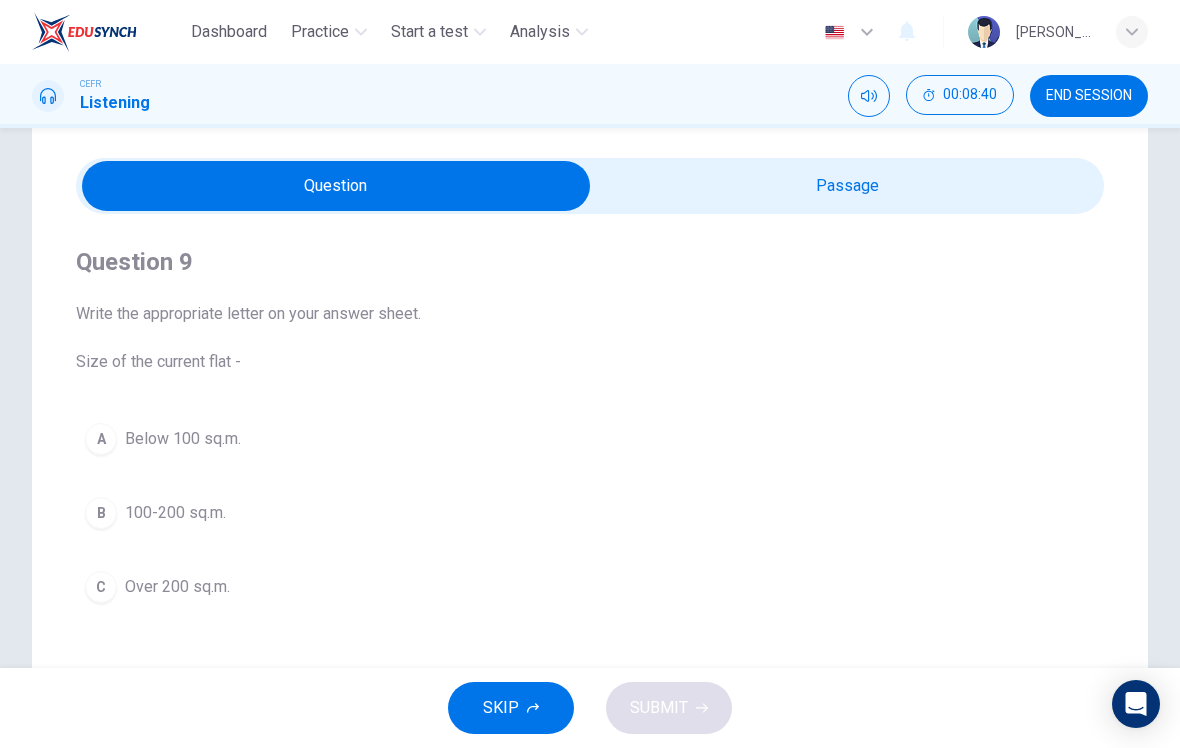 click at bounding box center (336, 186) 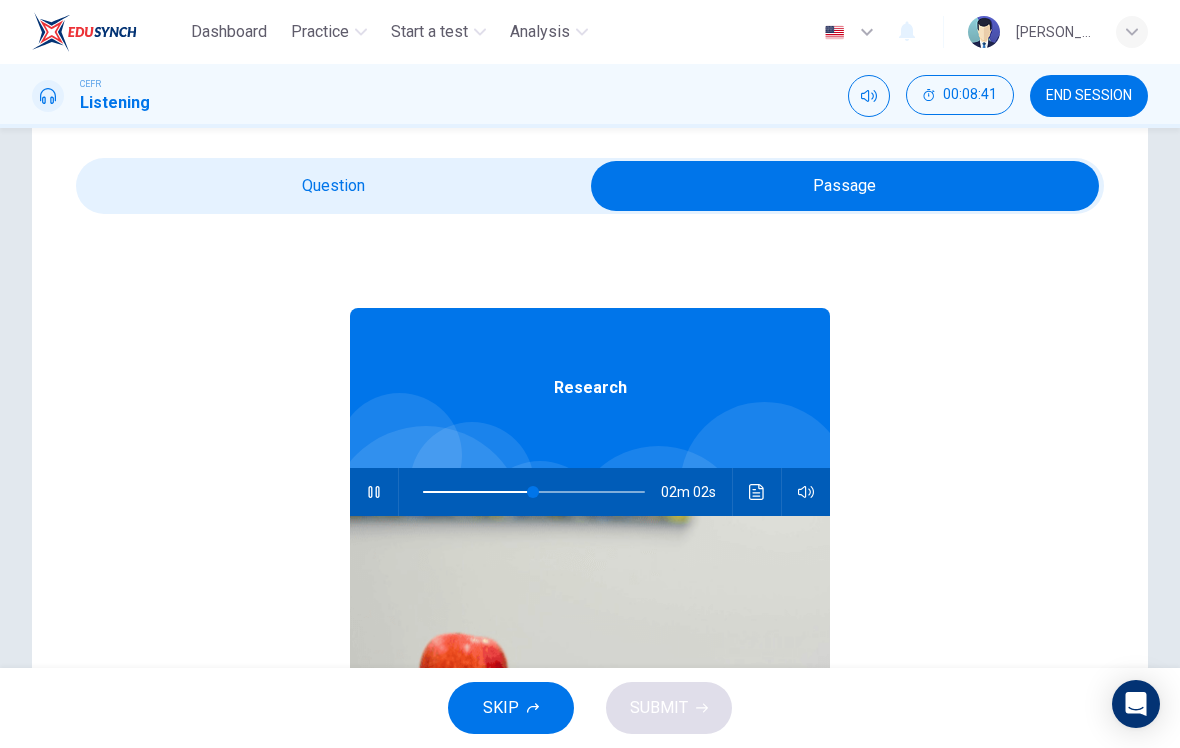 click at bounding box center (845, 186) 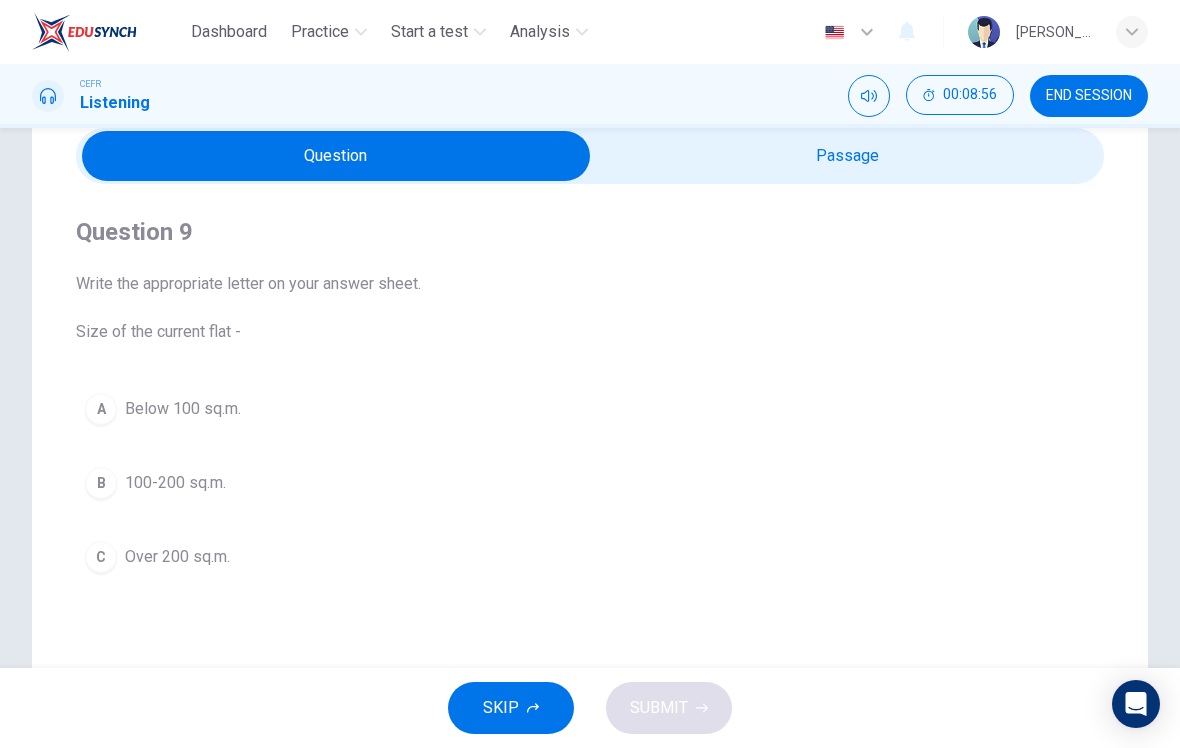 scroll, scrollTop: 97, scrollLeft: 0, axis: vertical 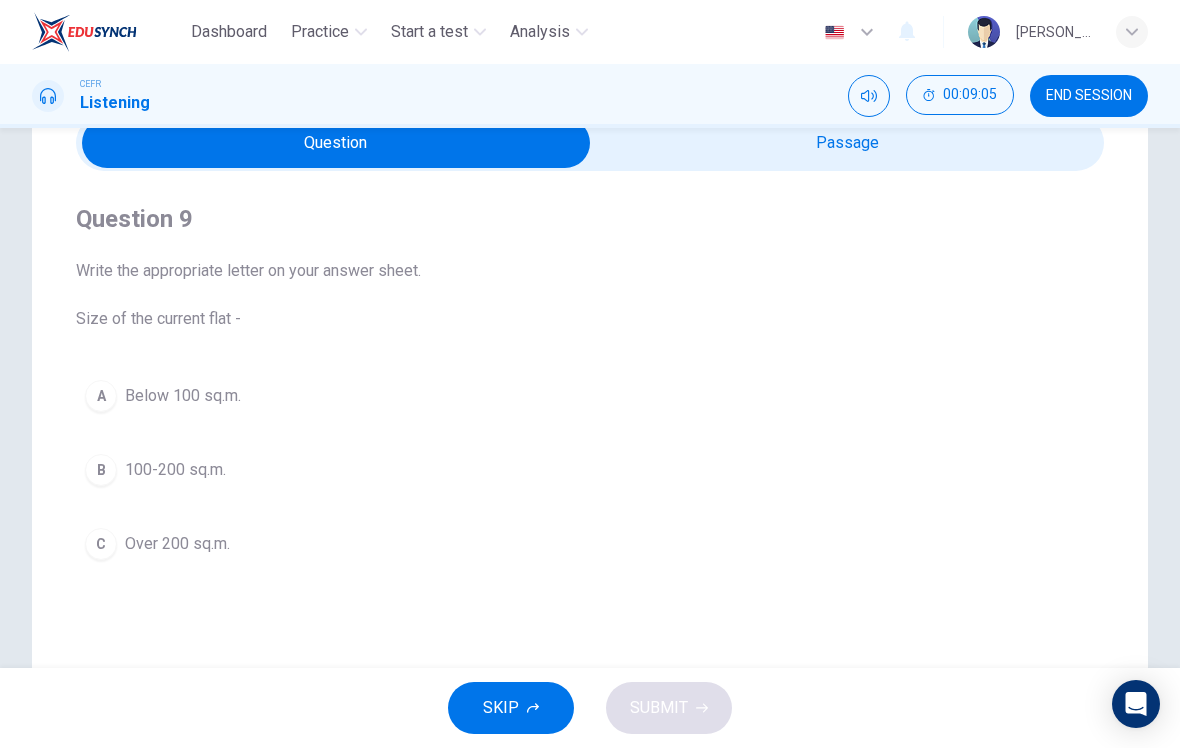 click on "B 100-200 sq.m." at bounding box center [590, 470] 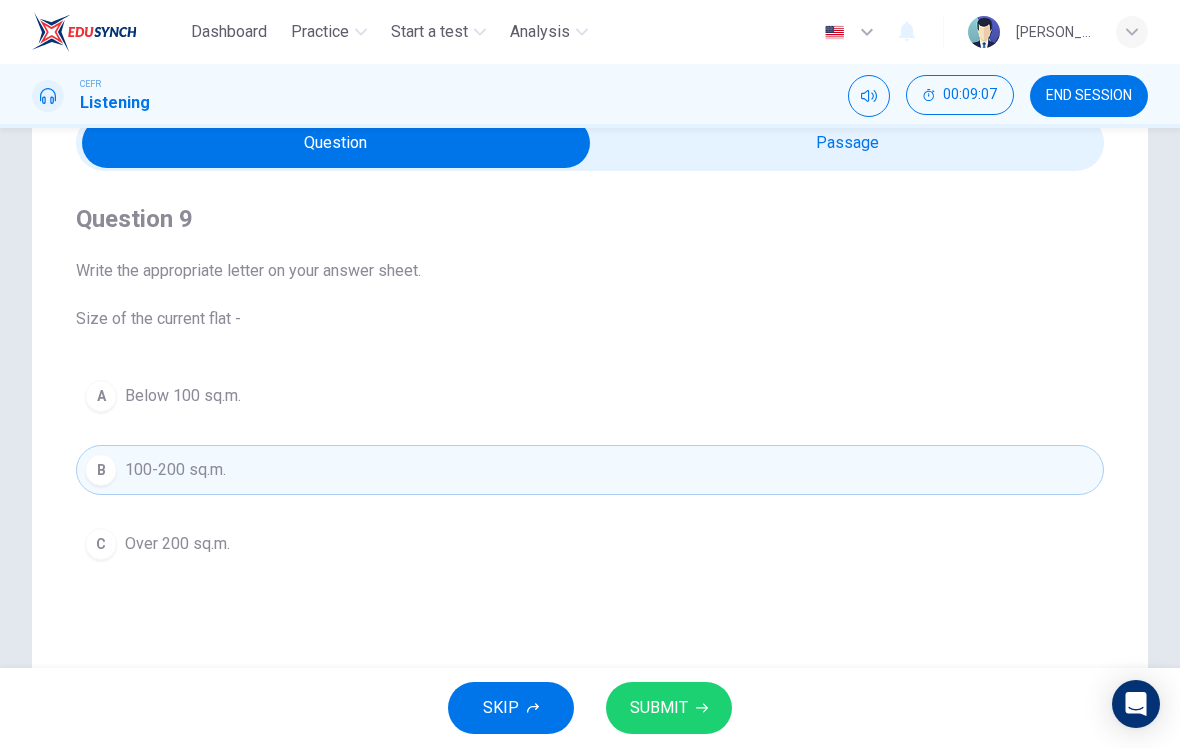 click on "SUBMIT" at bounding box center [659, 708] 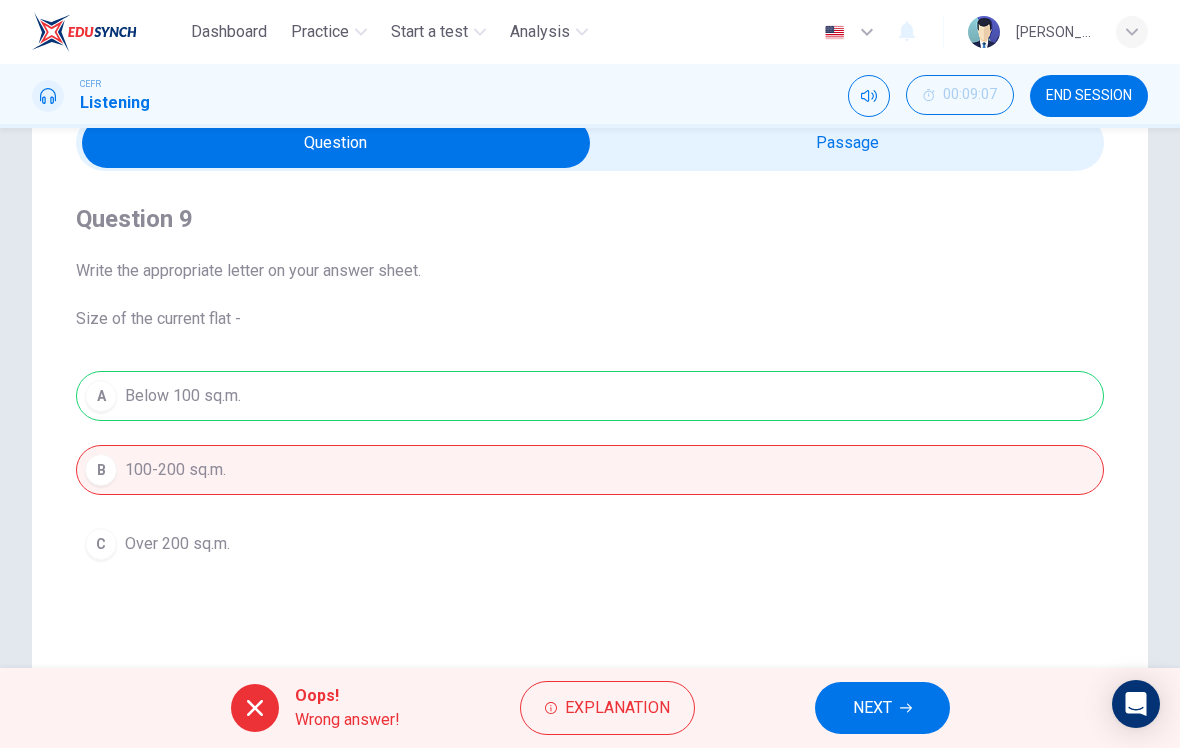 click on "NEXT" at bounding box center [882, 708] 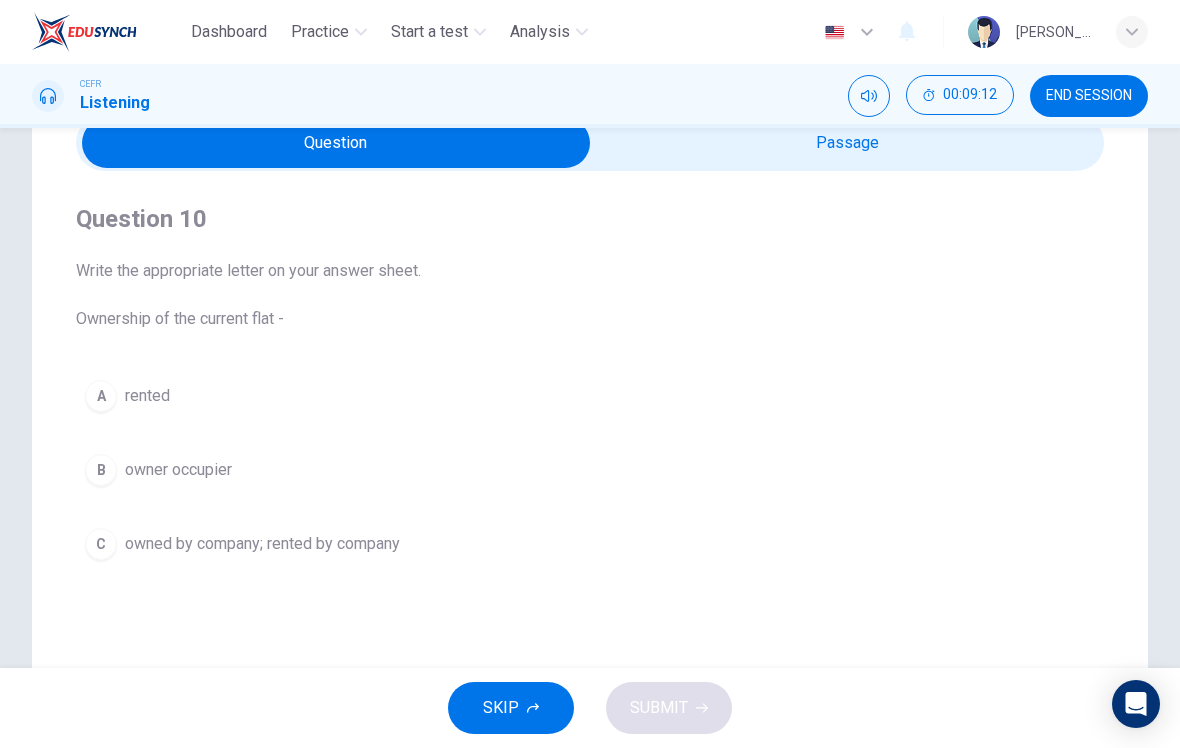 click on "Question 10 Write the appropriate letter on your answer sheet. Ownership of the current flat -  A rented B owner occupier C owned by company; rented by company" at bounding box center [590, 386] 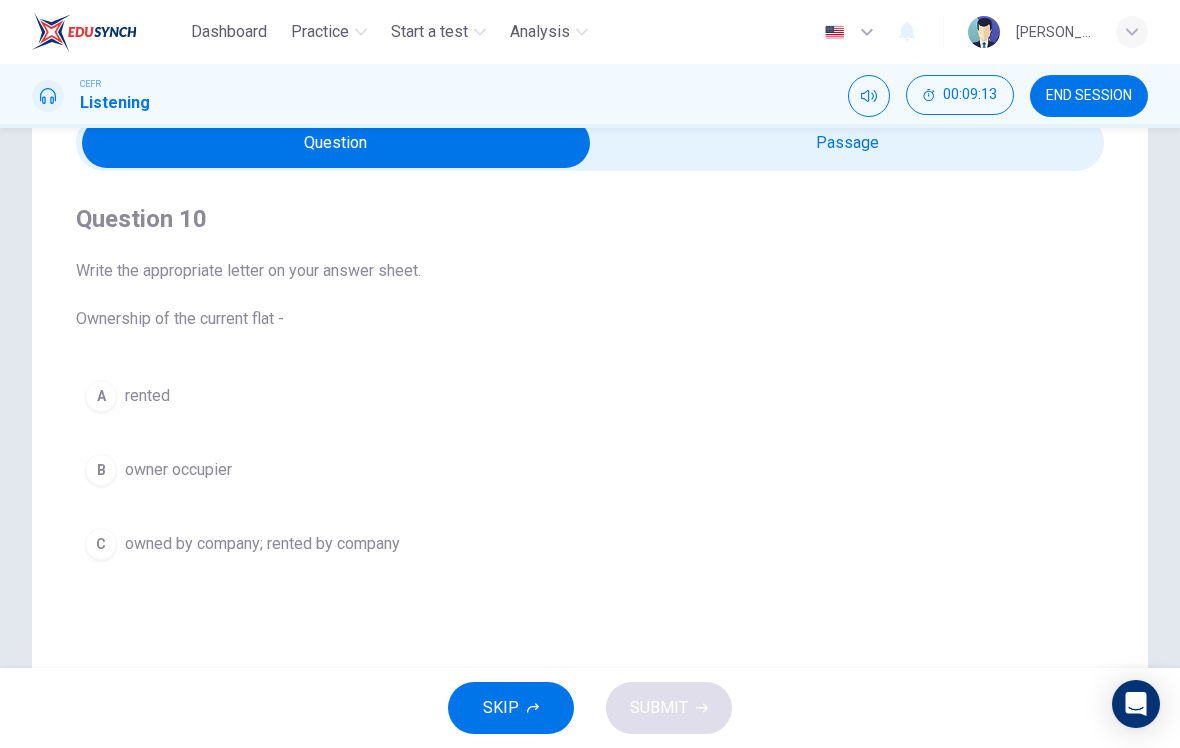 click at bounding box center (336, 143) 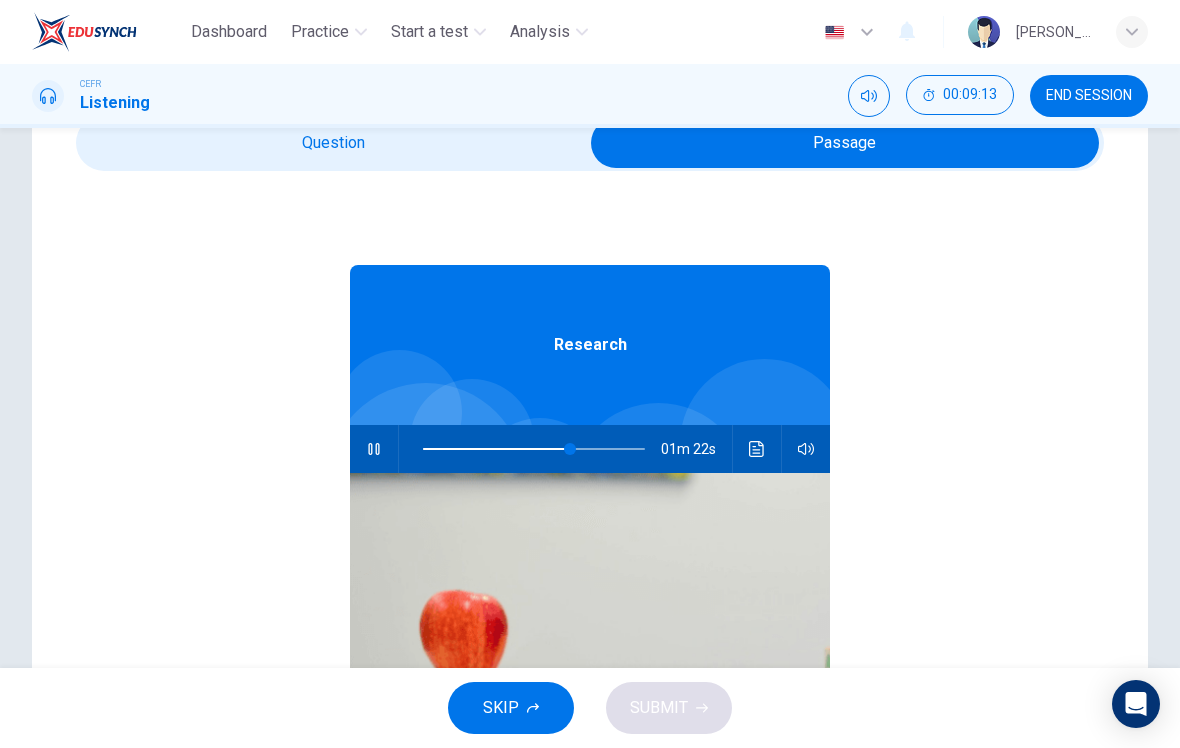 type on "67" 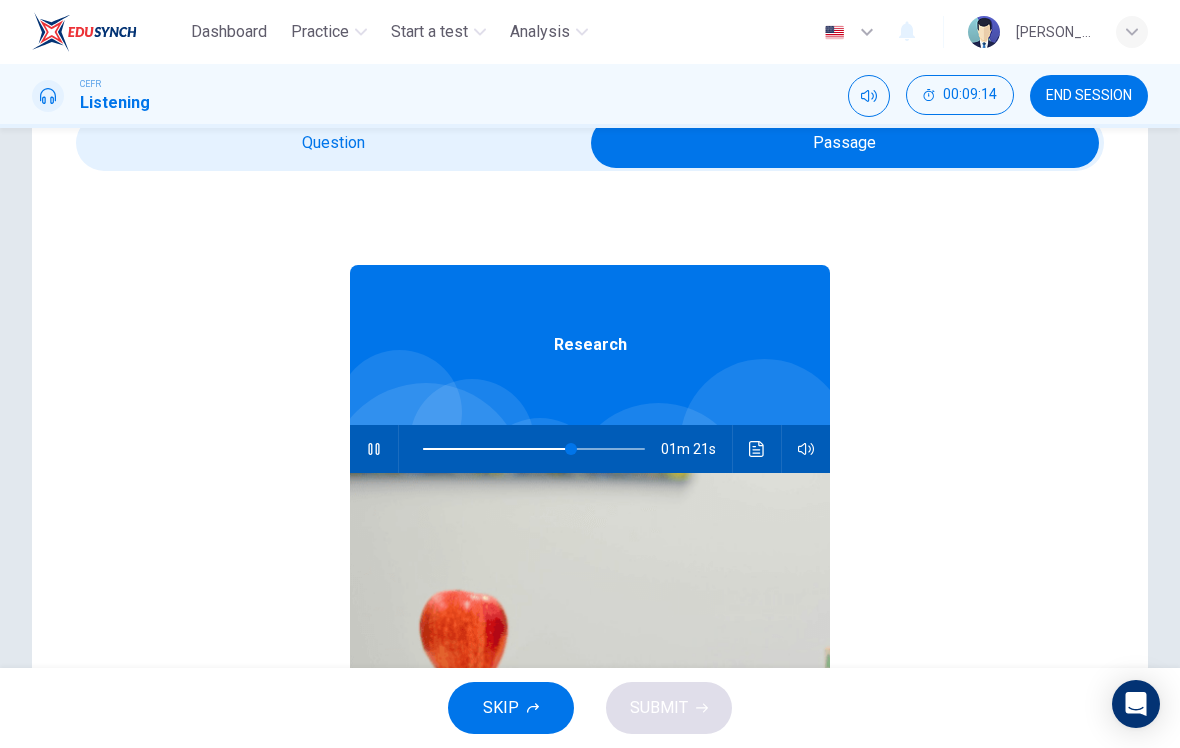 click at bounding box center (845, 143) 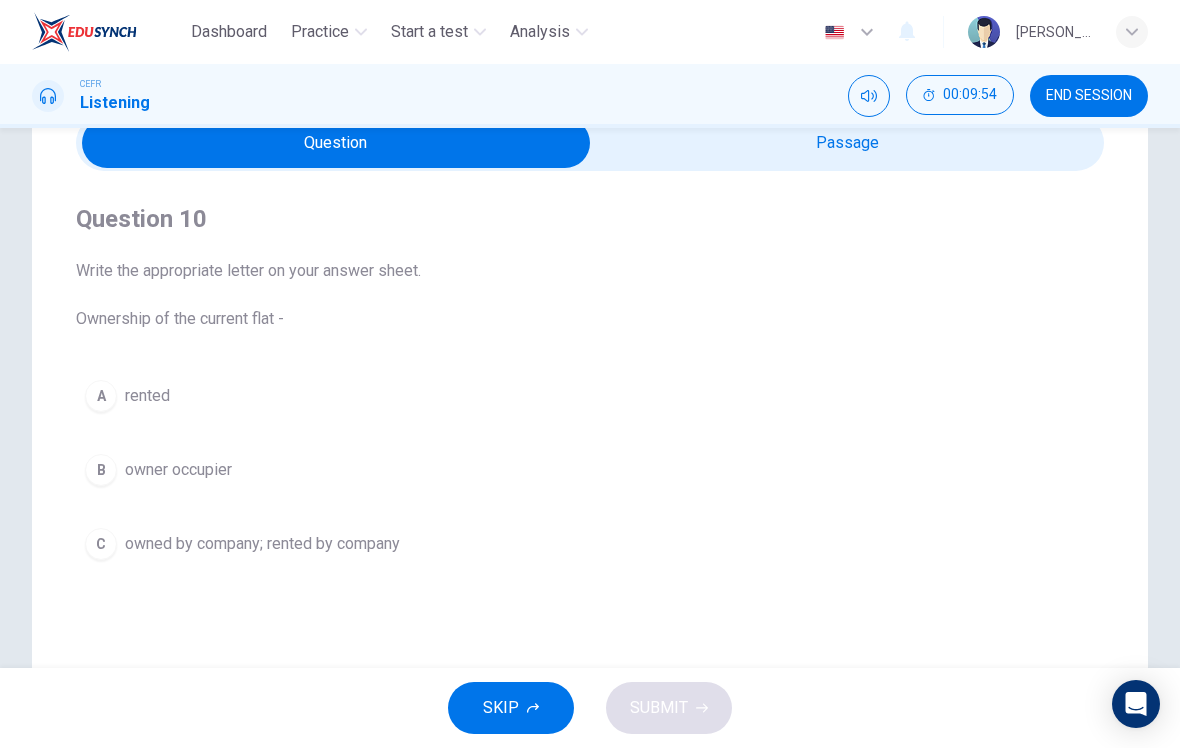 click at bounding box center (336, 143) 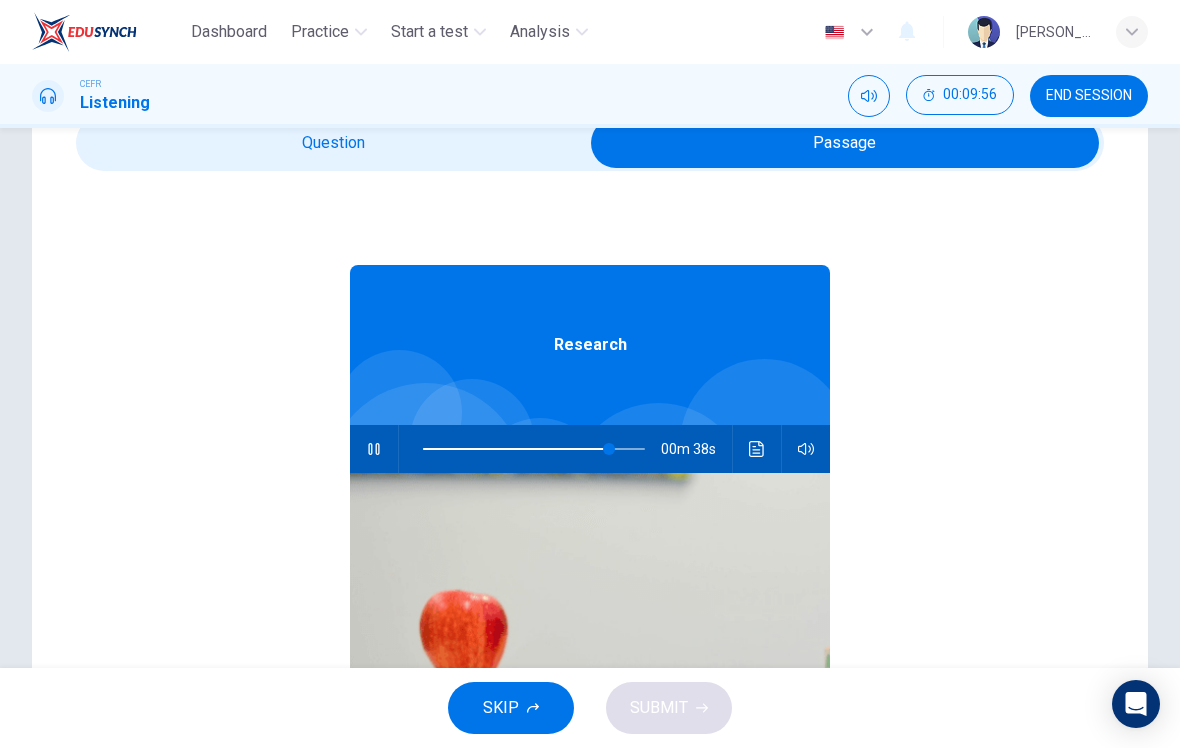 type on "84" 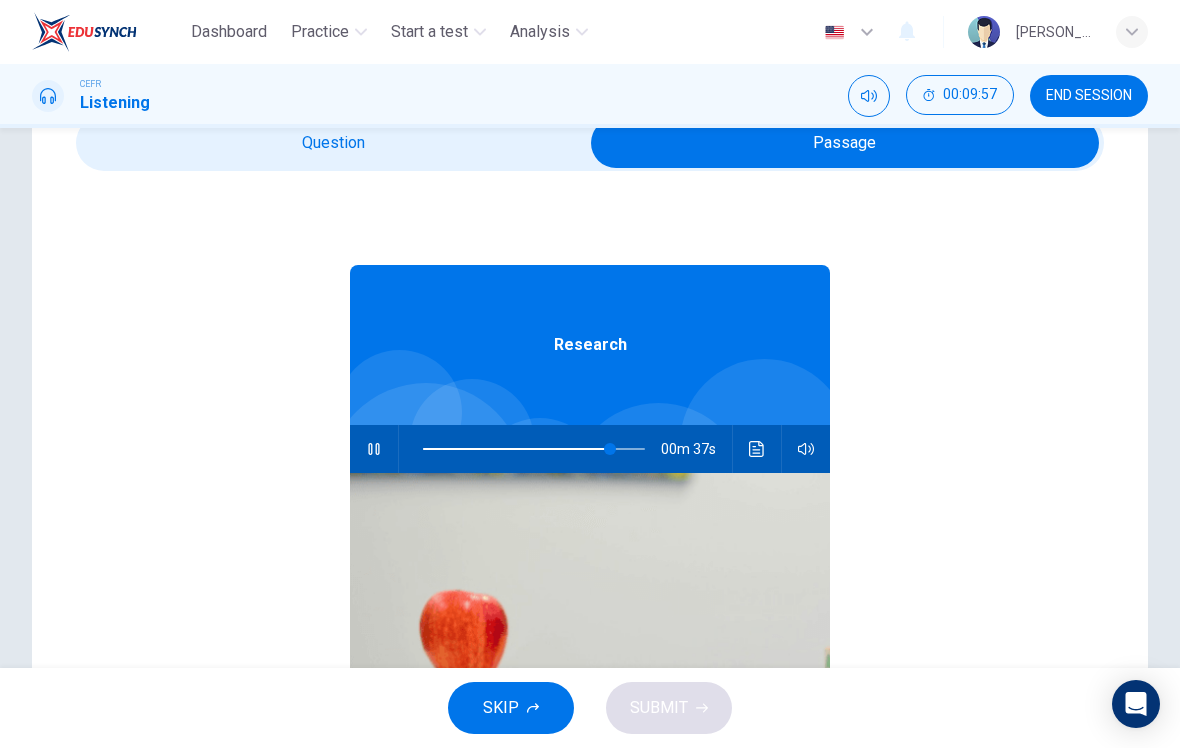 click at bounding box center (845, 143) 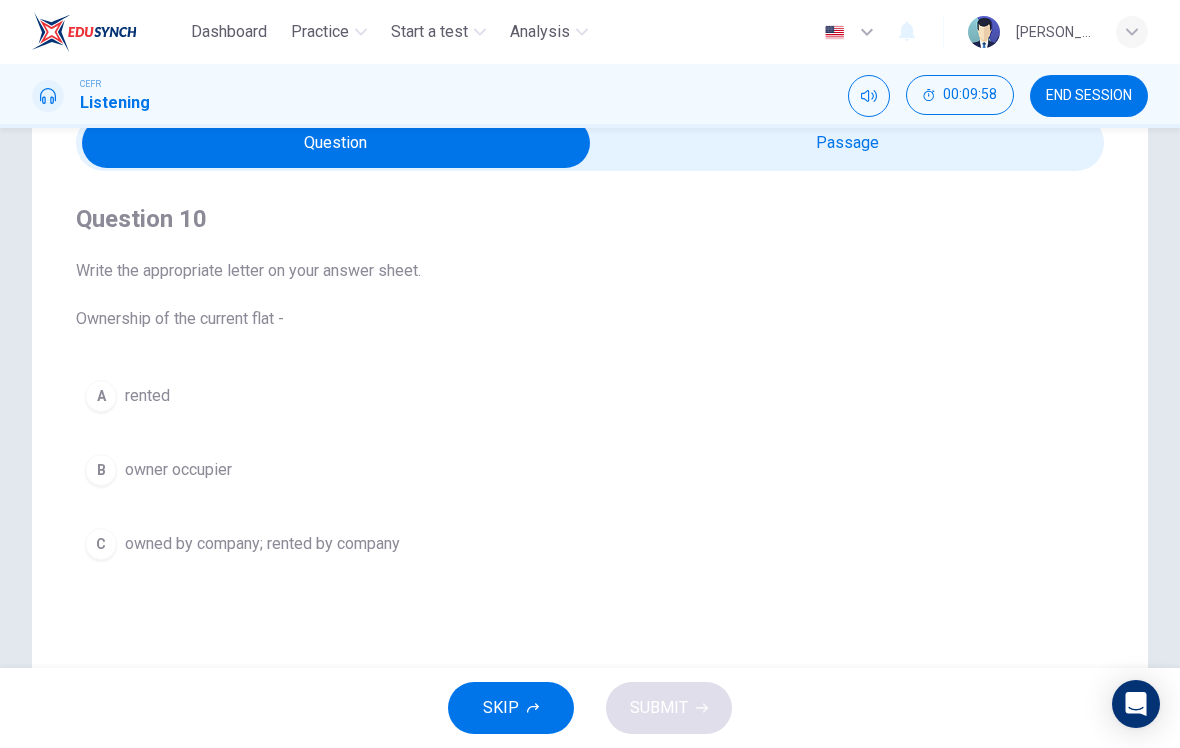 click at bounding box center (336, 143) 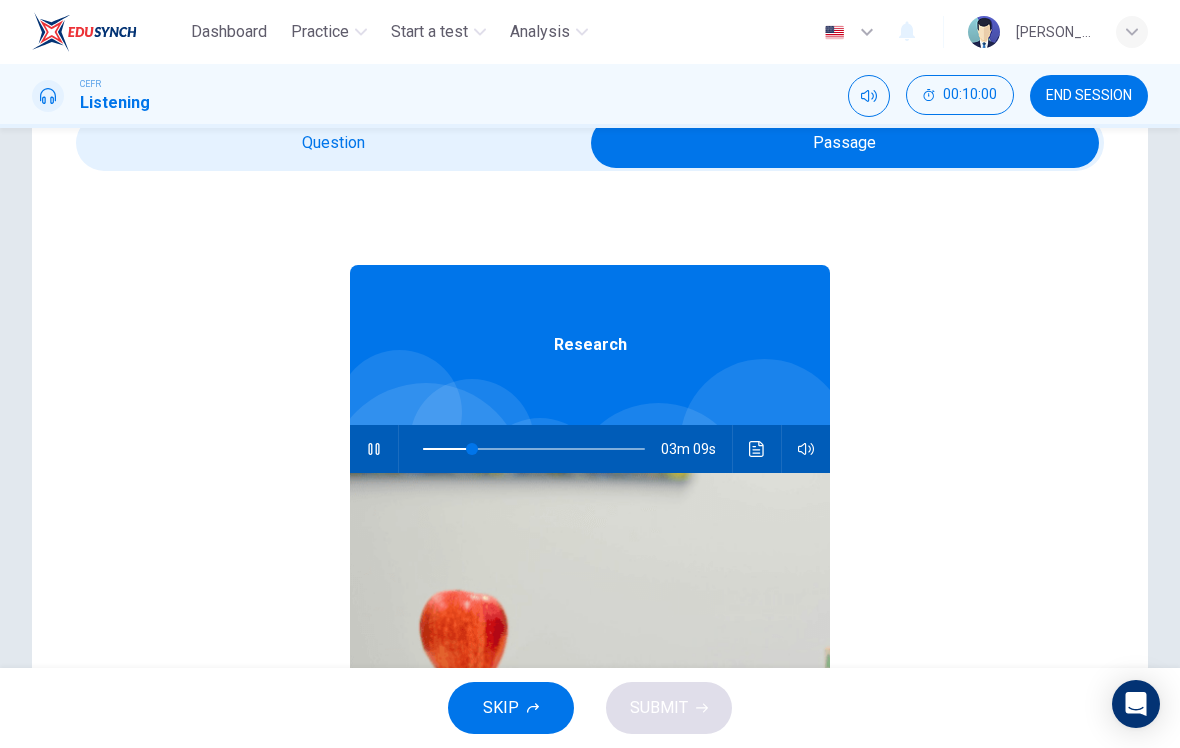 type on "22" 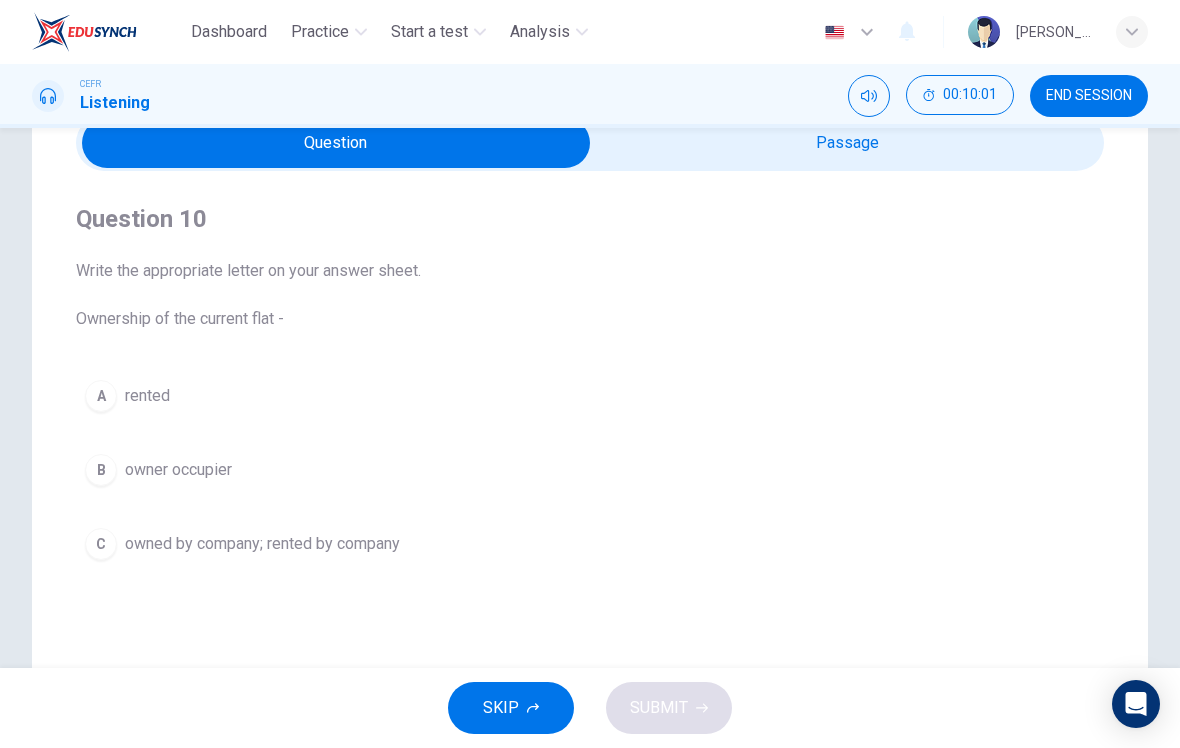 type on "23" 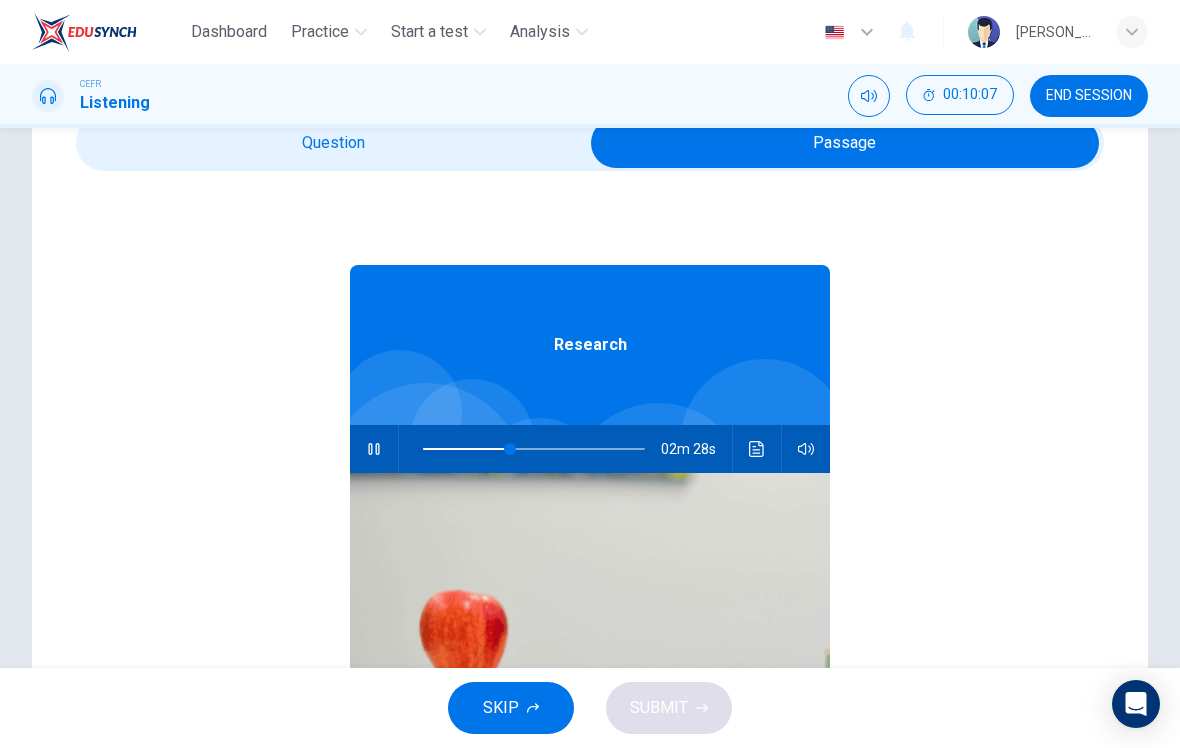 click 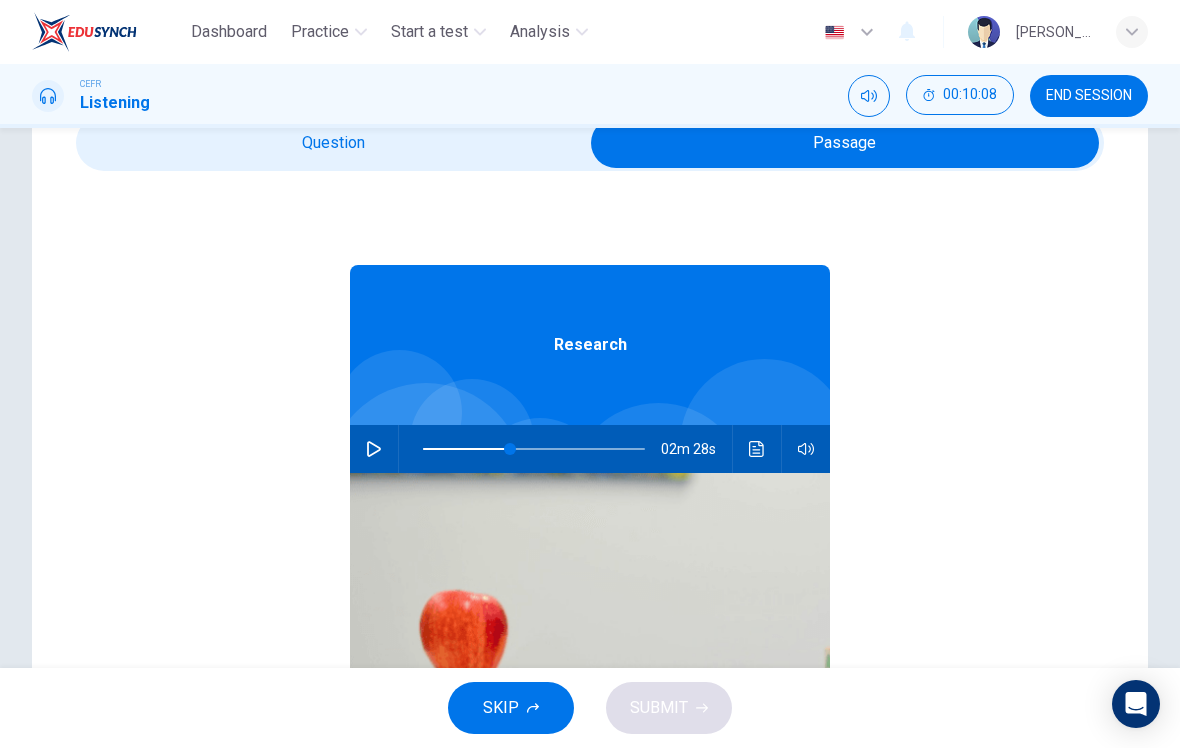click at bounding box center [374, 449] 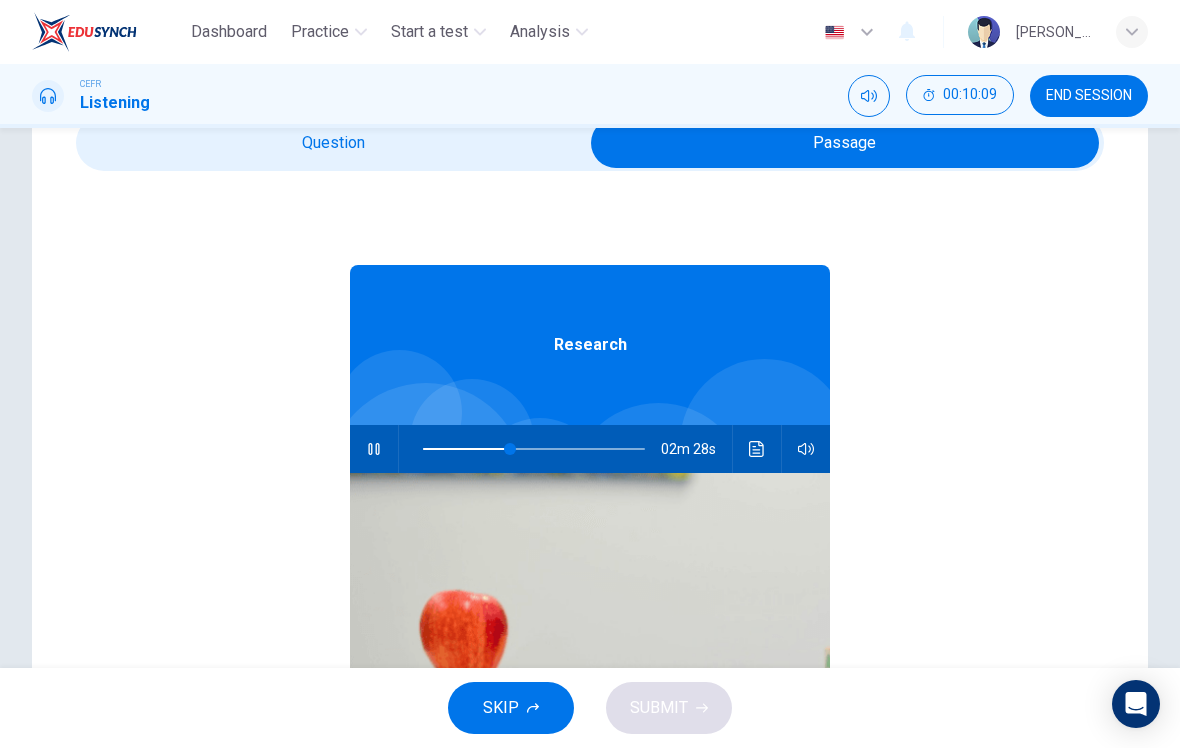 type on "39" 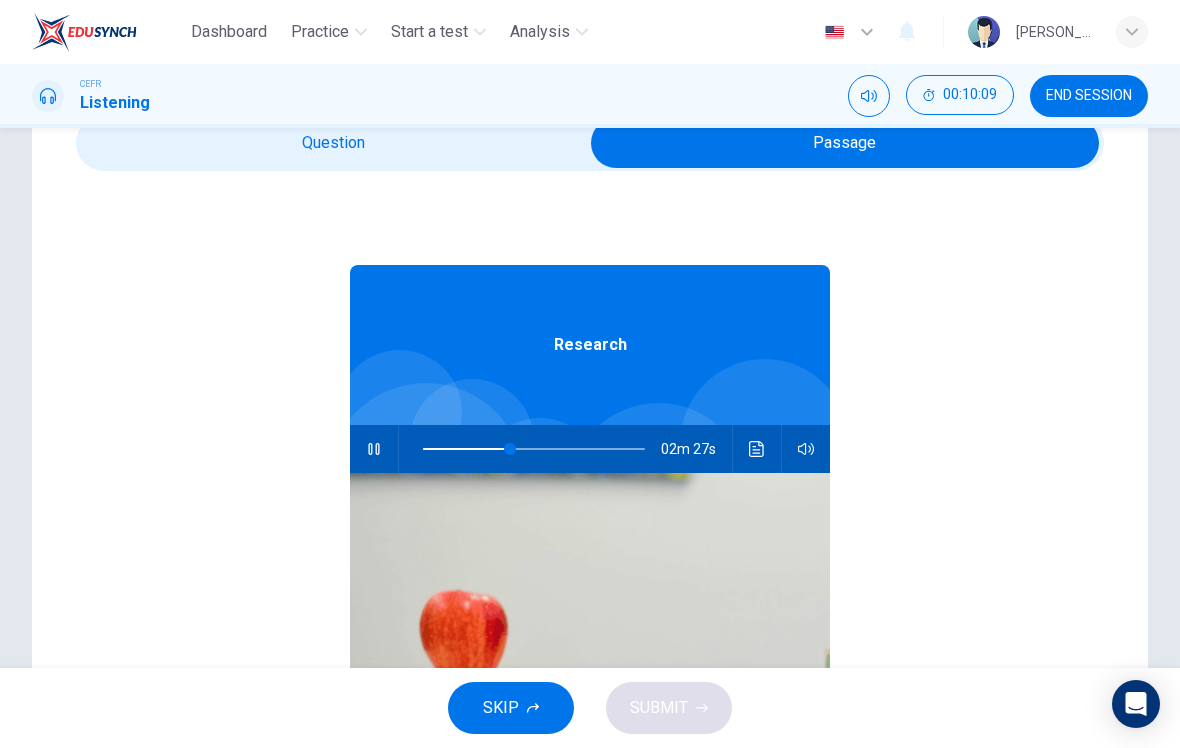 click at bounding box center (845, 143) 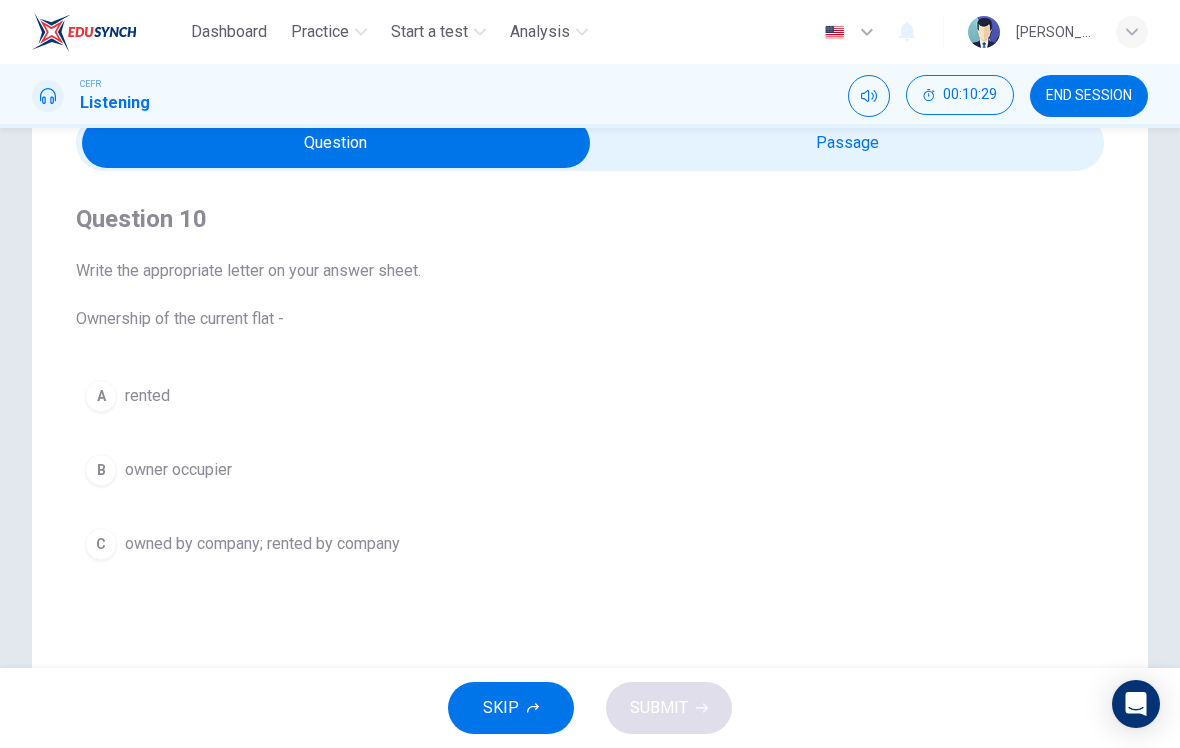 click on "owner occupier" at bounding box center [178, 470] 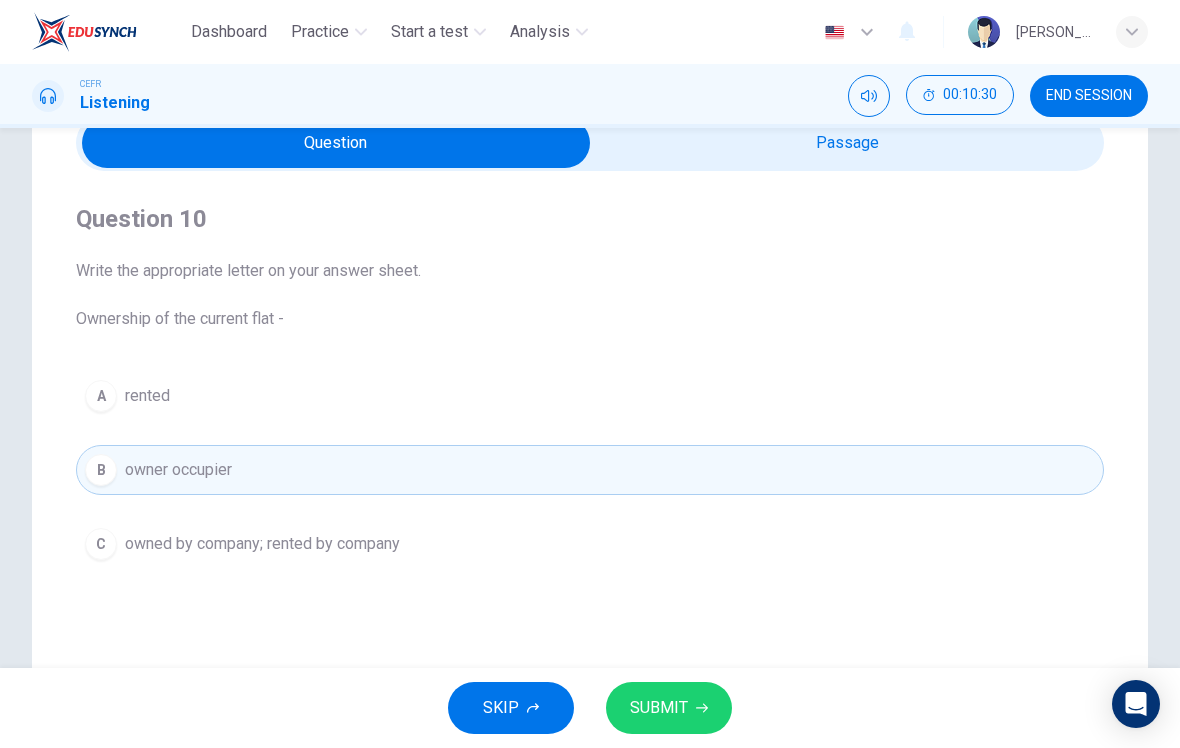 click on "SUBMIT" at bounding box center [659, 708] 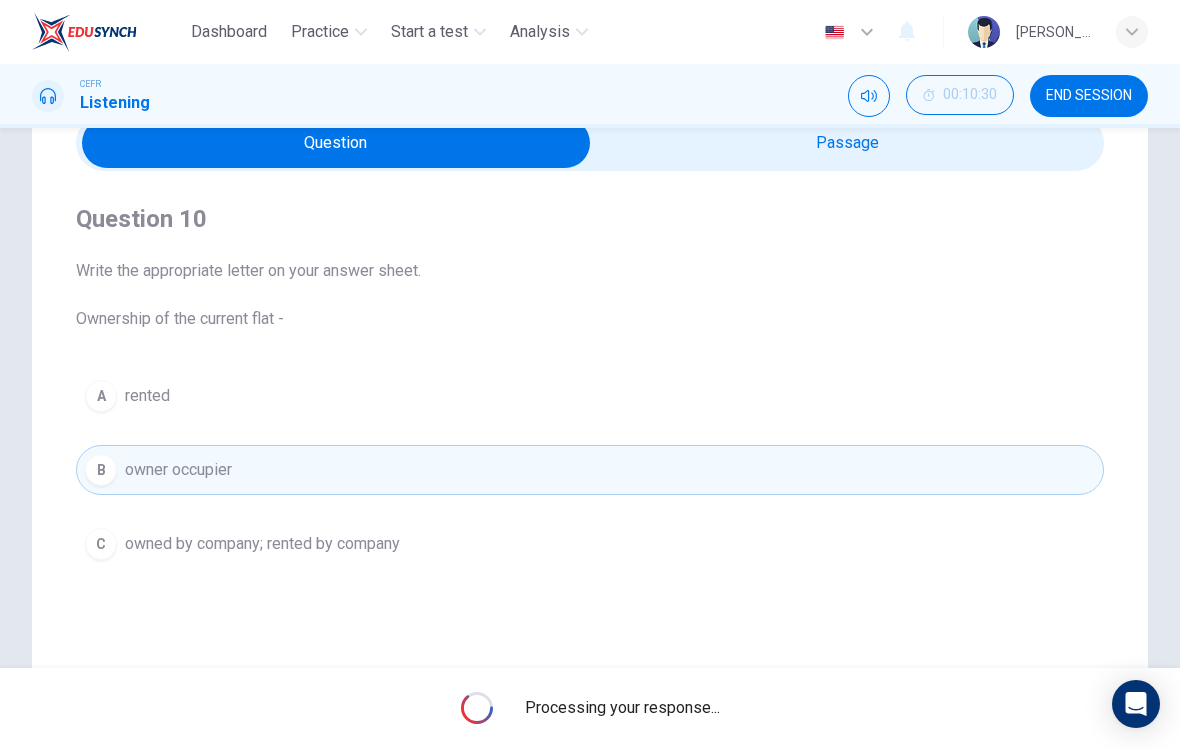 click at bounding box center [336, 143] 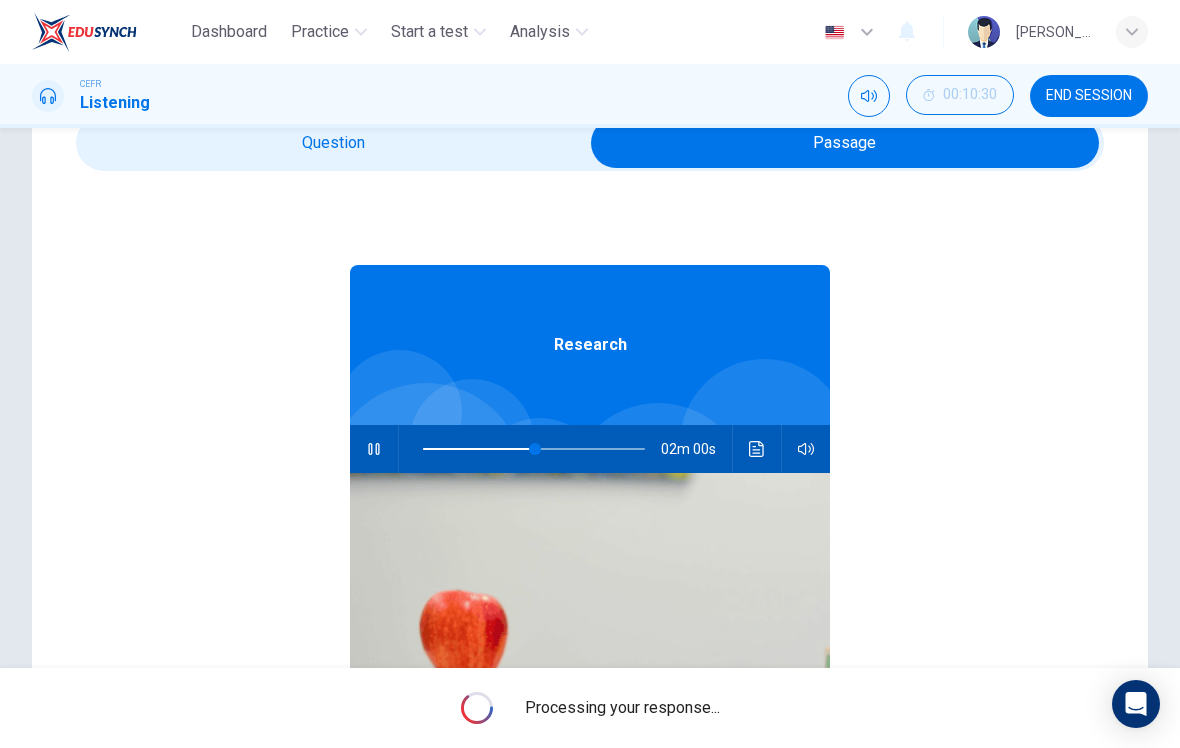 click 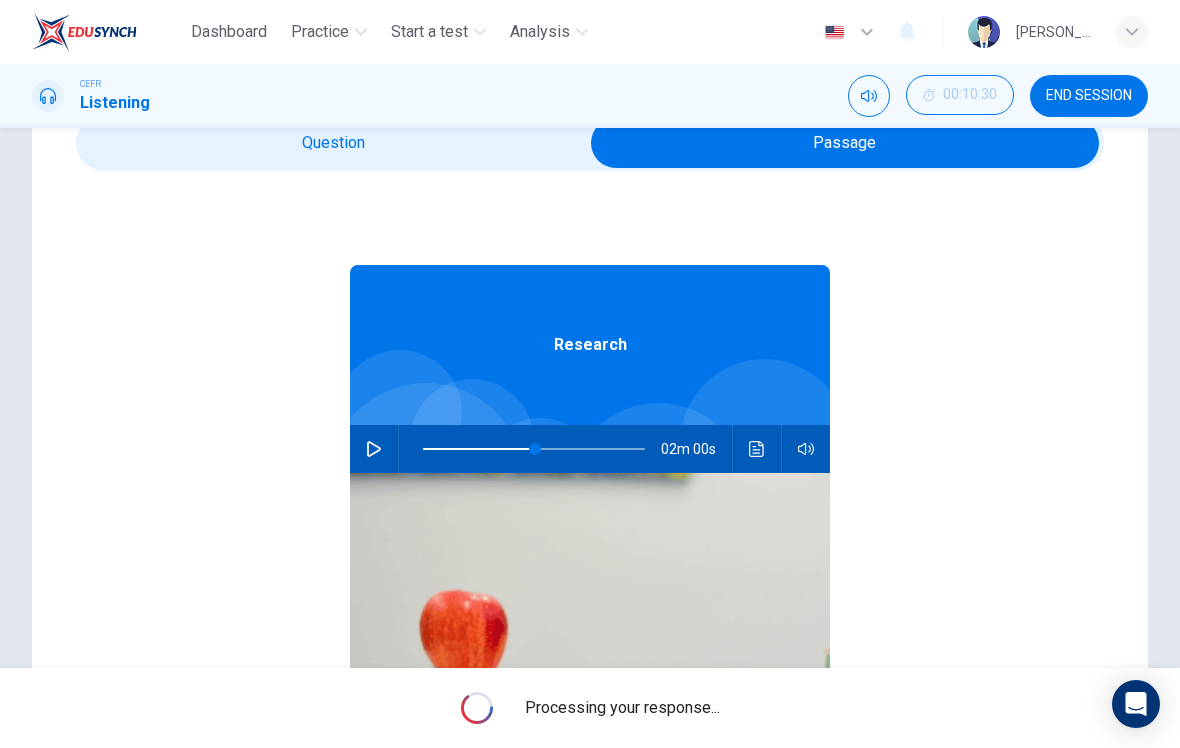 click at bounding box center (845, 143) 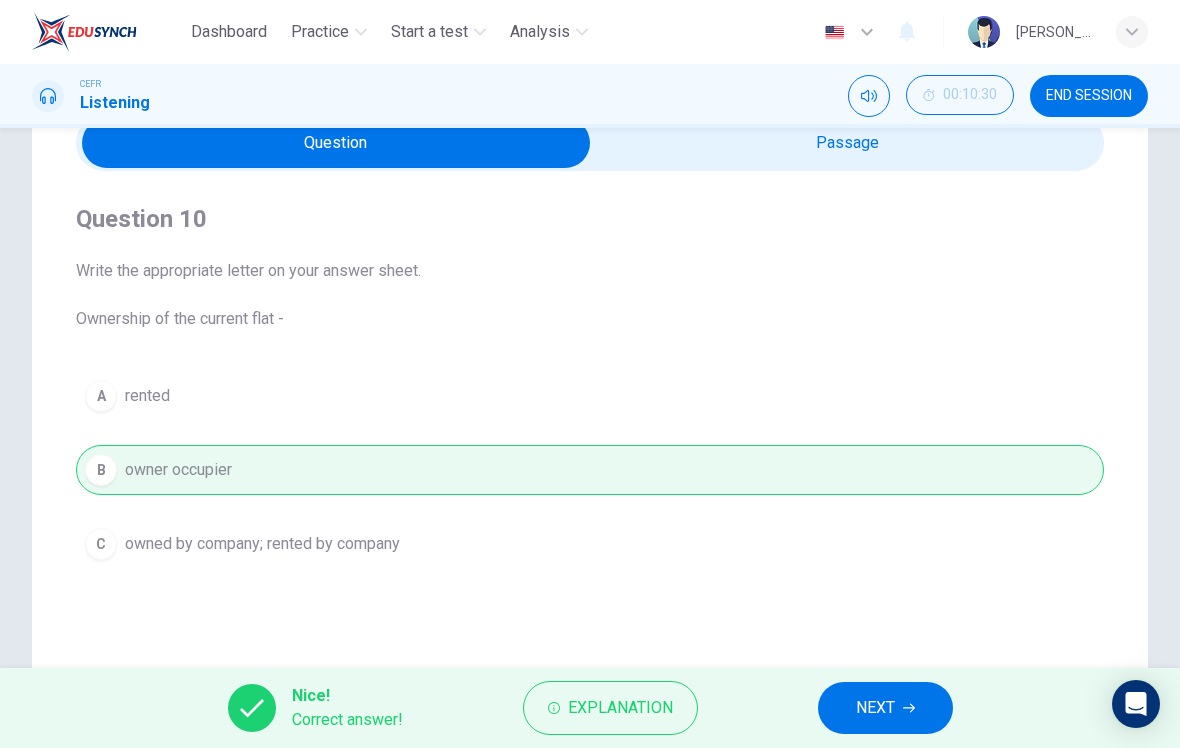 click on "NEXT" at bounding box center (885, 708) 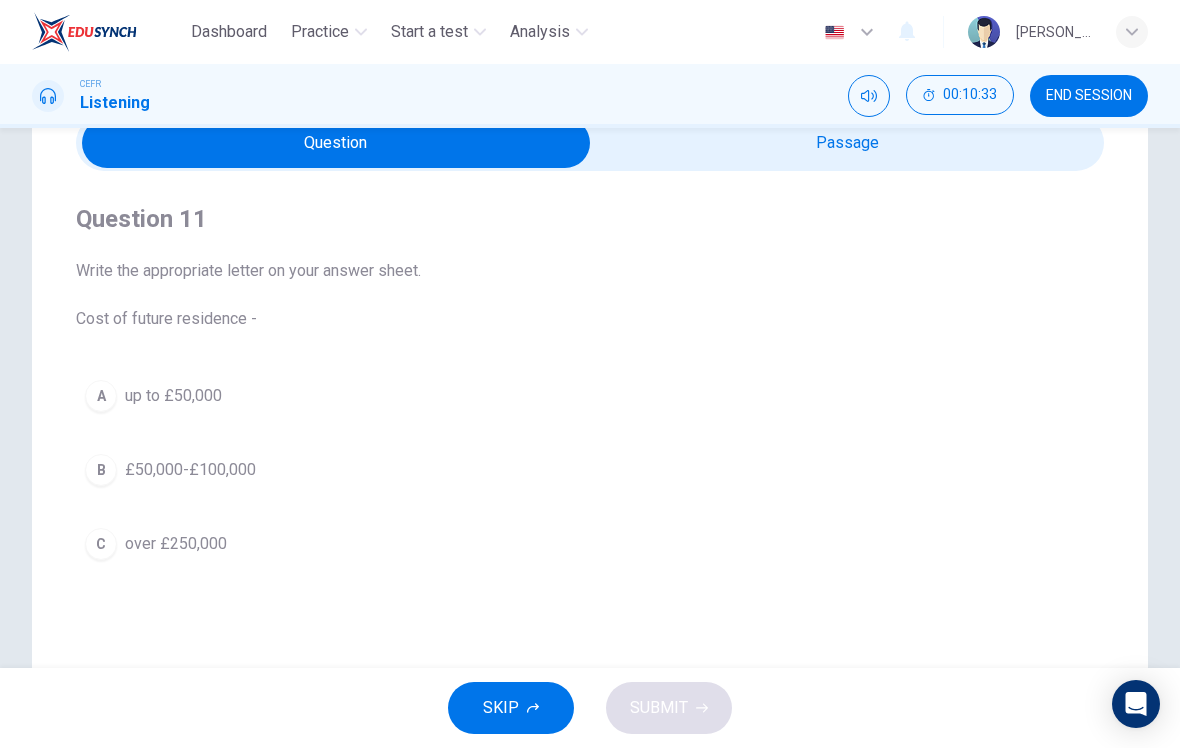 click at bounding box center [336, 143] 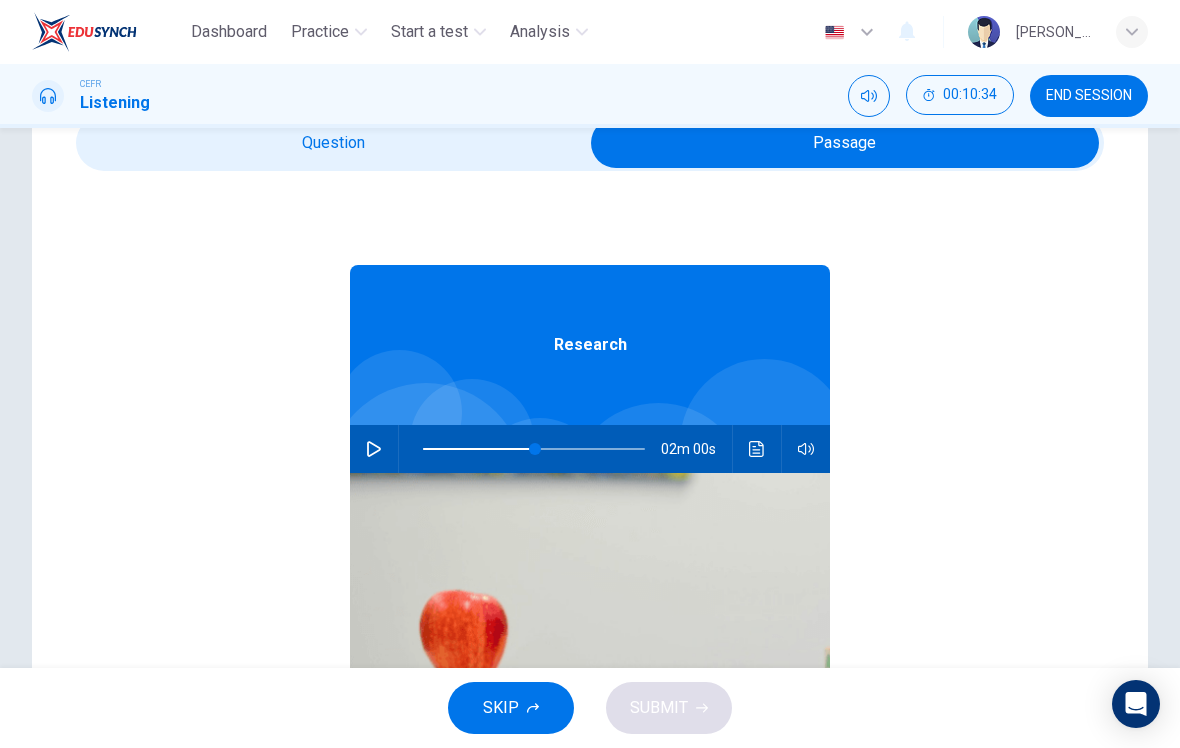 click at bounding box center (374, 449) 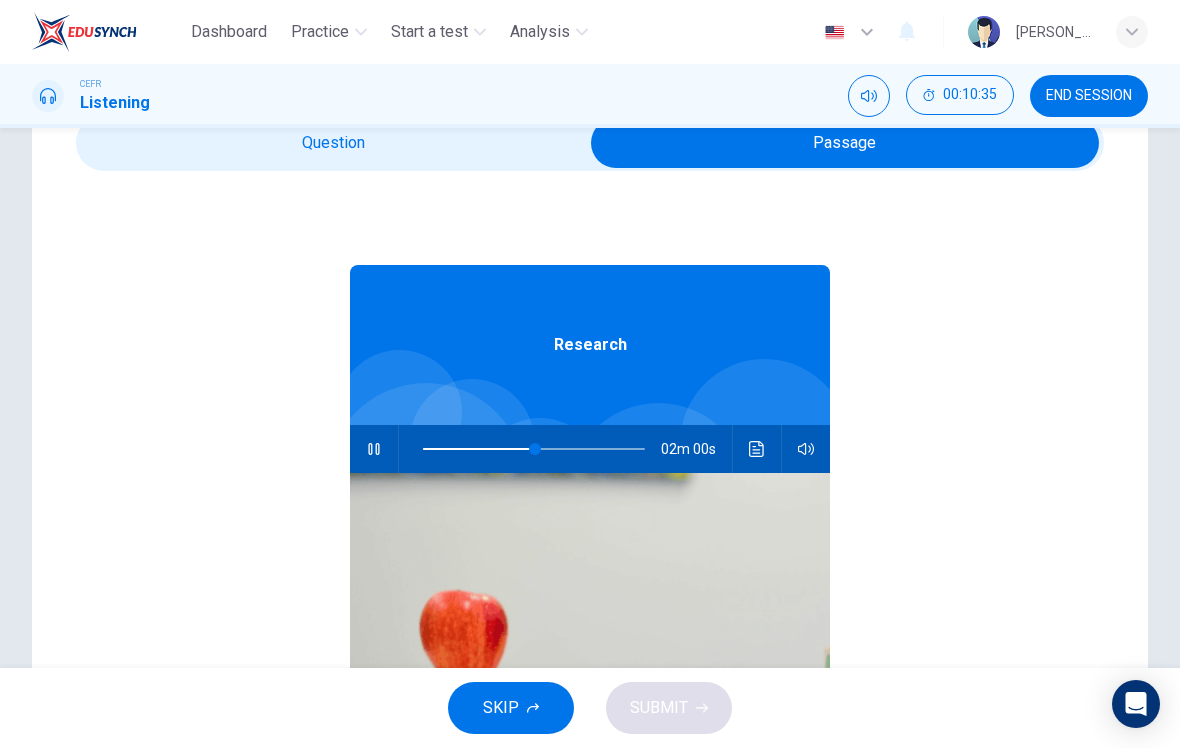click at bounding box center [845, 143] 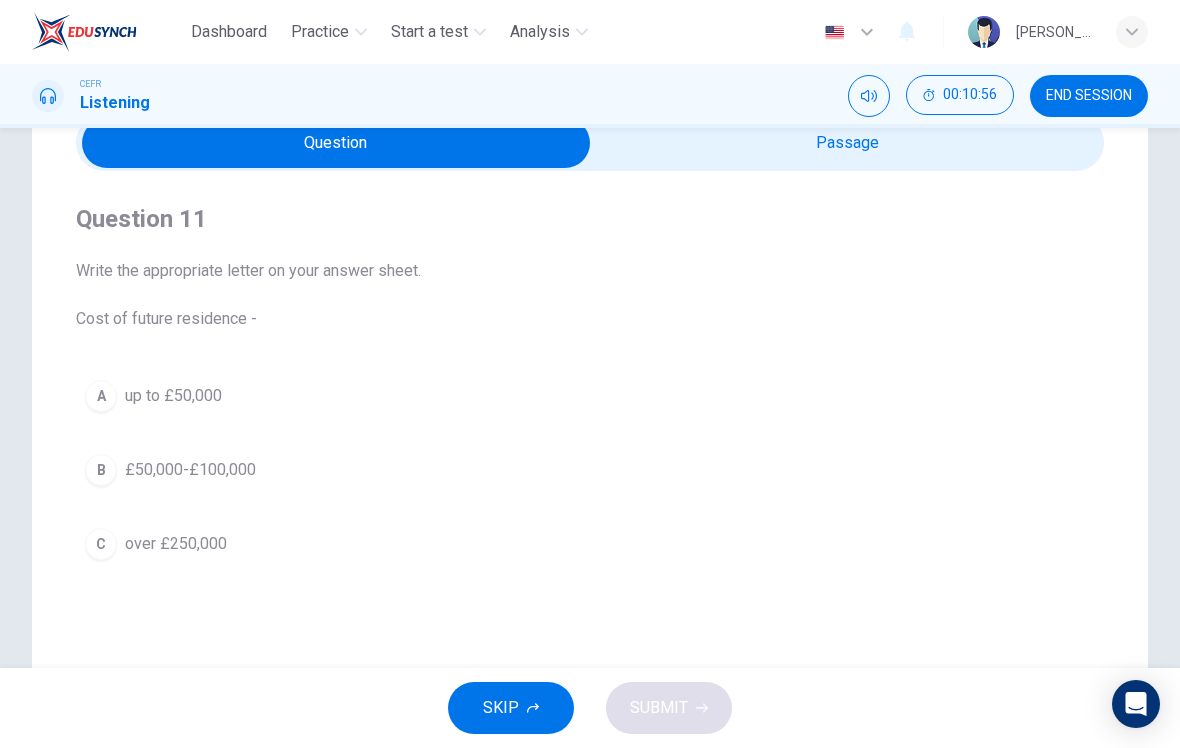 click on "B" at bounding box center [101, 470] 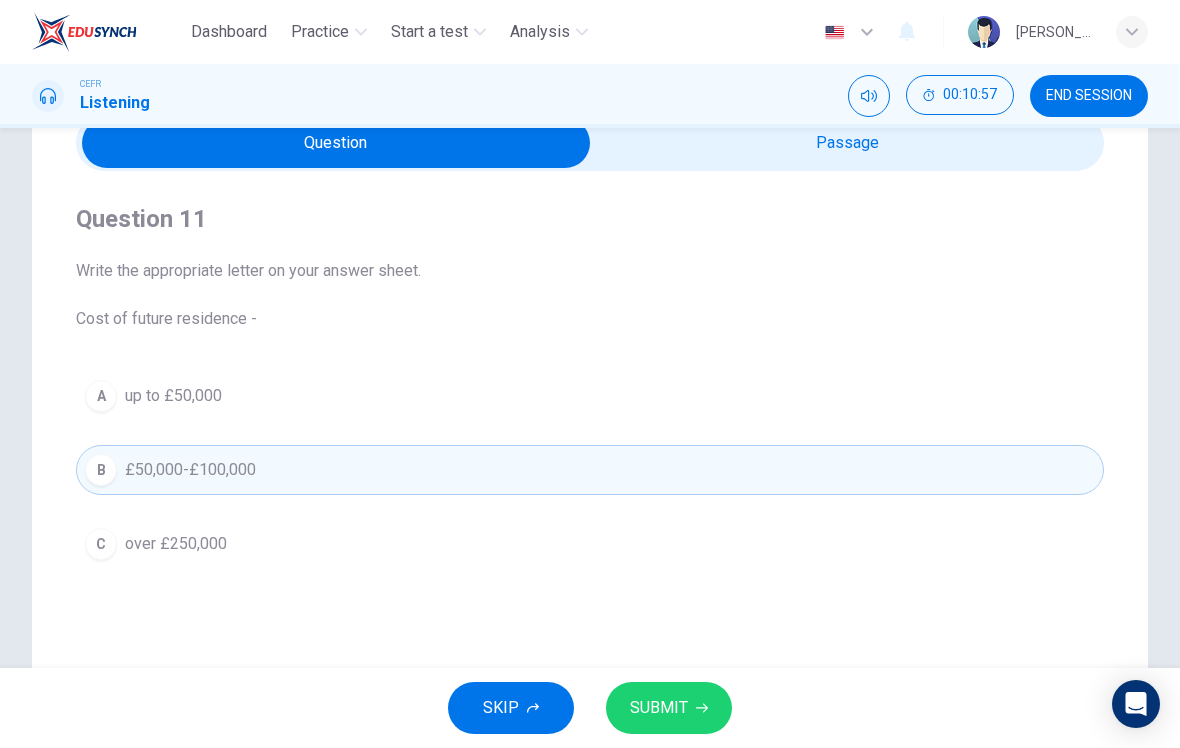 click 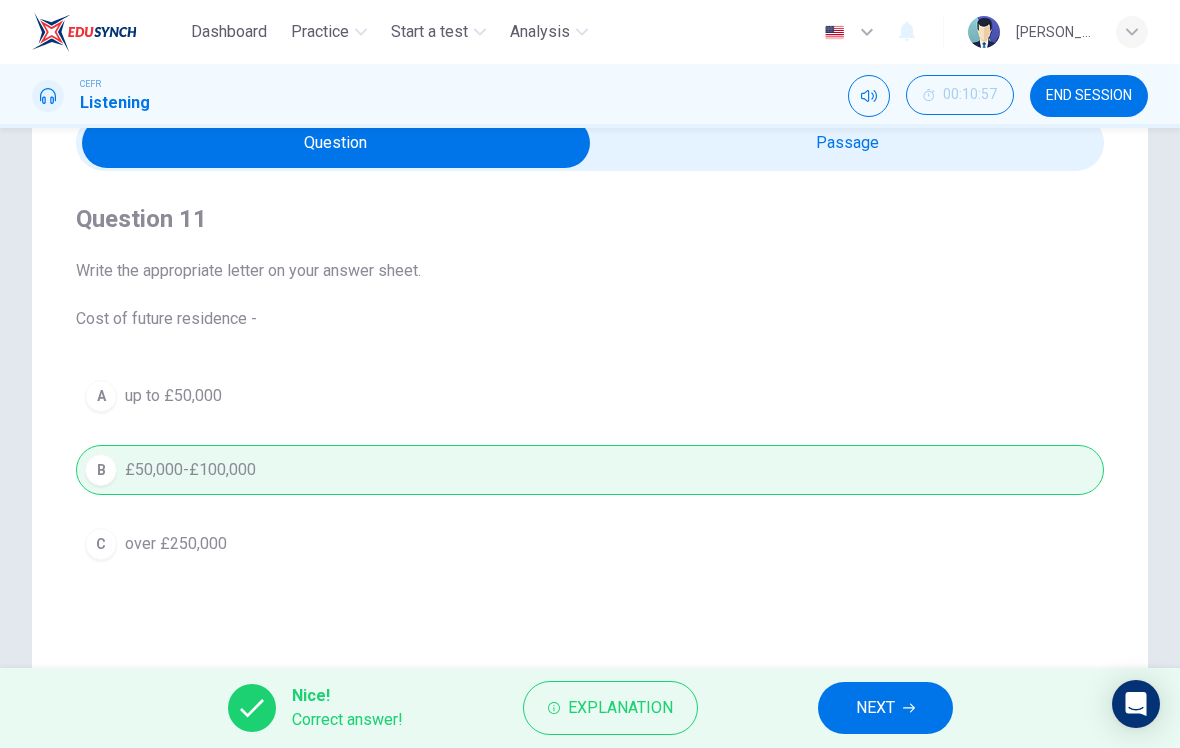 click on "NEXT" at bounding box center [885, 708] 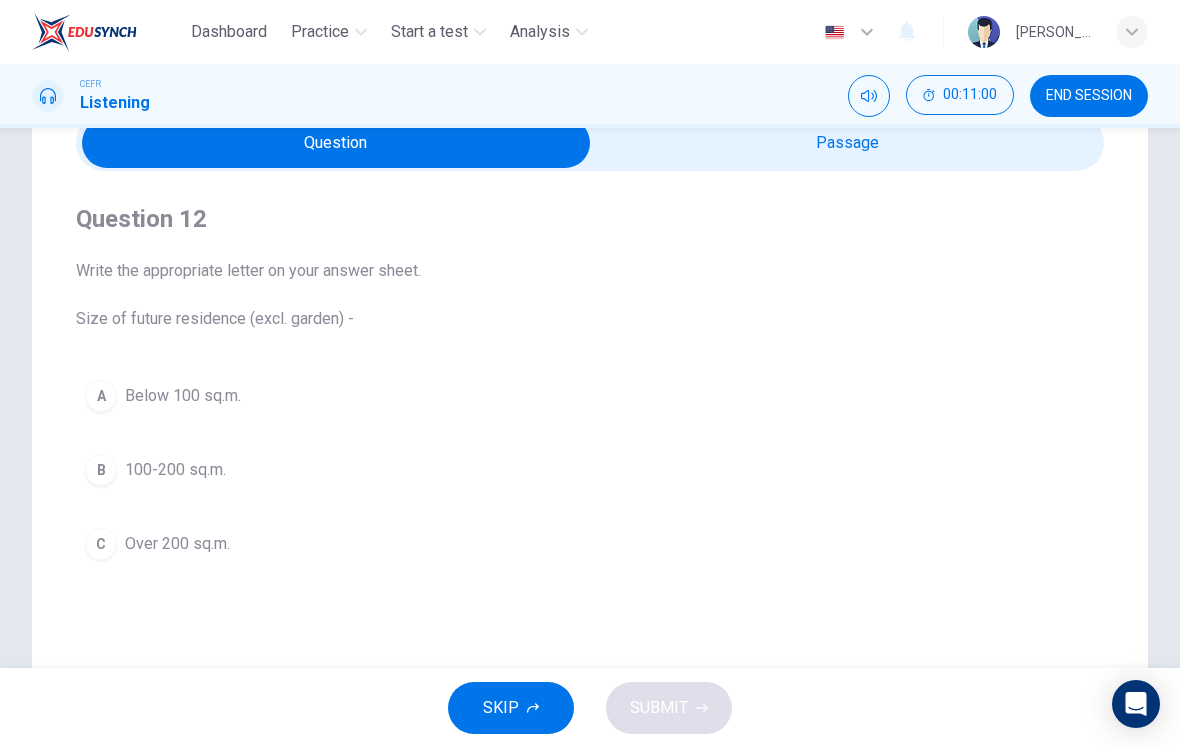 click on "B" at bounding box center (101, 470) 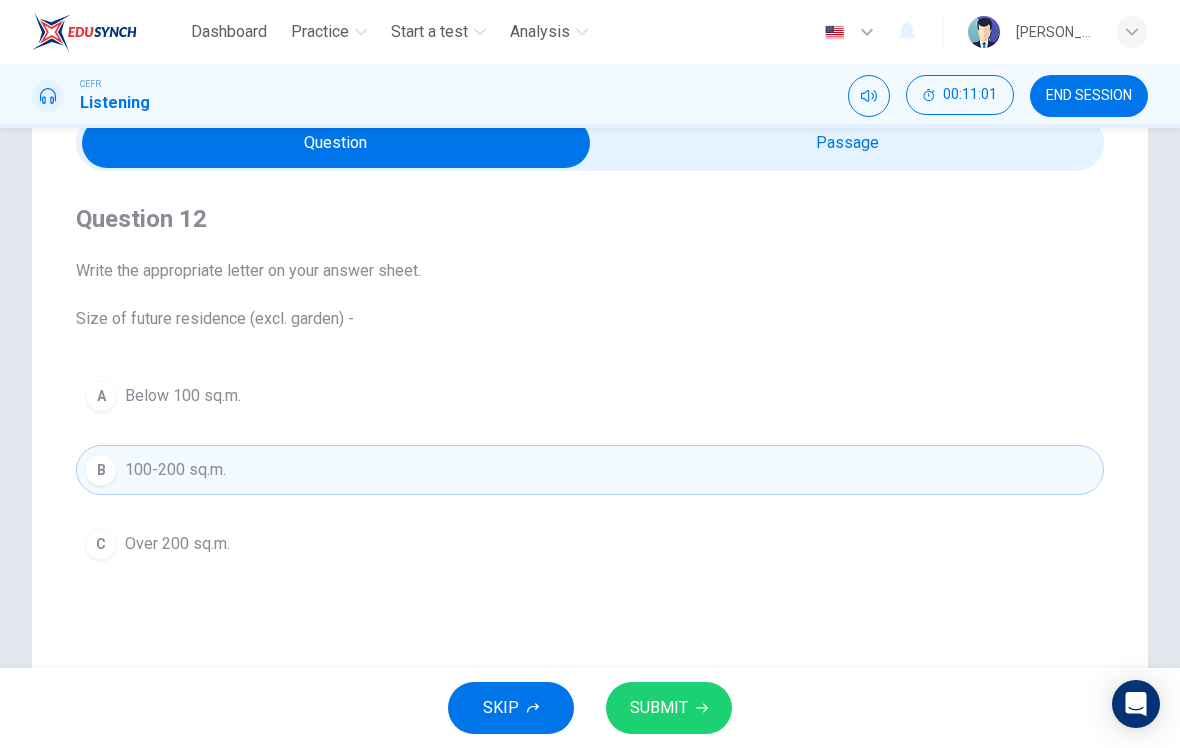 click on "SUBMIT" at bounding box center (659, 708) 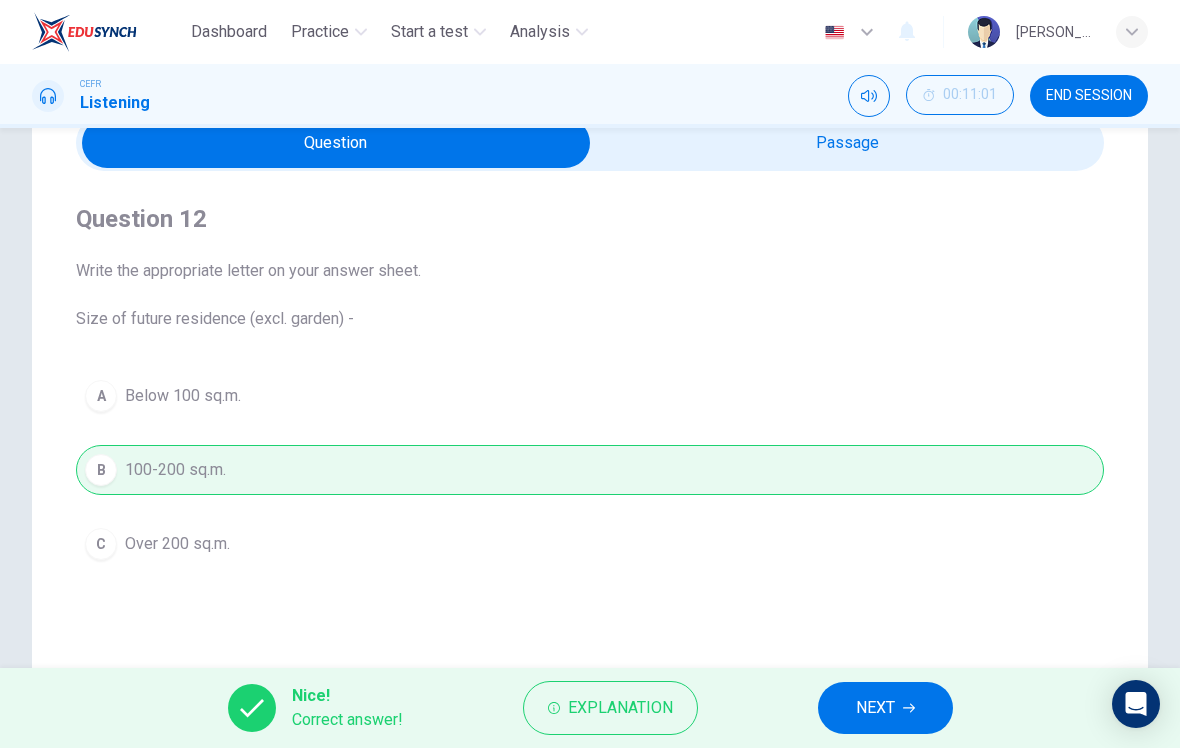 click on "NEXT" at bounding box center (875, 708) 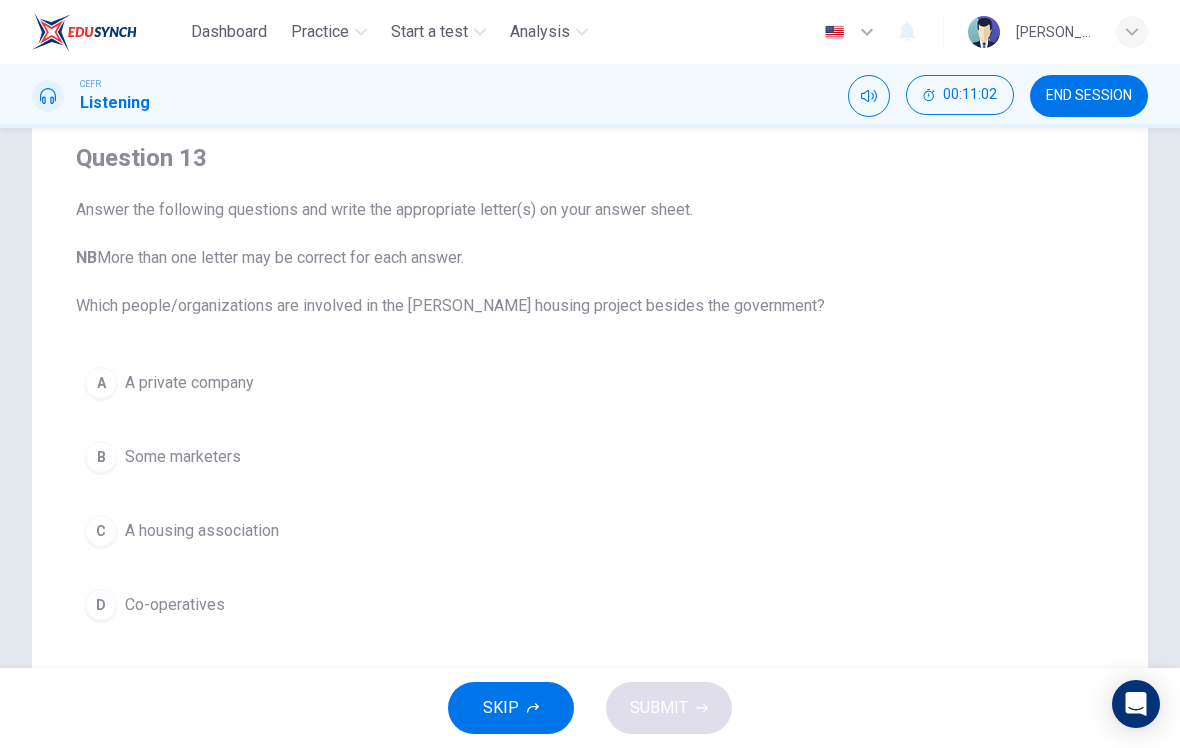 scroll, scrollTop: 180, scrollLeft: 0, axis: vertical 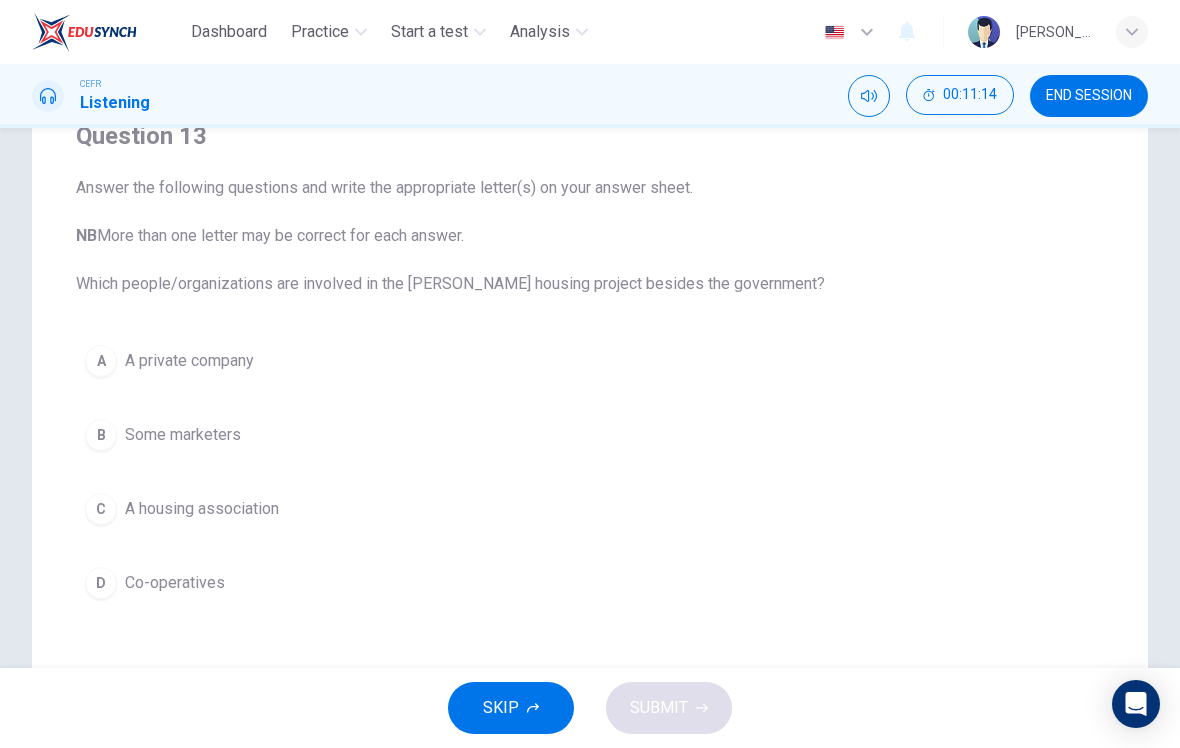 click on "A" at bounding box center (101, 361) 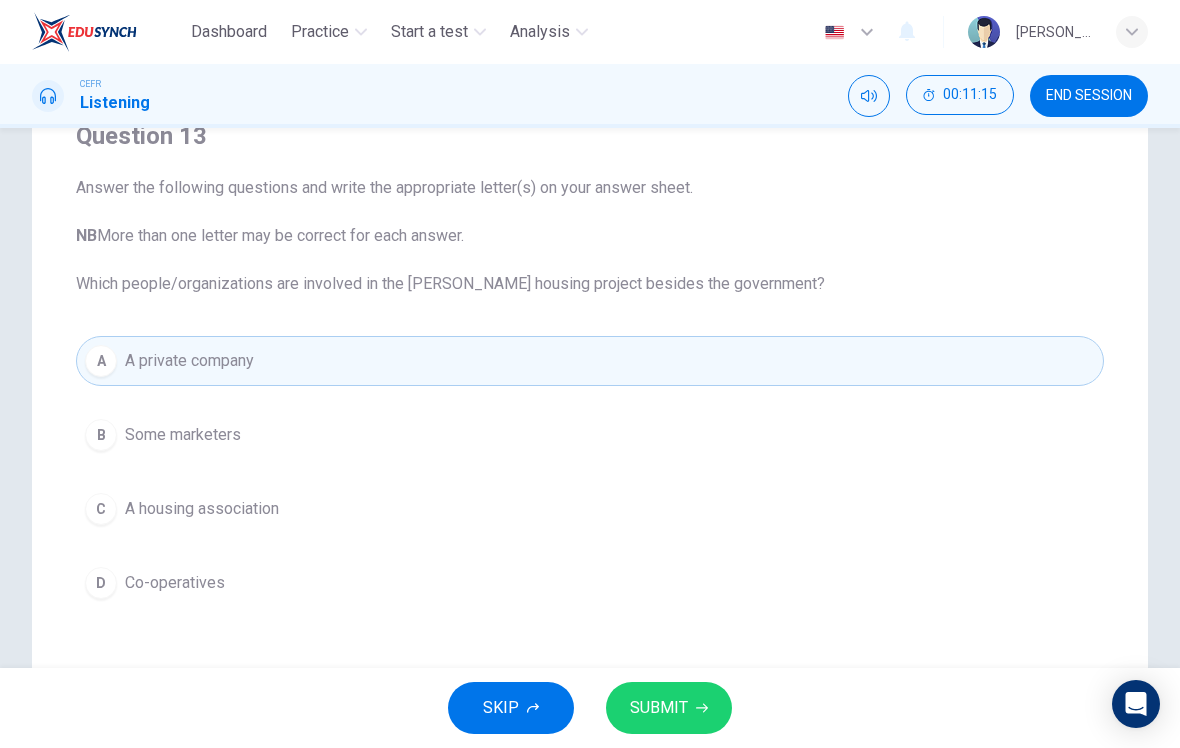 click on "SUBMIT" at bounding box center [659, 708] 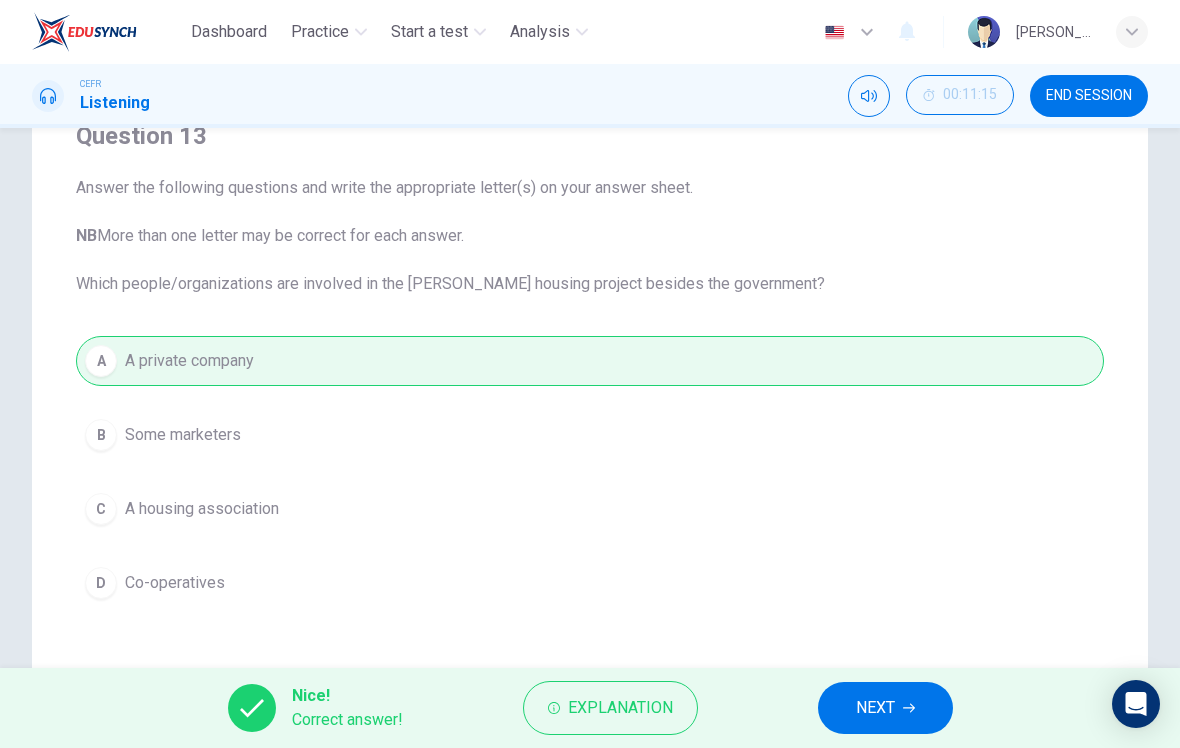 click on "NEXT" at bounding box center [885, 708] 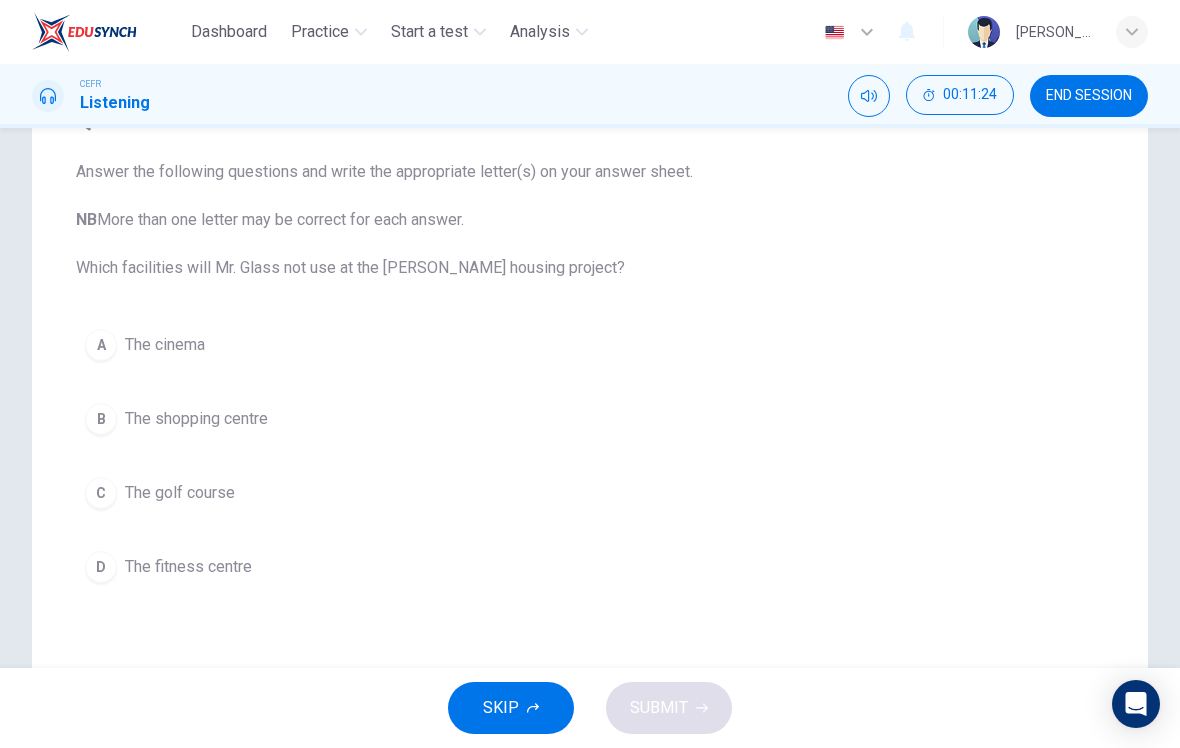 scroll, scrollTop: 194, scrollLeft: 0, axis: vertical 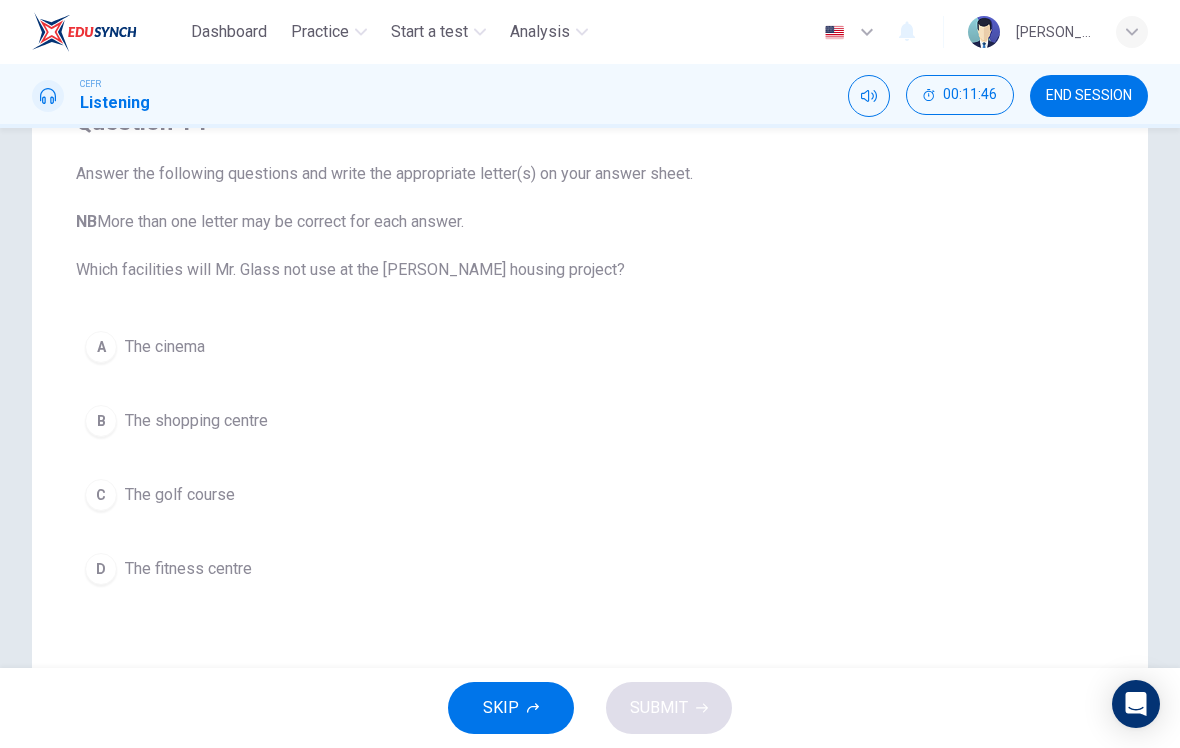 click on "C" at bounding box center [101, 495] 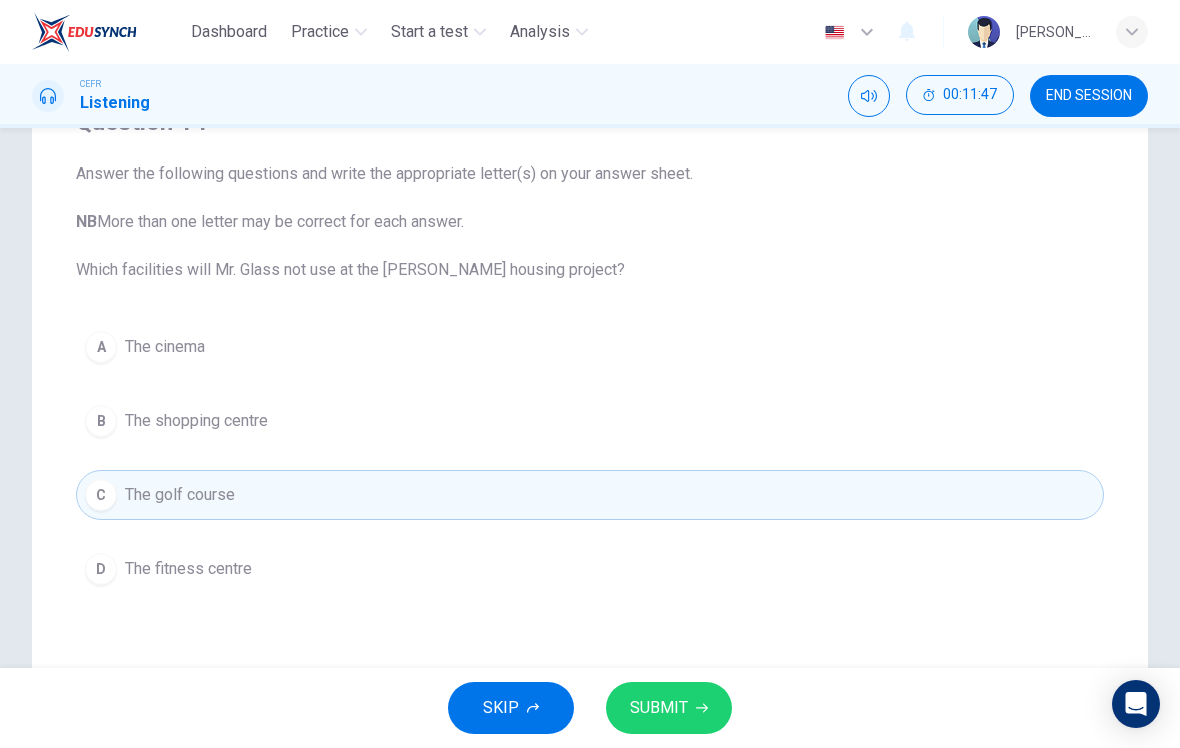 click 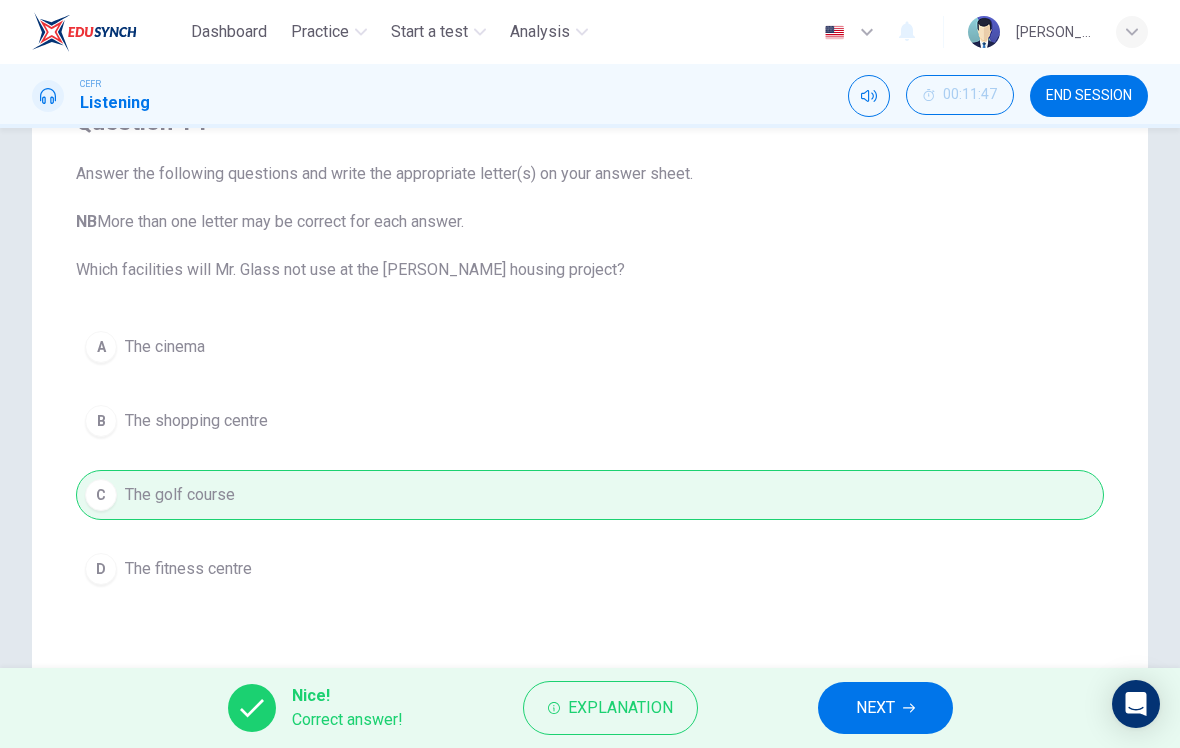 click on "NEXT" at bounding box center (875, 708) 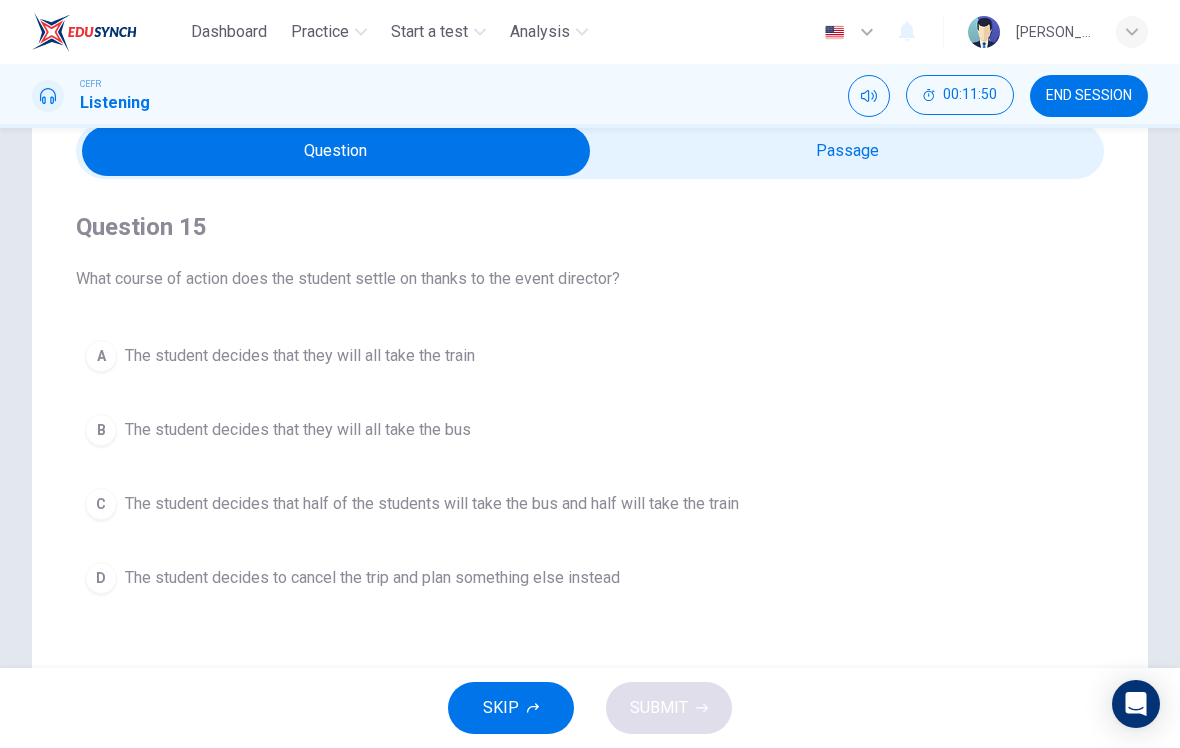 scroll, scrollTop: 27, scrollLeft: 0, axis: vertical 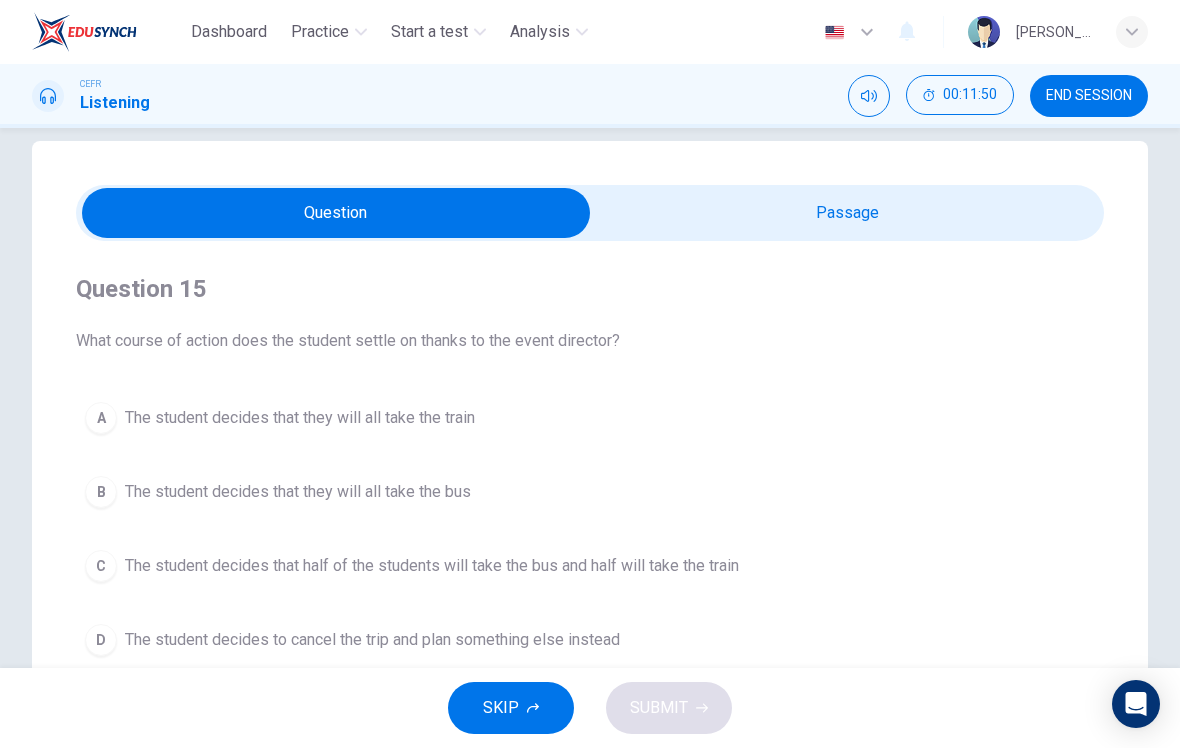 click at bounding box center [336, 213] 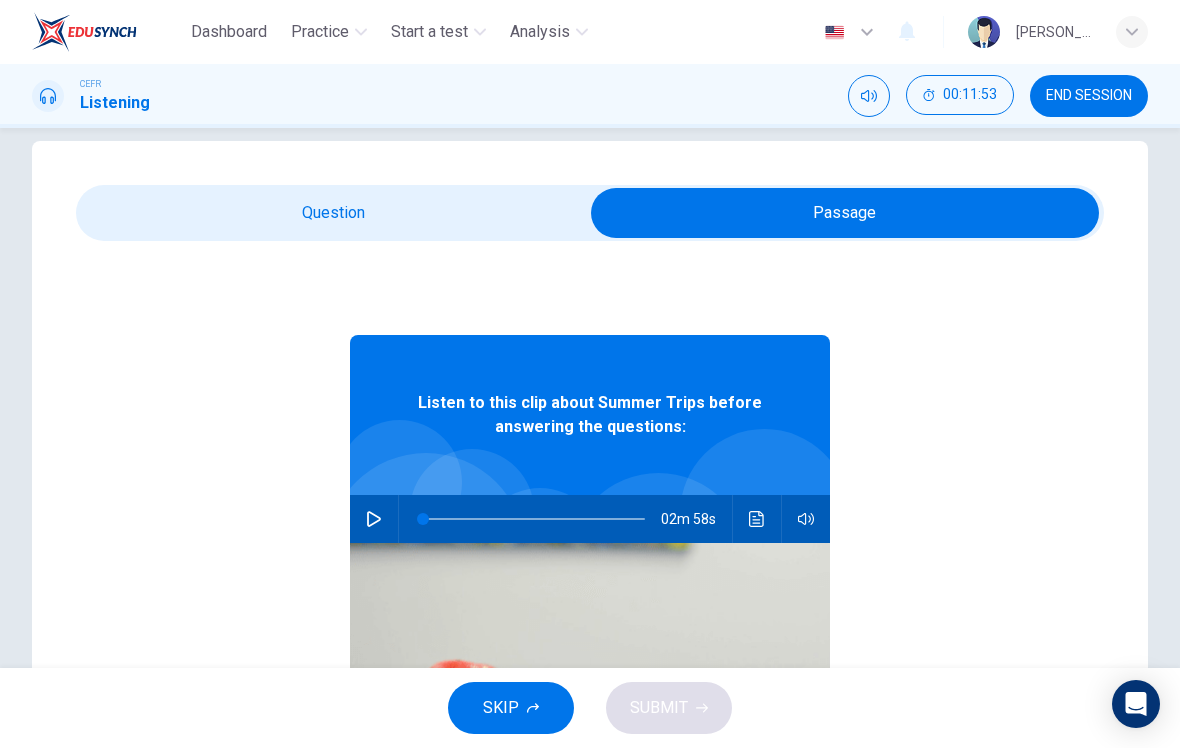 click at bounding box center (374, 519) 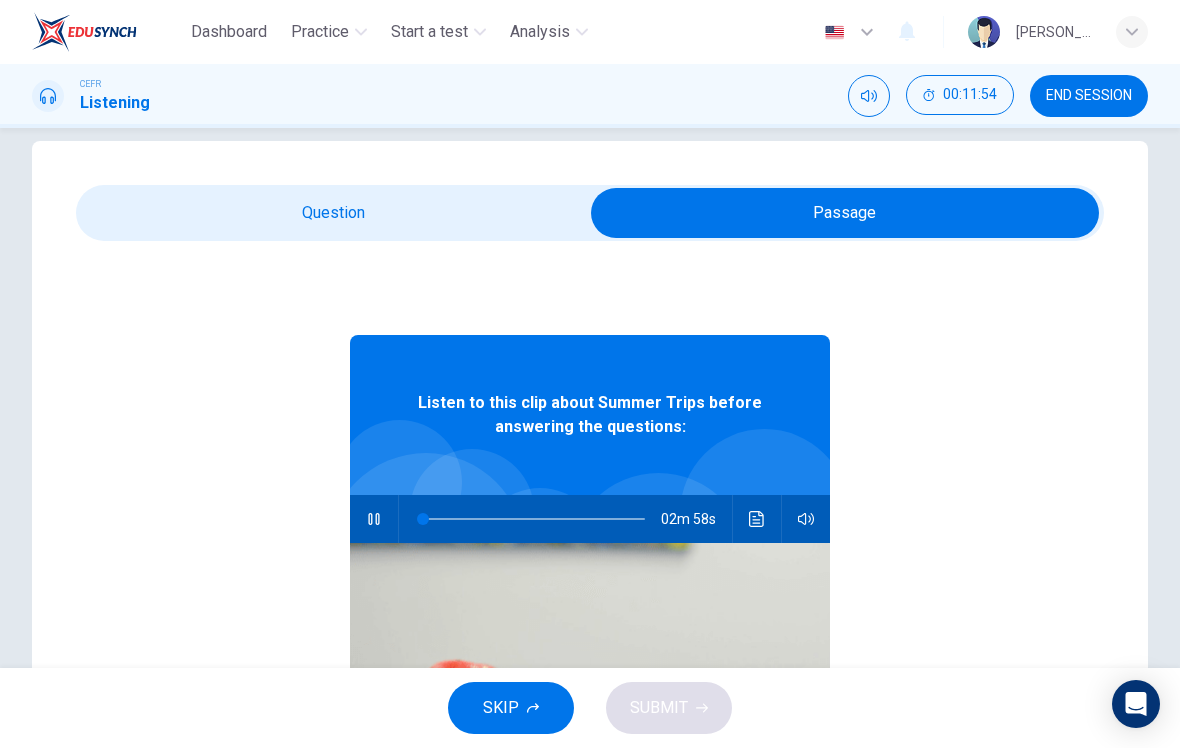 click at bounding box center [845, 213] 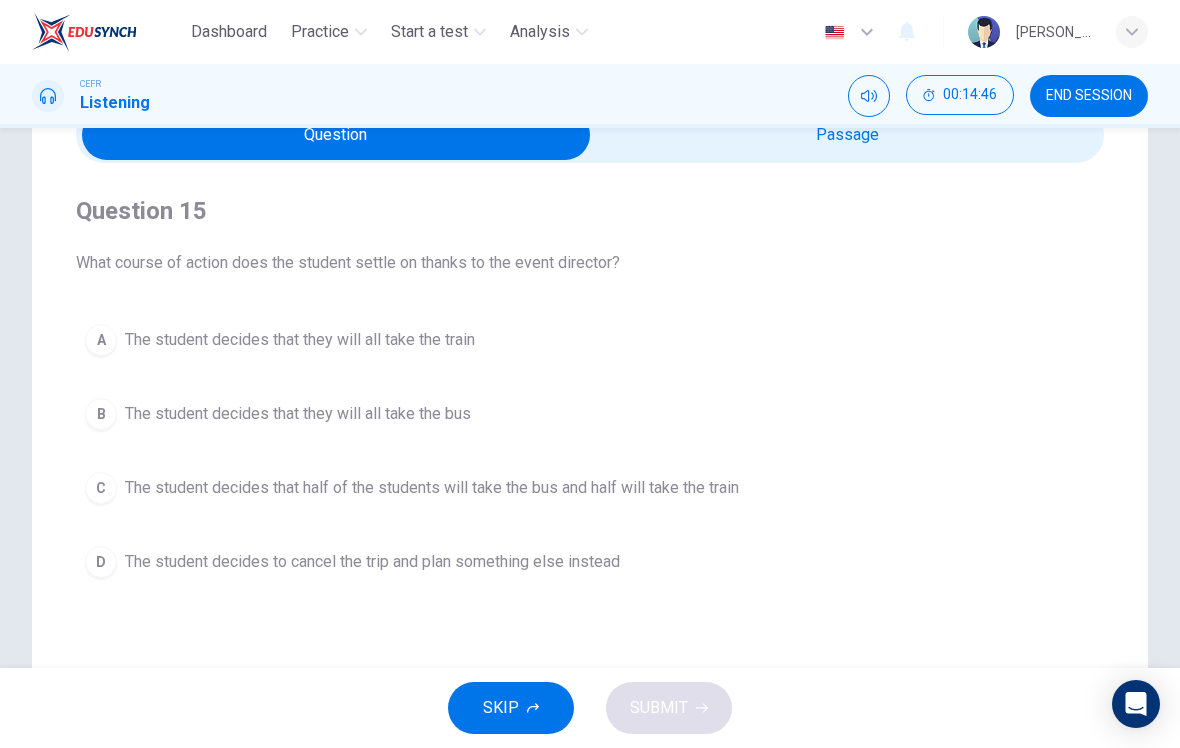 scroll, scrollTop: 106, scrollLeft: 0, axis: vertical 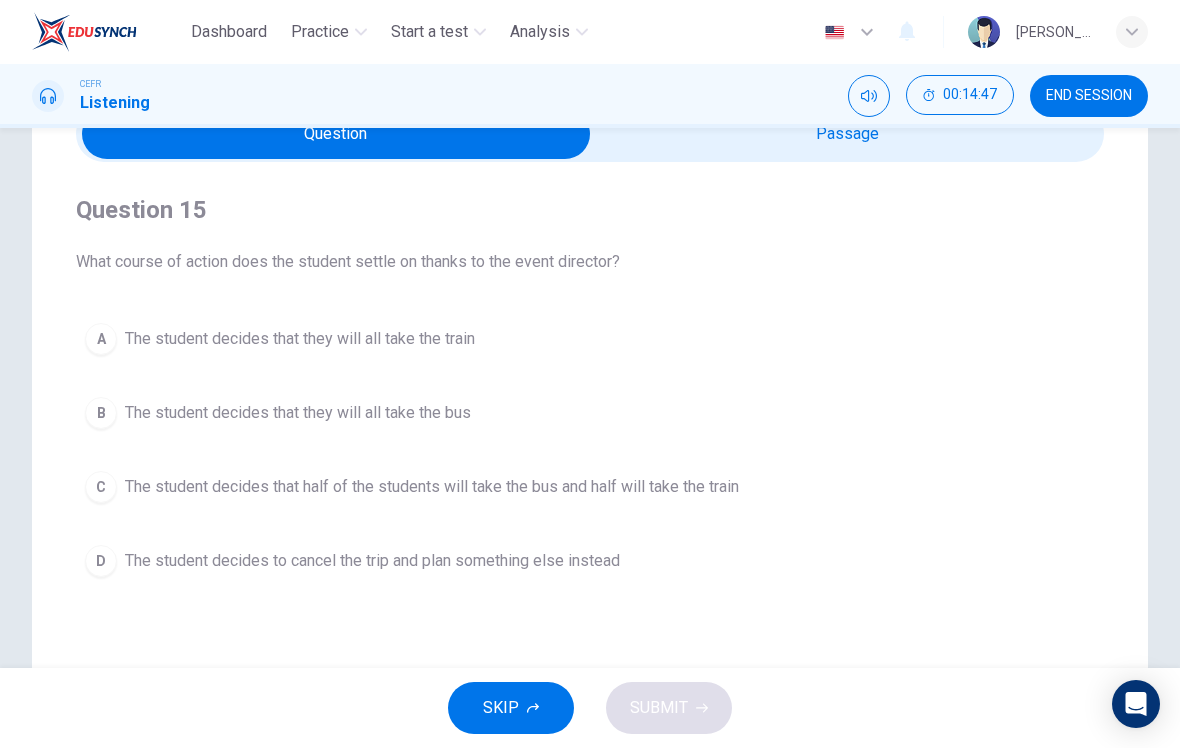 click on "C" at bounding box center [101, 487] 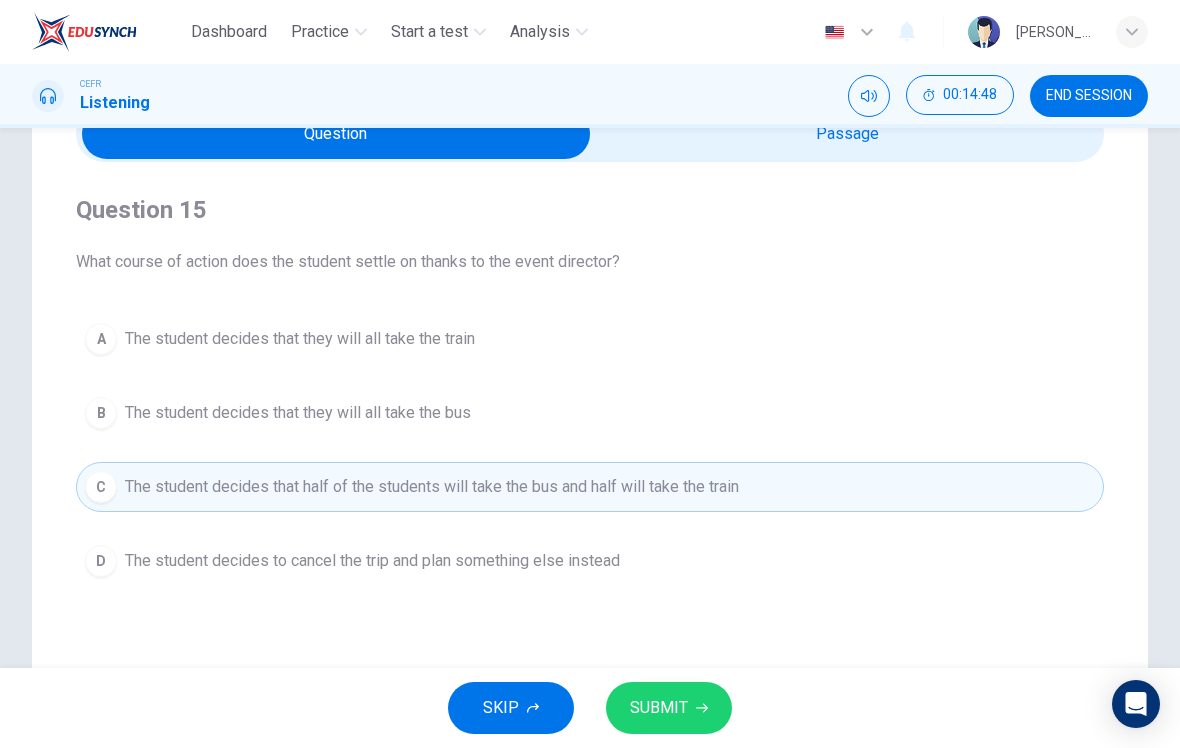 click on "SUBMIT" at bounding box center (659, 708) 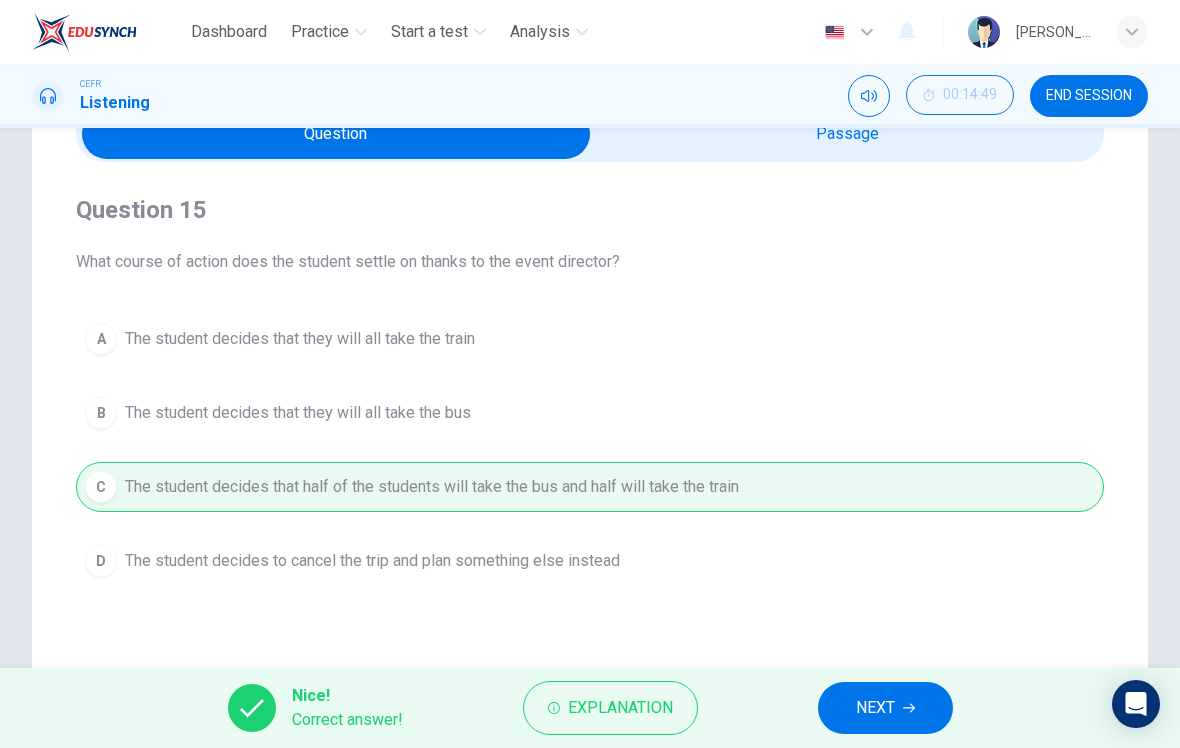 click on "NEXT" at bounding box center (875, 708) 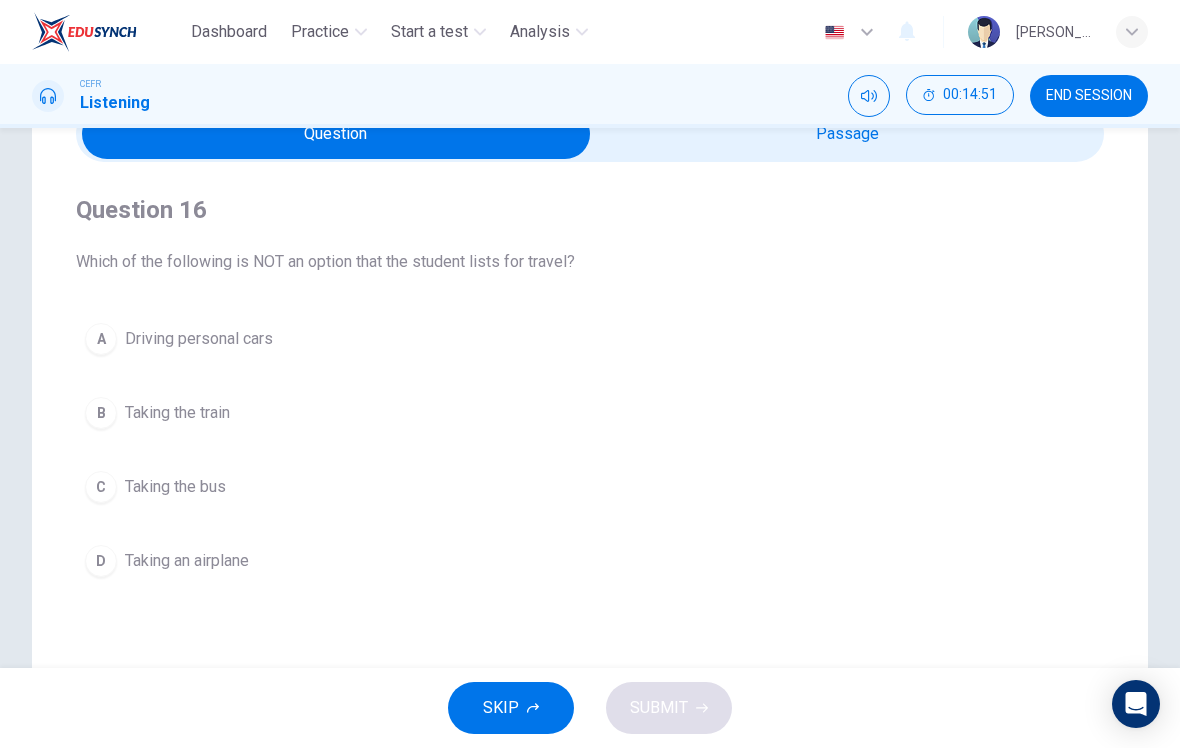 click on "Driving personal cars" at bounding box center [199, 339] 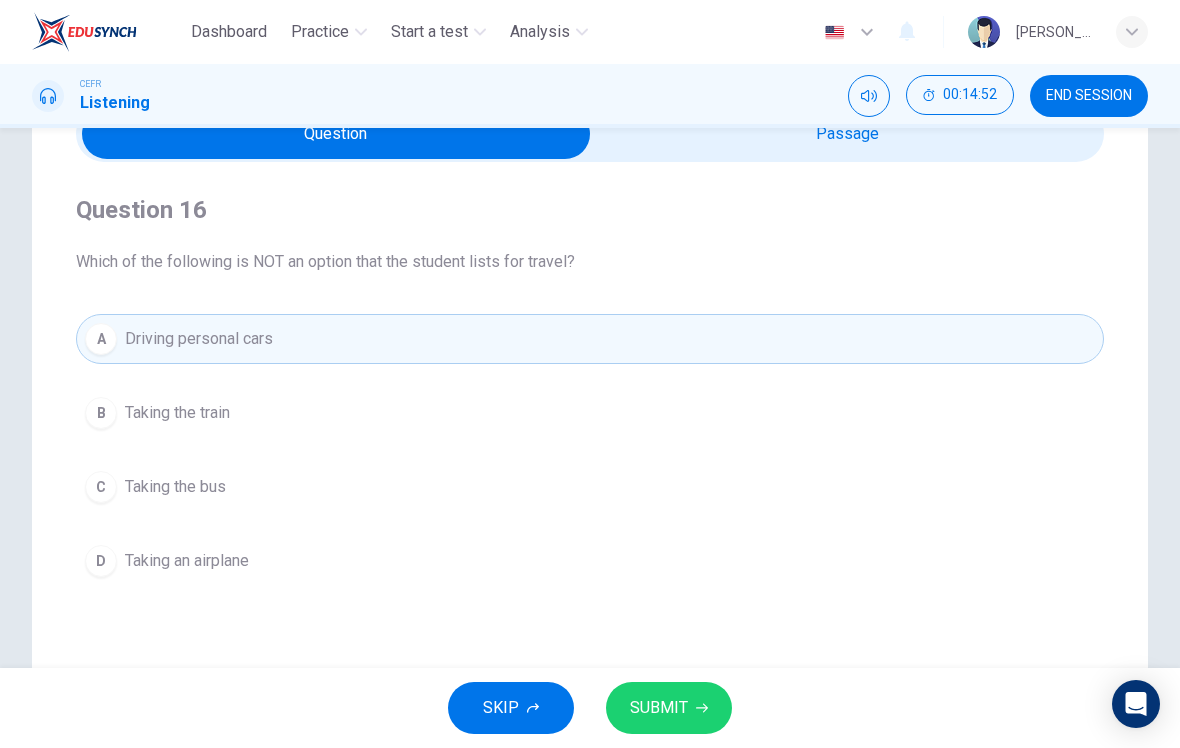 click on "SUBMIT" at bounding box center (659, 708) 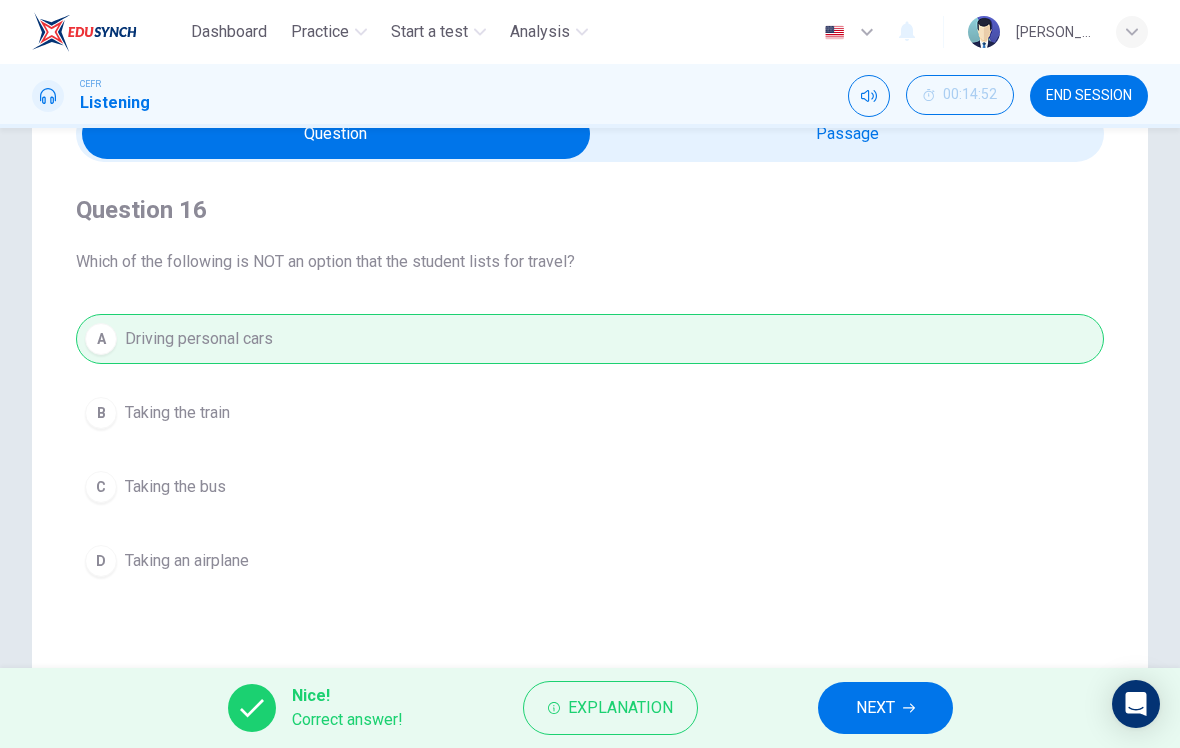 click on "NEXT" at bounding box center (875, 708) 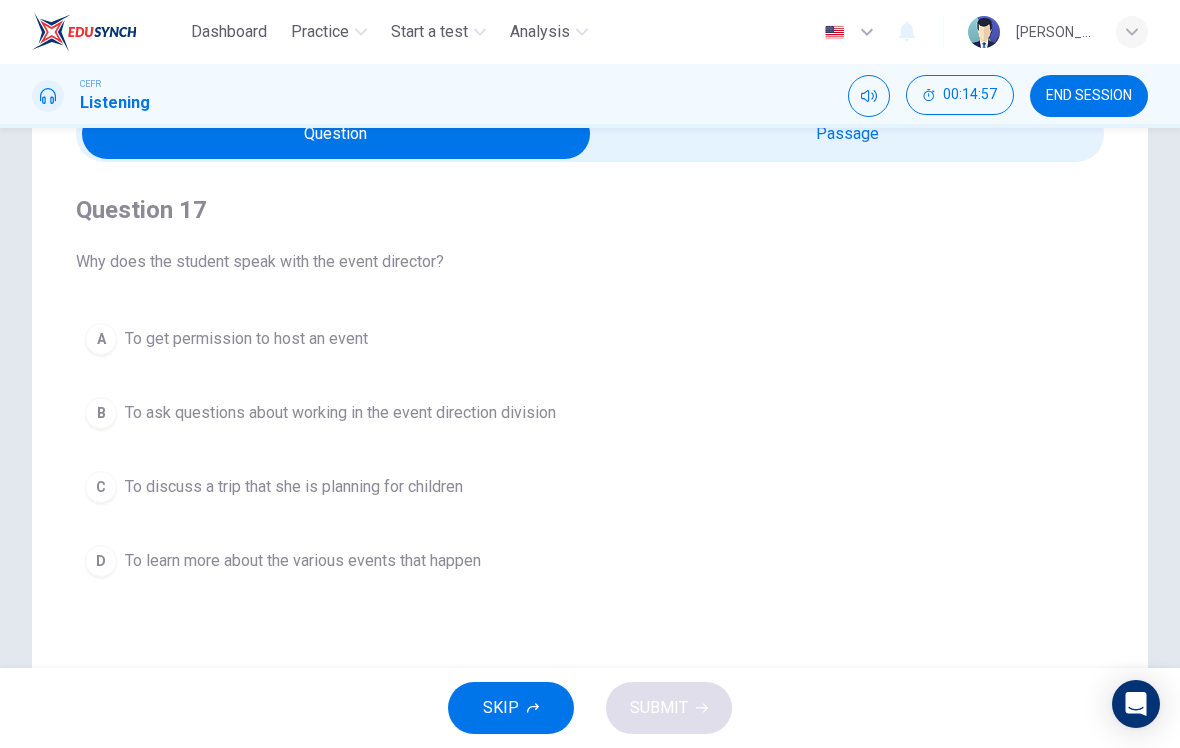 click on "To discuss a trip that she is planning for children" at bounding box center (294, 487) 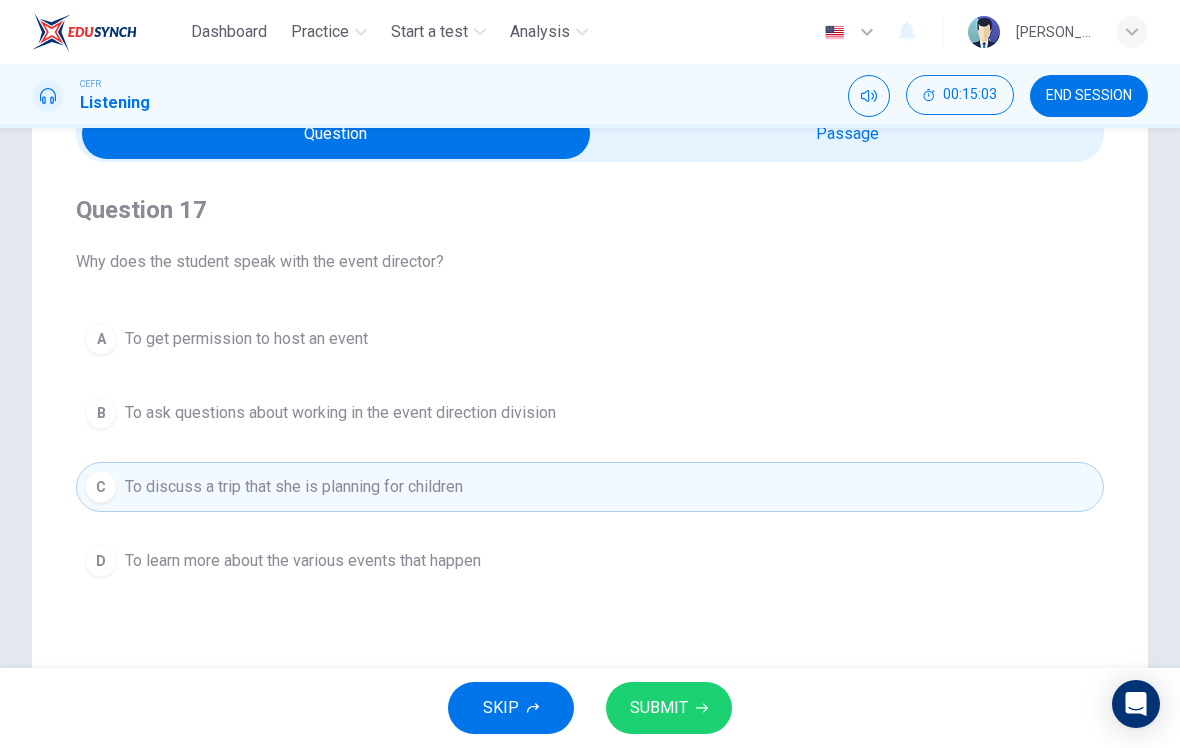 click on "SUBMIT" at bounding box center (659, 708) 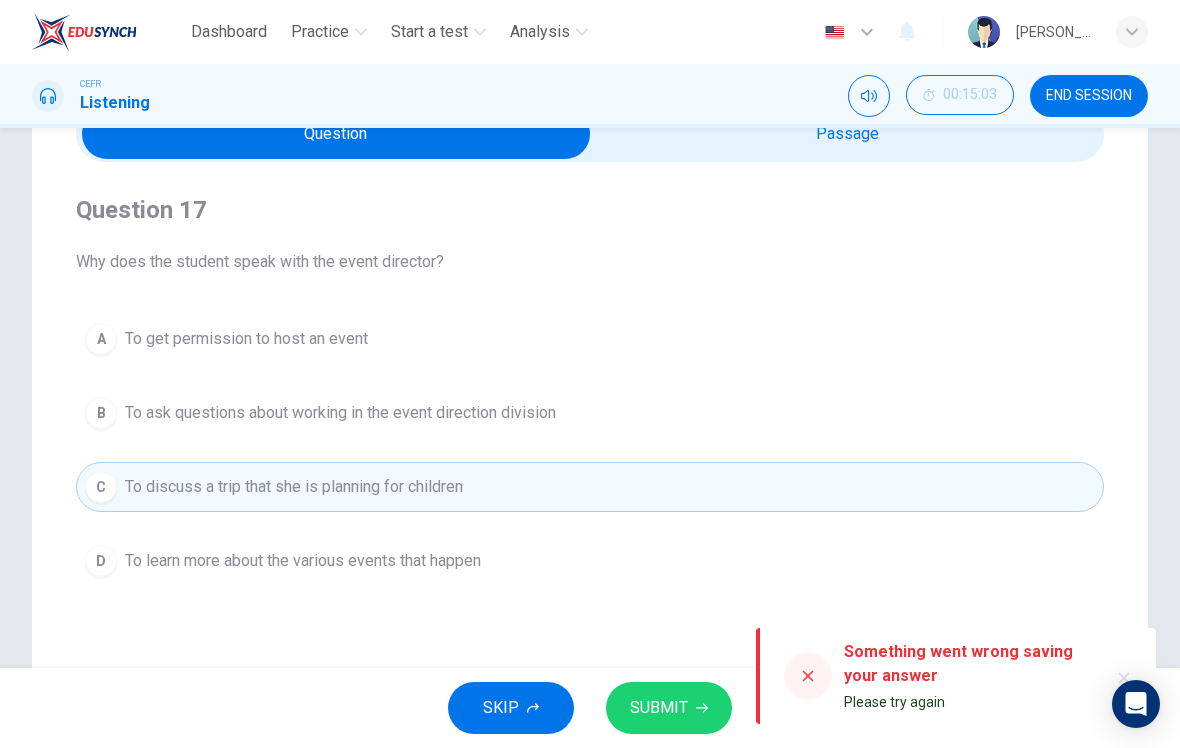 click 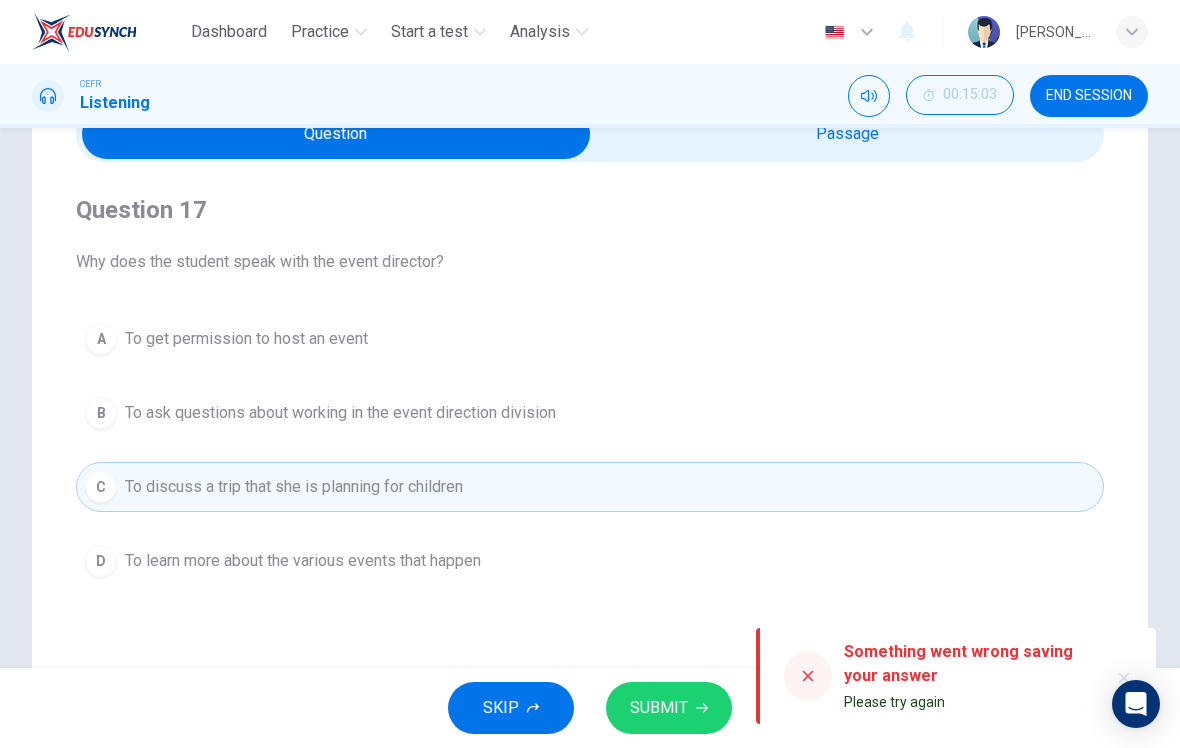 click on "Something went wrong saving your answer Please try again" at bounding box center (956, 676) 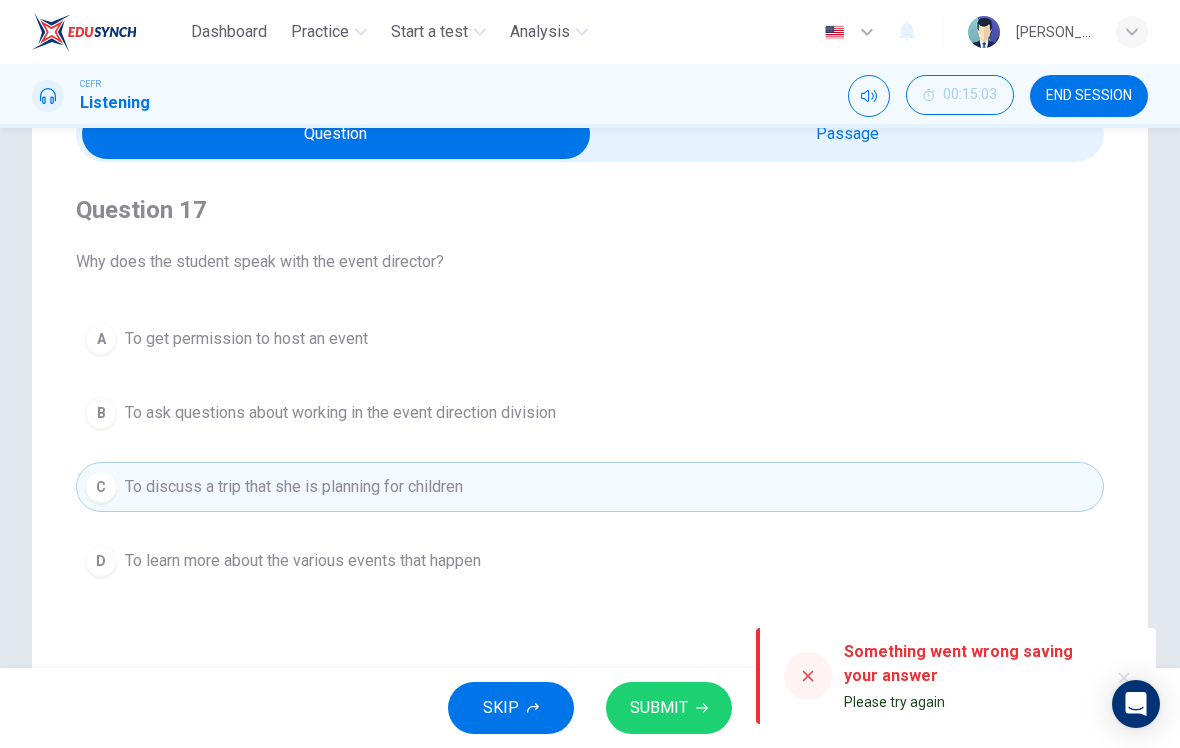 click on "SUBMIT" at bounding box center (659, 708) 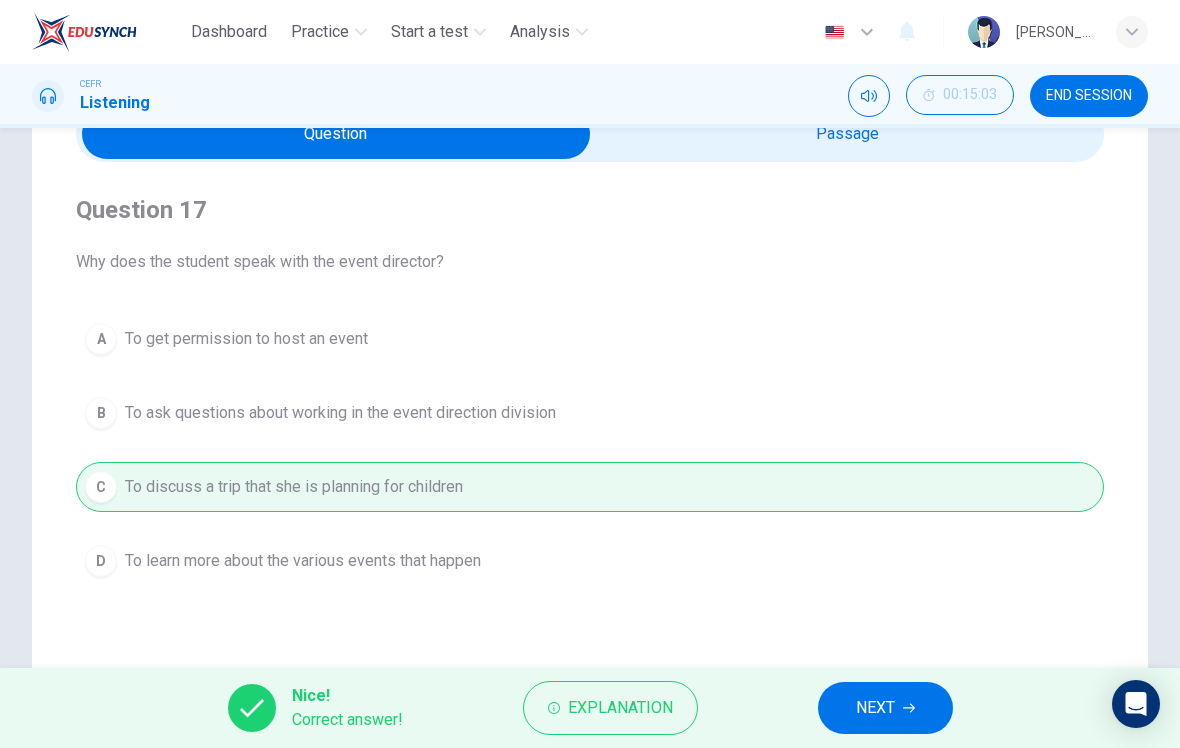 click on "NEXT" at bounding box center [875, 708] 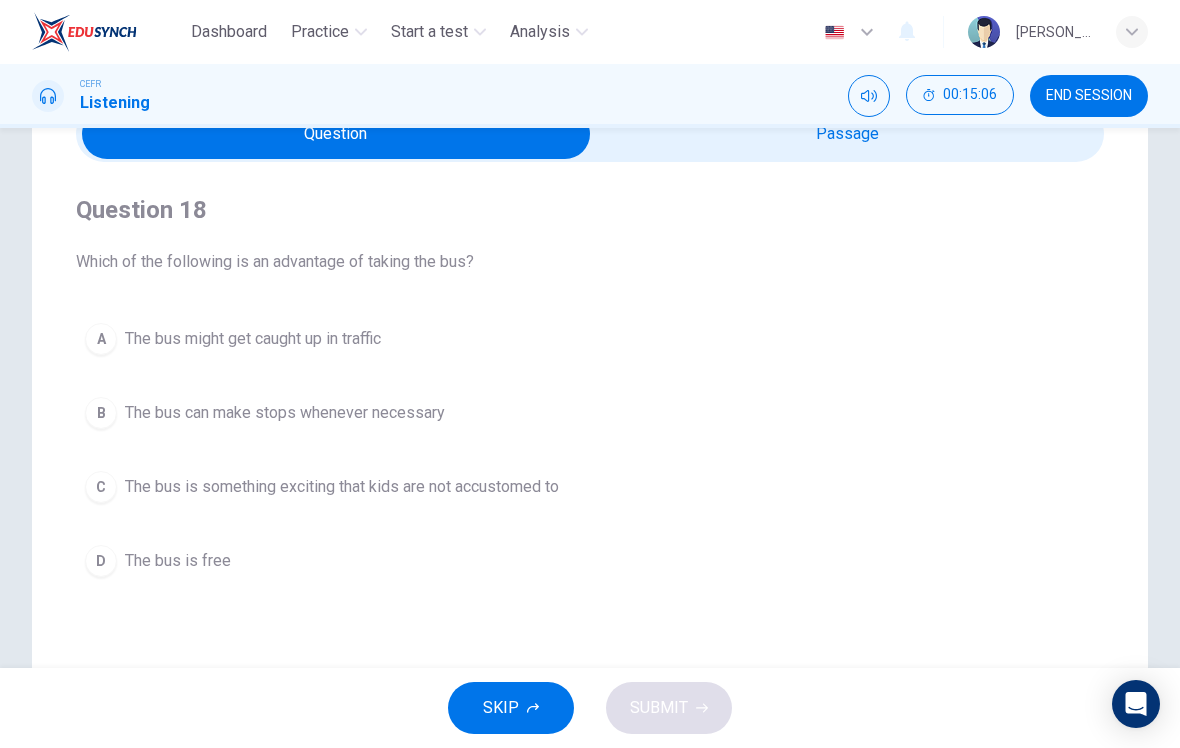 click on "The bus can make stops whenever necessary" at bounding box center [285, 413] 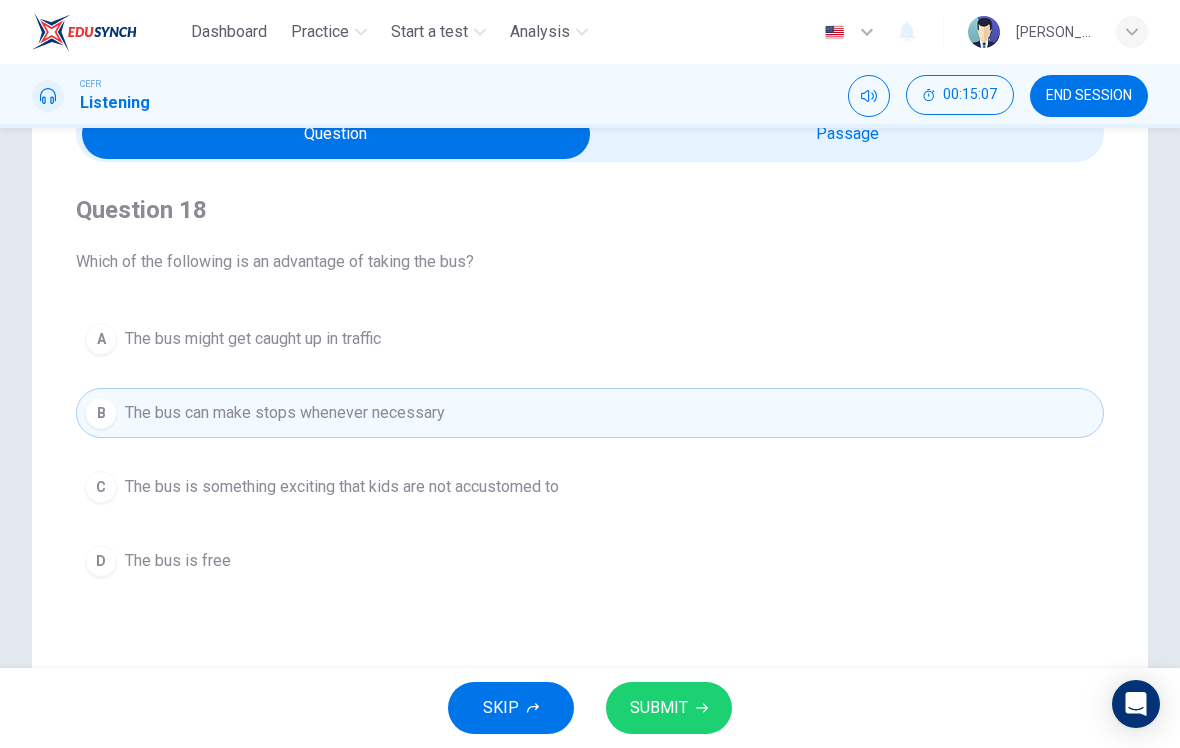 click on "SUBMIT" at bounding box center (659, 708) 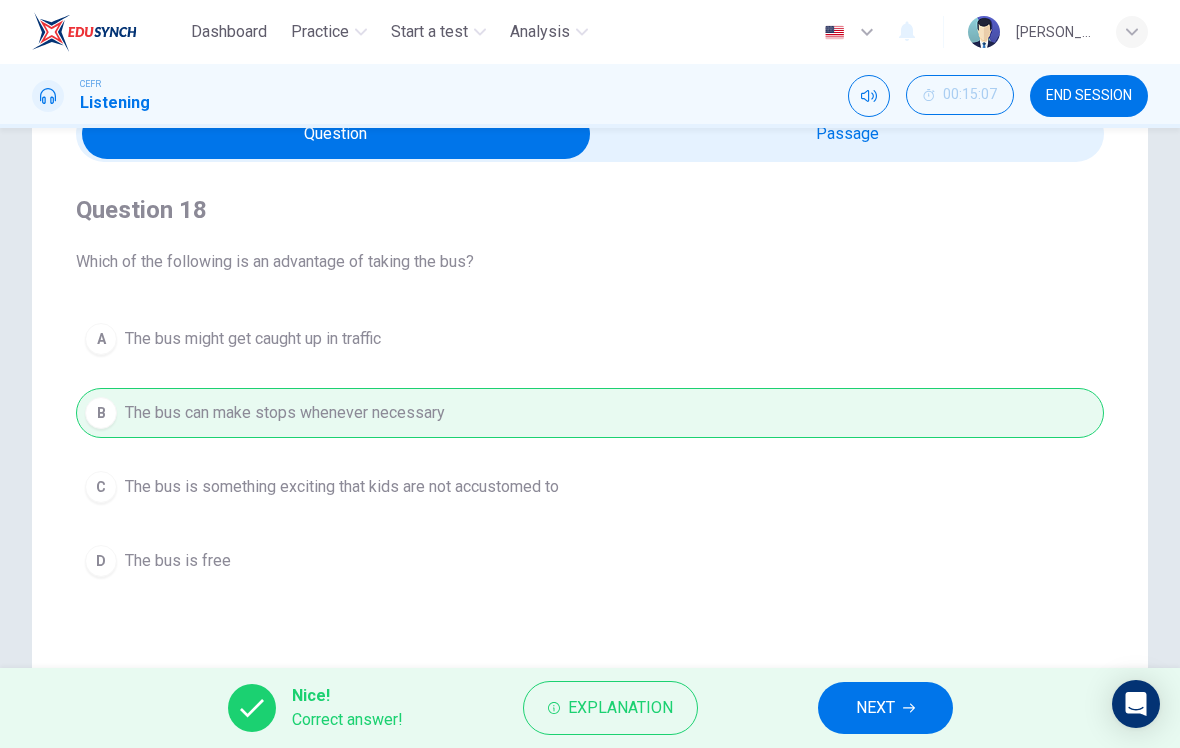click on "NEXT" at bounding box center [885, 708] 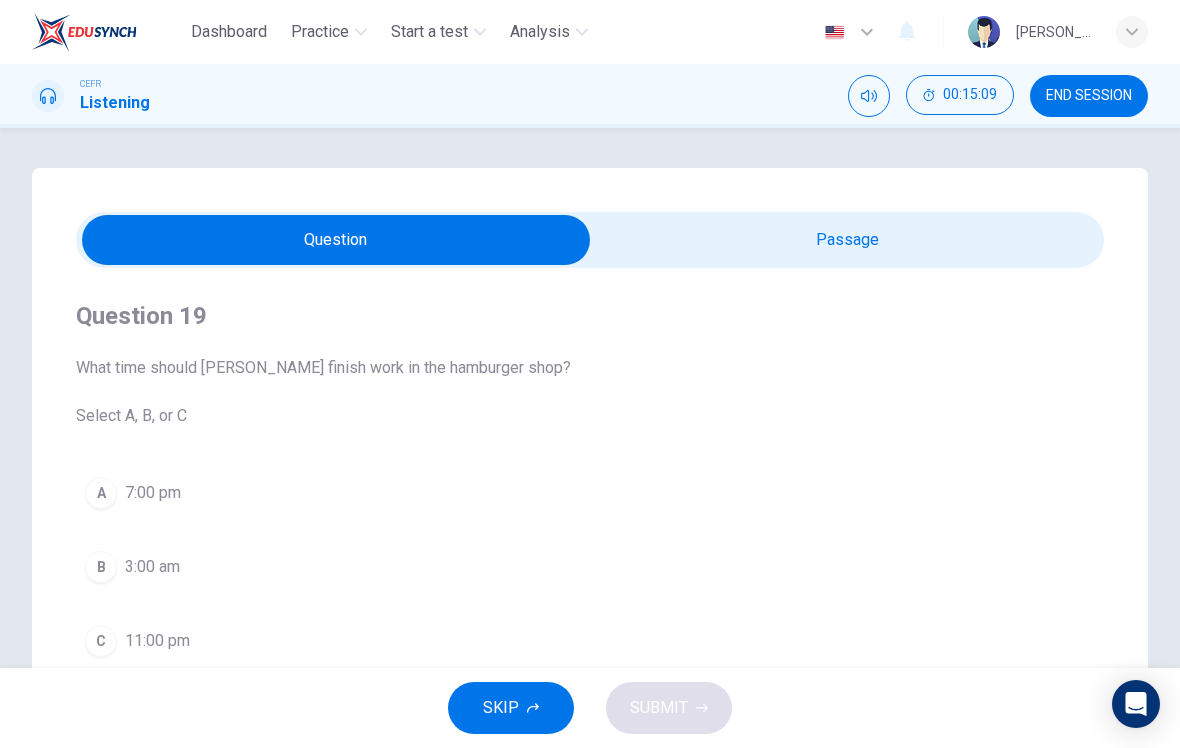 click at bounding box center [336, 240] 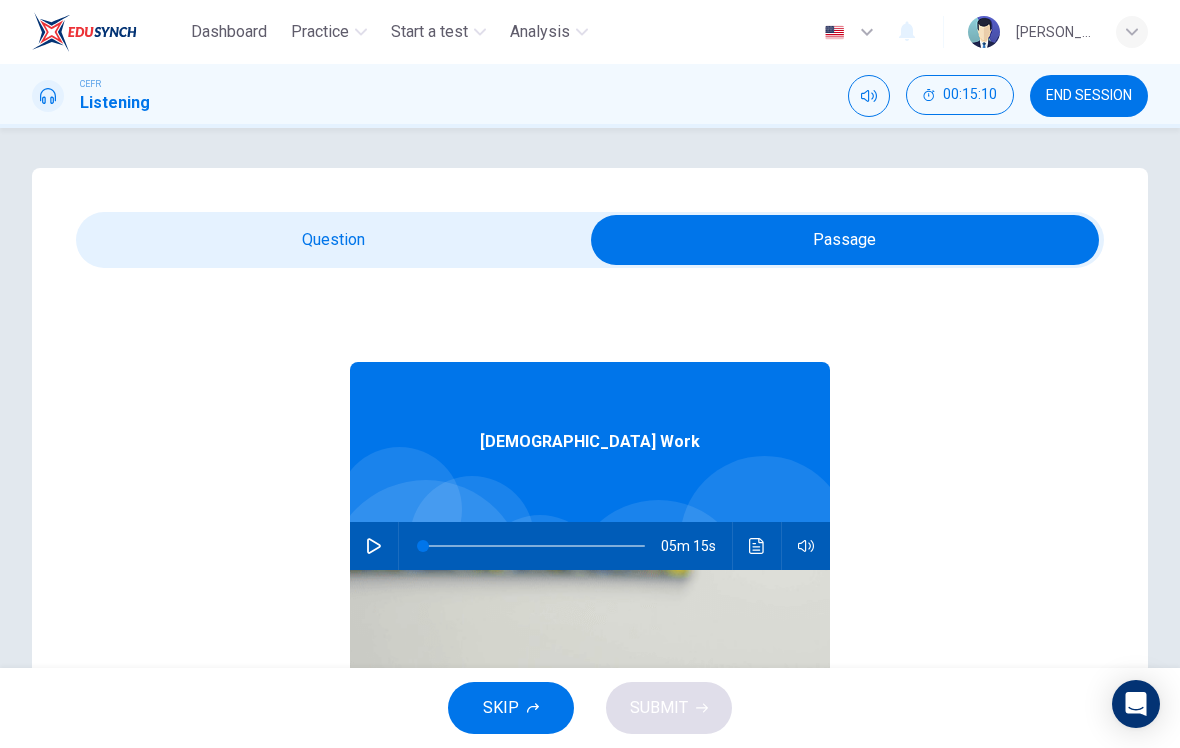 click 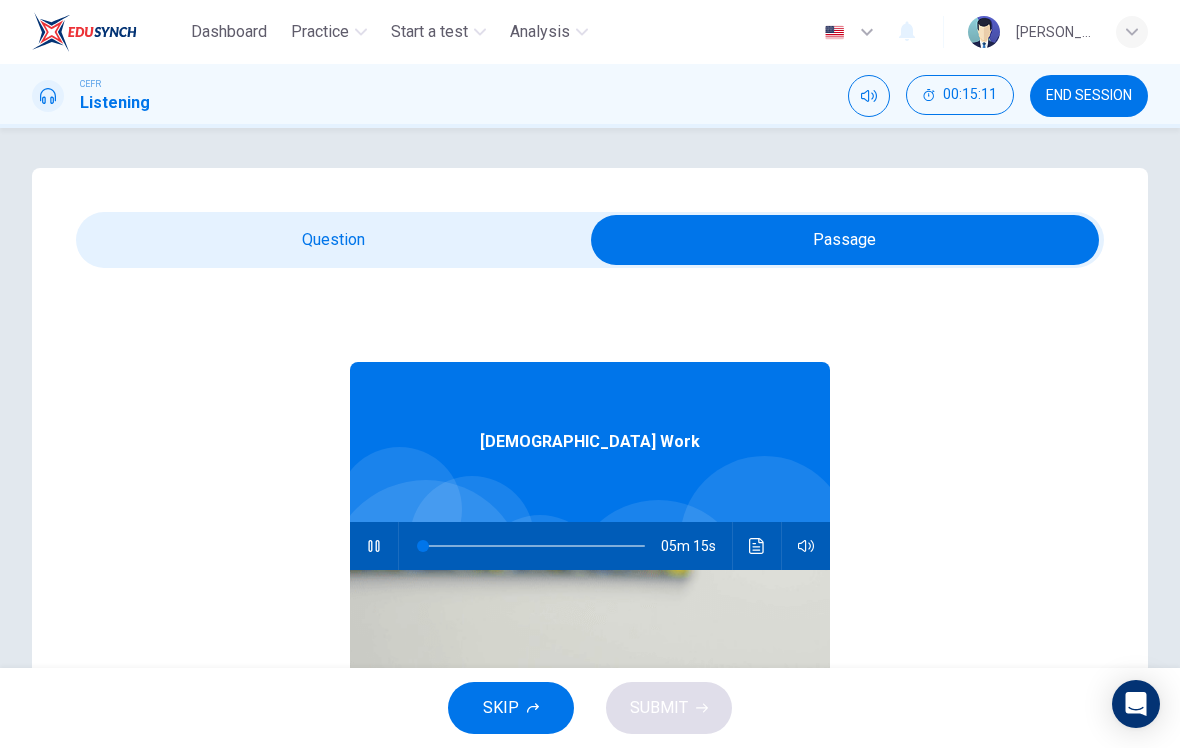 click at bounding box center (845, 240) 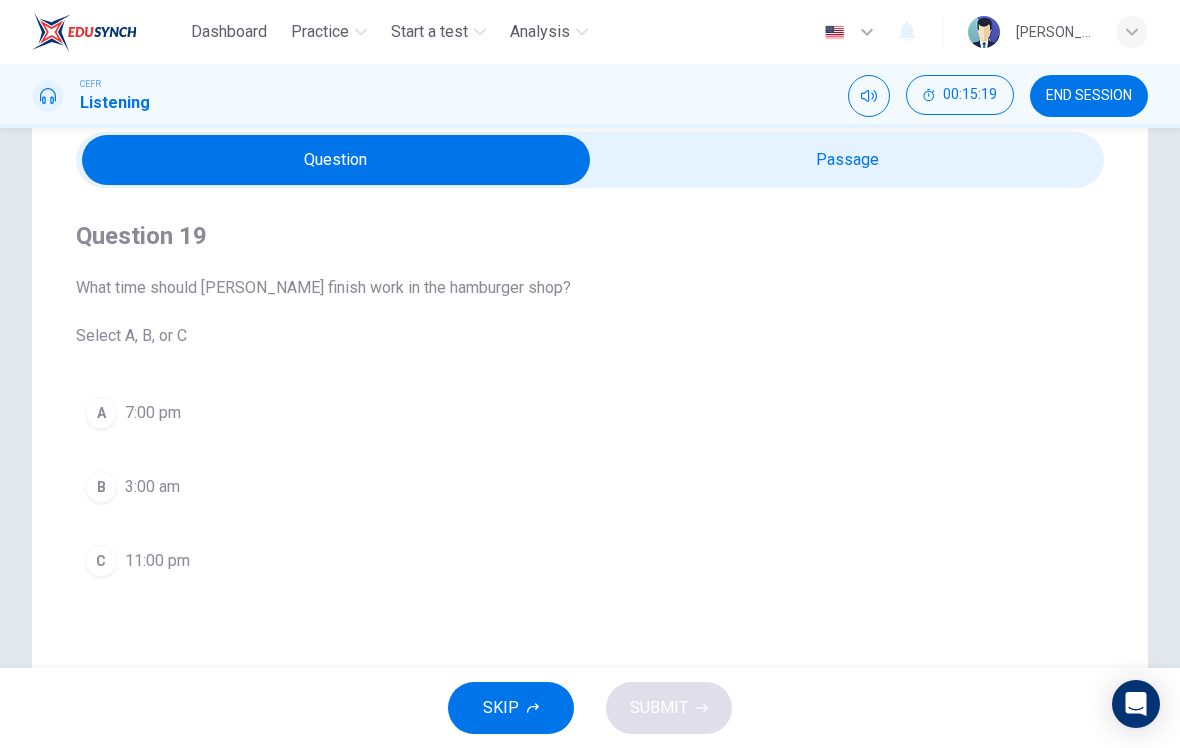 scroll, scrollTop: 61, scrollLeft: 0, axis: vertical 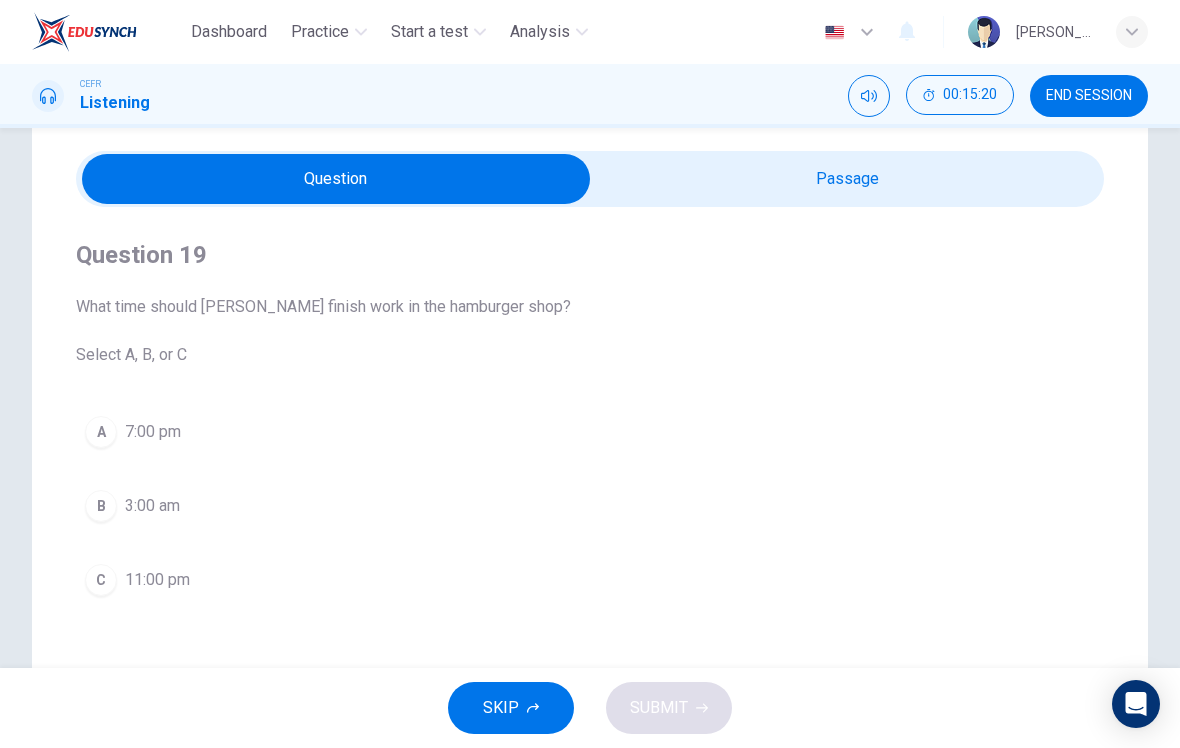 click at bounding box center (336, 179) 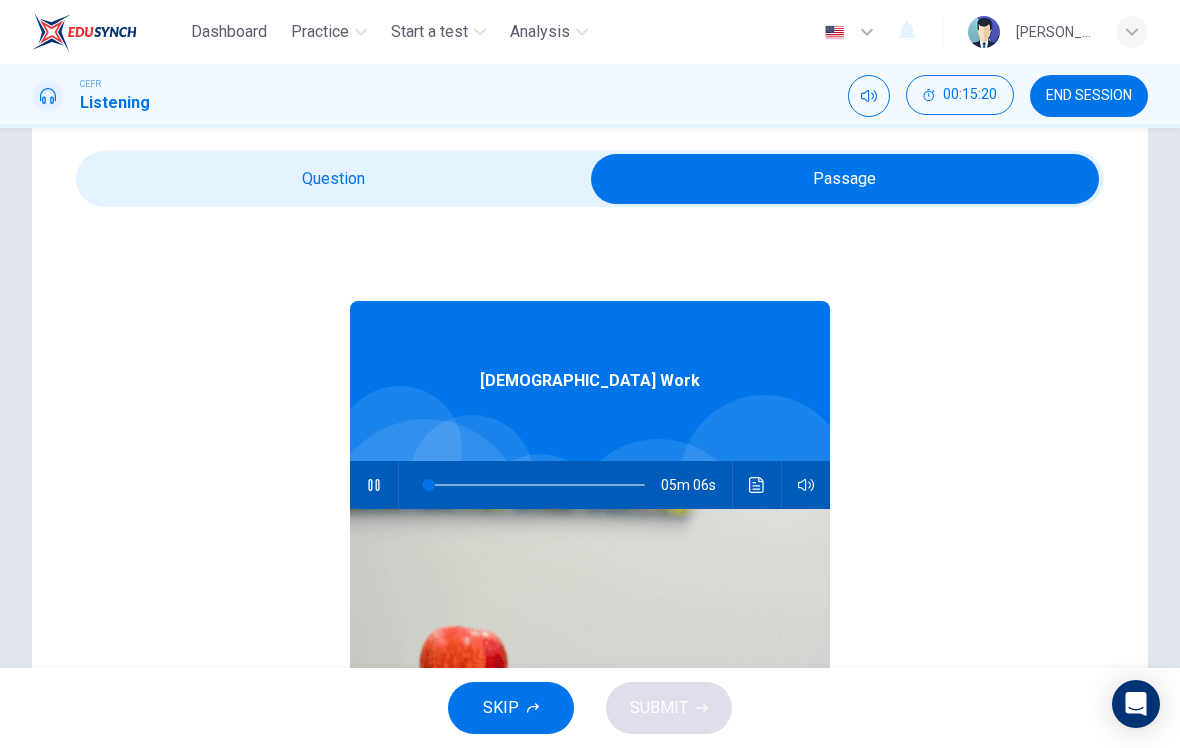 type on "3" 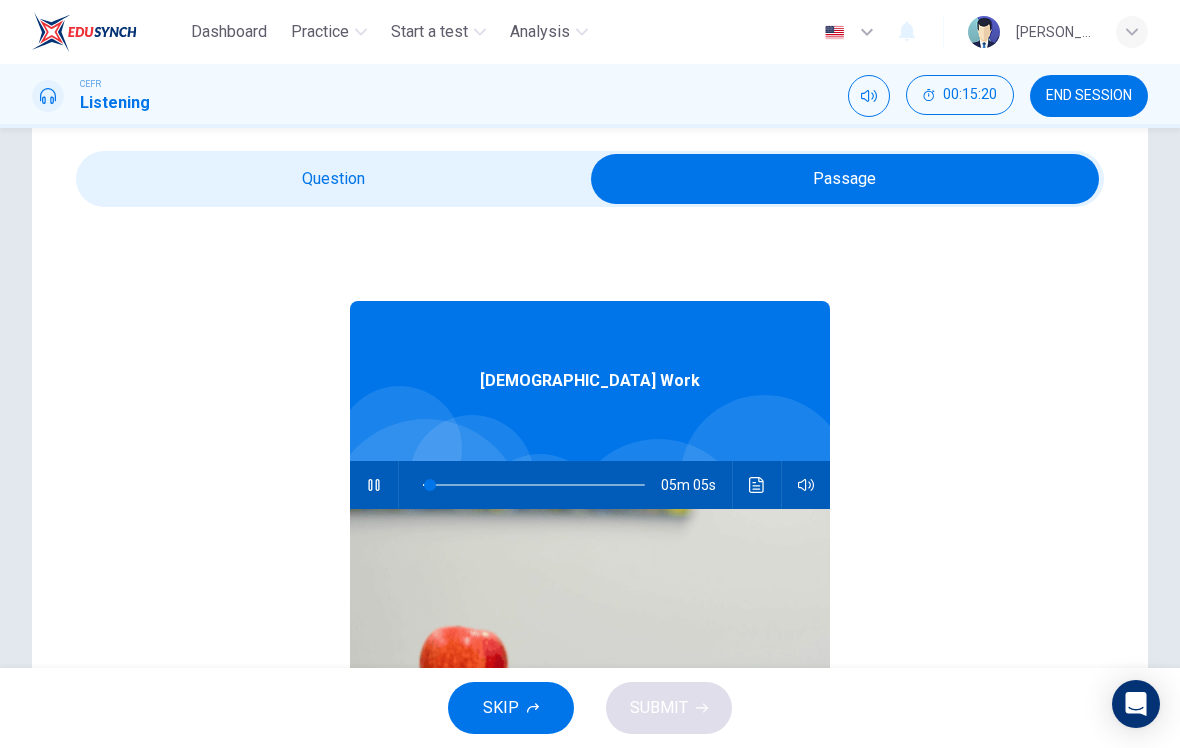 click at bounding box center (845, 179) 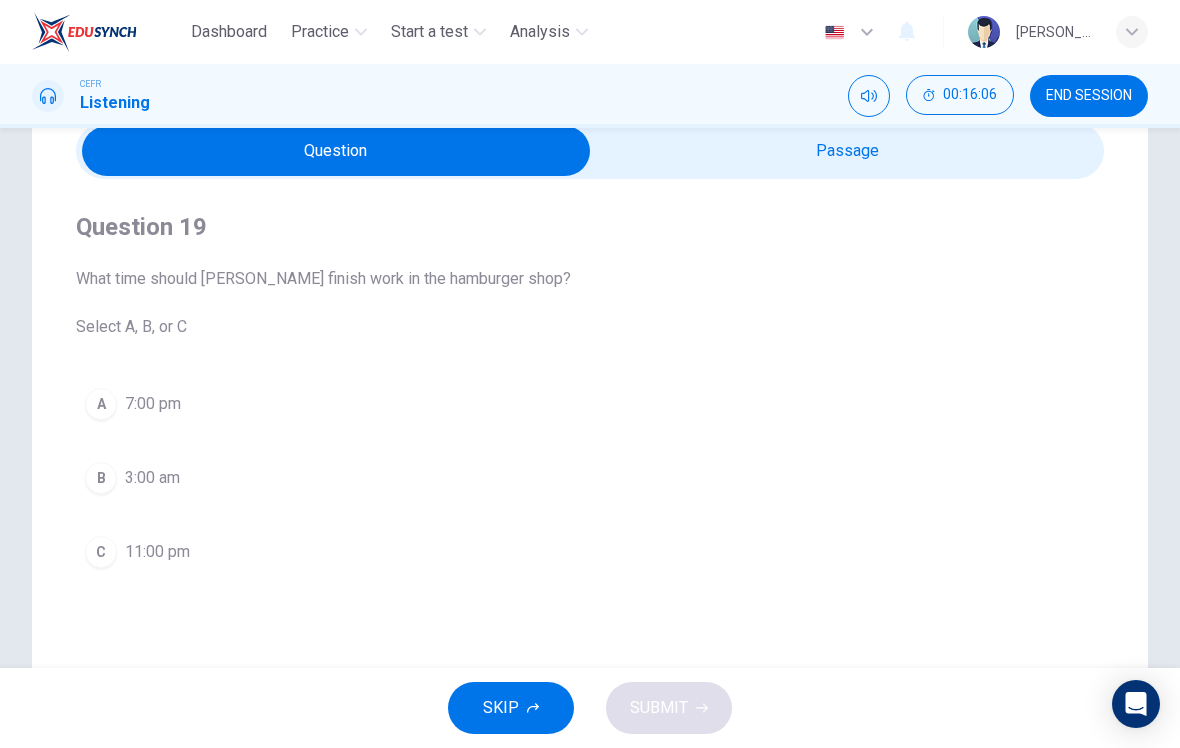 scroll, scrollTop: 92, scrollLeft: 0, axis: vertical 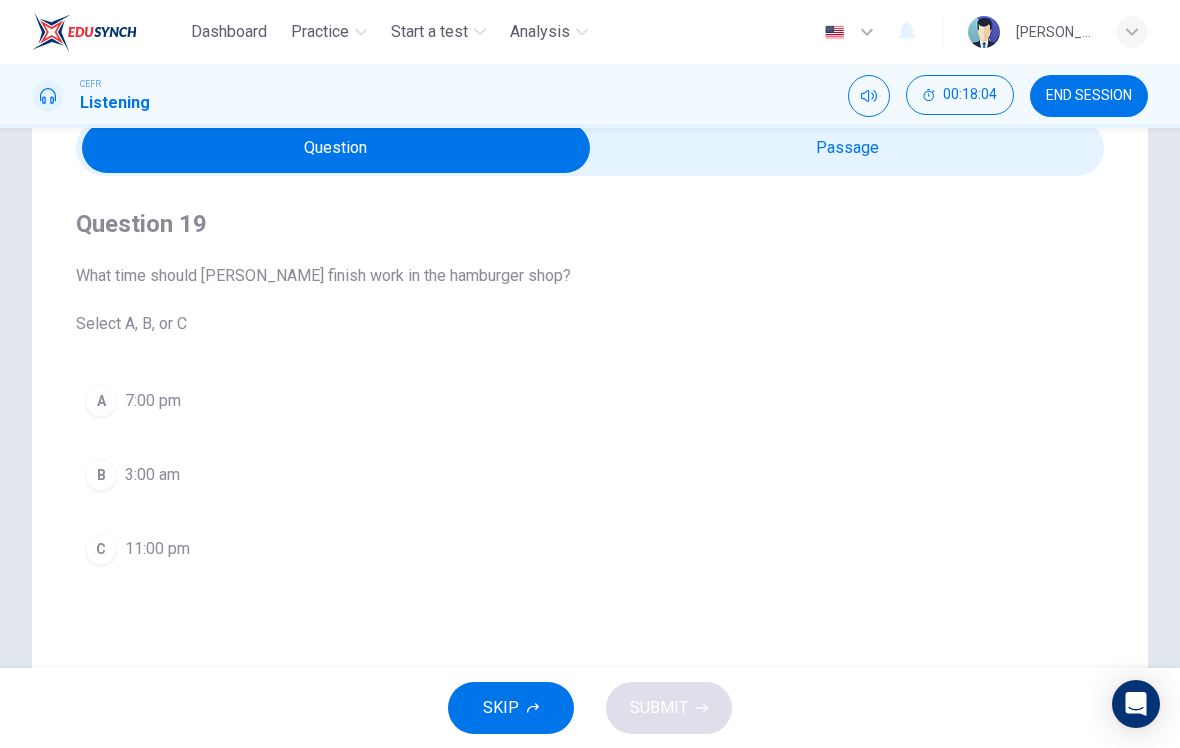 click on "C" at bounding box center [101, 549] 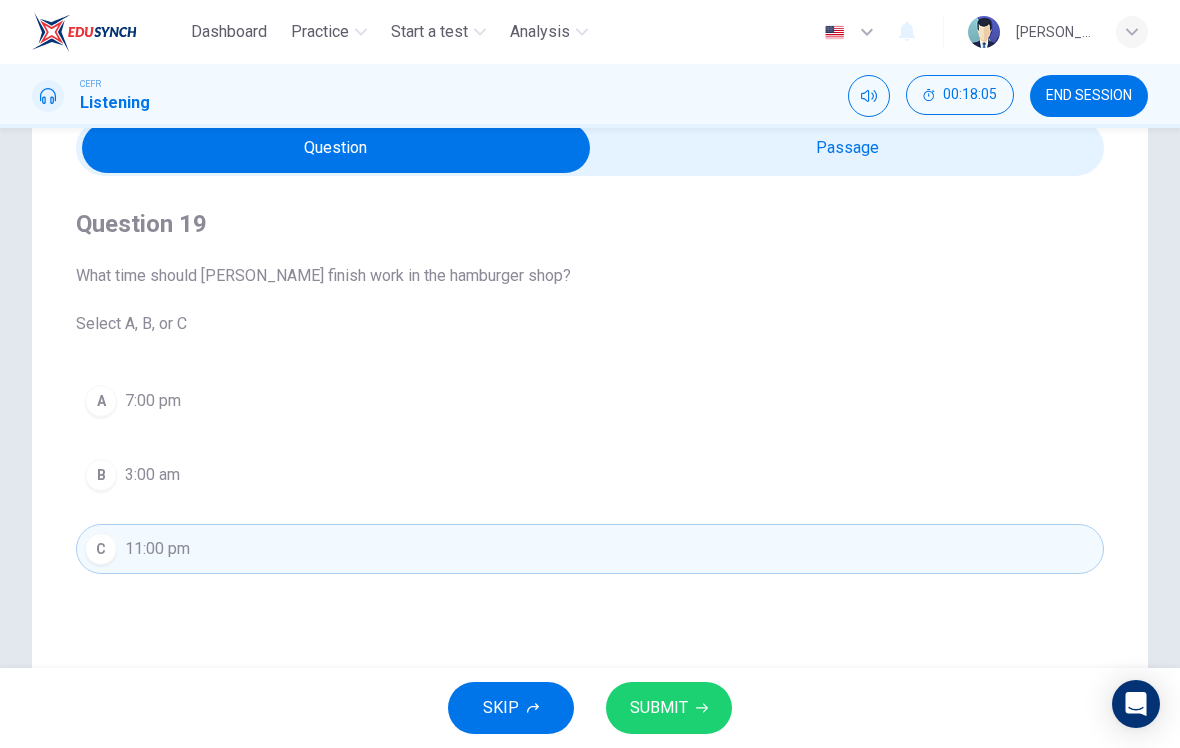 click on "SUBMIT" at bounding box center (669, 708) 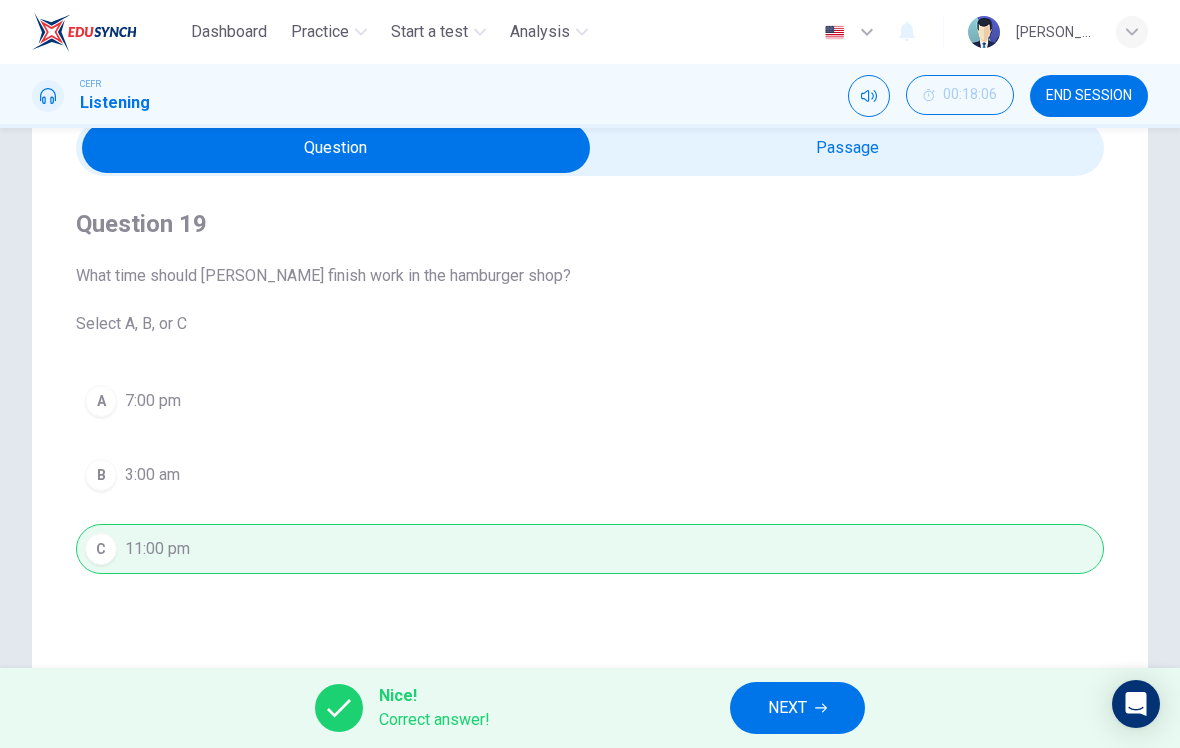 click on "NEXT" at bounding box center [797, 708] 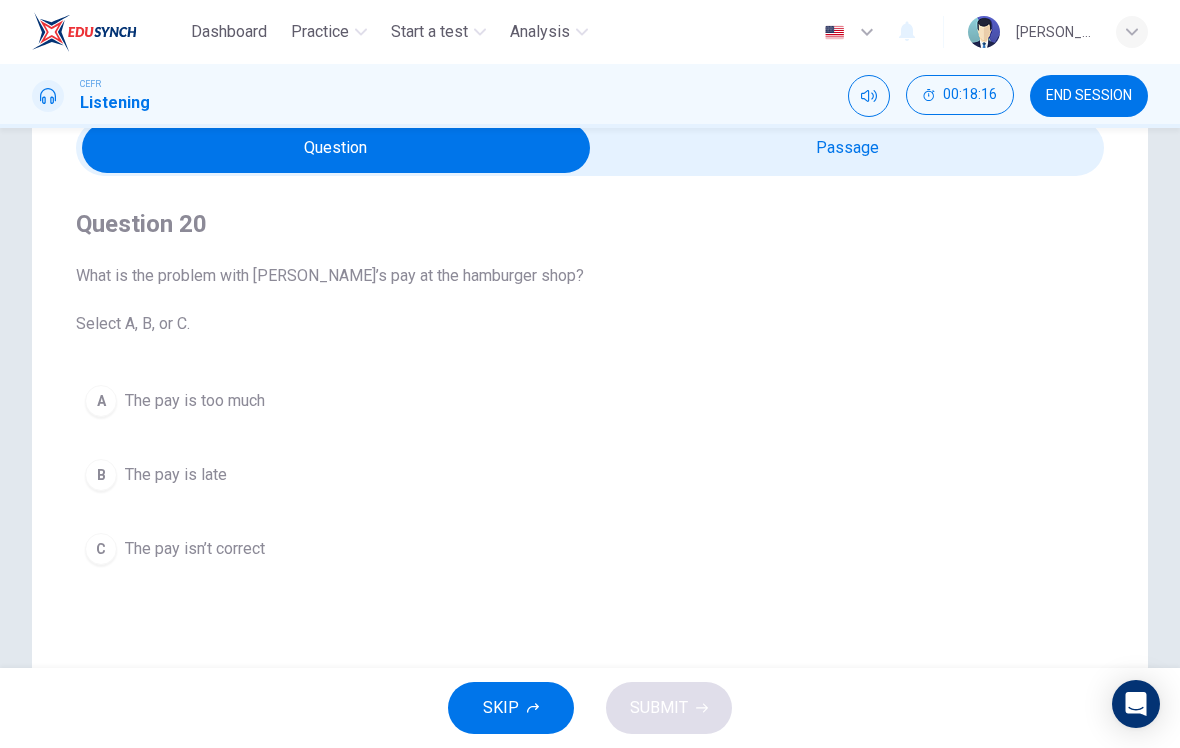 click on "B The pay is late" at bounding box center [590, 475] 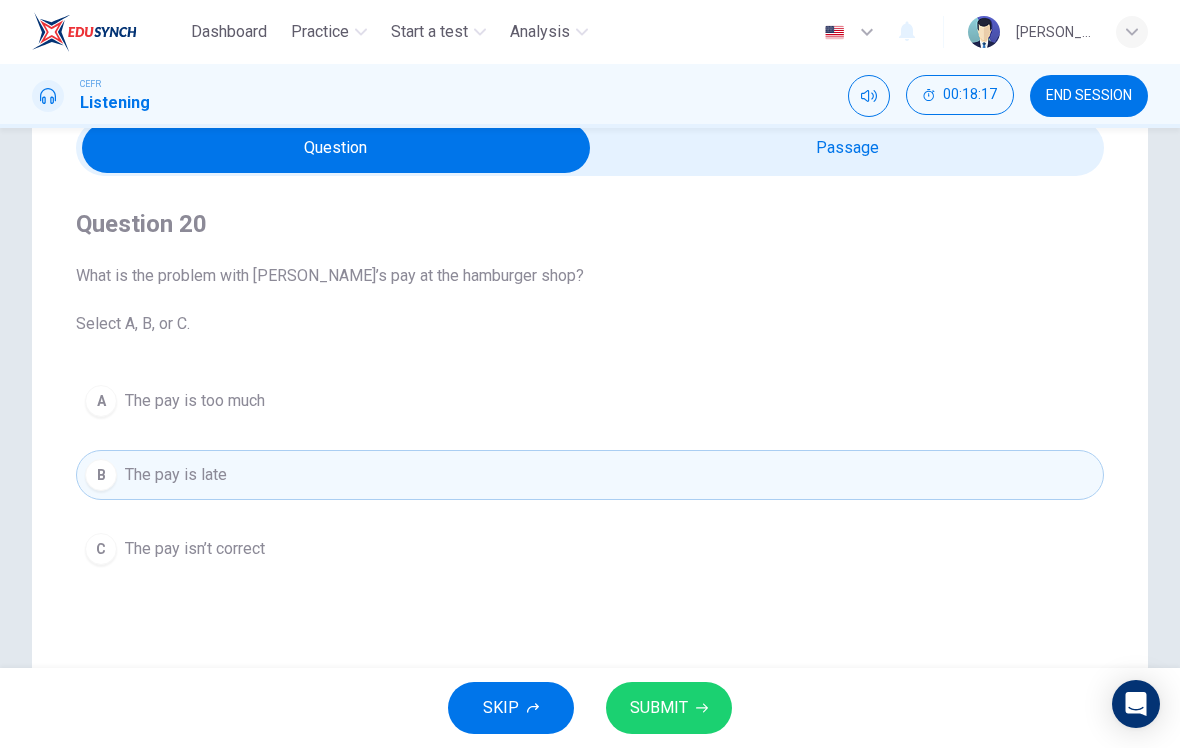 click on "SUBMIT" at bounding box center [669, 708] 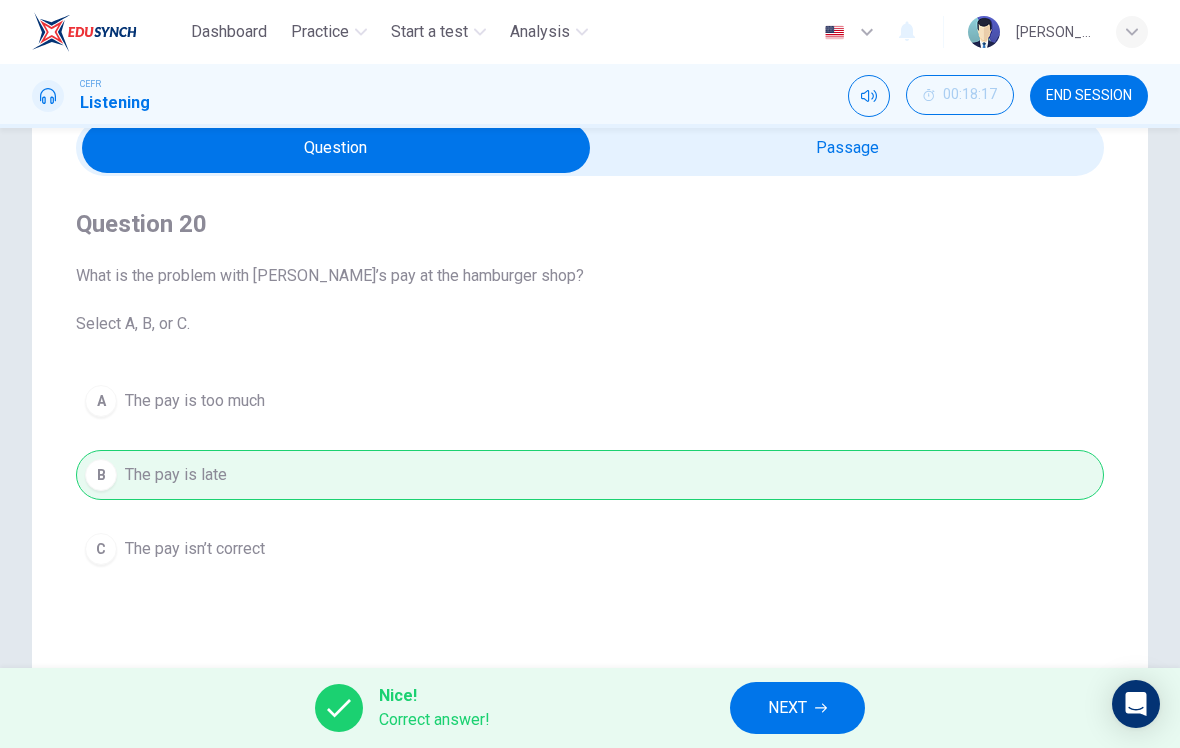 click on "NEXT" at bounding box center [797, 708] 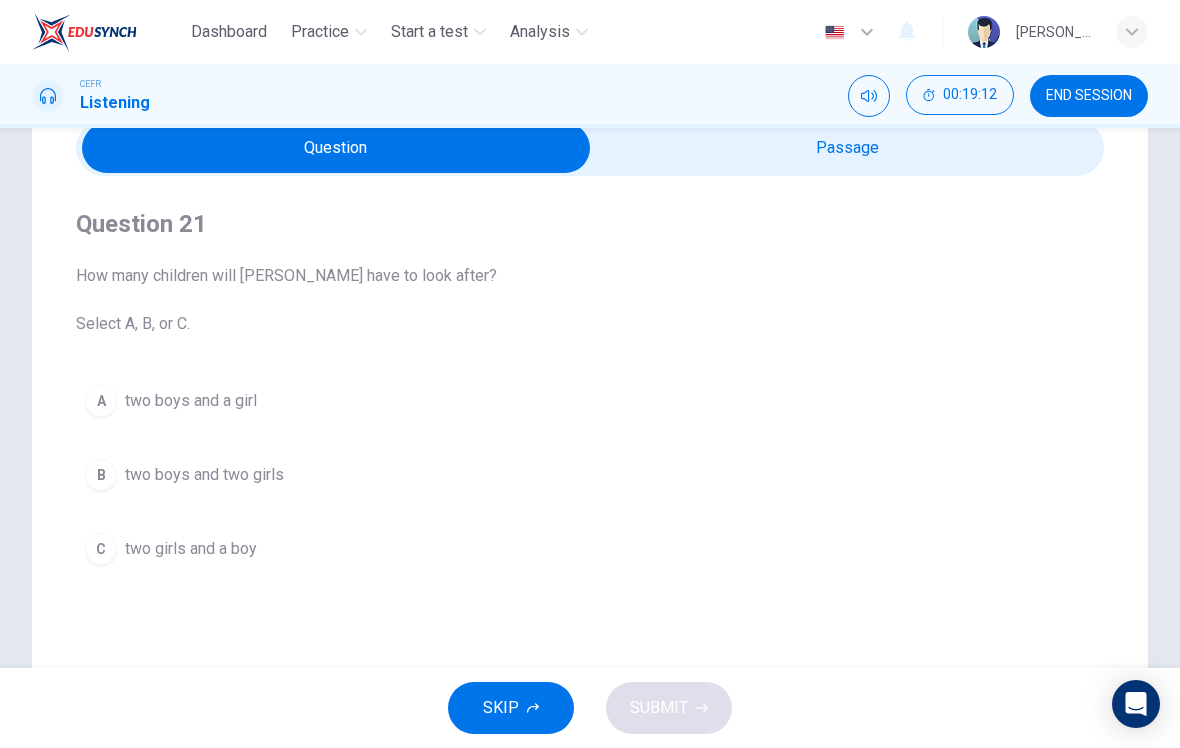 click on "C" at bounding box center (101, 549) 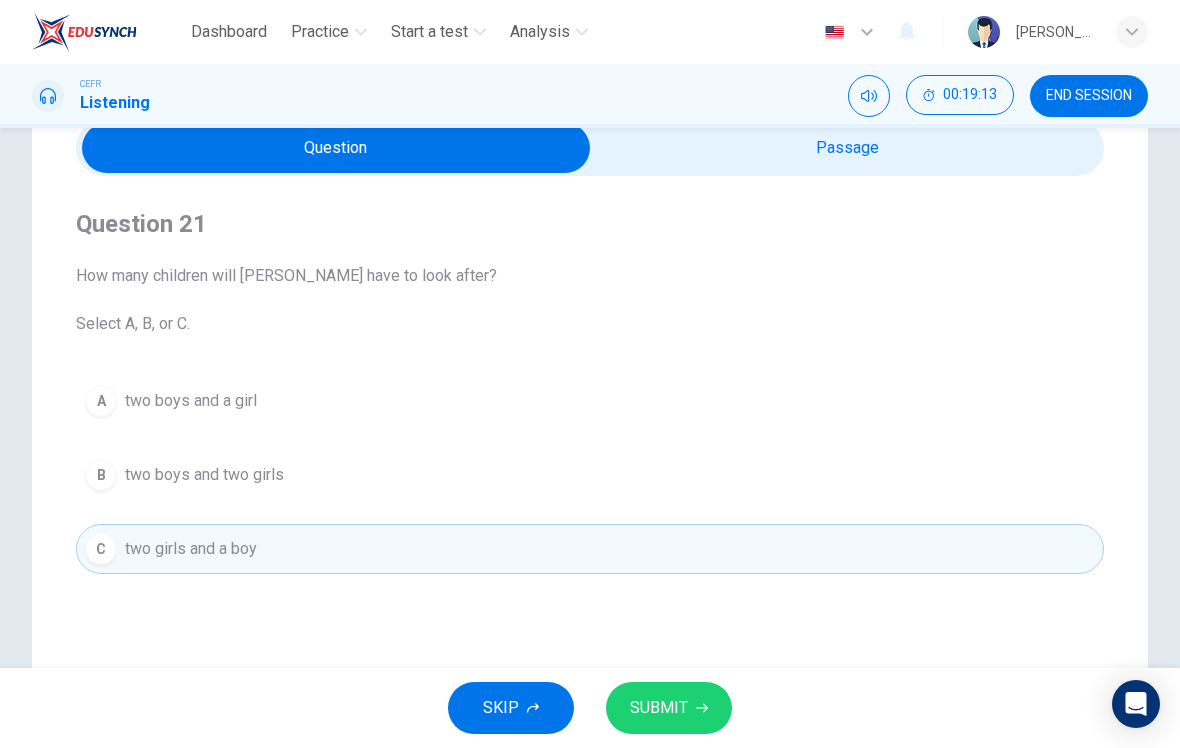 click 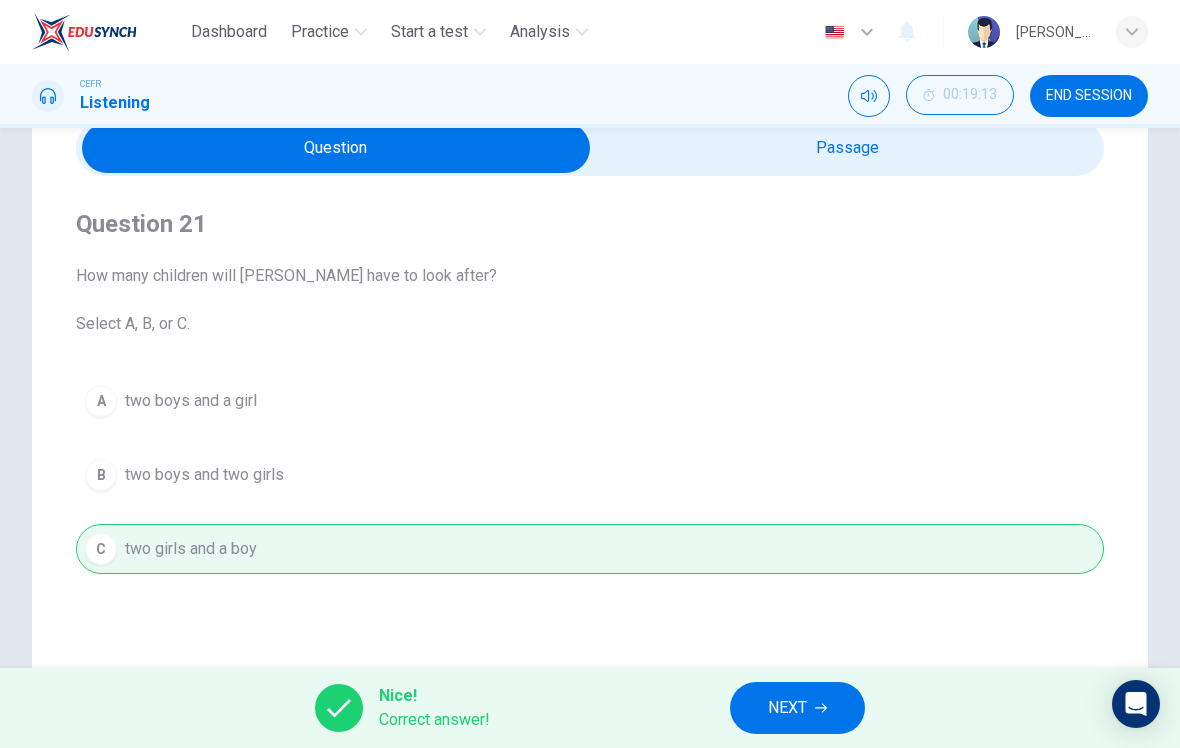 click on "NEXT" at bounding box center (787, 708) 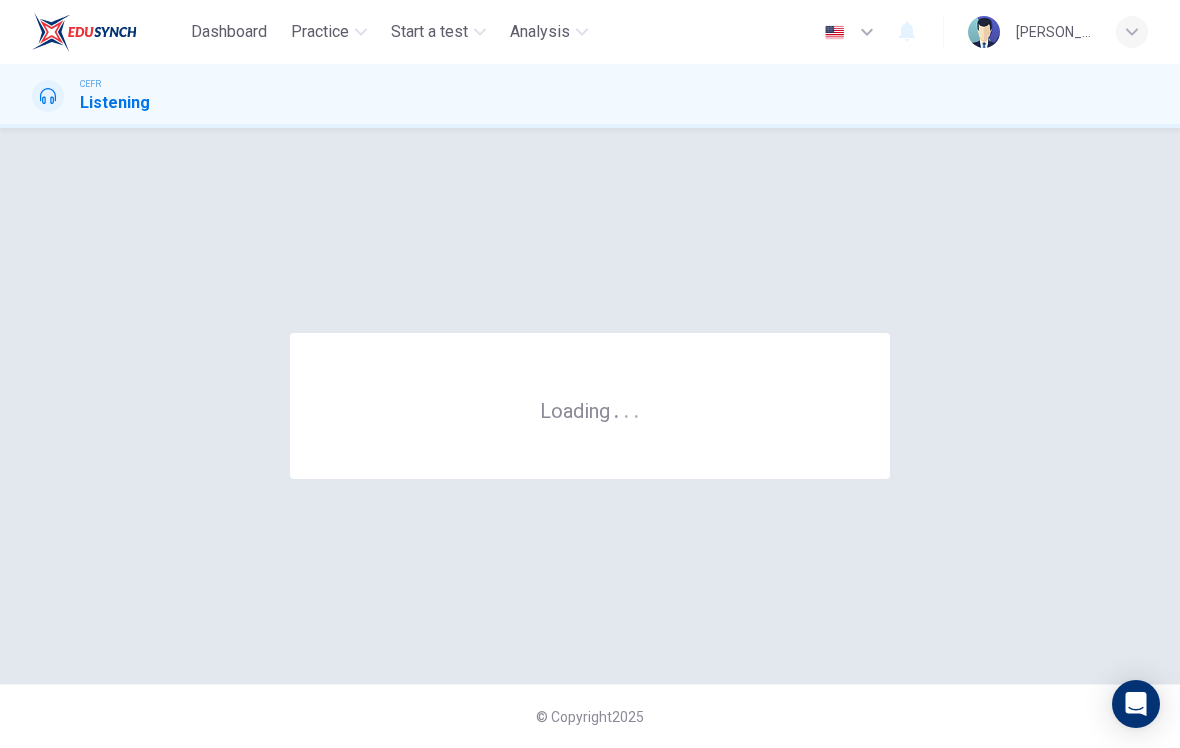 scroll, scrollTop: 0, scrollLeft: 0, axis: both 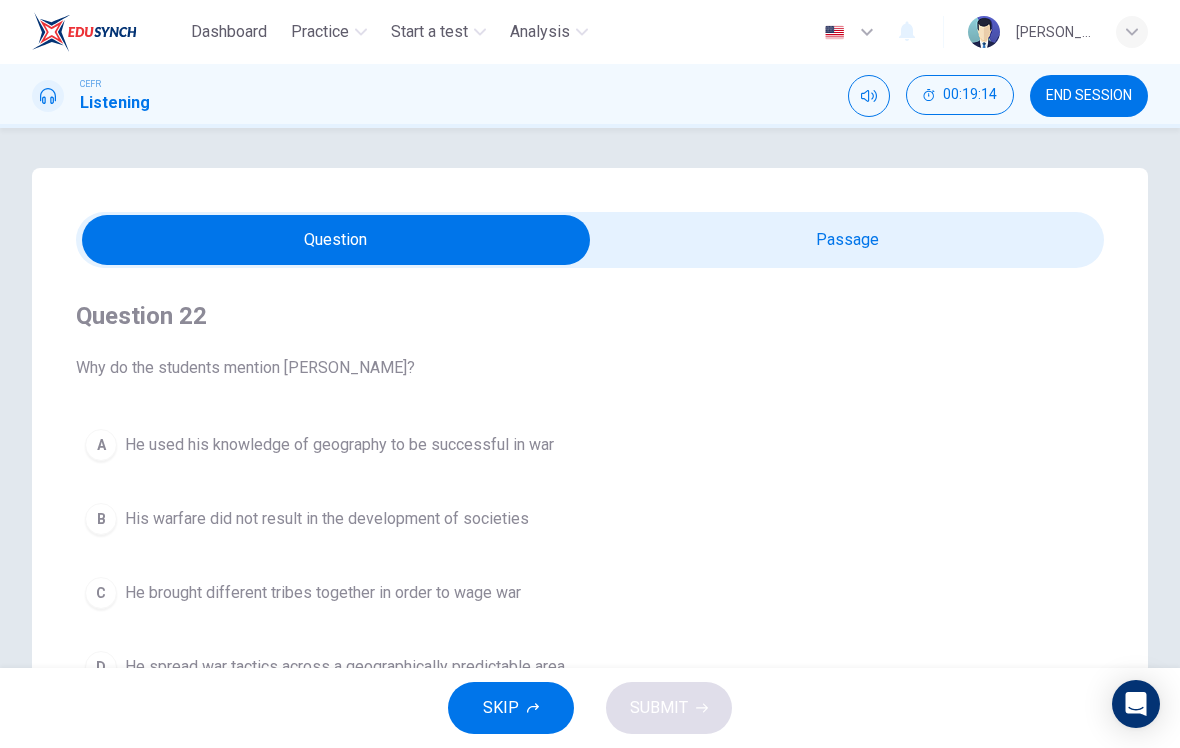 click at bounding box center (336, 240) 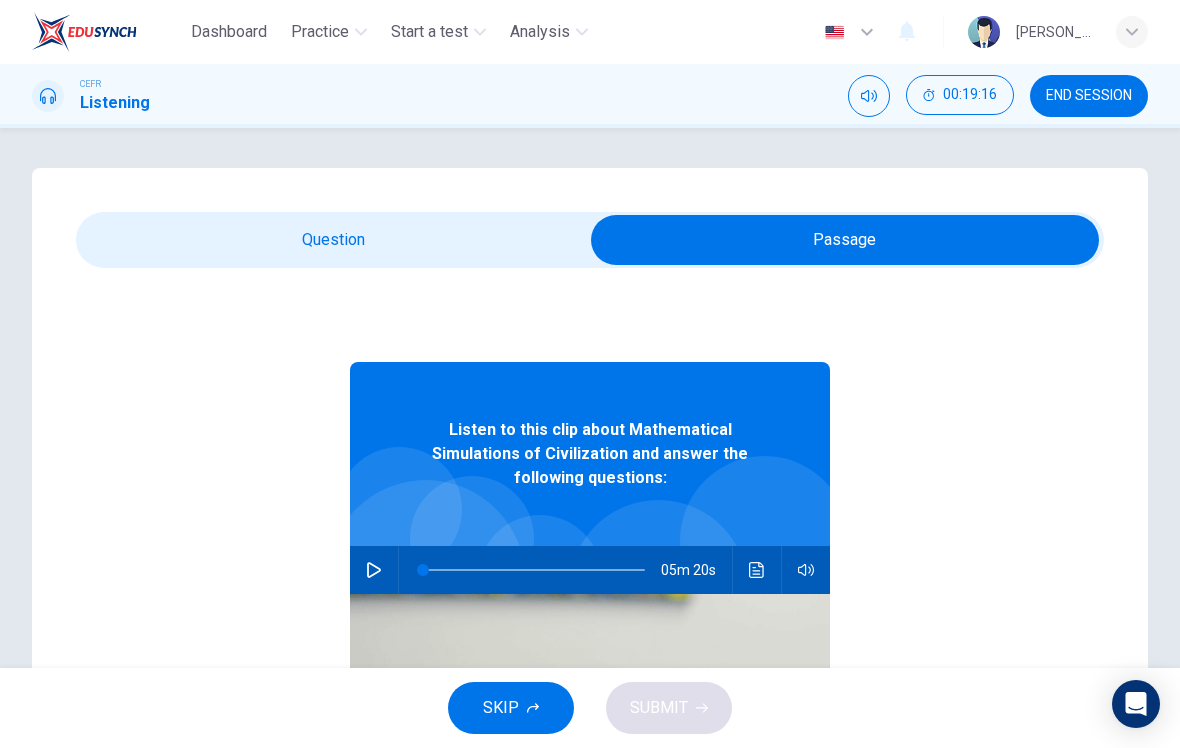 click at bounding box center (845, 240) 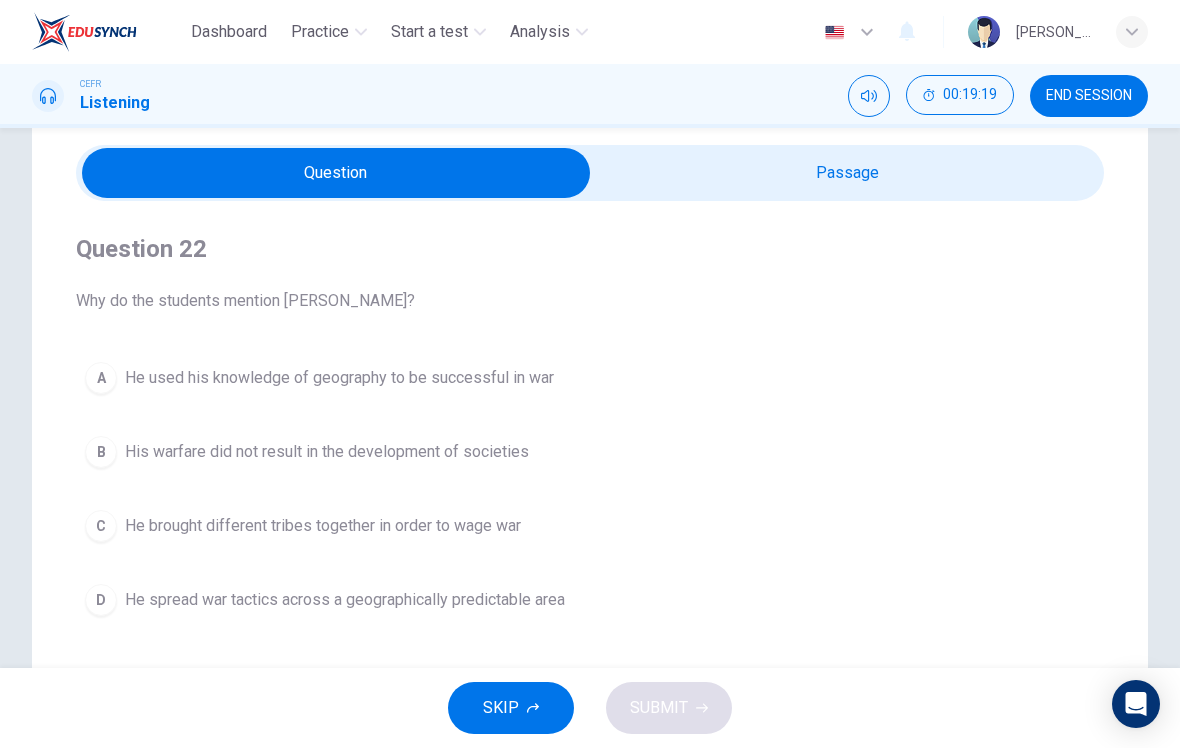 scroll, scrollTop: 69, scrollLeft: 0, axis: vertical 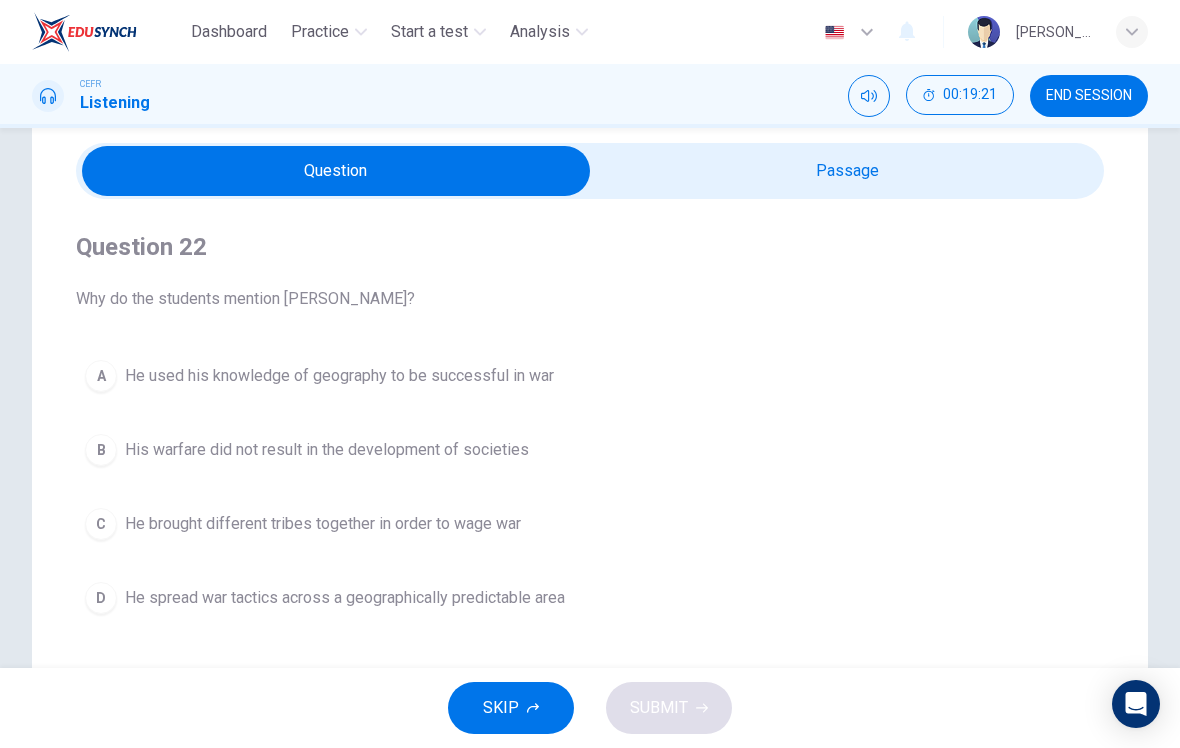 click at bounding box center [336, 171] 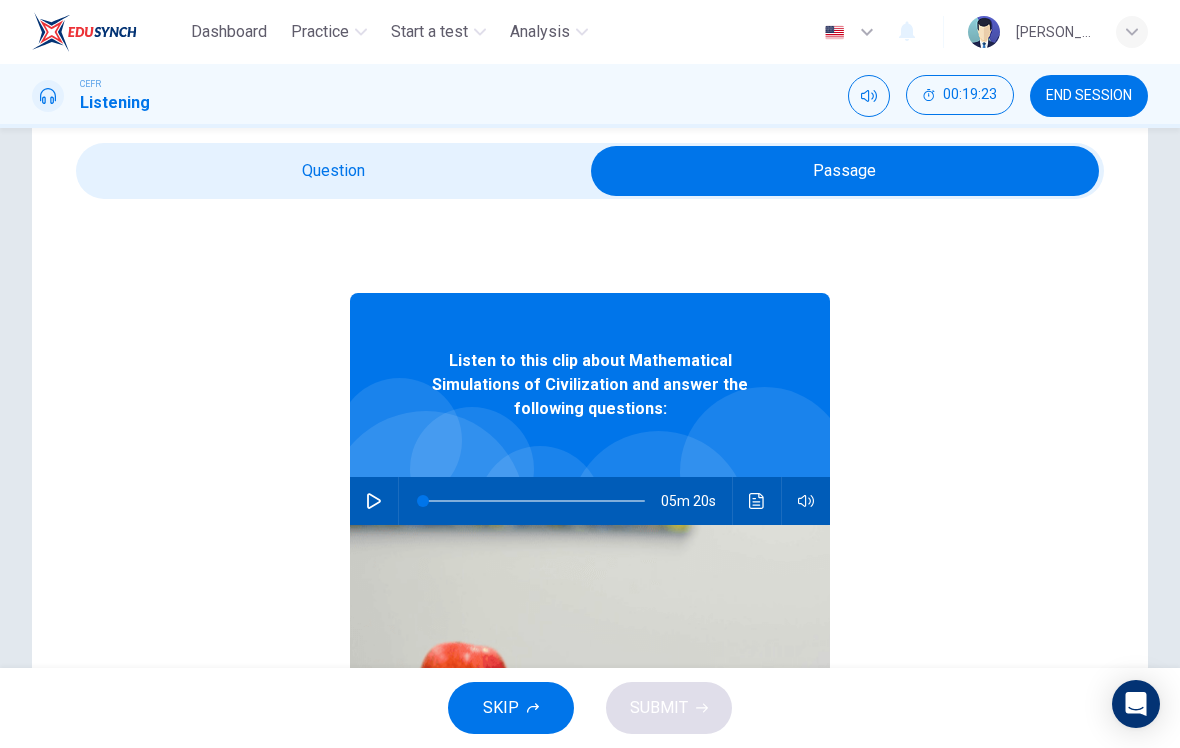 click at bounding box center [374, 501] 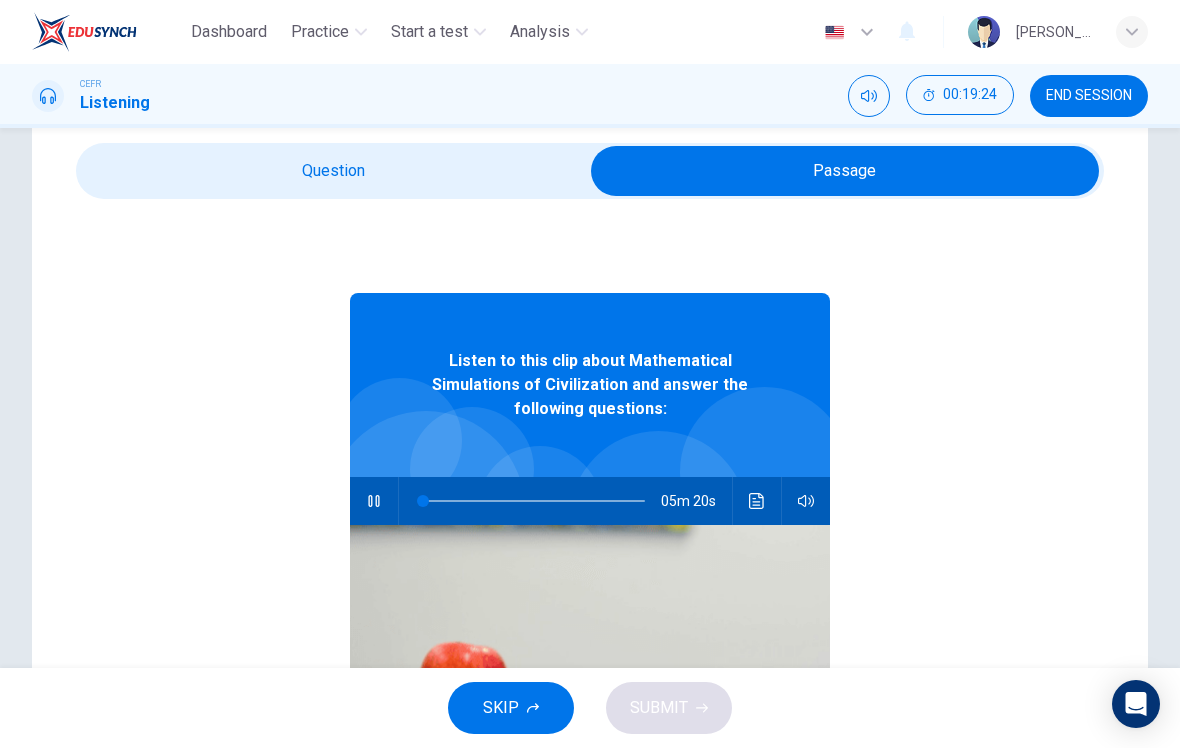 type on "0" 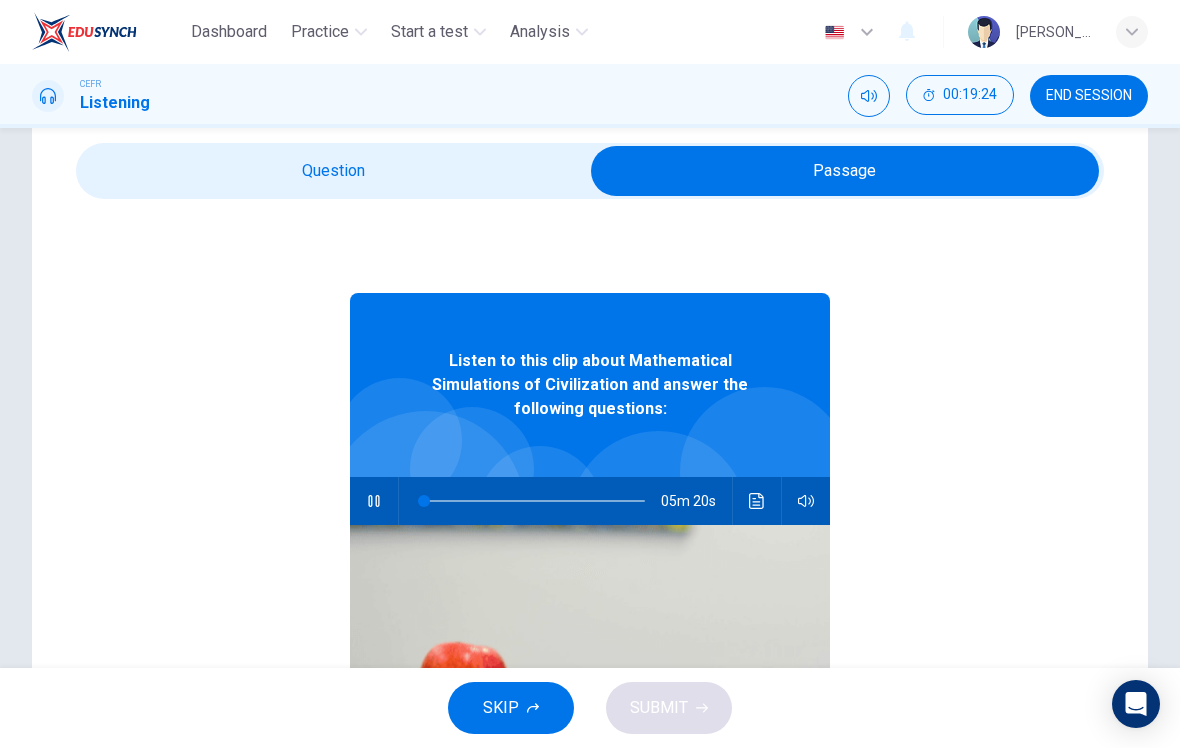 click at bounding box center [845, 171] 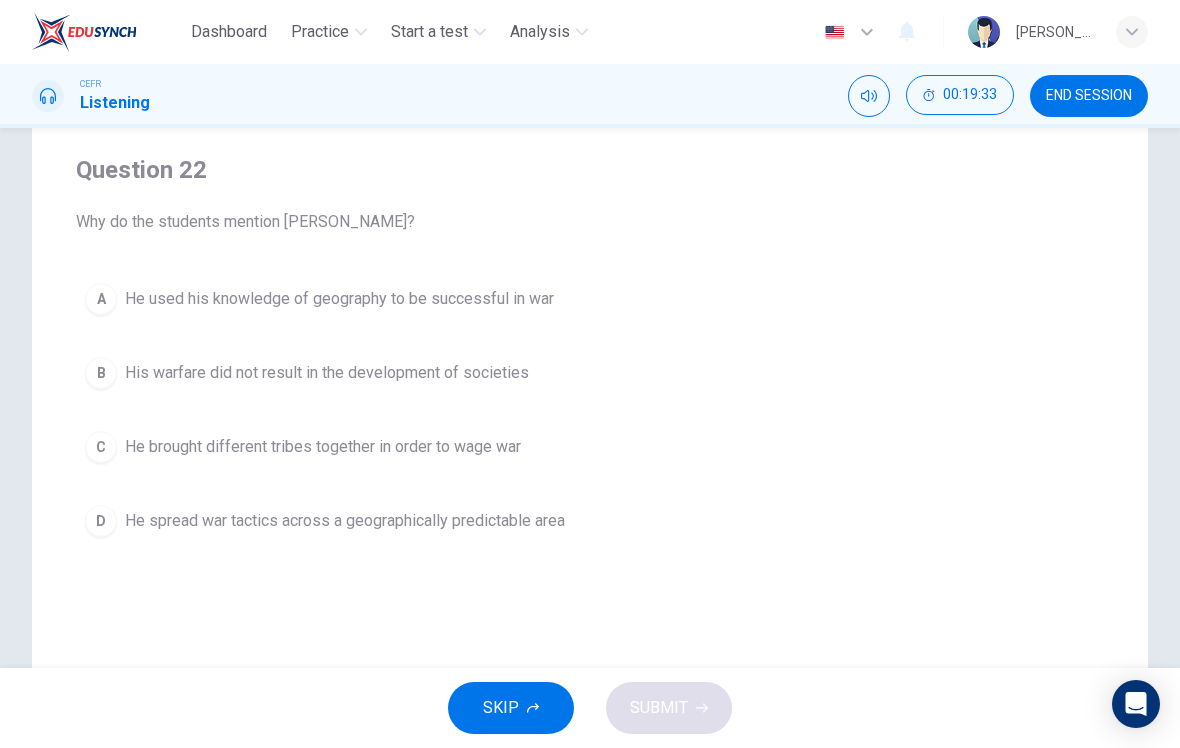 scroll, scrollTop: 143, scrollLeft: 0, axis: vertical 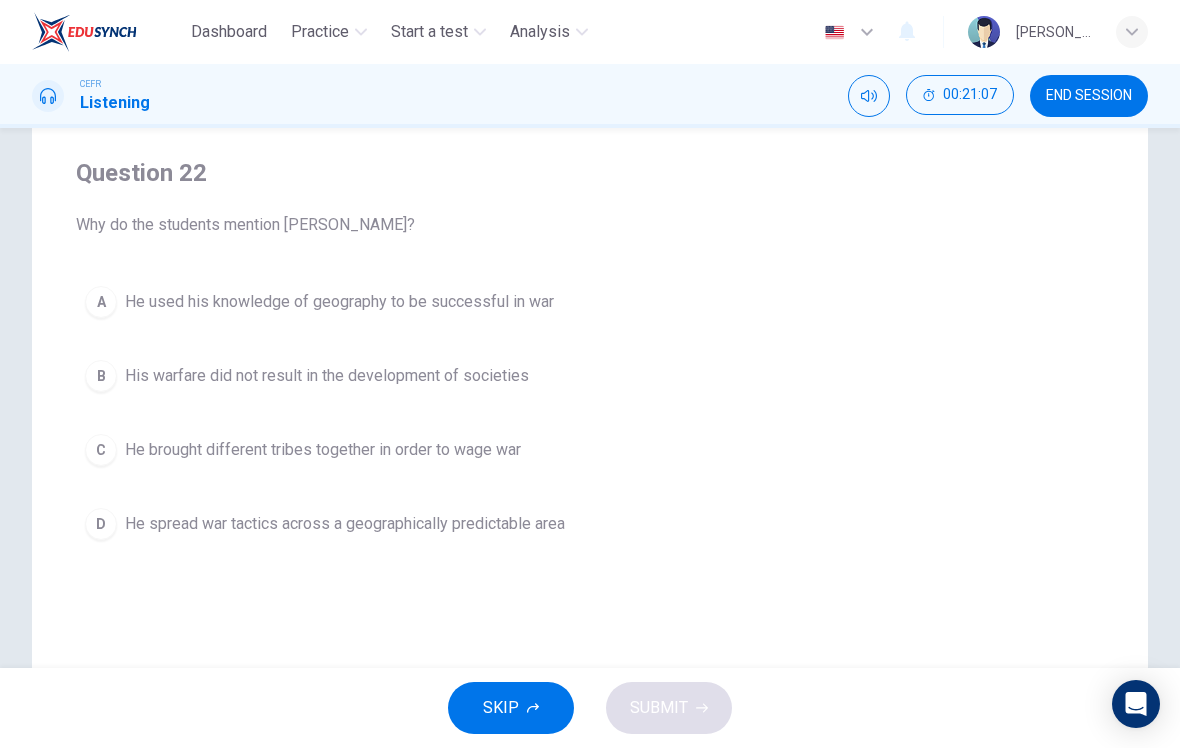 click on "A" at bounding box center [101, 302] 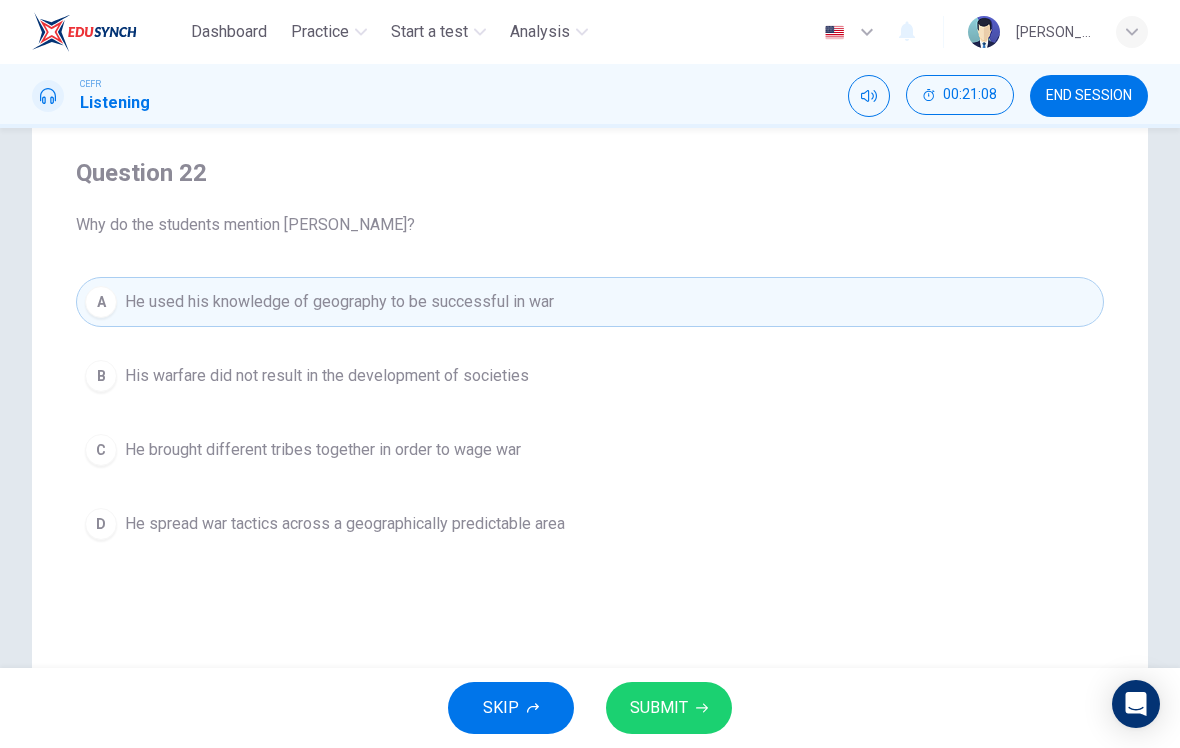 click on "SUBMIT" at bounding box center [669, 708] 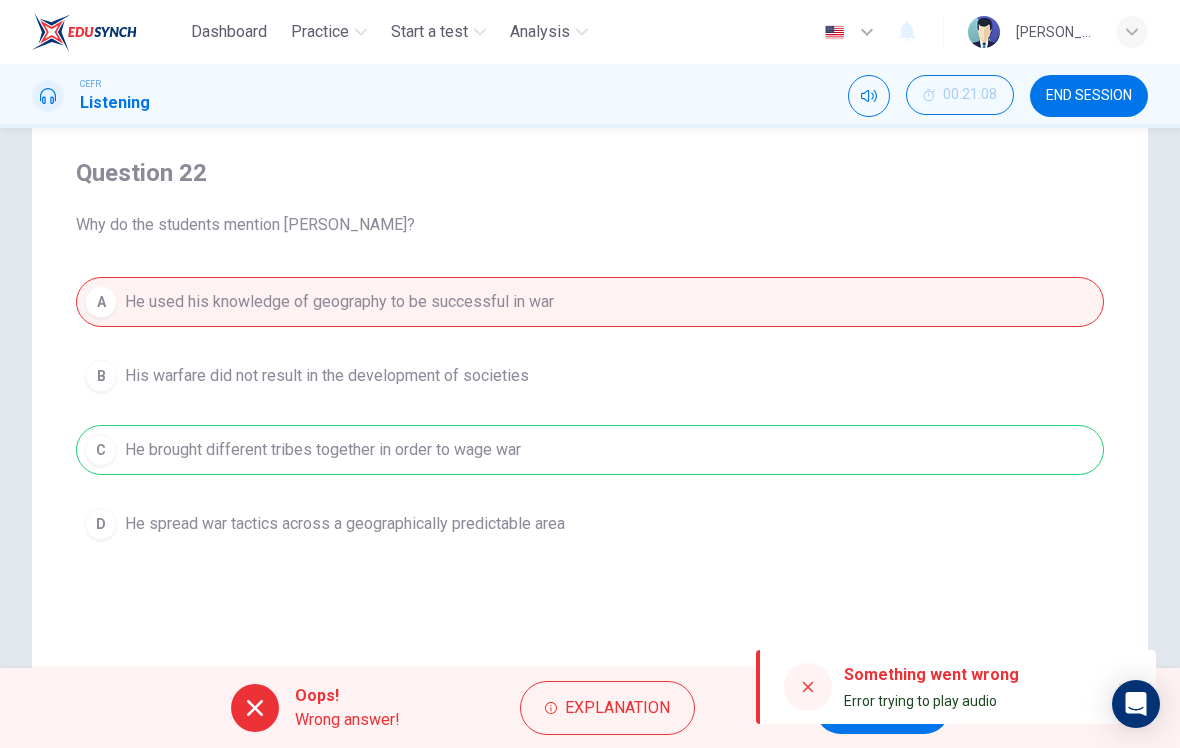 click 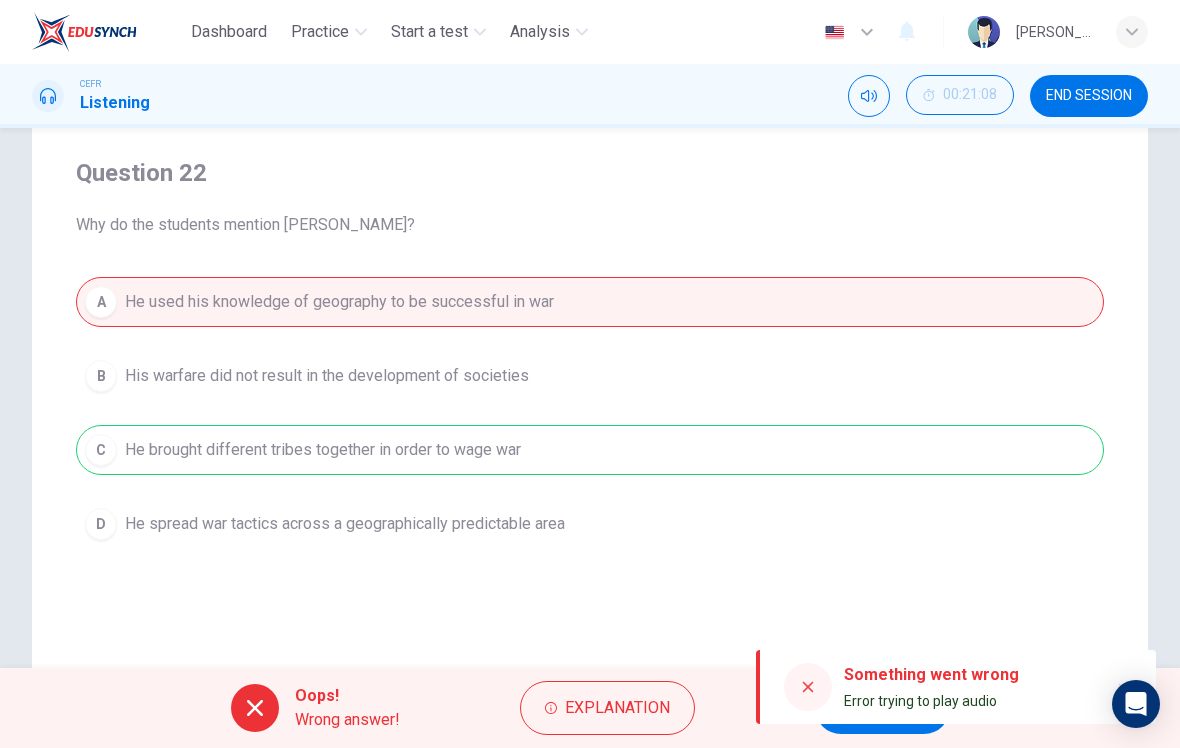 click on "NEXT" at bounding box center (882, 708) 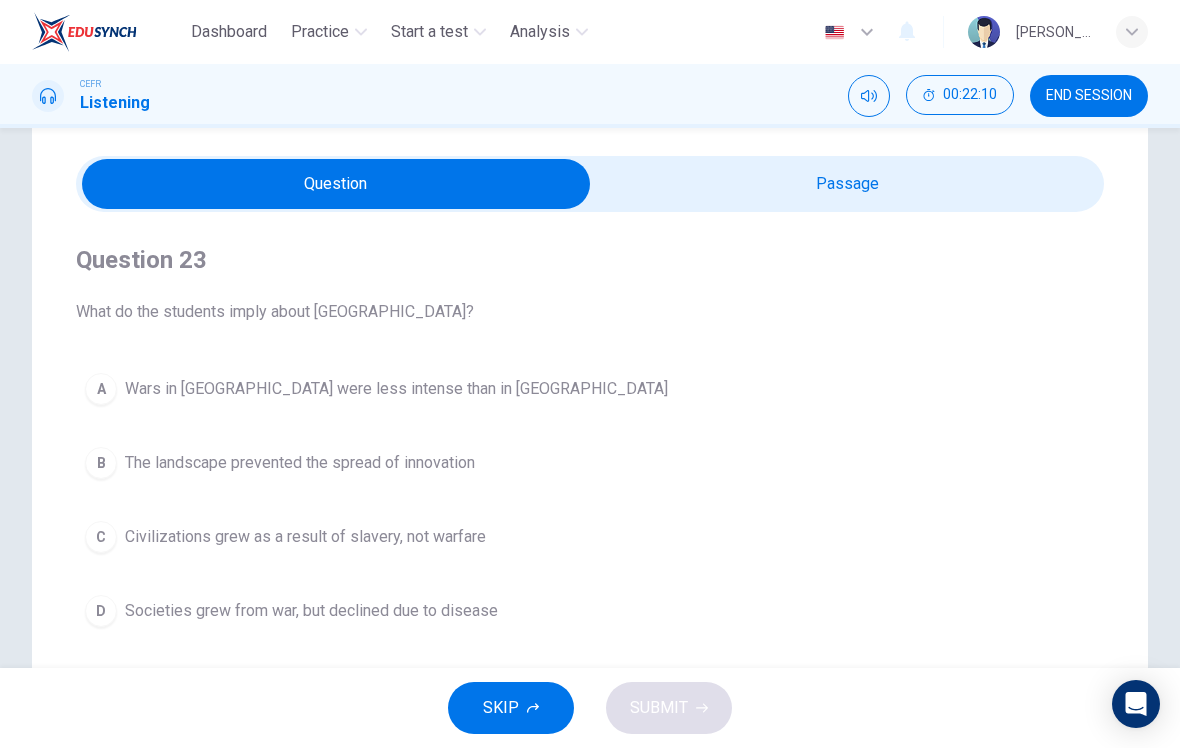 scroll, scrollTop: 59, scrollLeft: 0, axis: vertical 